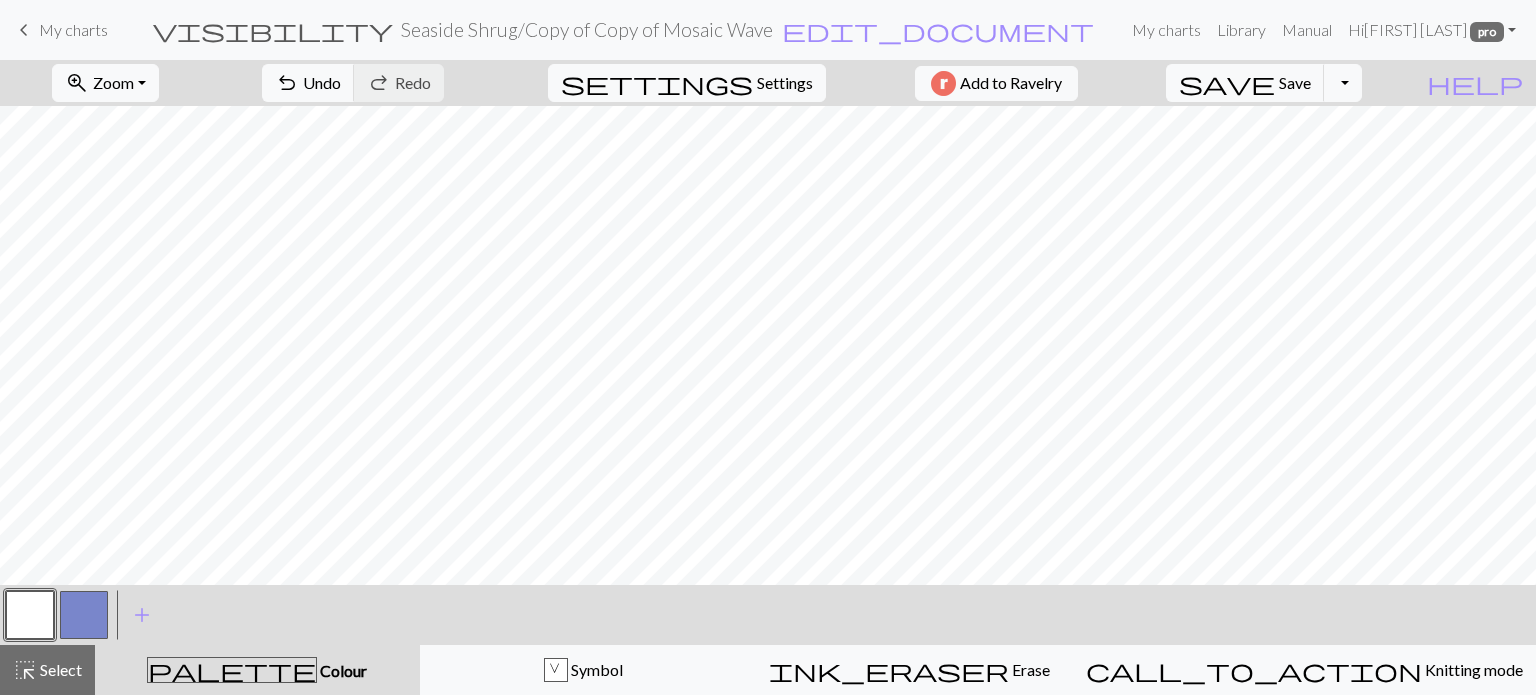 scroll, scrollTop: 0, scrollLeft: 0, axis: both 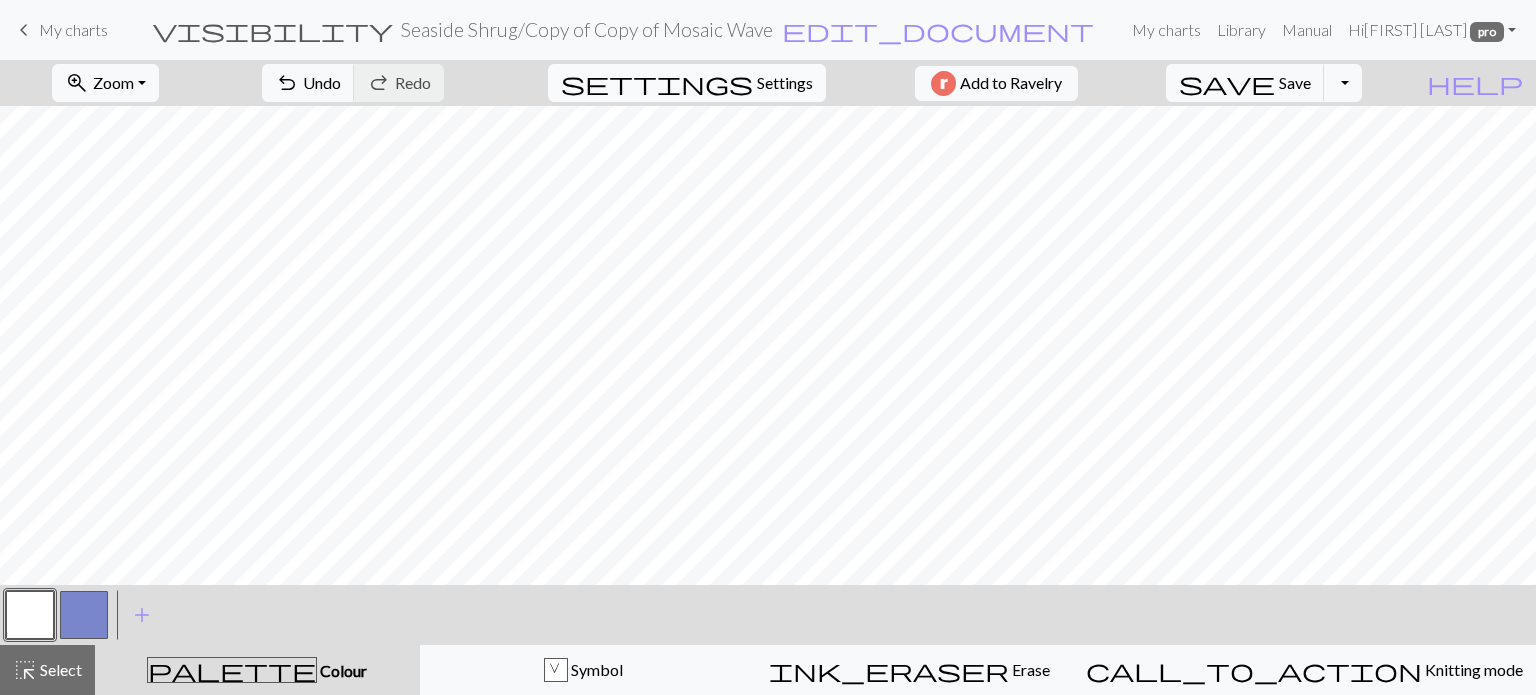 click on "settings  Settings" at bounding box center [687, 83] 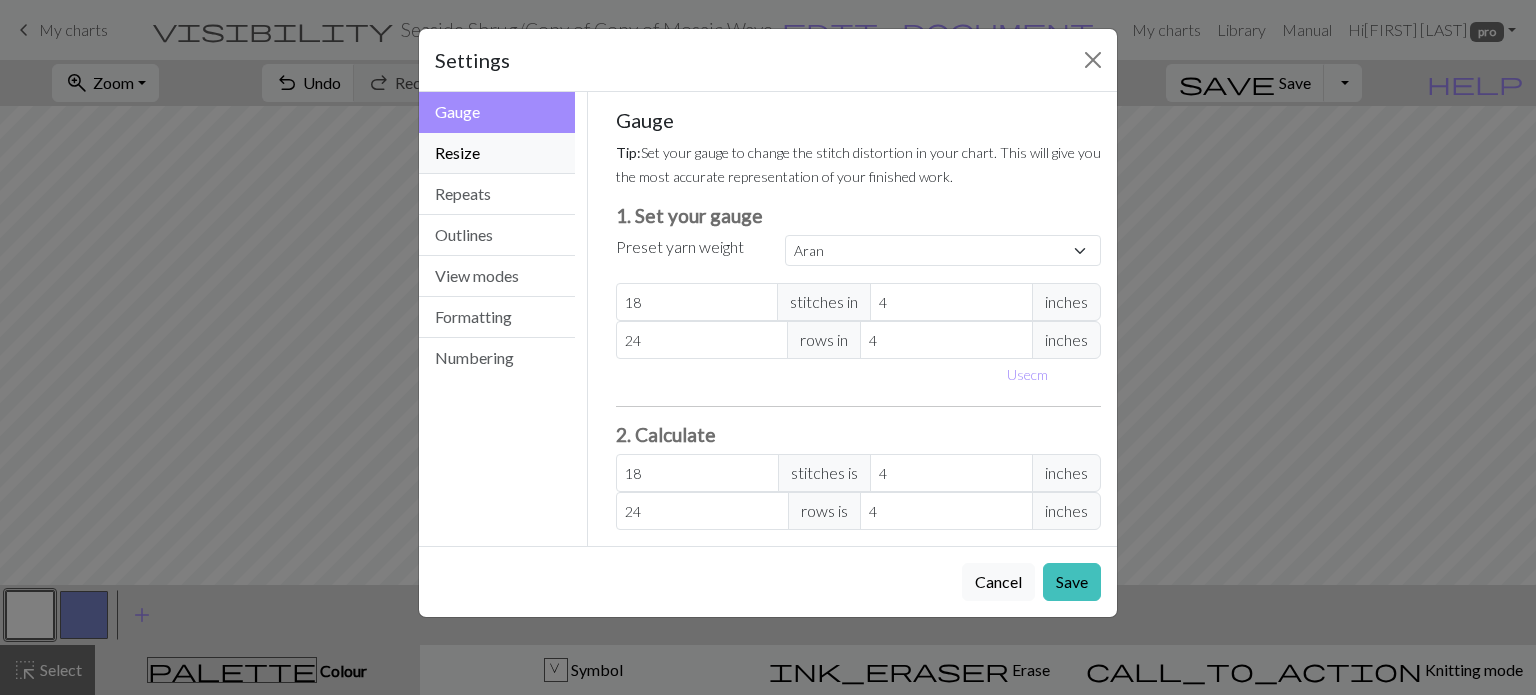 click on "Resize" at bounding box center (497, 153) 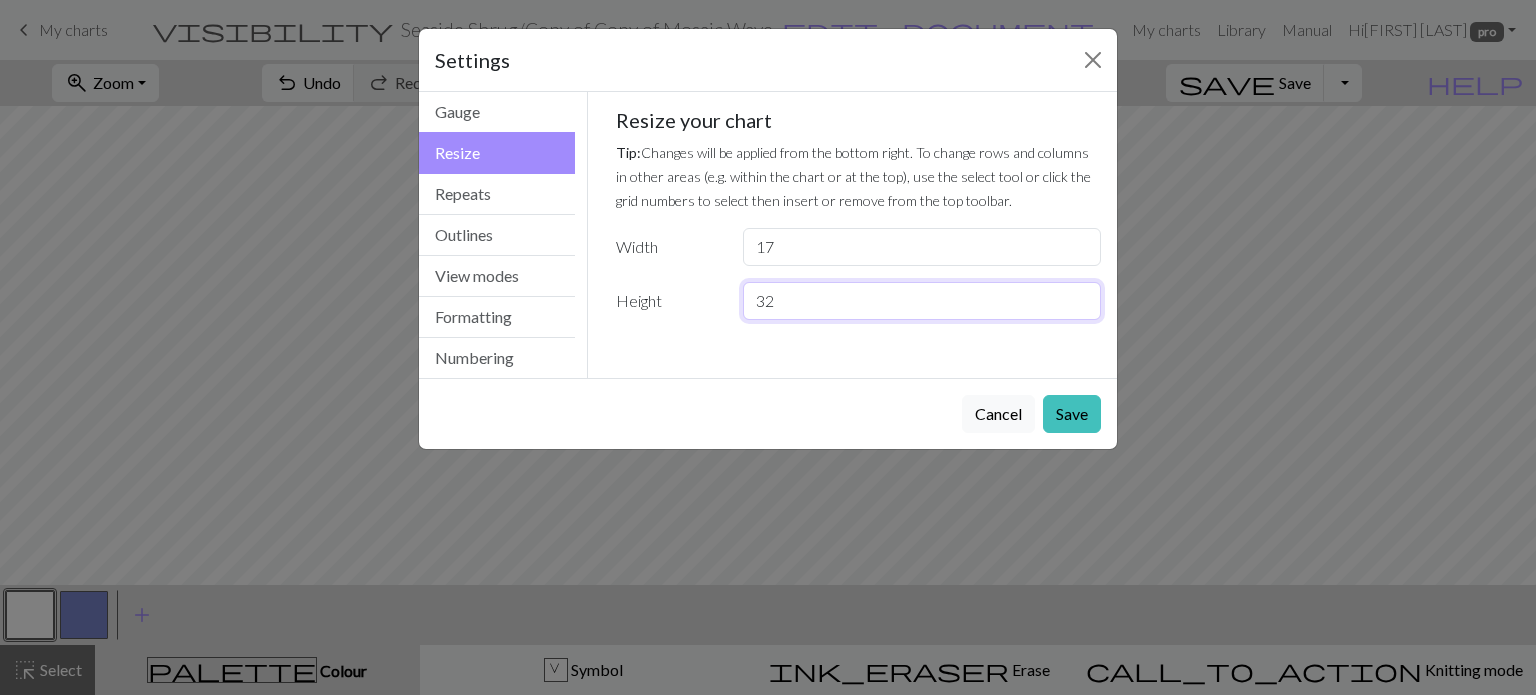 drag, startPoint x: 816, startPoint y: 299, endPoint x: 668, endPoint y: 294, distance: 148.08444 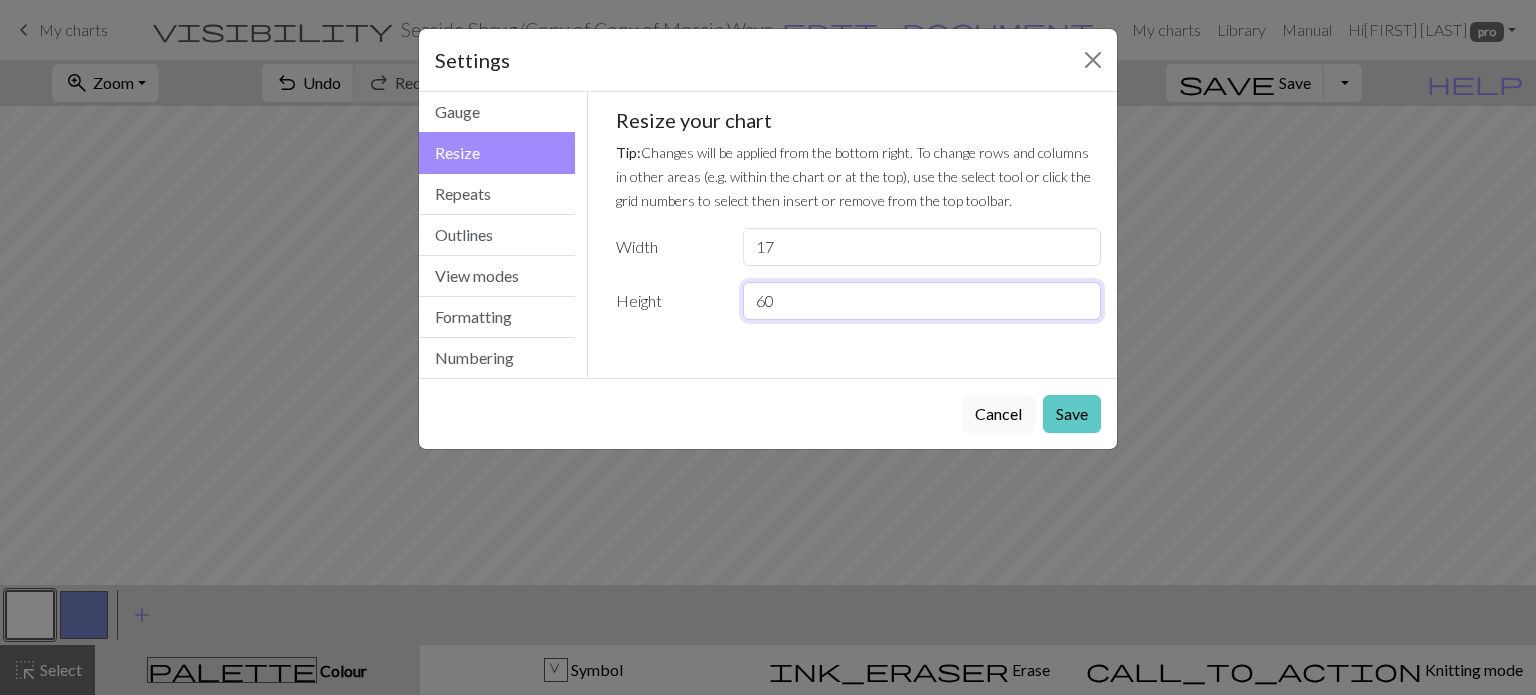 type on "60" 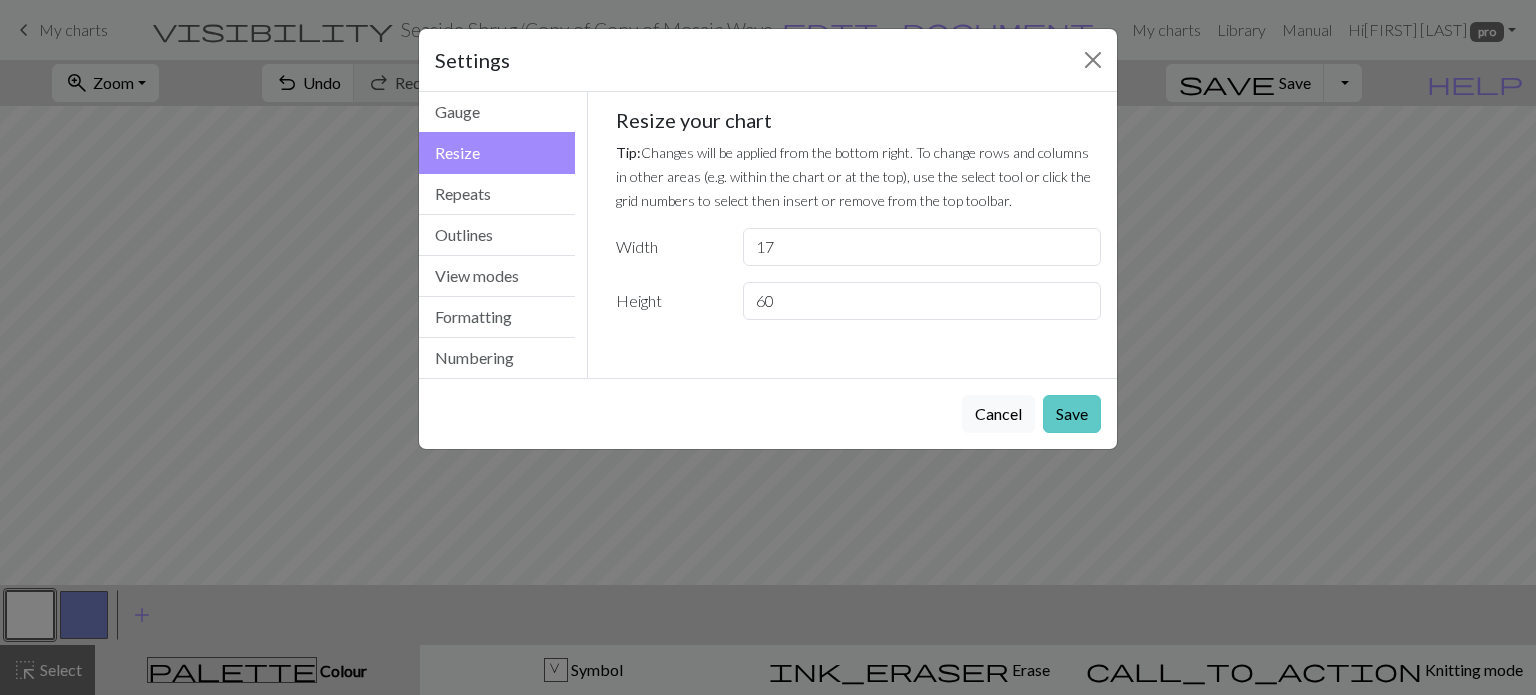 click on "Save" at bounding box center [1072, 414] 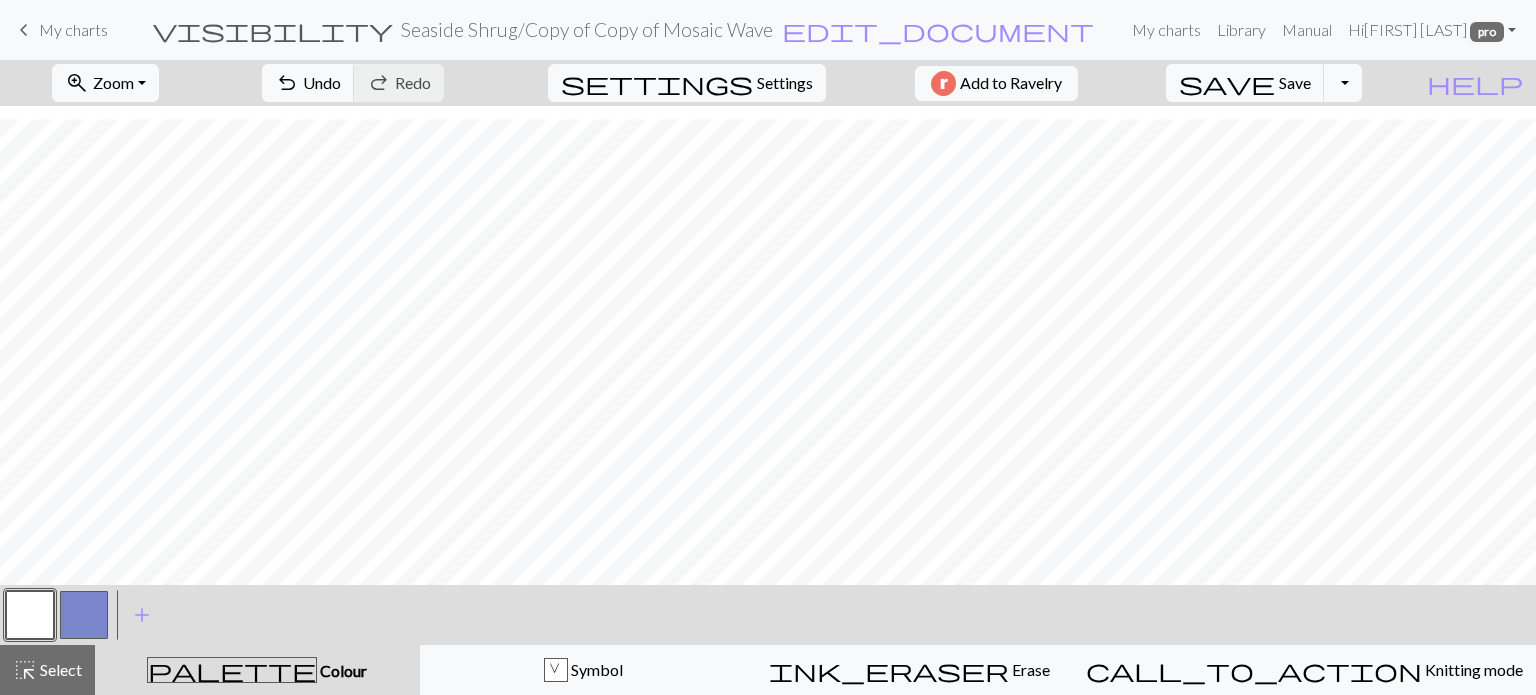 scroll, scrollTop: 341, scrollLeft: 0, axis: vertical 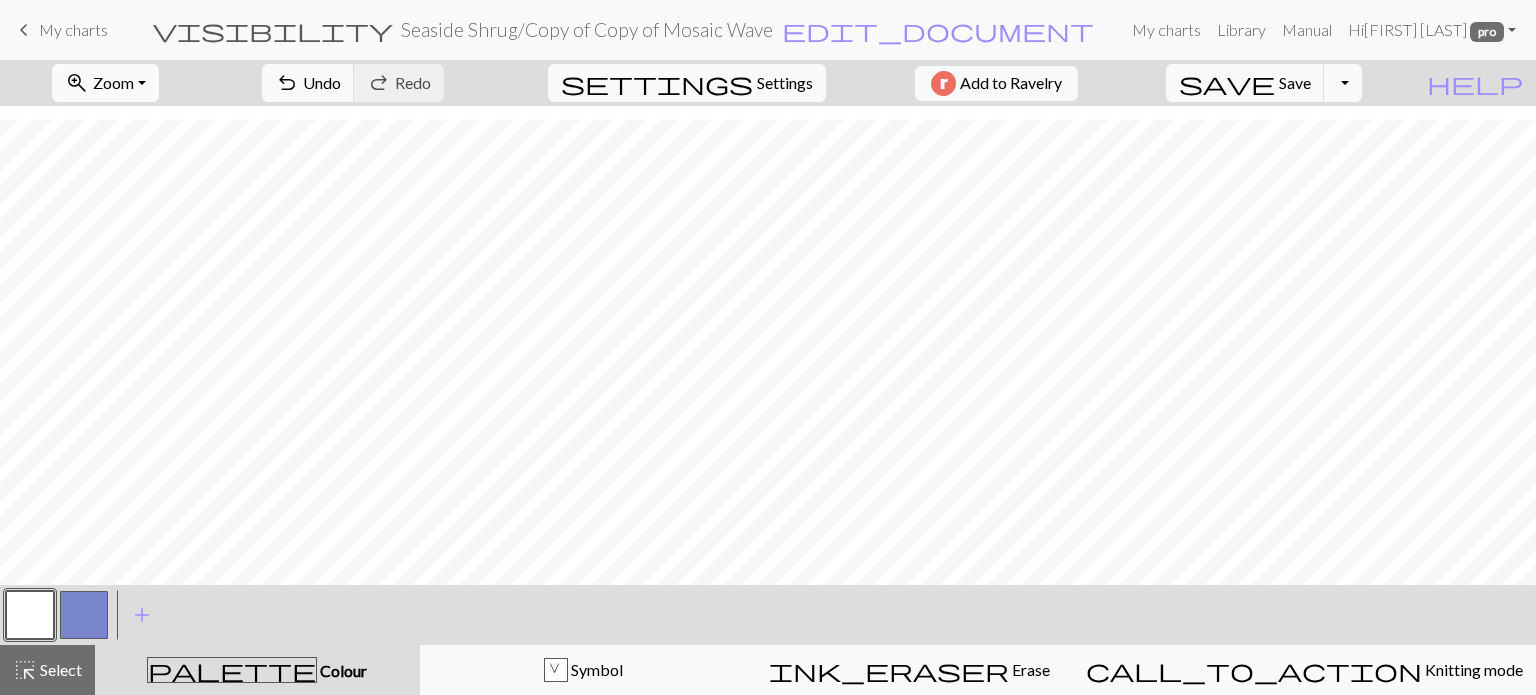 click on "Zoom" at bounding box center (113, 82) 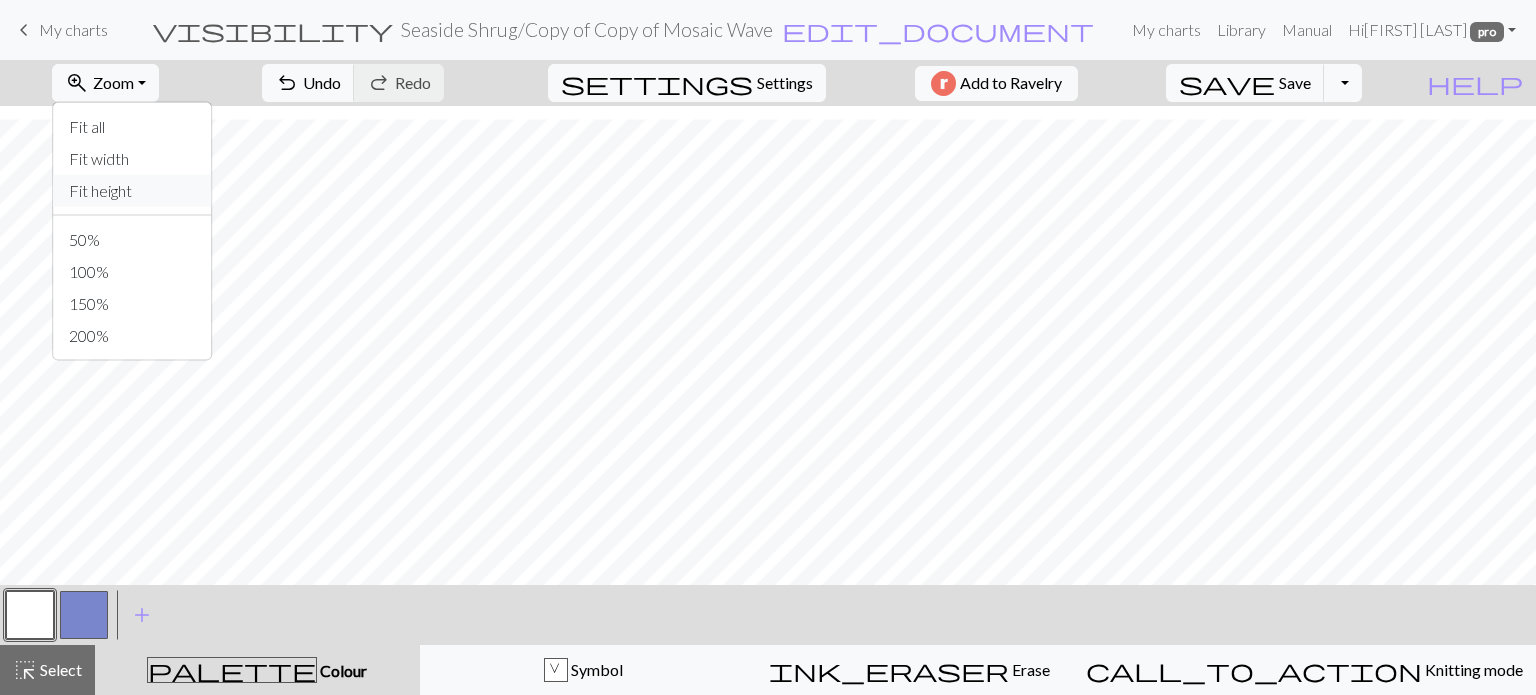 click on "Fit height" at bounding box center (132, 191) 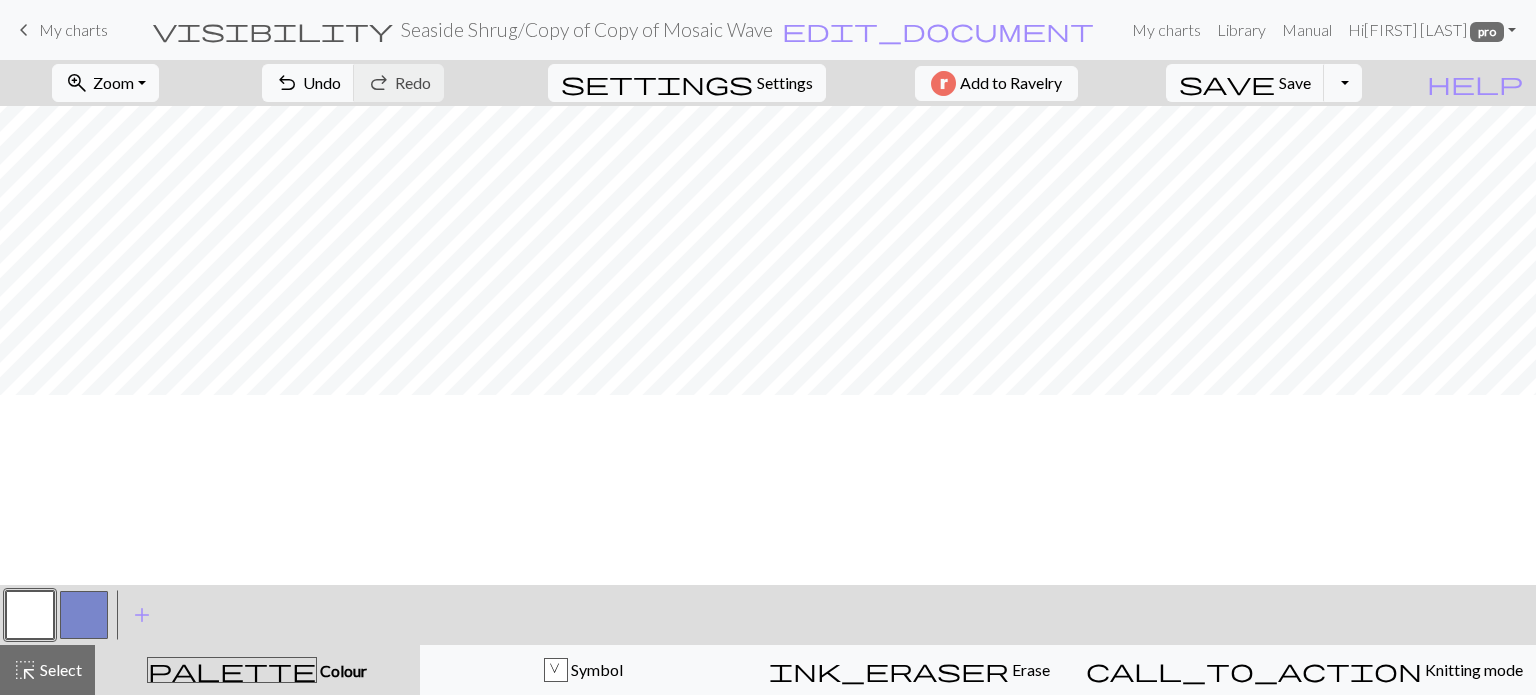 scroll, scrollTop: 0, scrollLeft: 0, axis: both 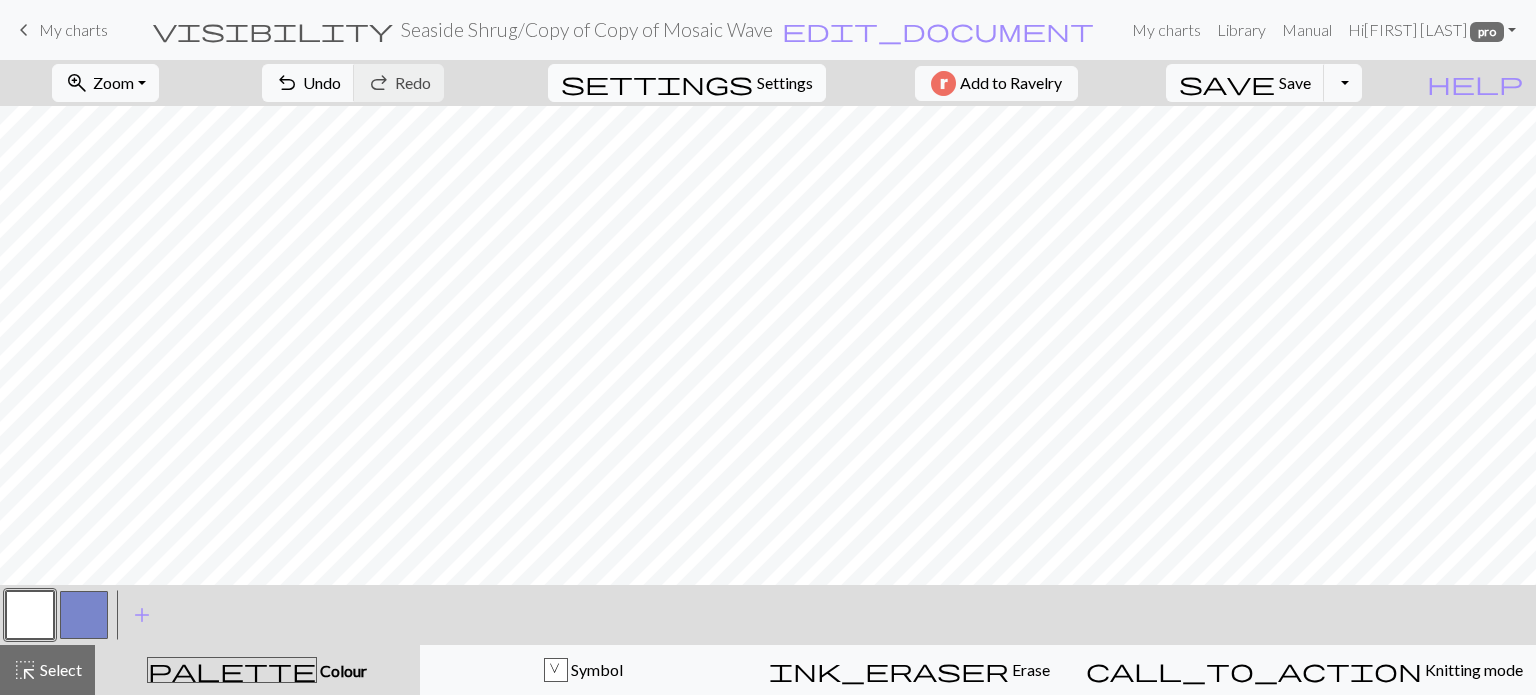 click on "Settings" at bounding box center (785, 83) 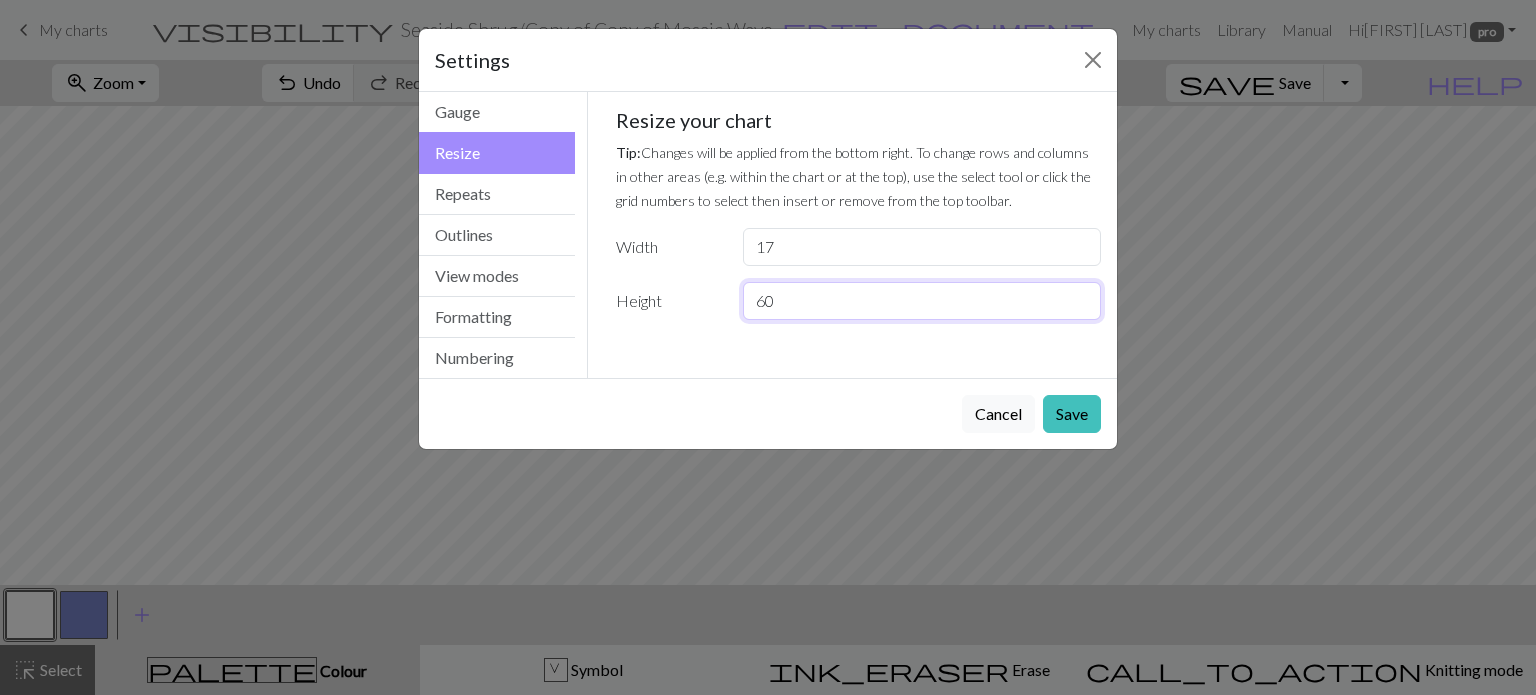 drag, startPoint x: 809, startPoint y: 311, endPoint x: 668, endPoint y: 241, distance: 157.41982 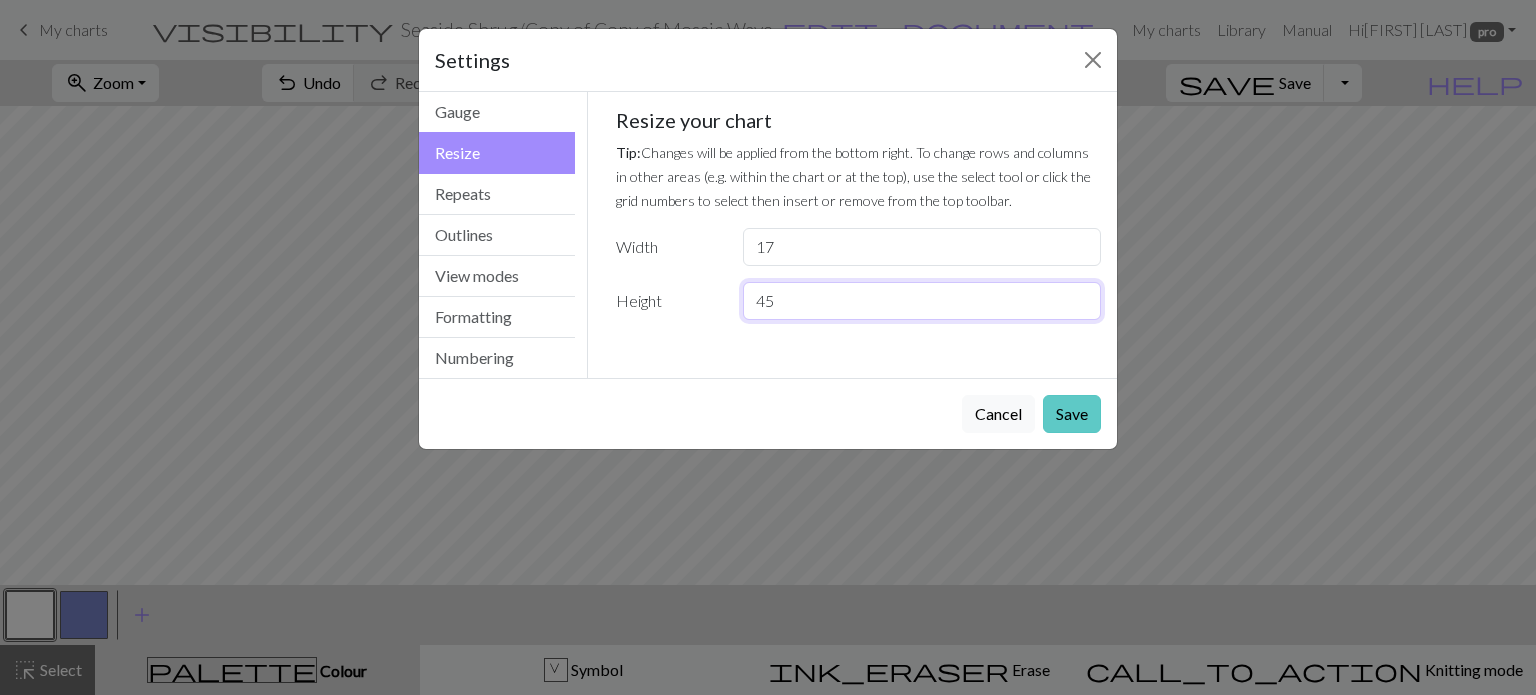 type on "45" 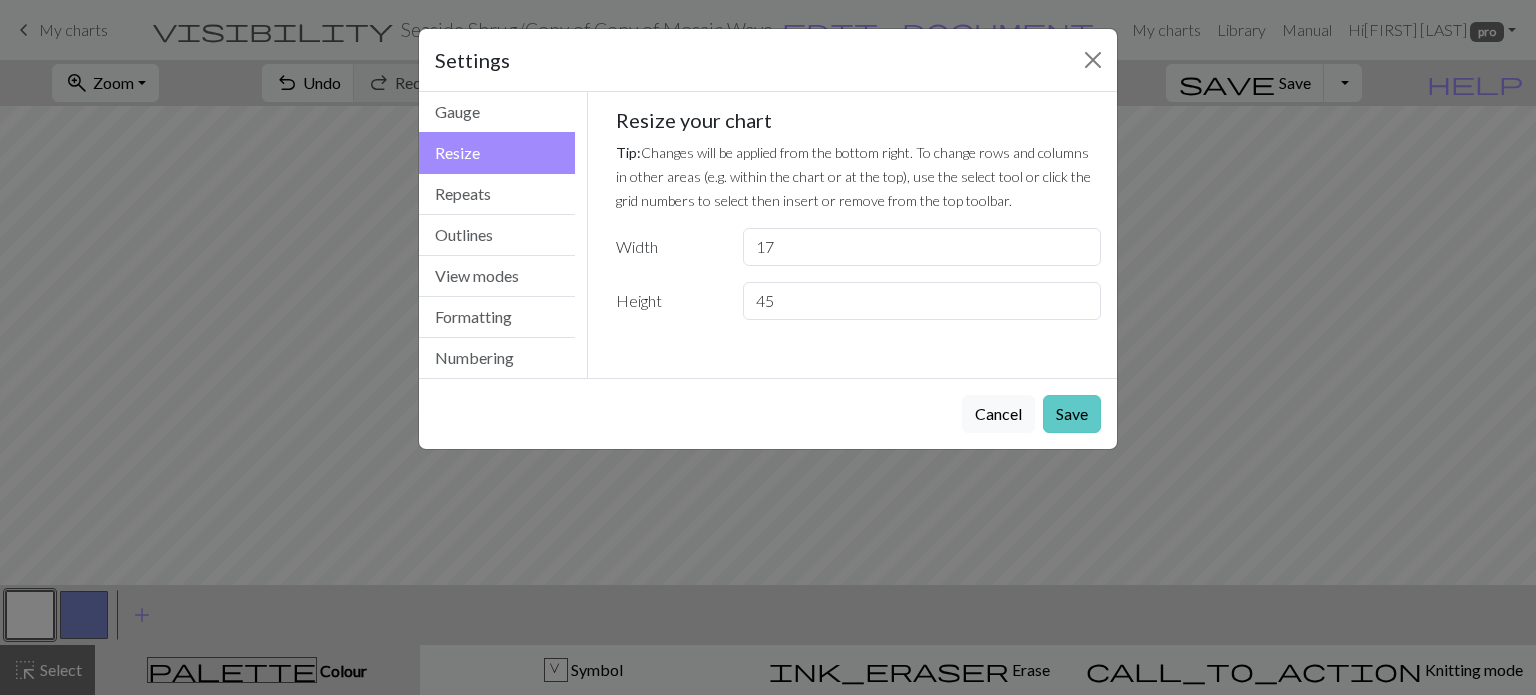 click on "Save" at bounding box center (1072, 414) 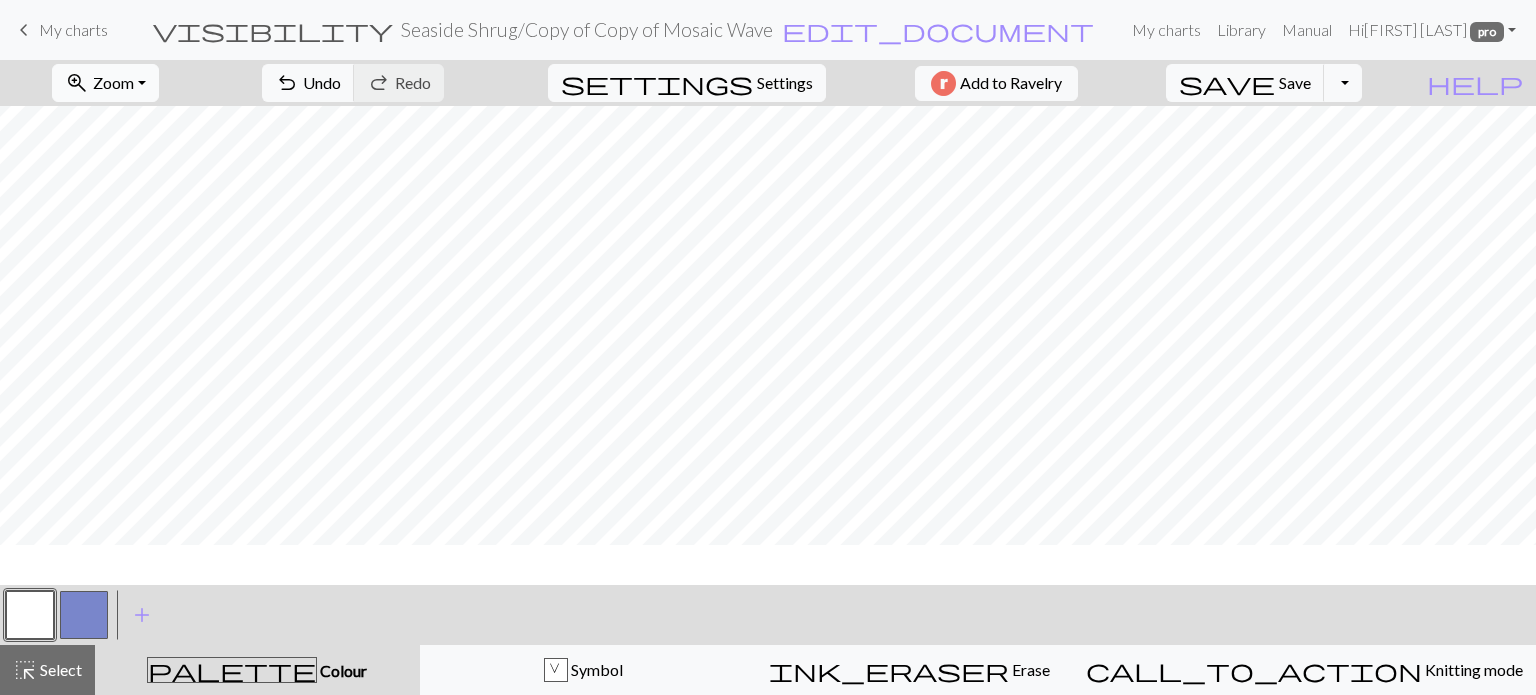 scroll, scrollTop: 0, scrollLeft: 0, axis: both 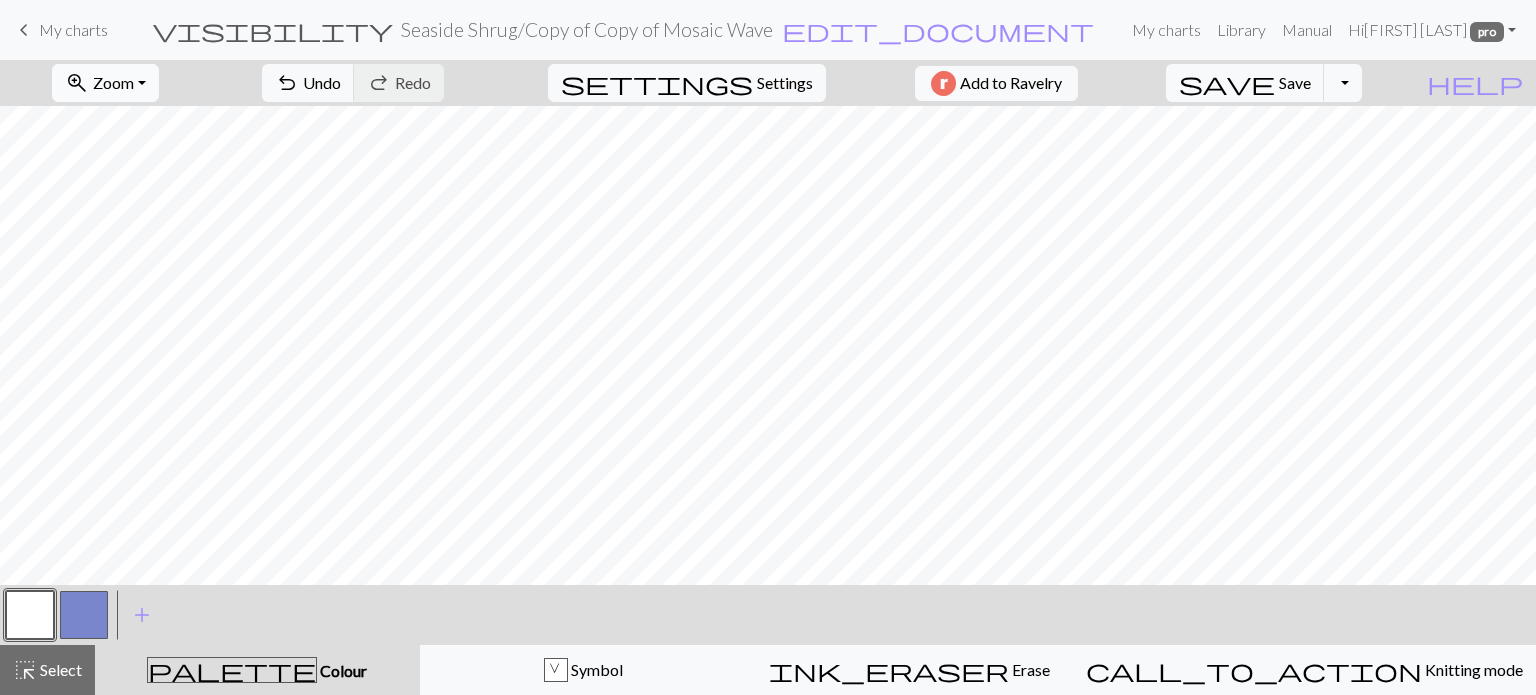 click on "zoom_in Zoom Zoom" at bounding box center [105, 83] 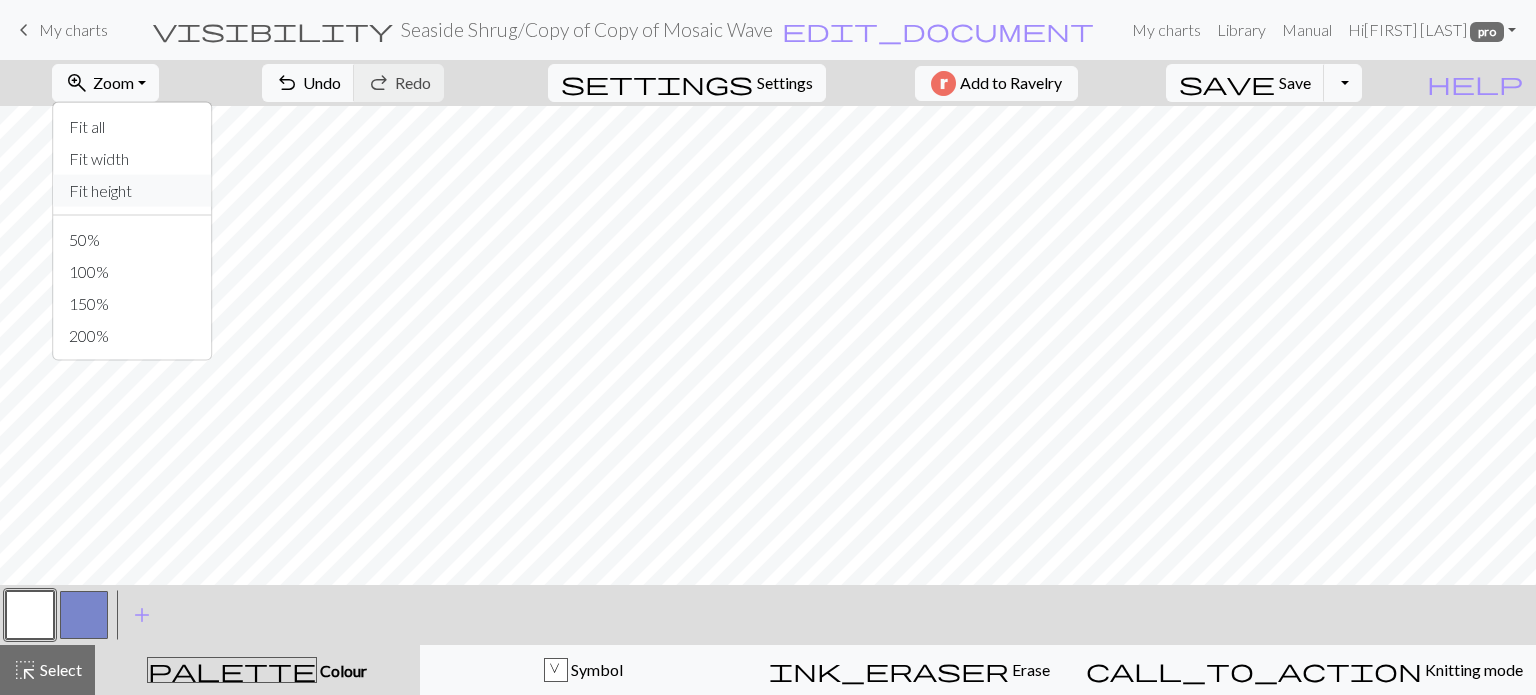 click on "Fit height" at bounding box center (132, 191) 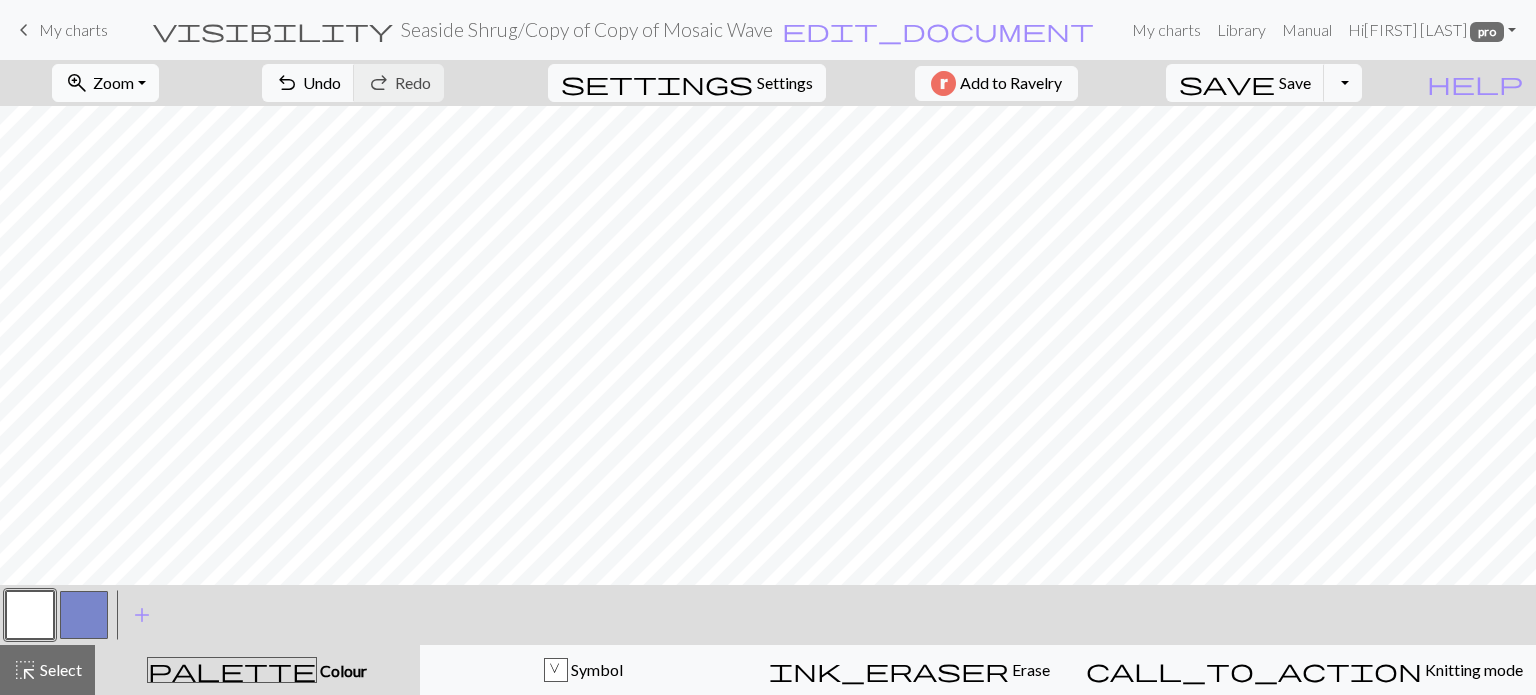 click on "Zoom" at bounding box center [113, 82] 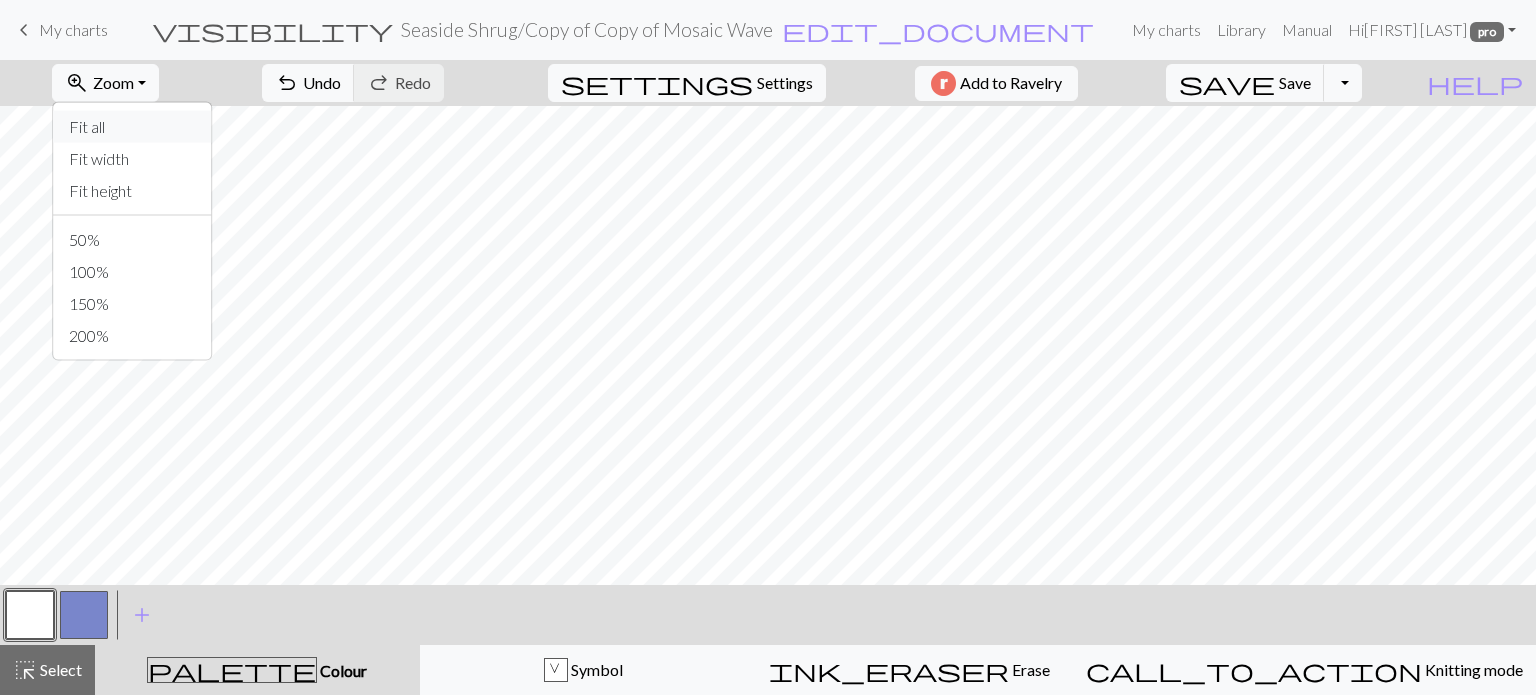 click on "Fit all" at bounding box center (132, 127) 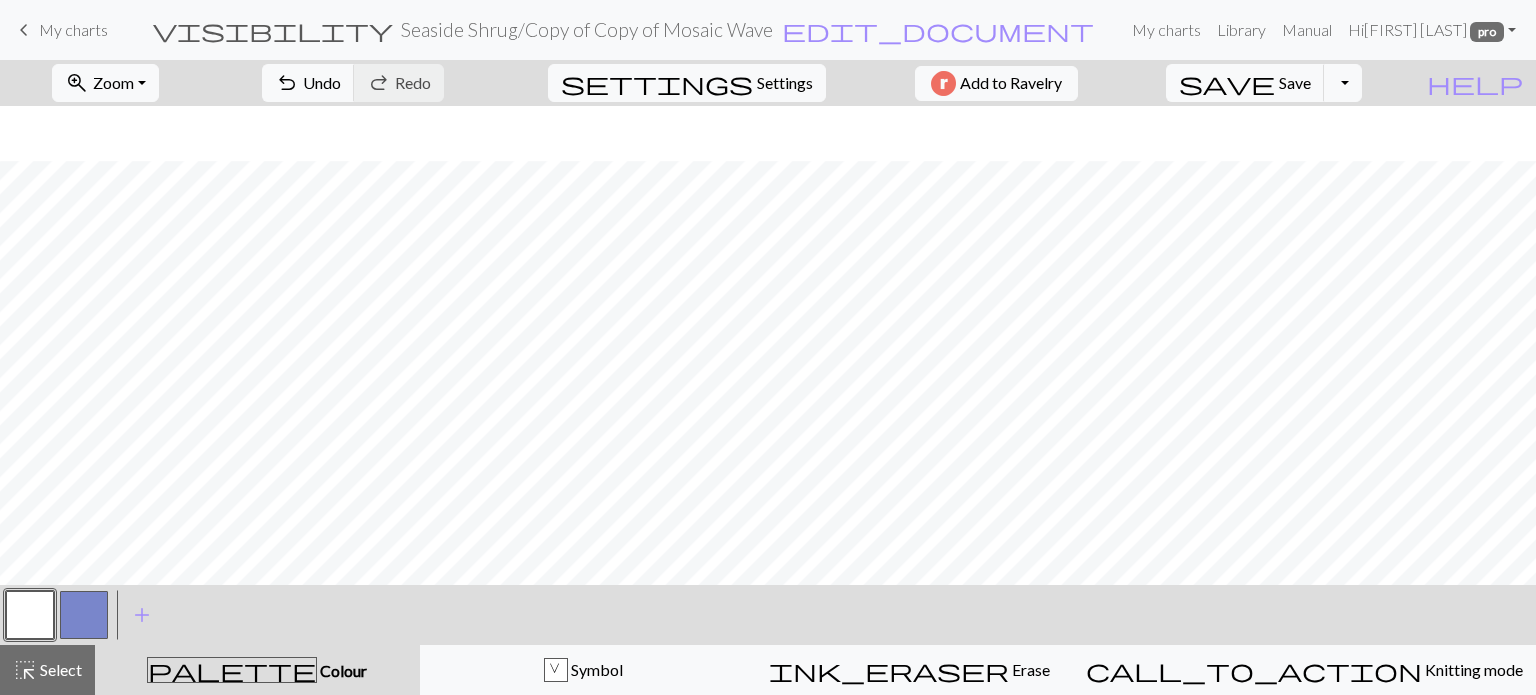 scroll, scrollTop: 55, scrollLeft: 0, axis: vertical 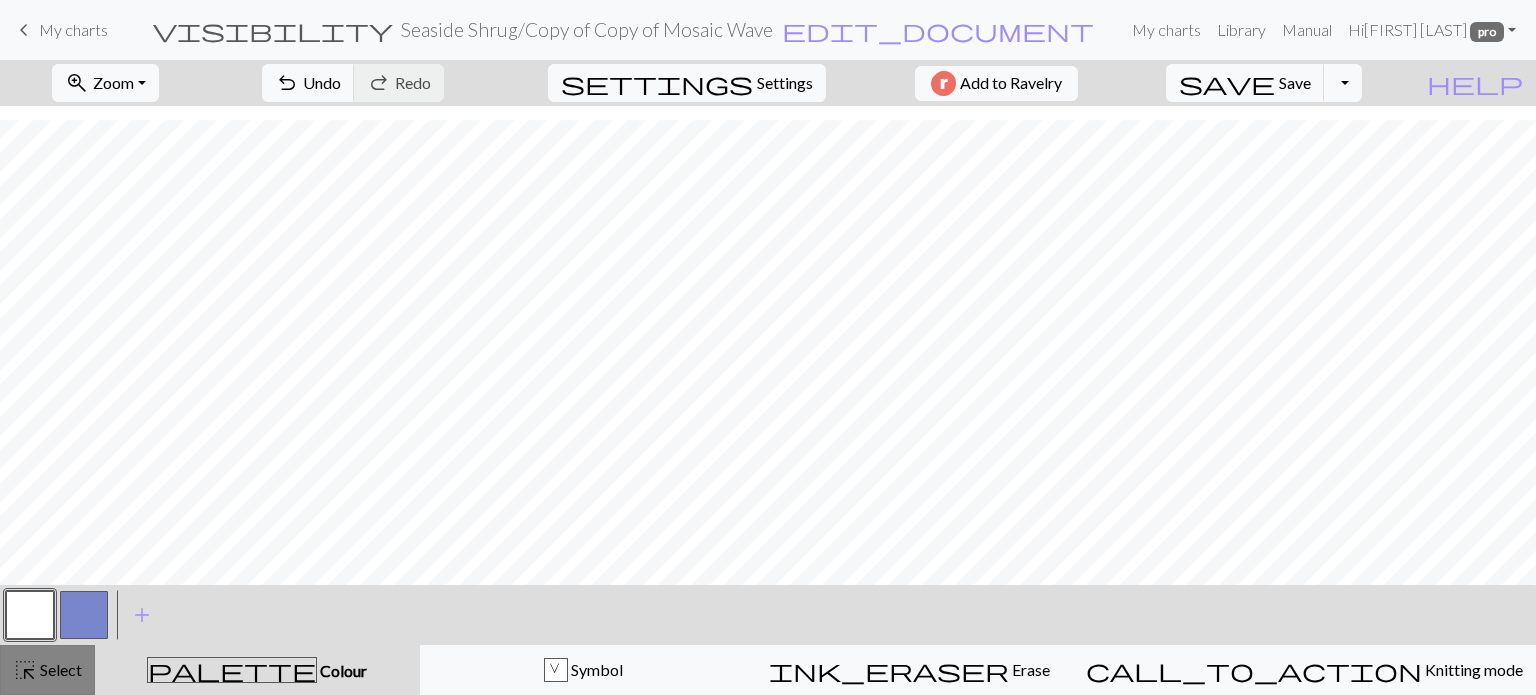 click on "highlight_alt" at bounding box center [25, 670] 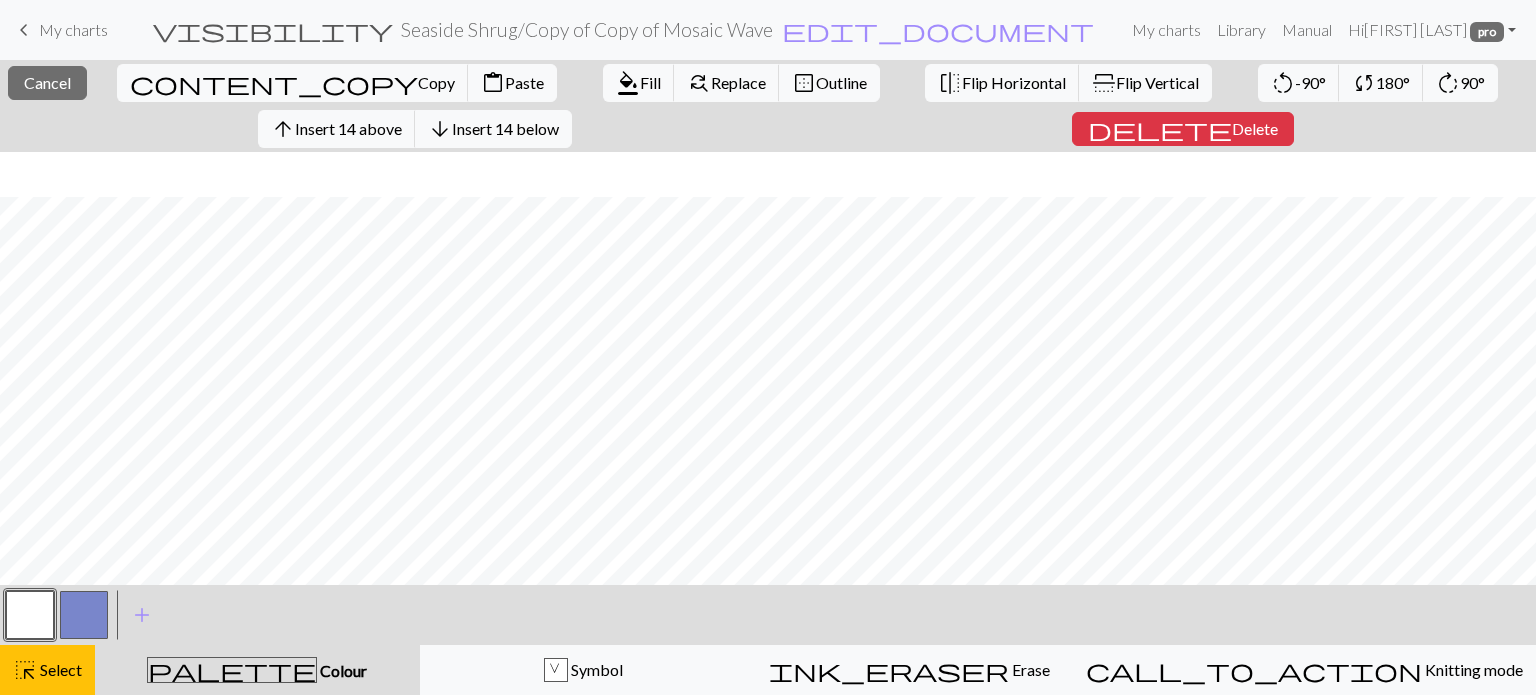 scroll, scrollTop: 100, scrollLeft: 0, axis: vertical 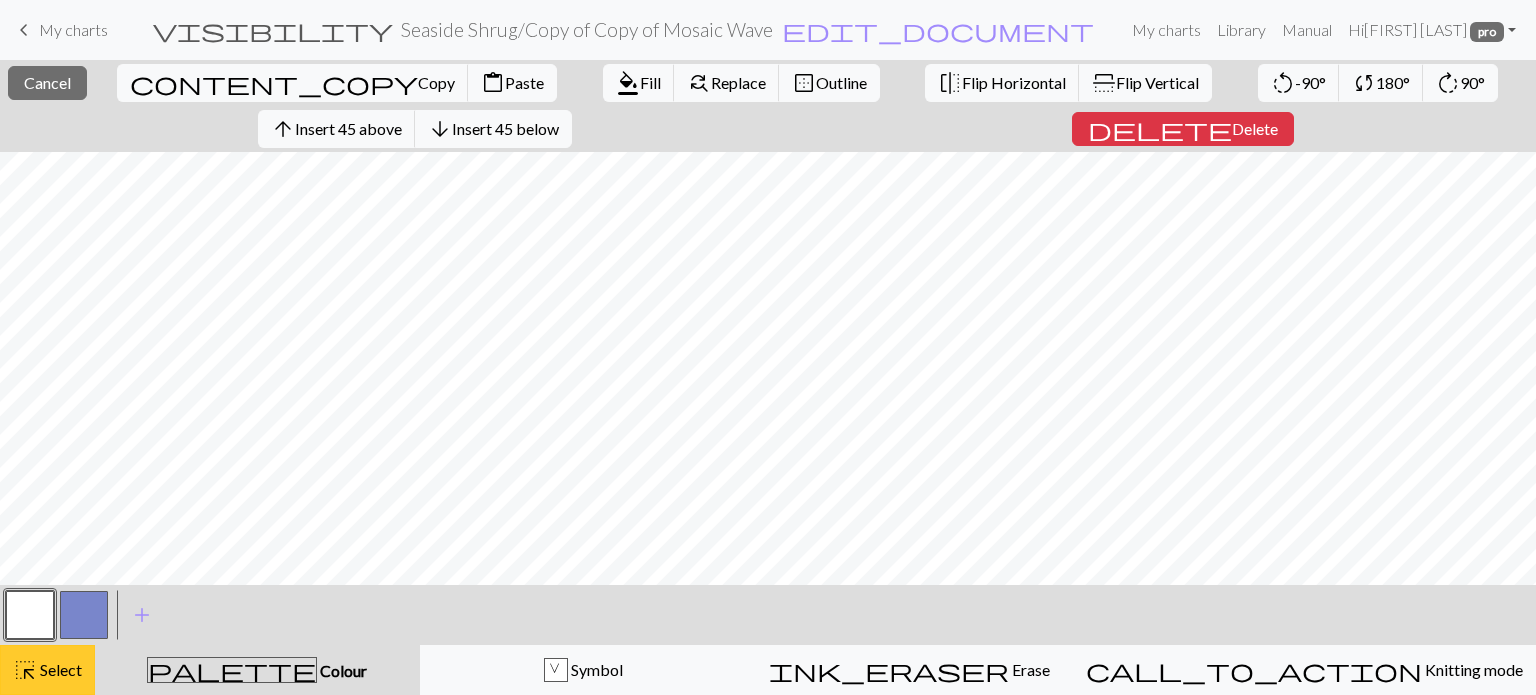 click on "Select" at bounding box center [59, 669] 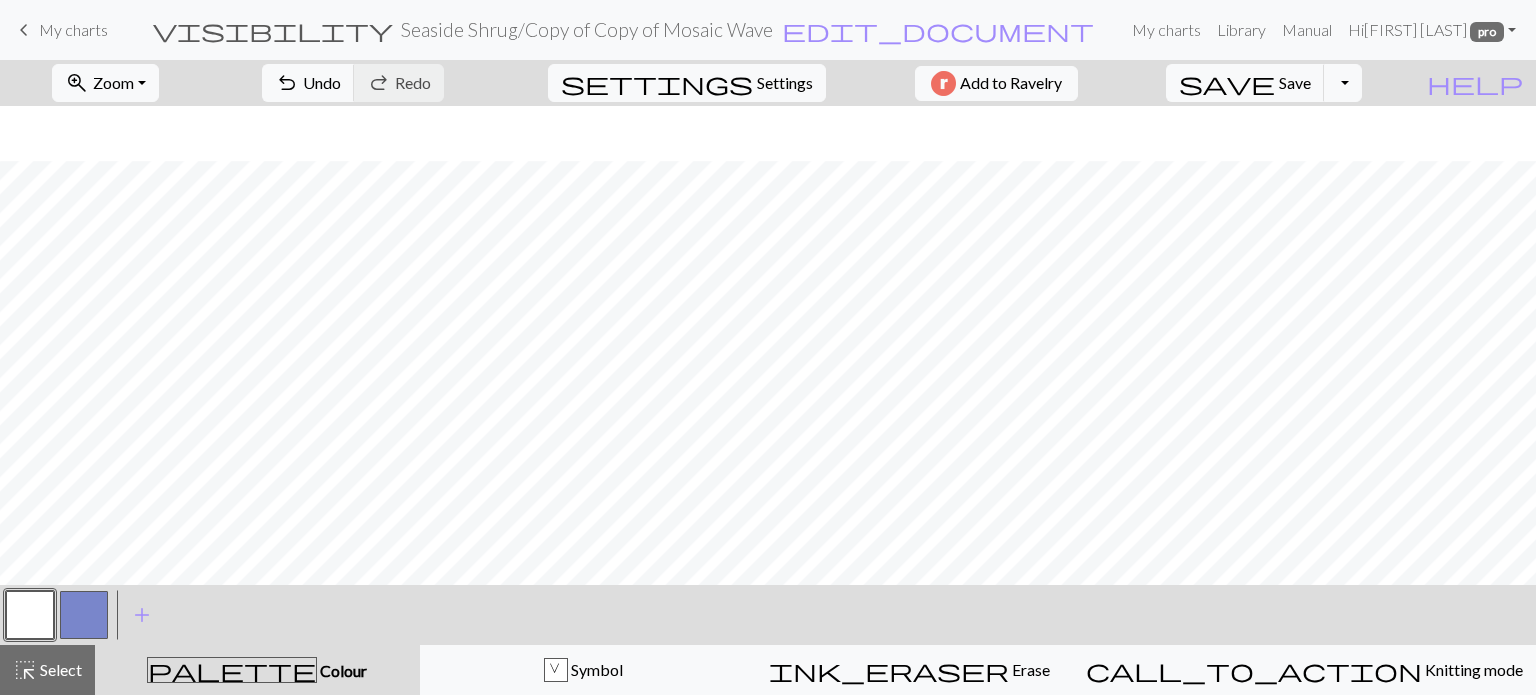 scroll, scrollTop: 55, scrollLeft: 0, axis: vertical 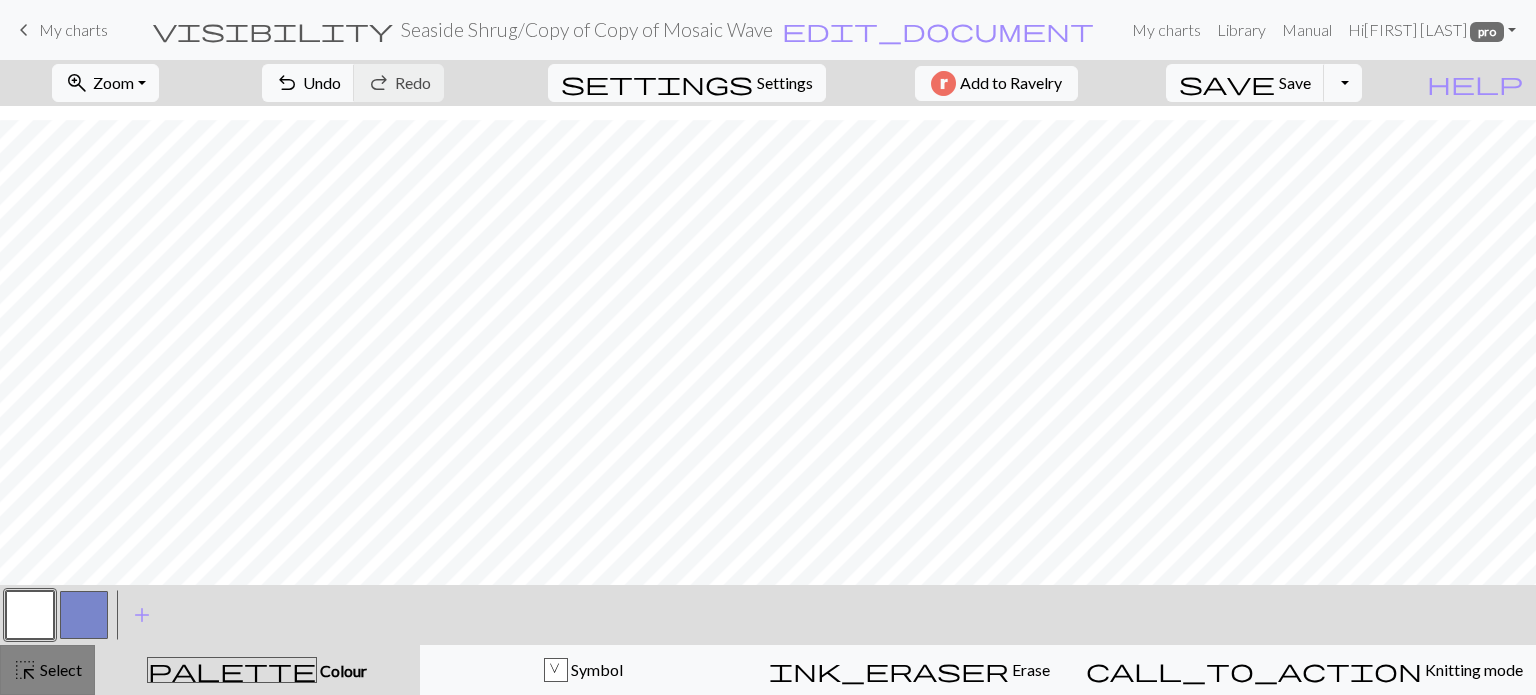 click on "Select" at bounding box center (59, 669) 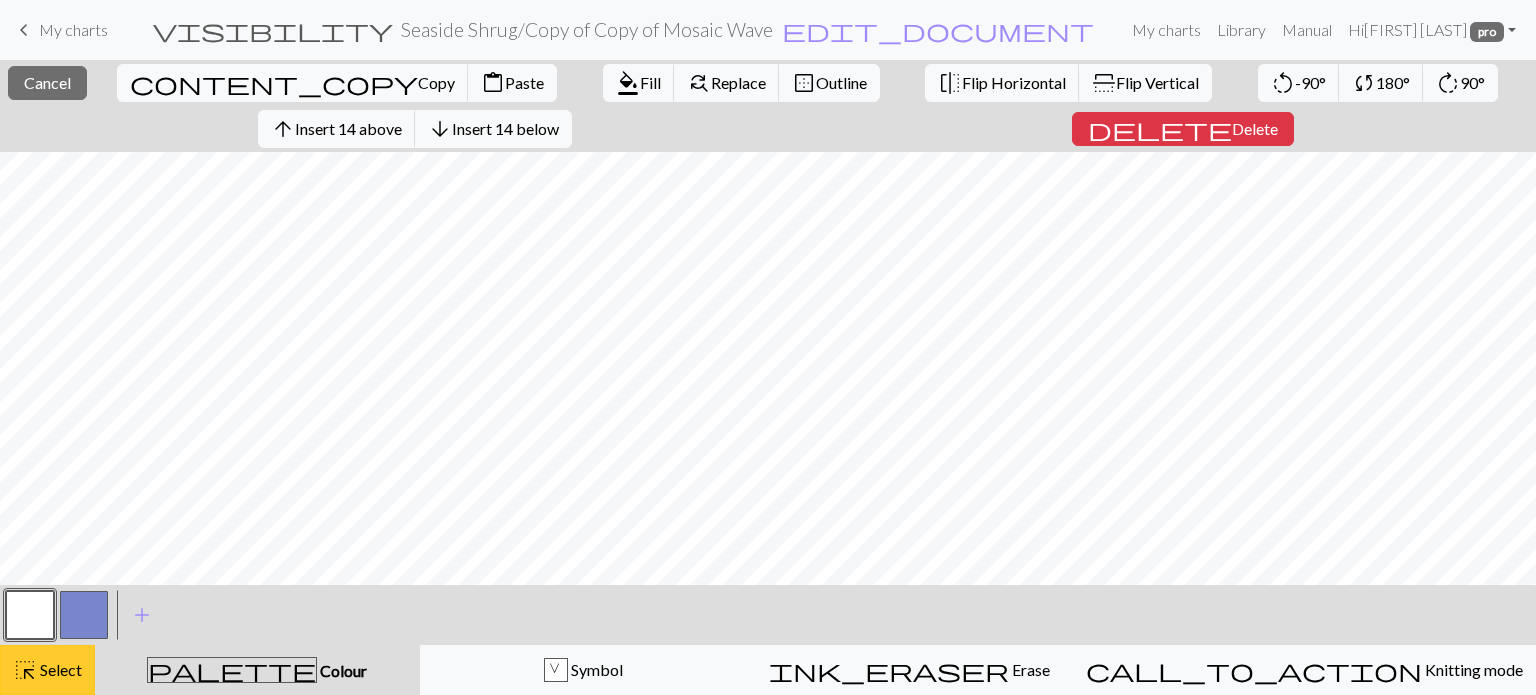 click on "highlight_alt   Select   Select" at bounding box center (47, 670) 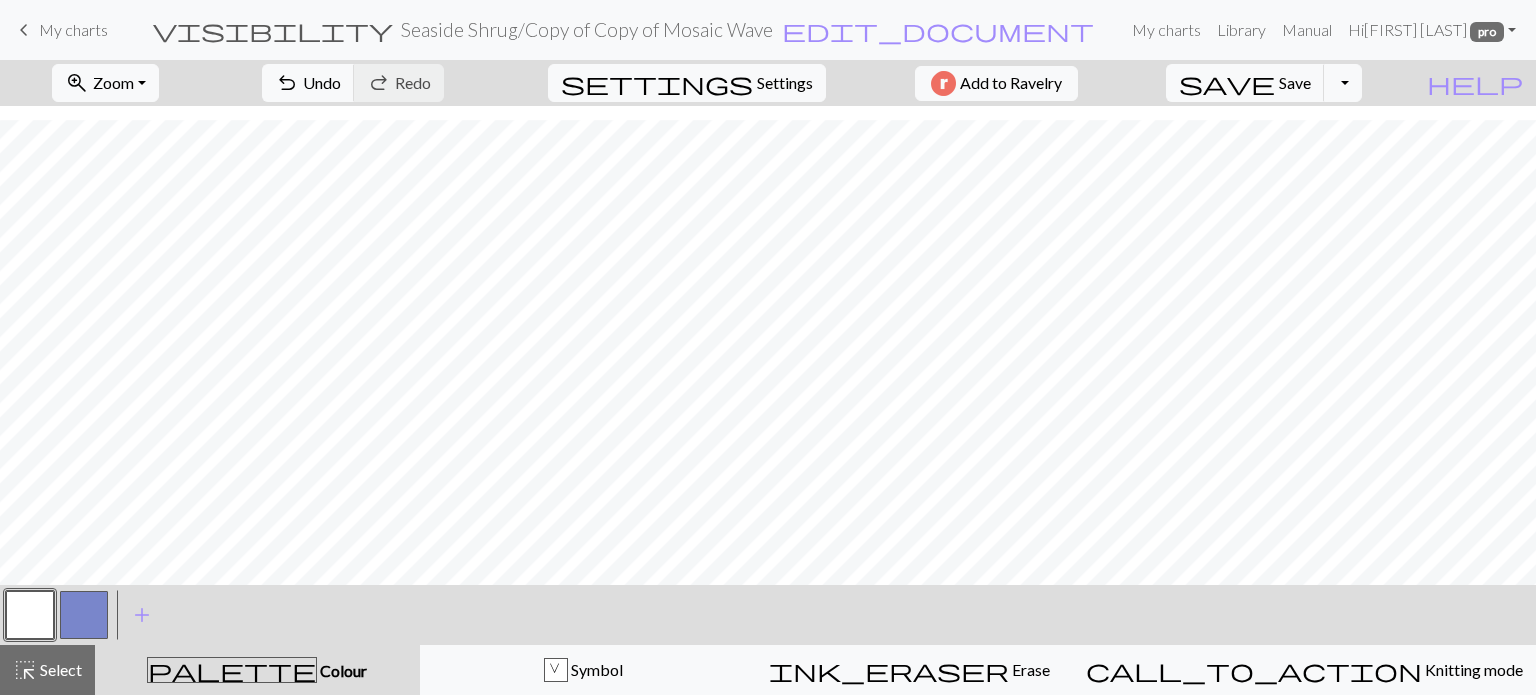 click at bounding box center (30, 615) 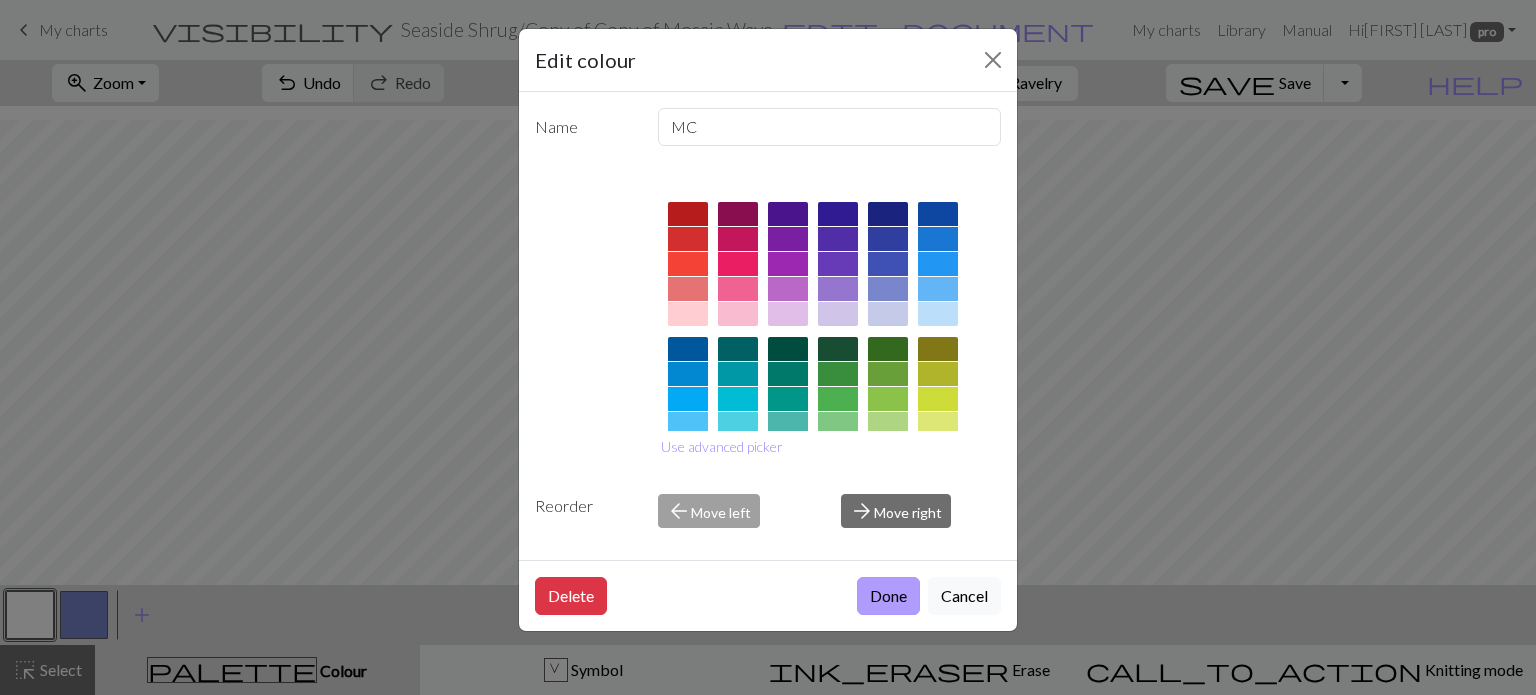 click on "Done" at bounding box center (888, 596) 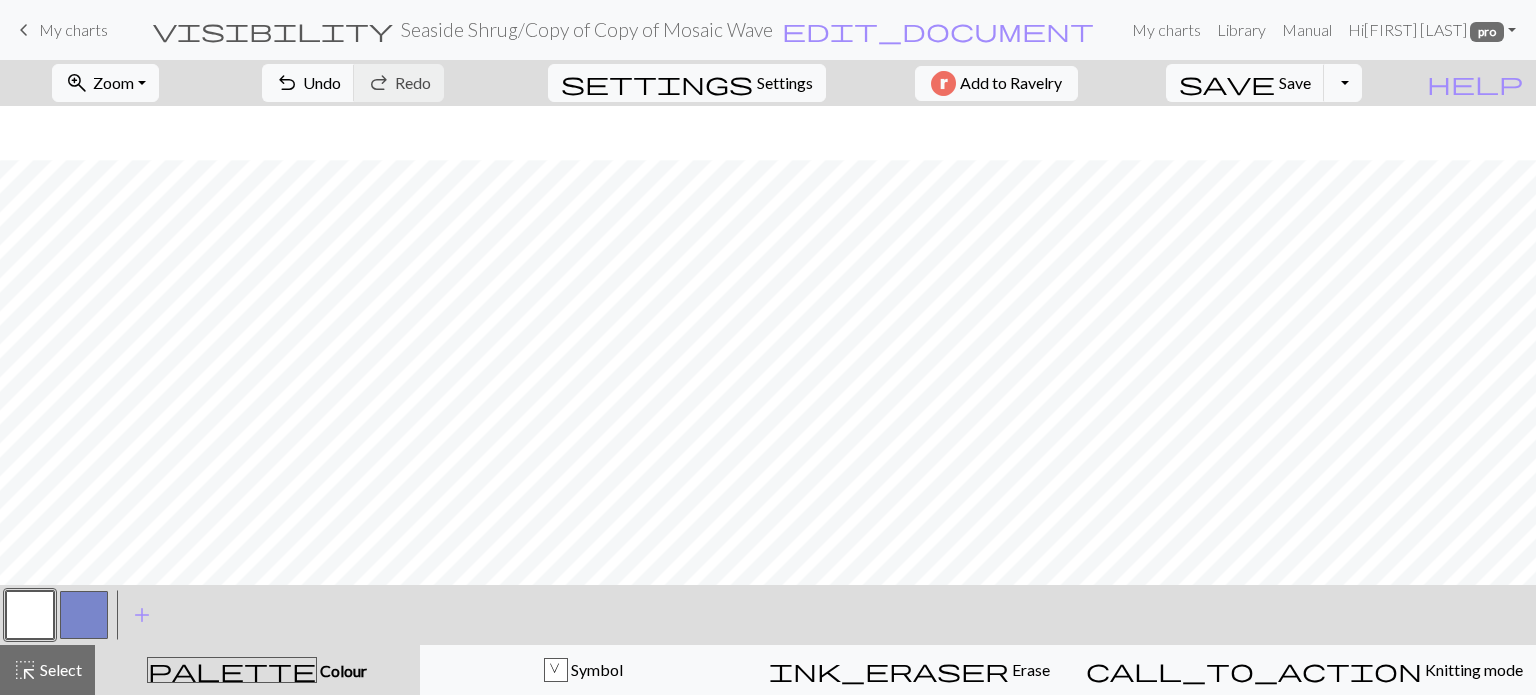 scroll, scrollTop: 55, scrollLeft: 0, axis: vertical 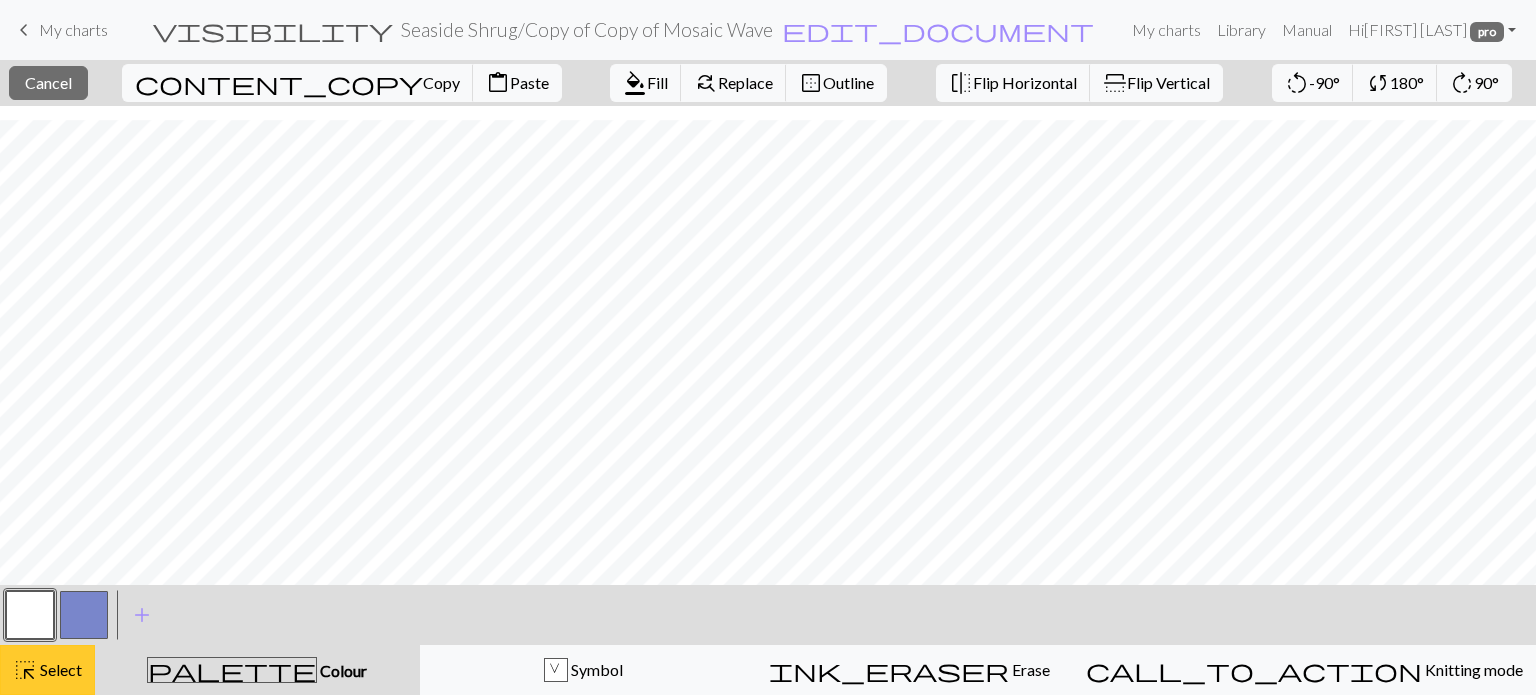 click on "Select" at bounding box center [59, 669] 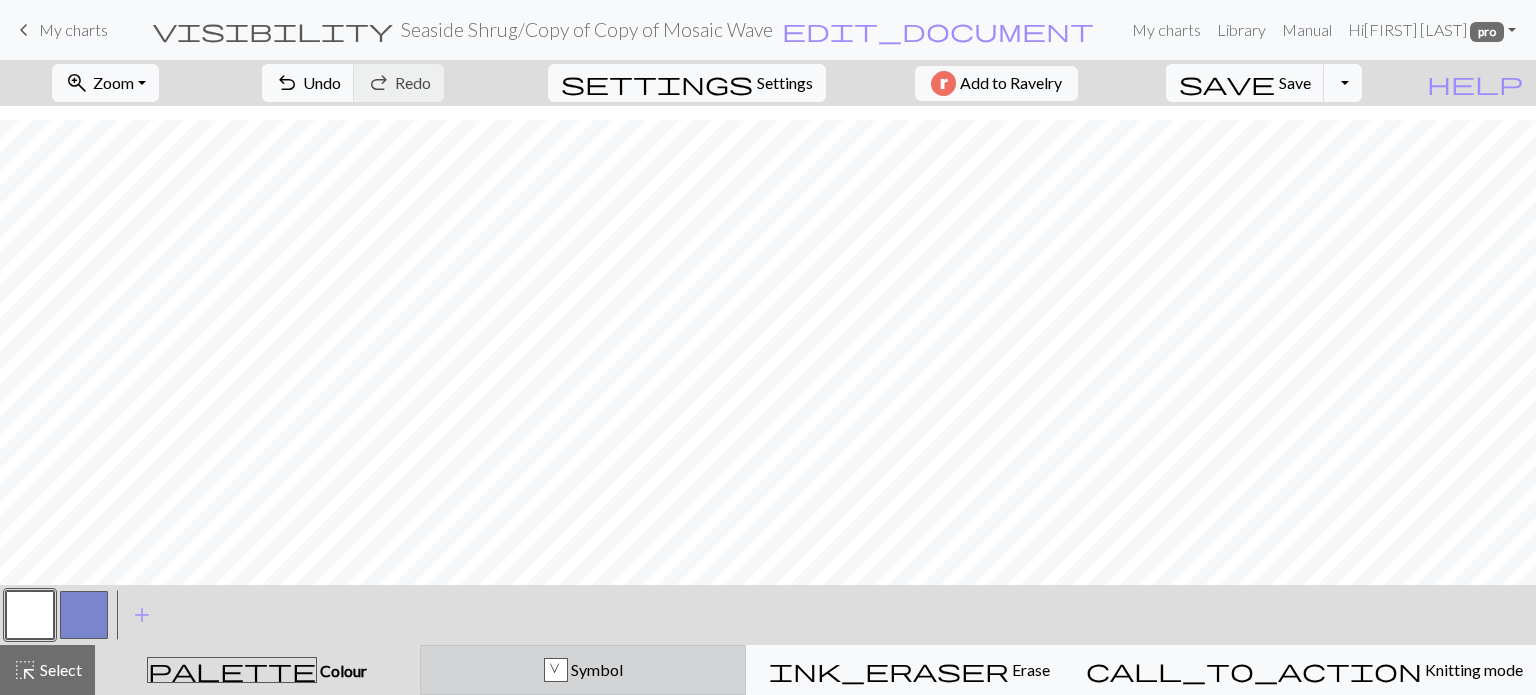 click on "V   Symbol" at bounding box center (583, 670) 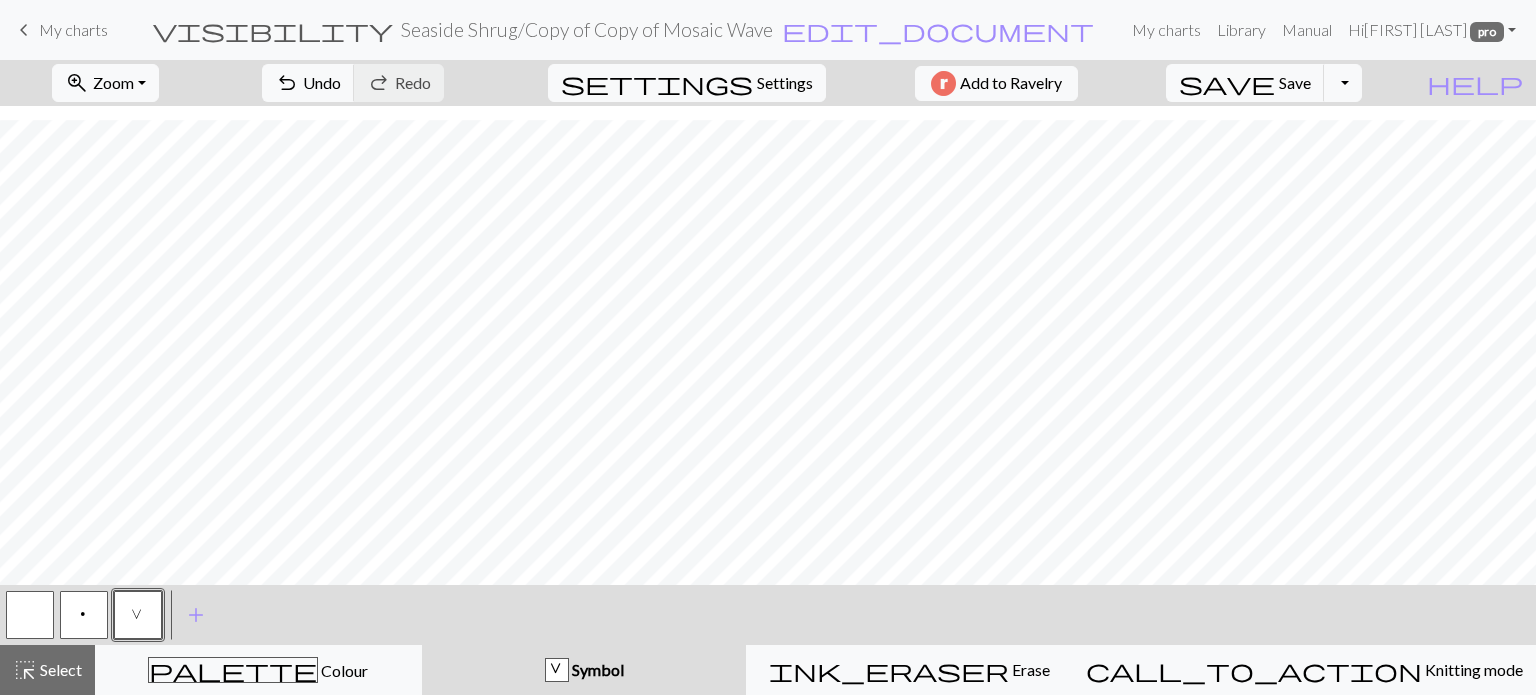 click at bounding box center [30, 615] 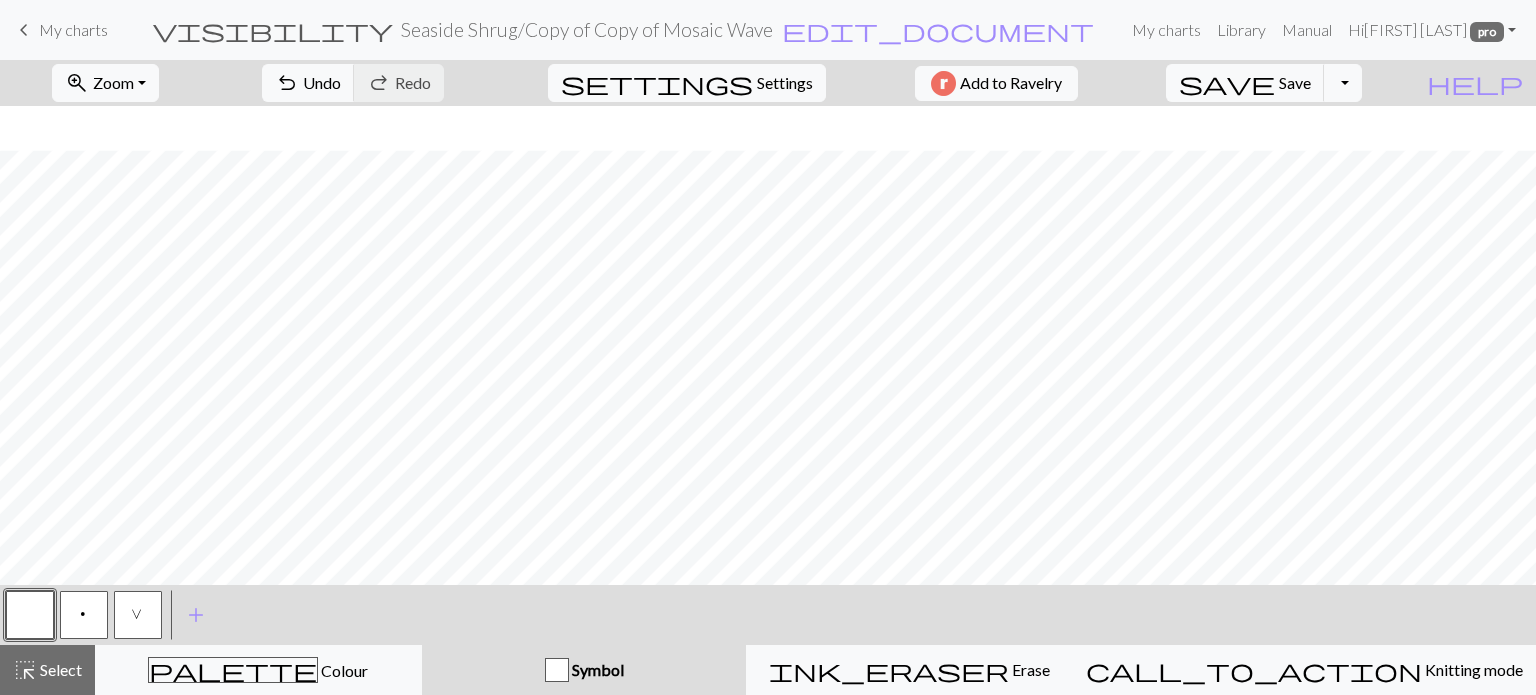 scroll, scrollTop: 55, scrollLeft: 0, axis: vertical 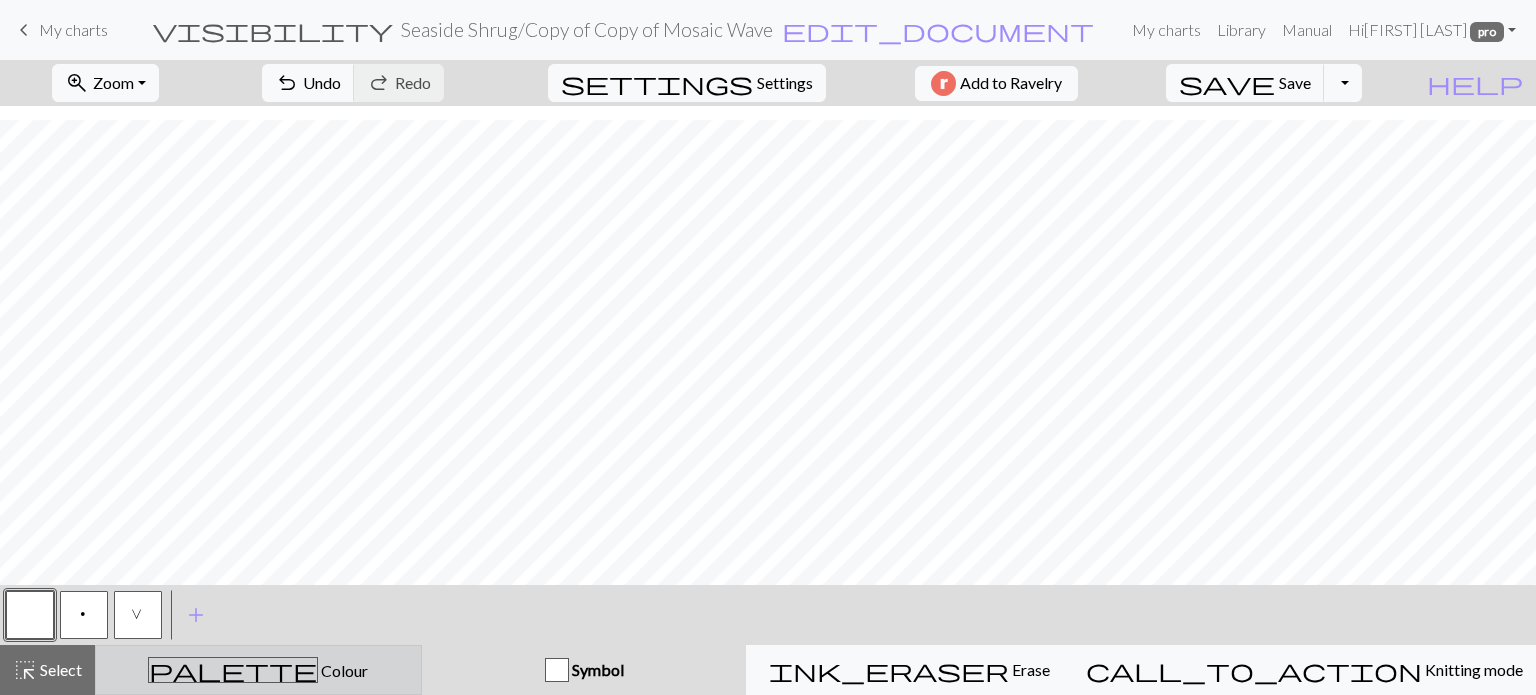 click on "palette" at bounding box center [233, 670] 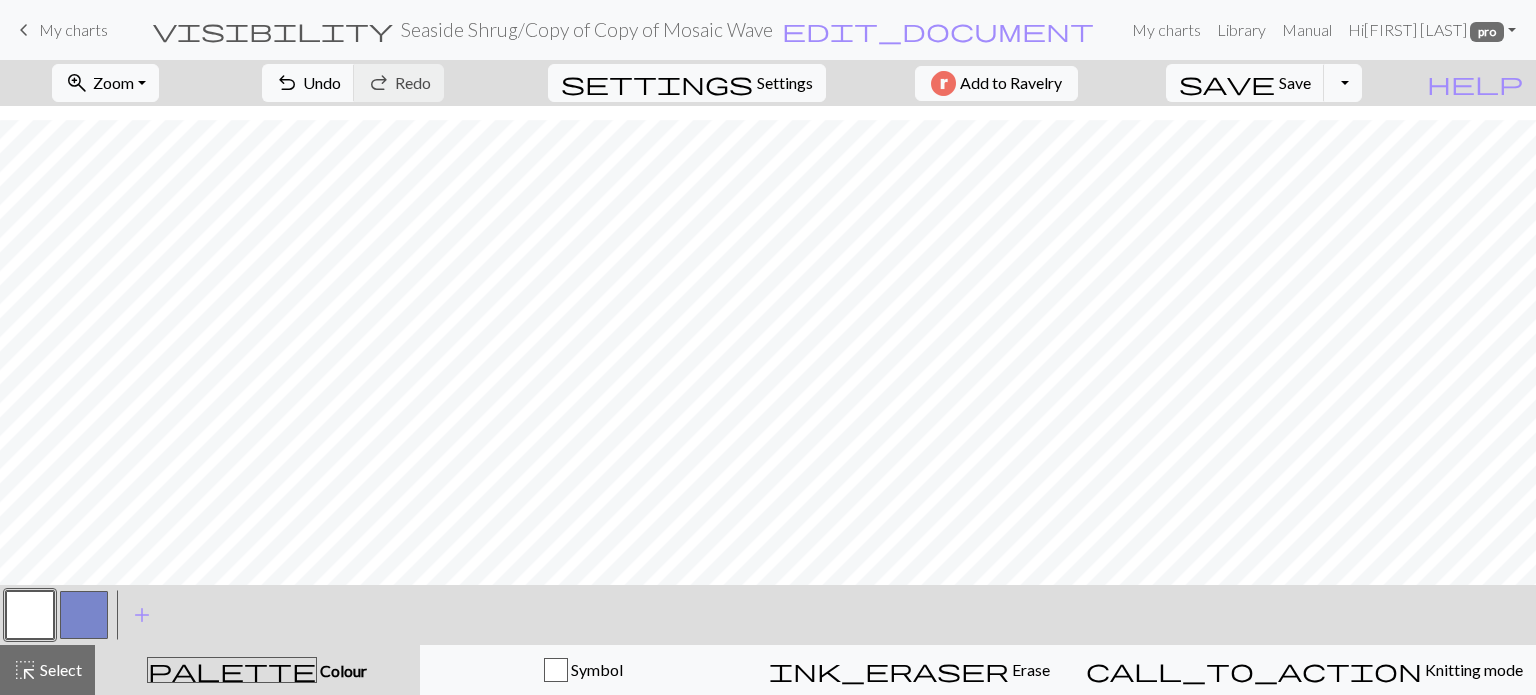 click at bounding box center (84, 615) 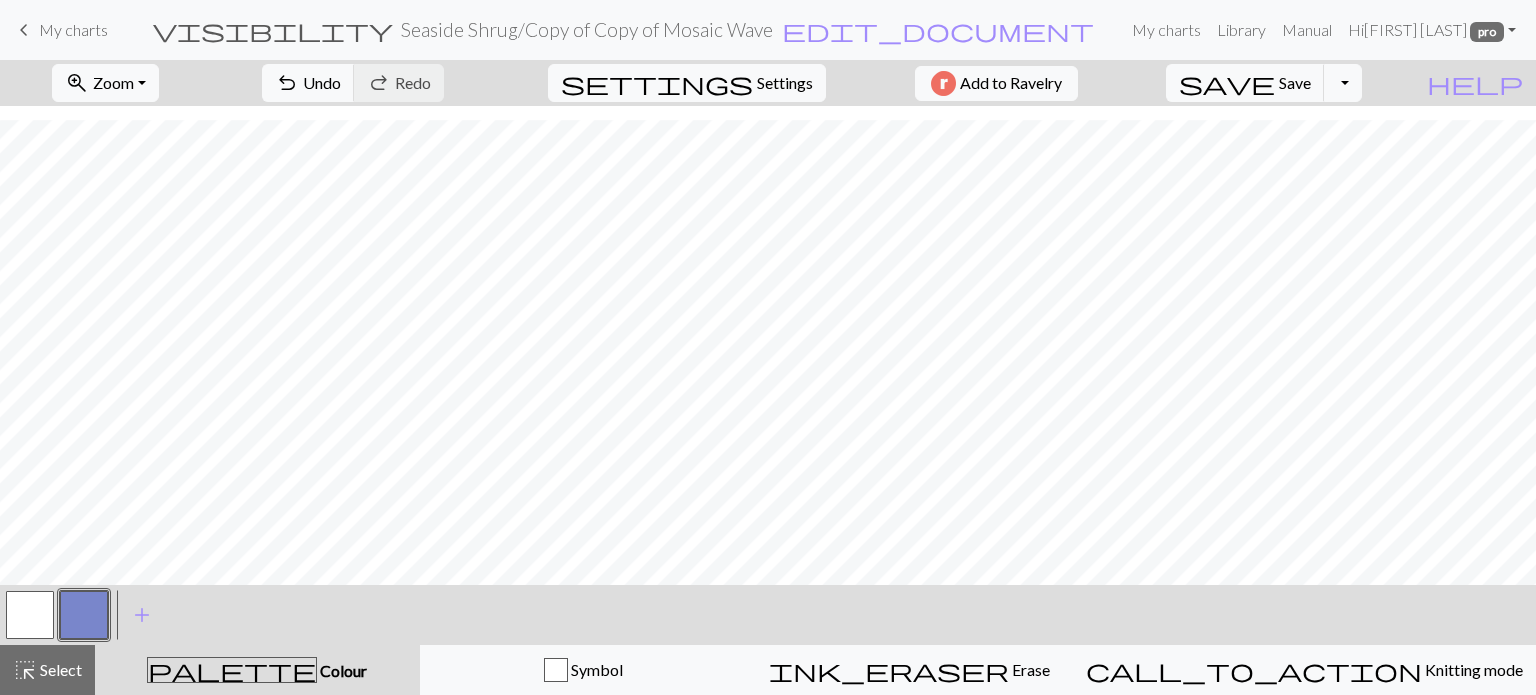 click on "palette   Colour   Colour" at bounding box center [257, 670] 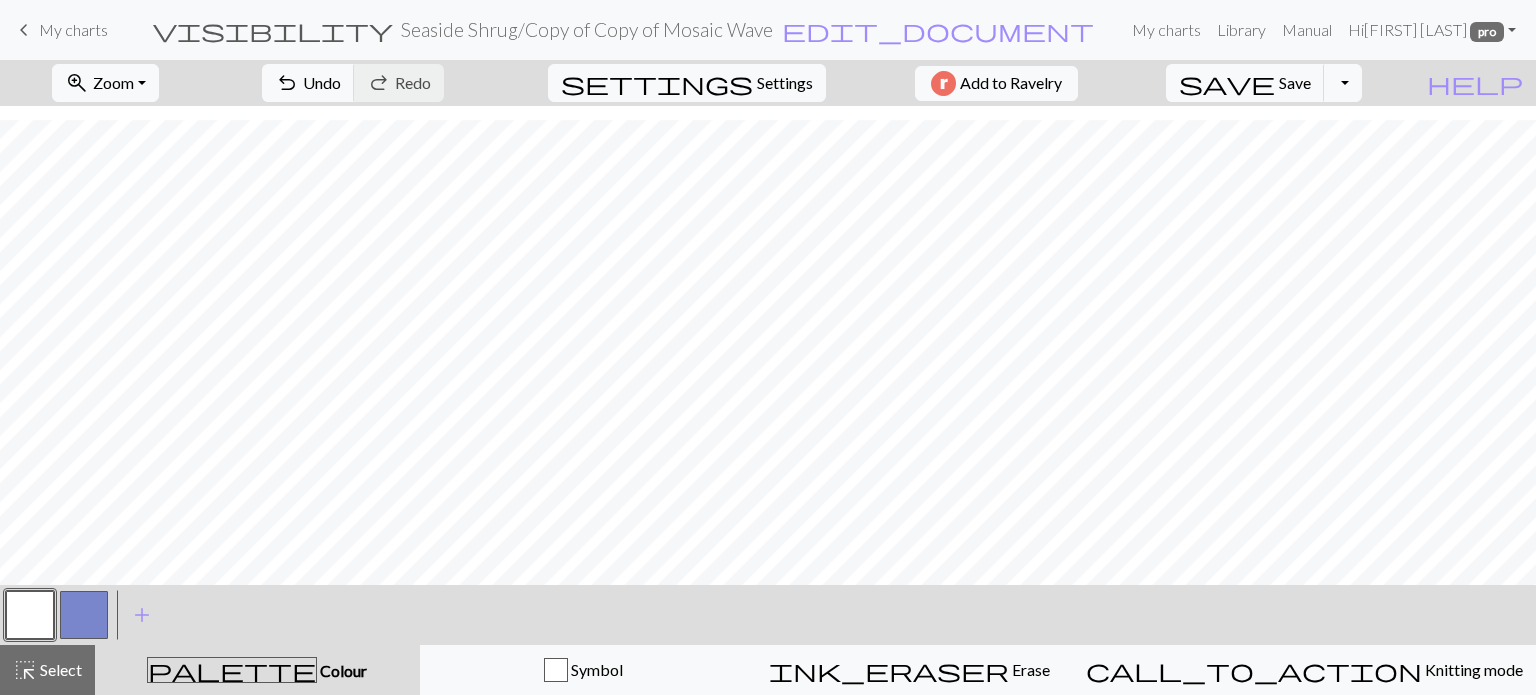 click at bounding box center [84, 615] 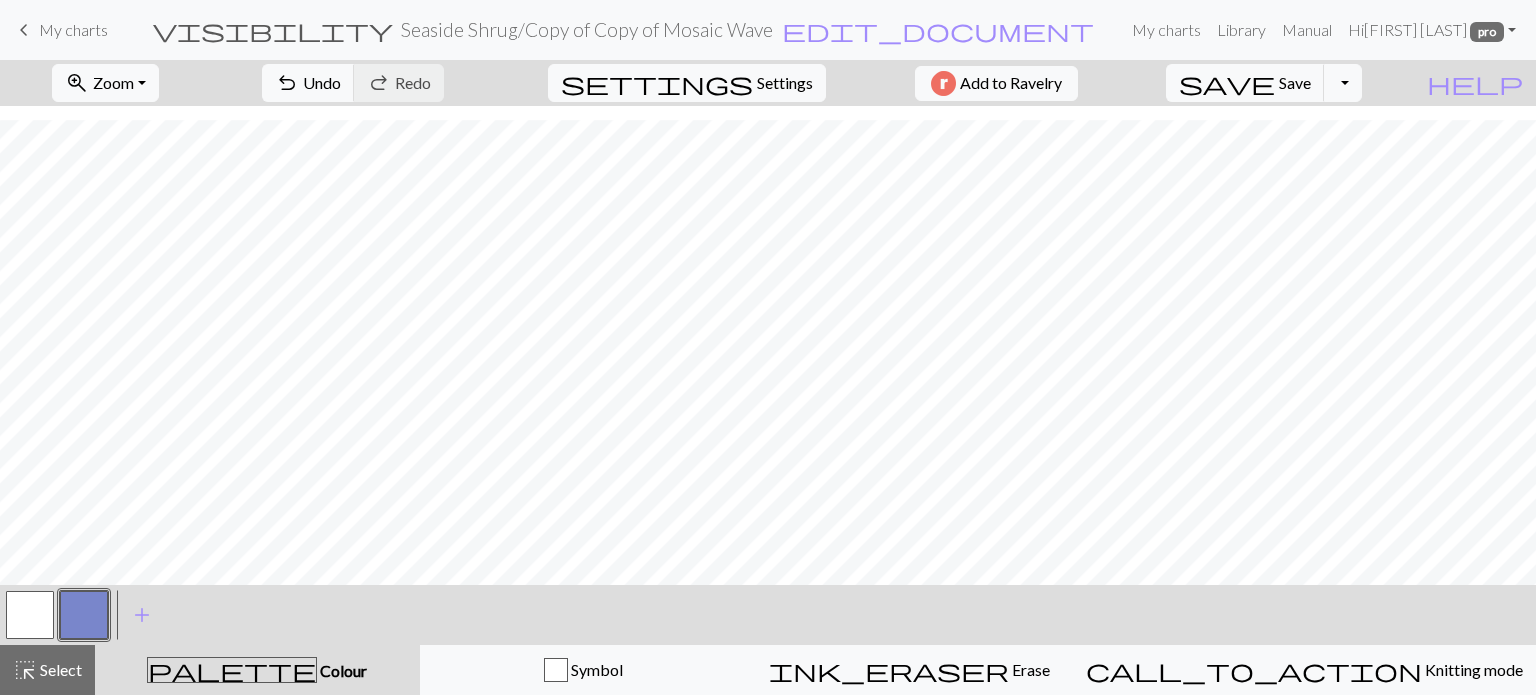 click at bounding box center (30, 615) 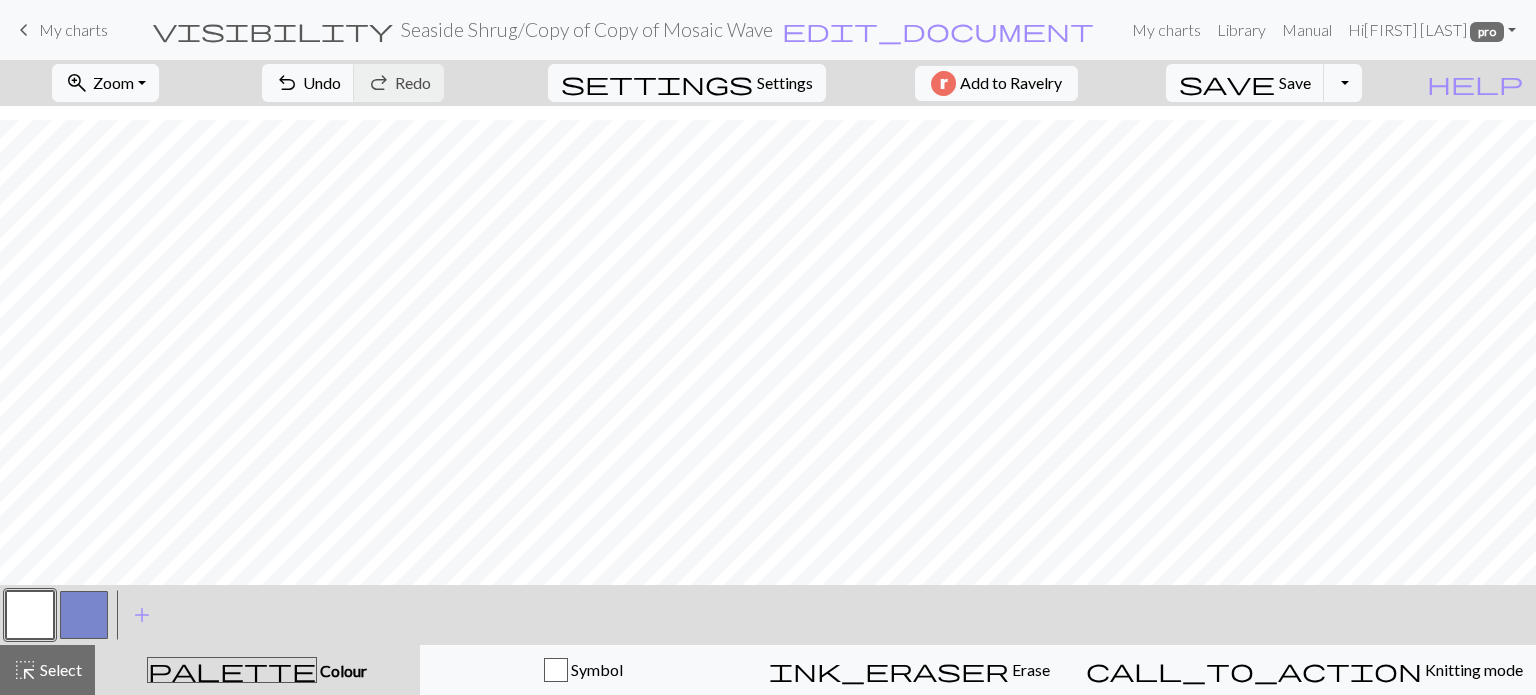 click at bounding box center [84, 615] 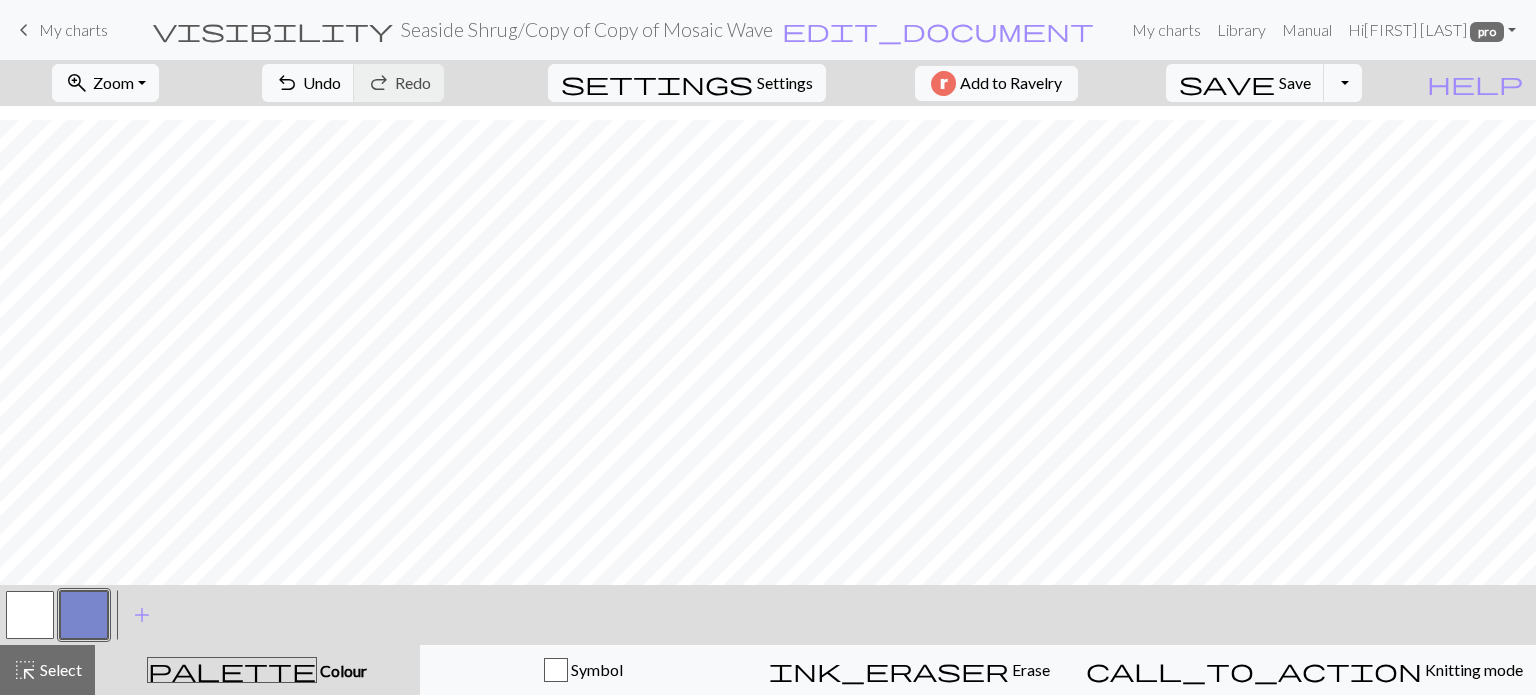 click at bounding box center [30, 615] 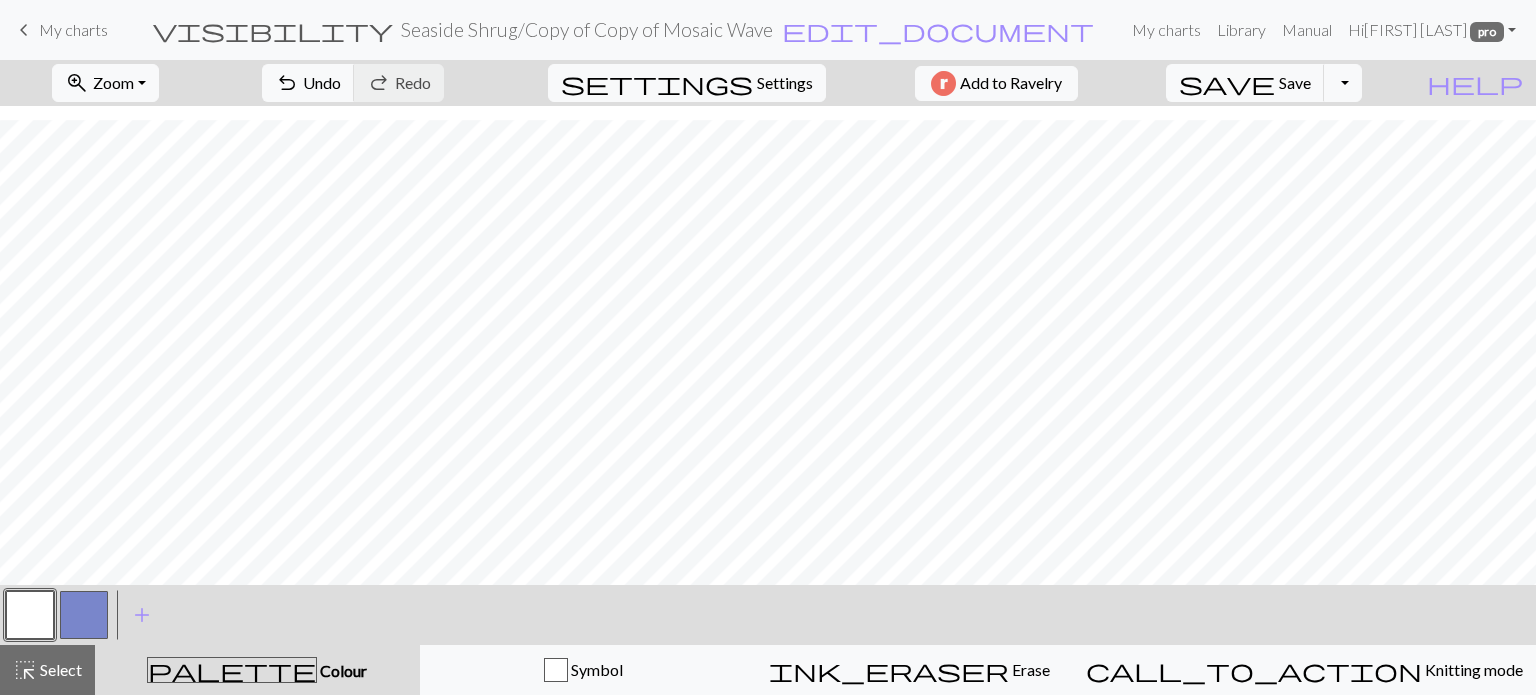 click at bounding box center [30, 615] 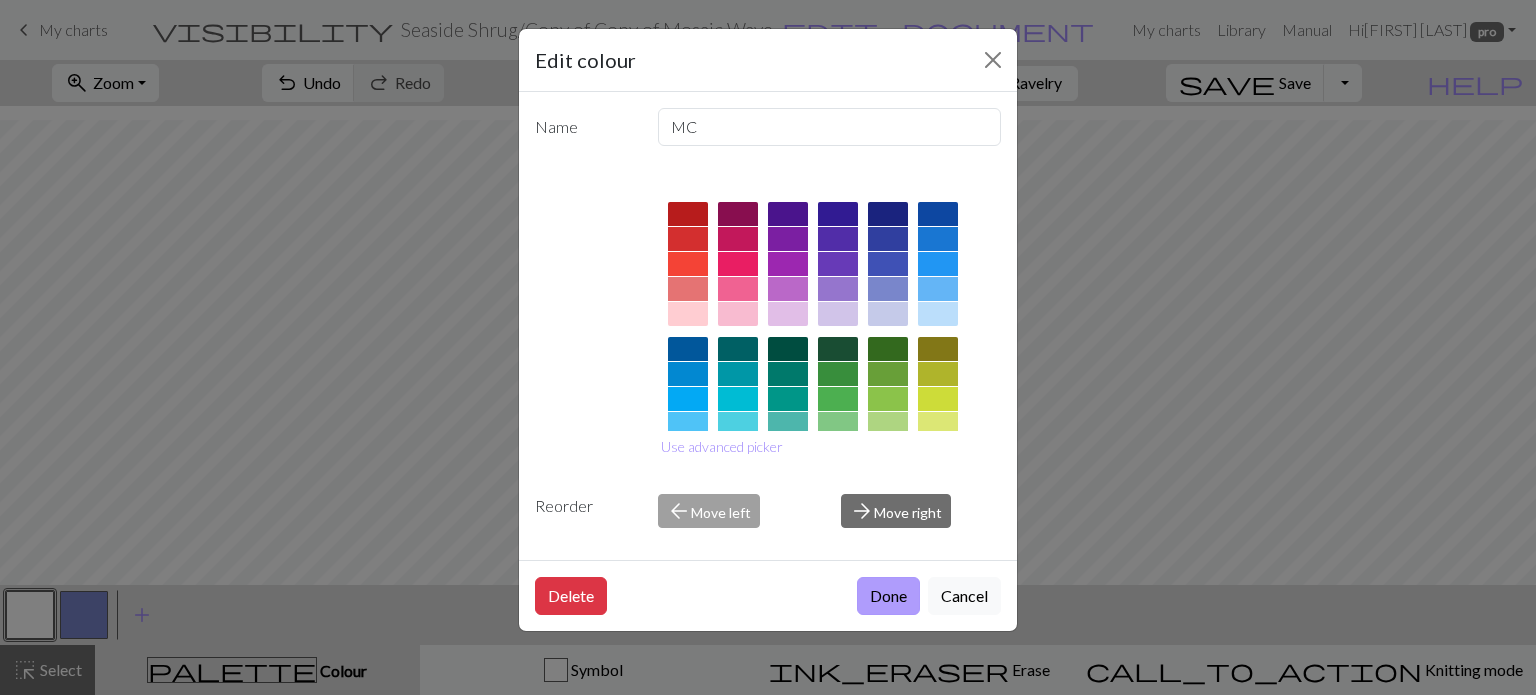 click on "Done" at bounding box center [888, 596] 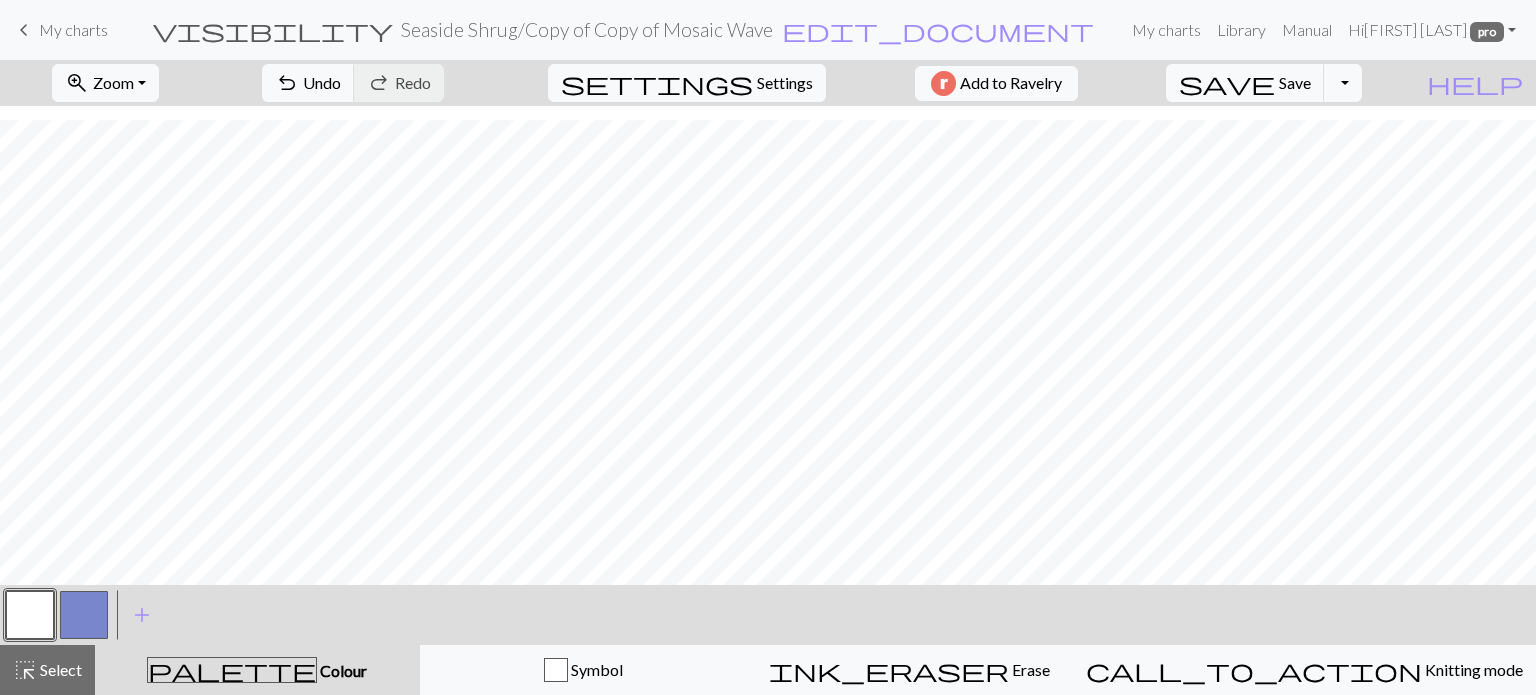 click at bounding box center [84, 615] 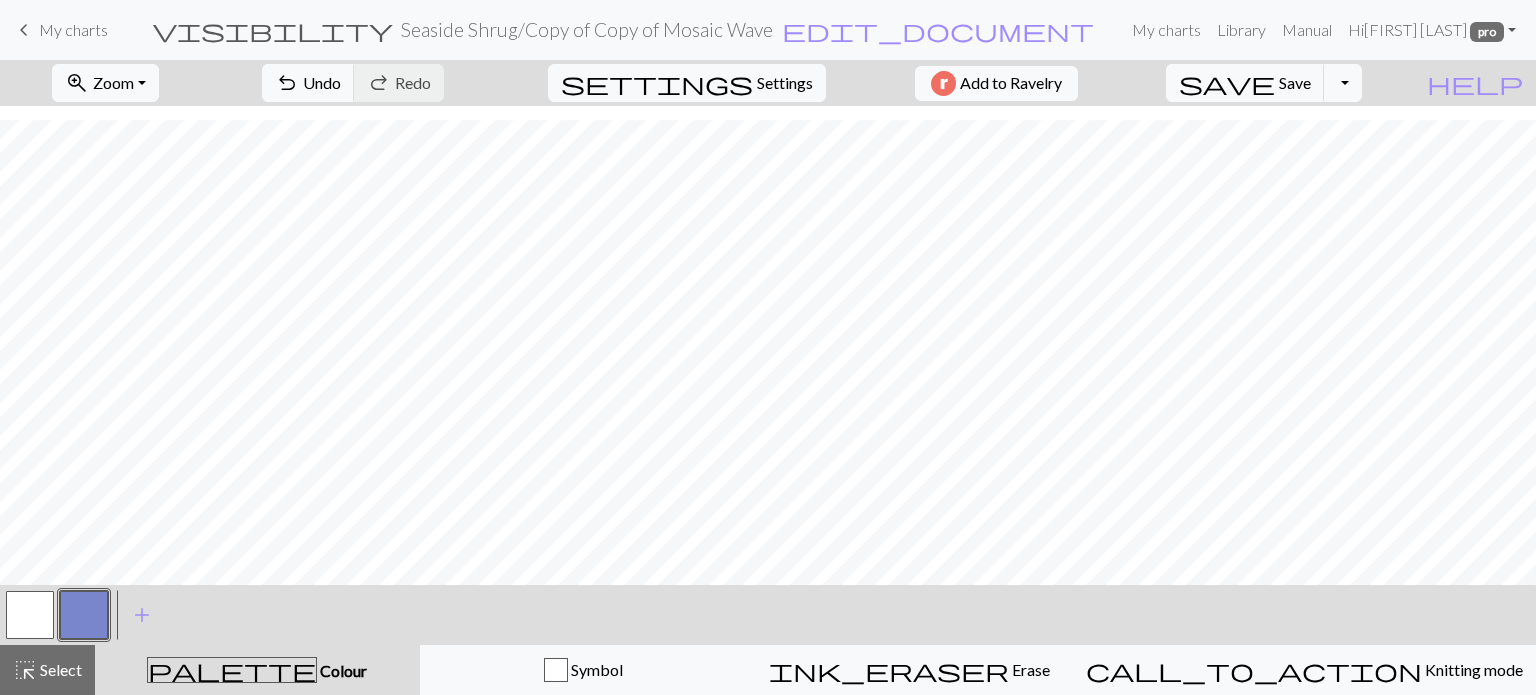 click at bounding box center (30, 615) 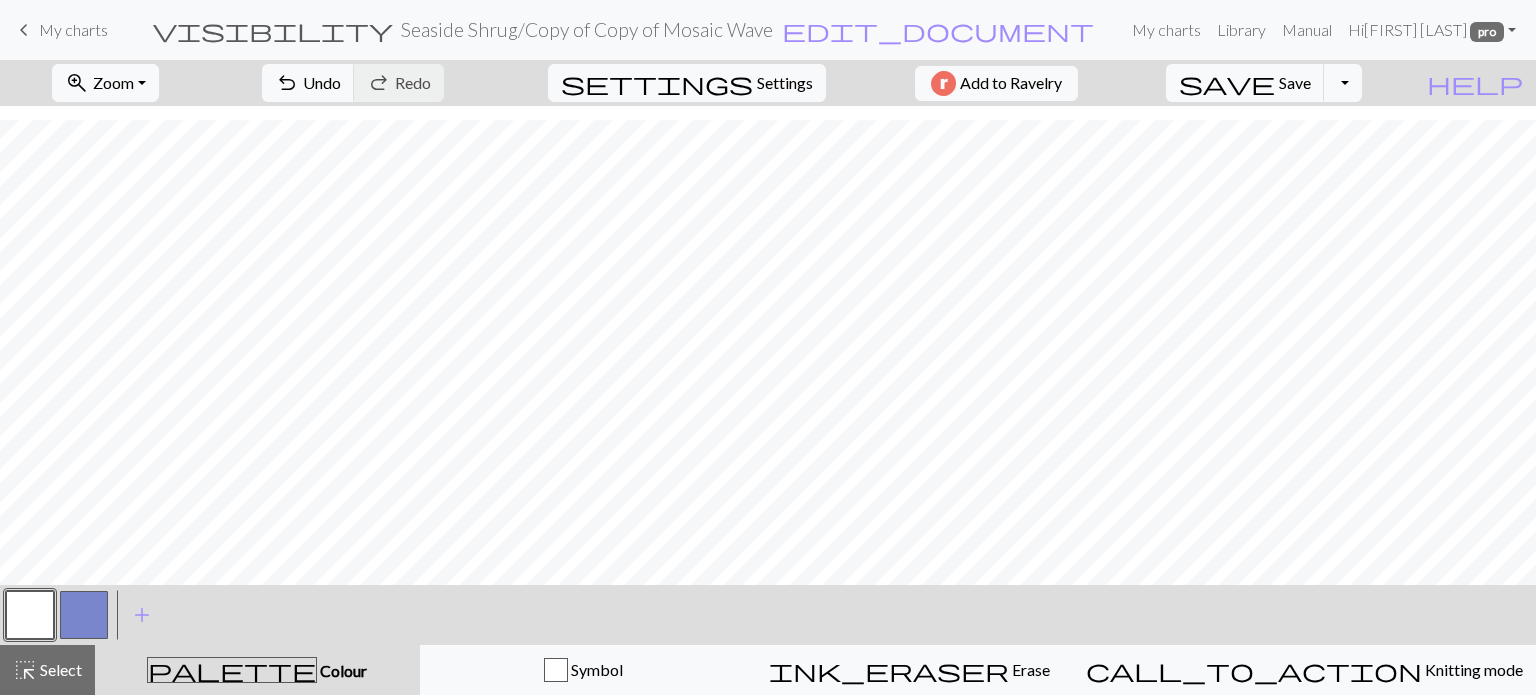 click on "zoom_in Zoom Zoom Fit all Fit width Fit height 50% 100% 150% 200% undo Undo Undo redo Redo Redo settings  Settings    Add to Ravelry save Save Save Toggle Dropdown file_copy  Save a copy save_alt  Download" at bounding box center (707, 83) 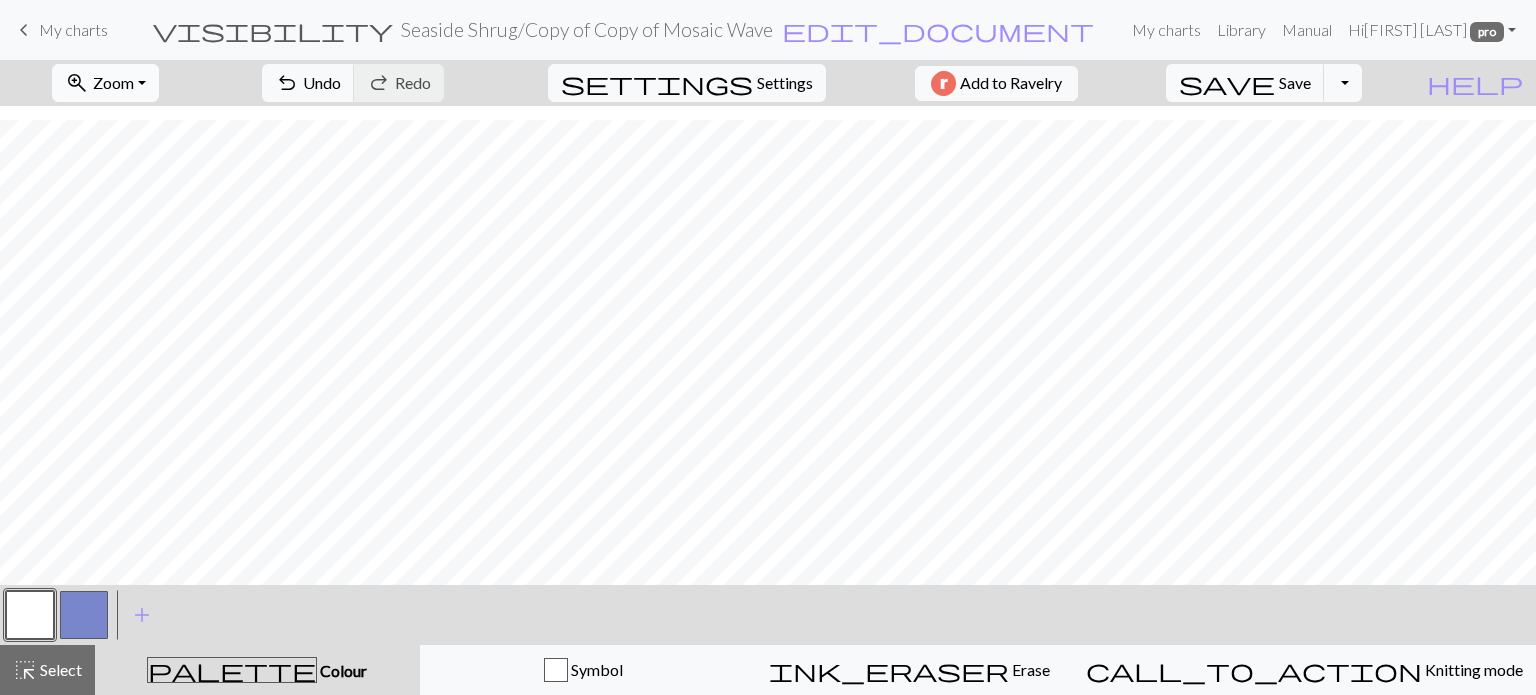 click on "zoom_in Zoom Zoom" at bounding box center (105, 83) 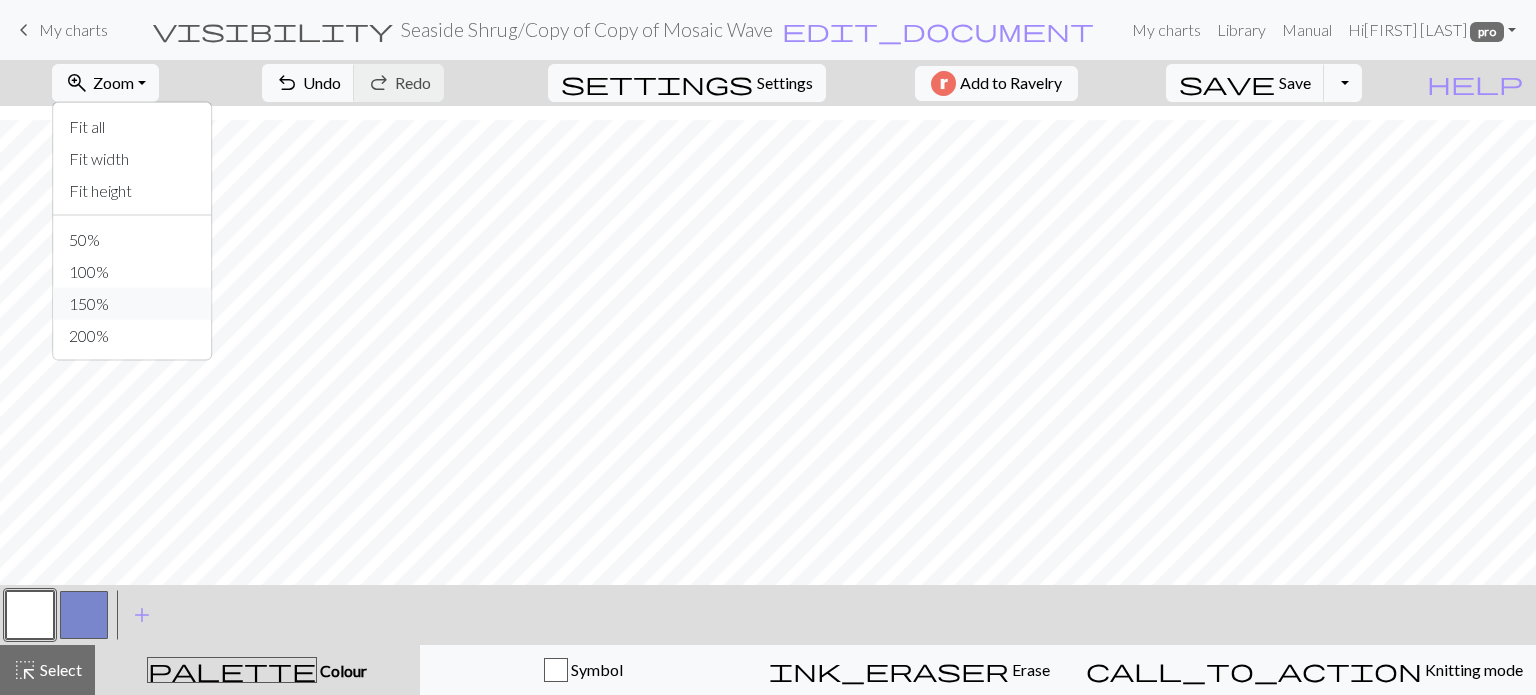 click on "150%" at bounding box center [132, 304] 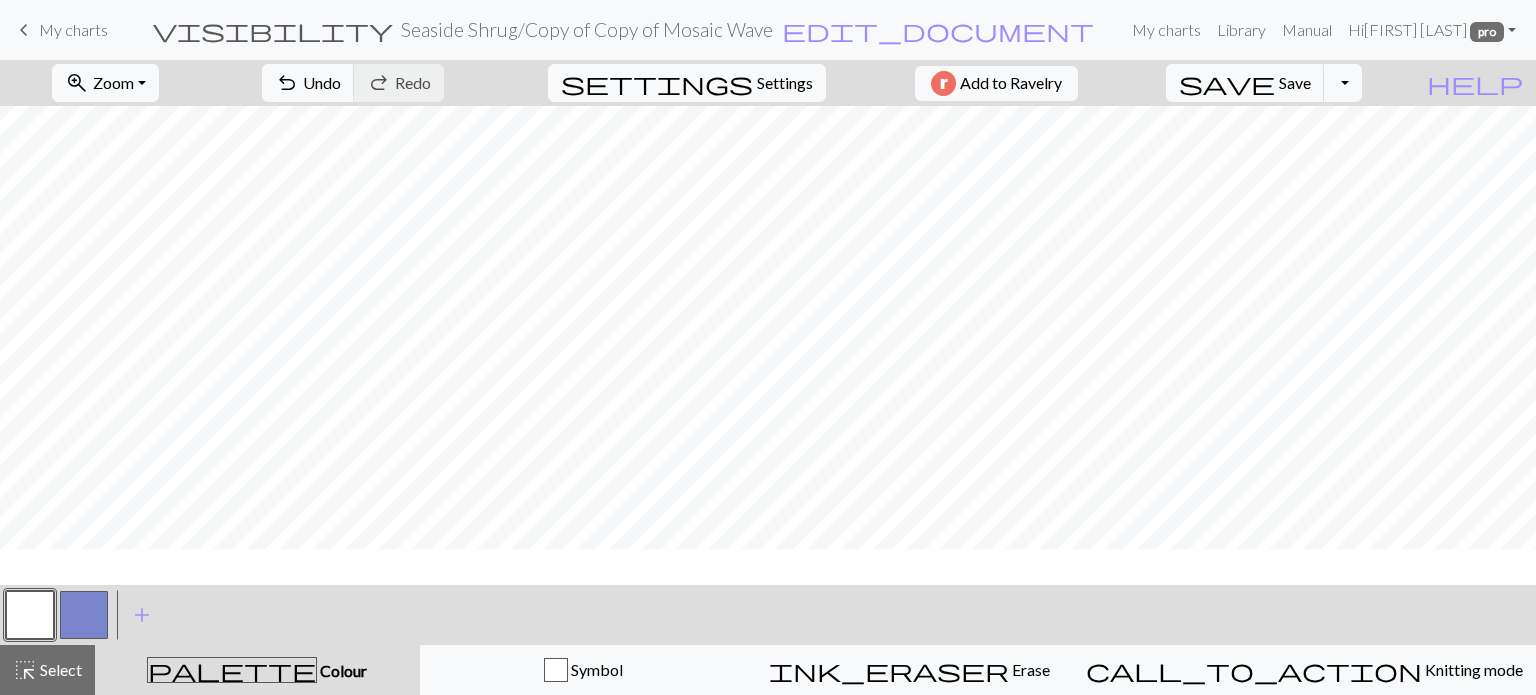 scroll, scrollTop: 555, scrollLeft: 0, axis: vertical 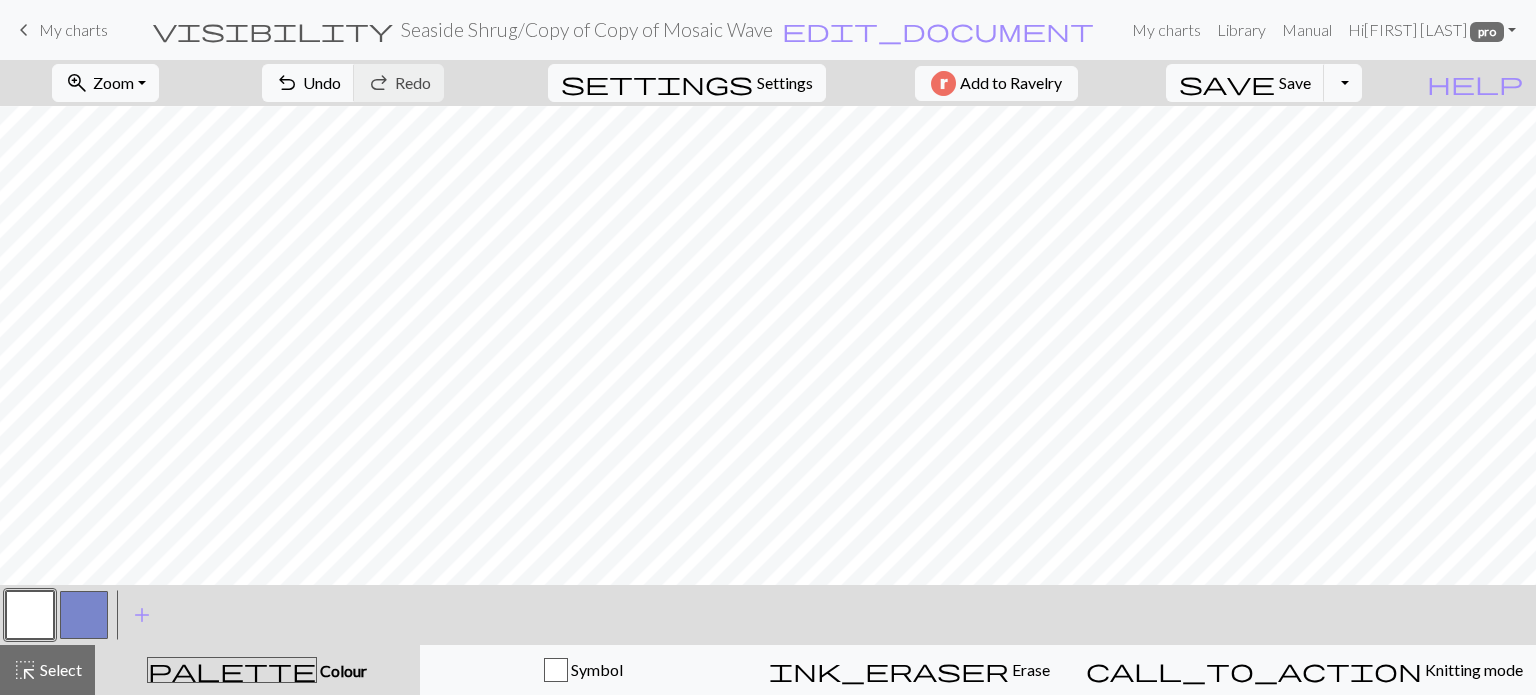 click at bounding box center [84, 615] 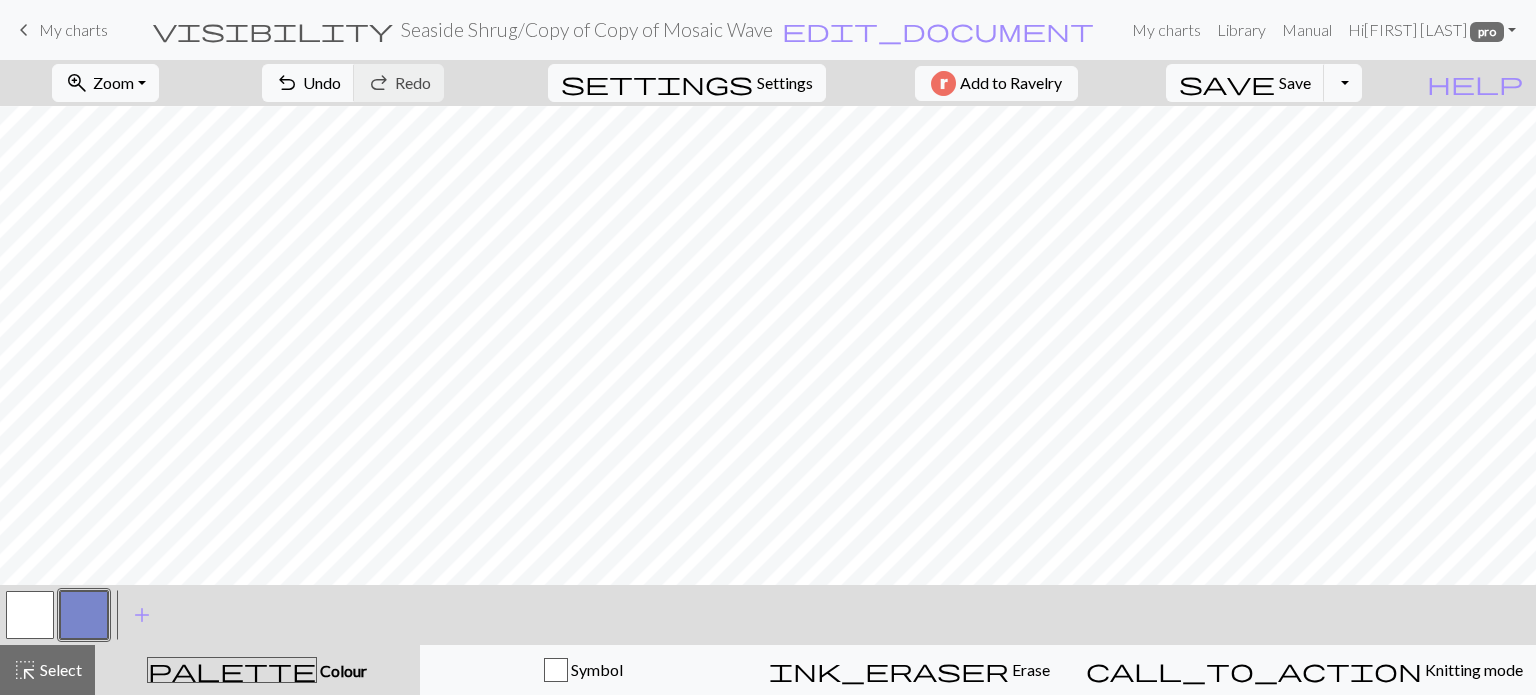 click at bounding box center [30, 615] 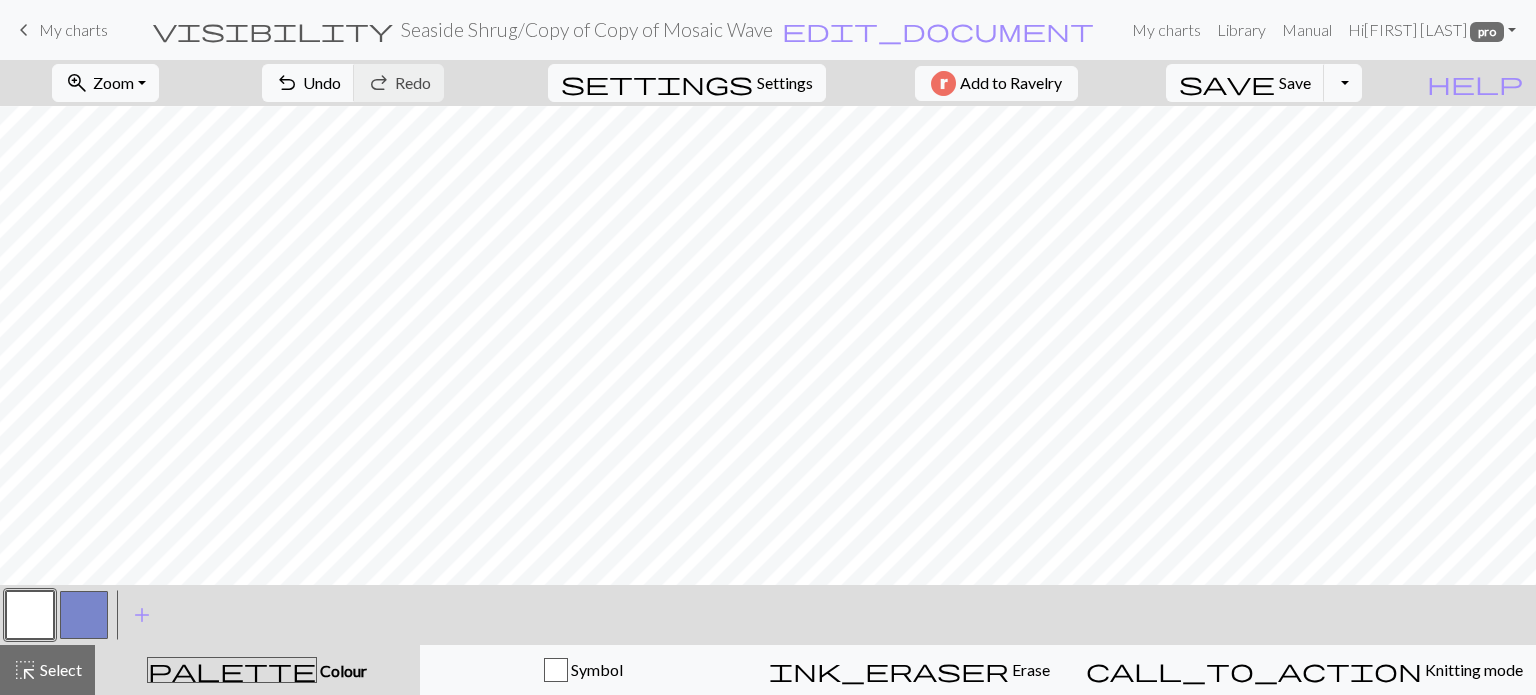 click at bounding box center [30, 615] 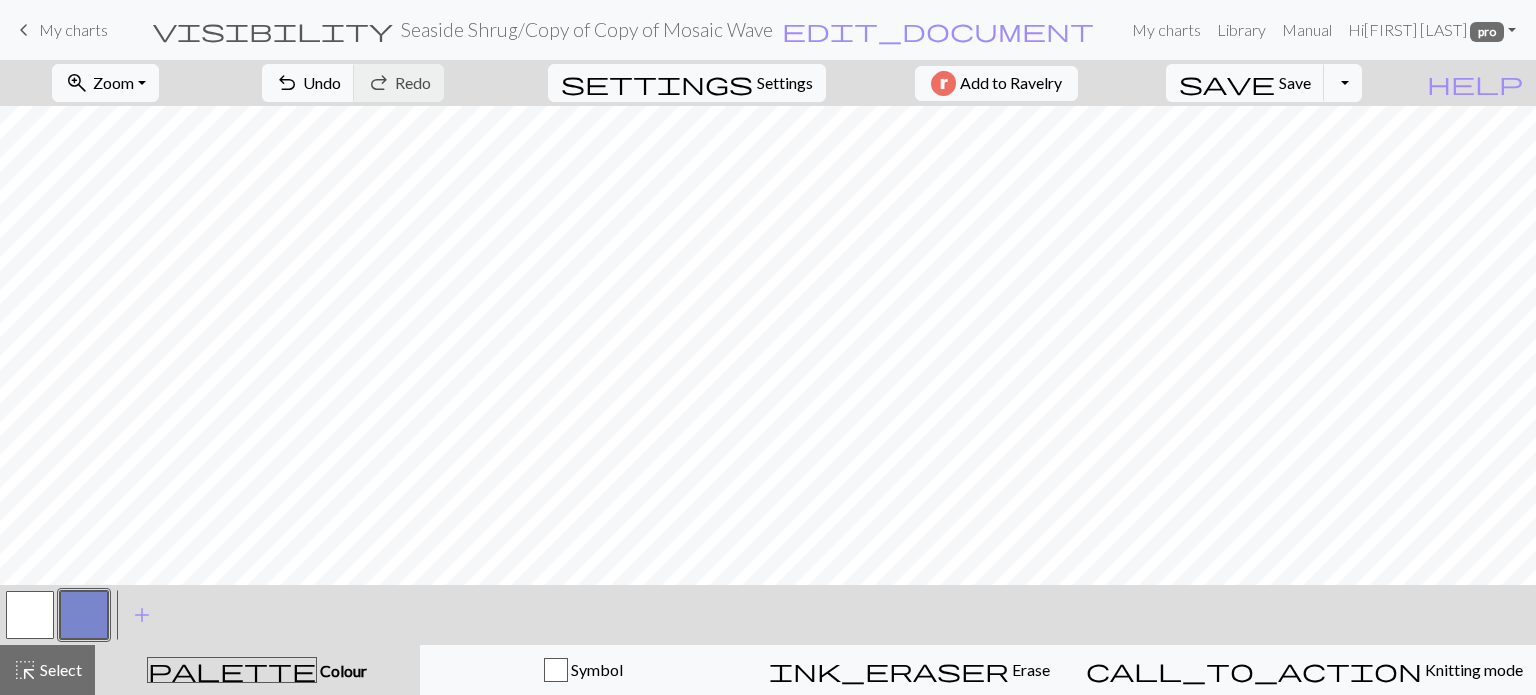 click at bounding box center (30, 615) 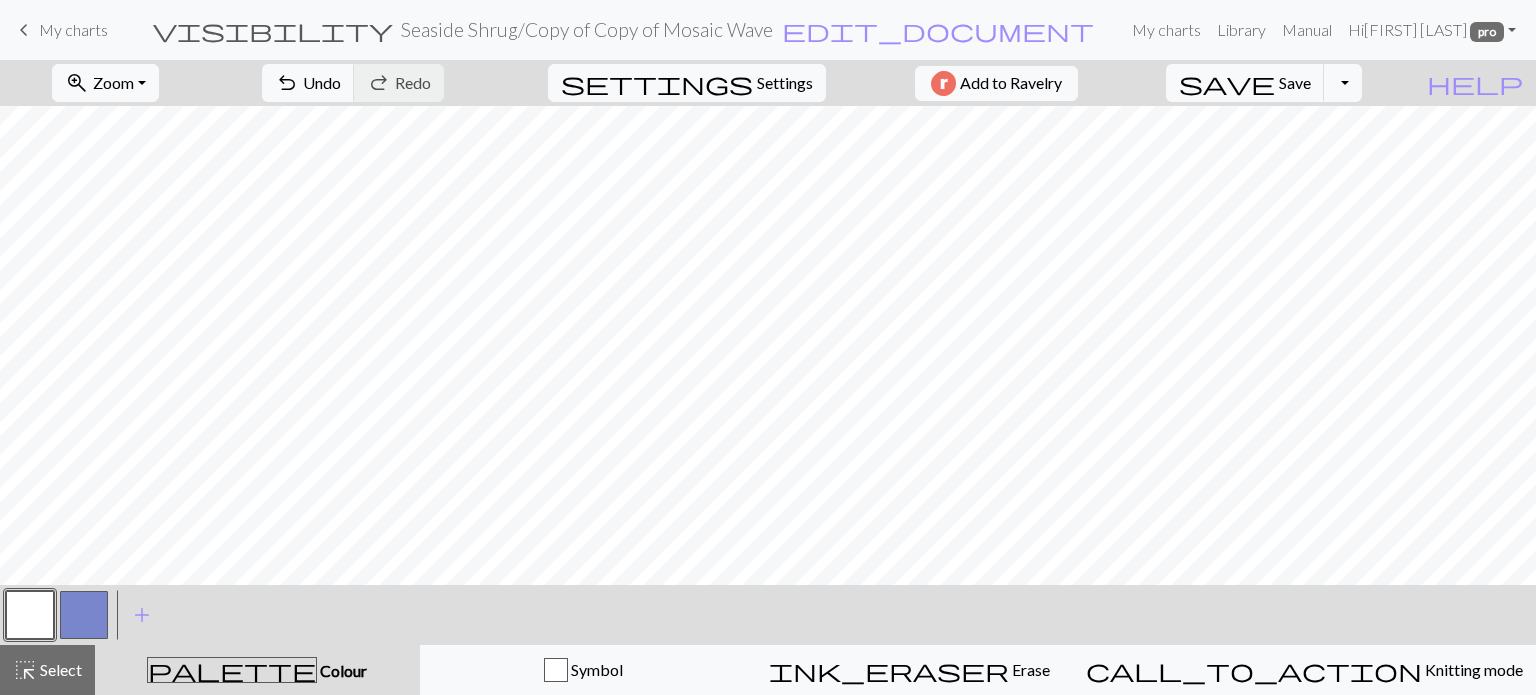click at bounding box center [84, 615] 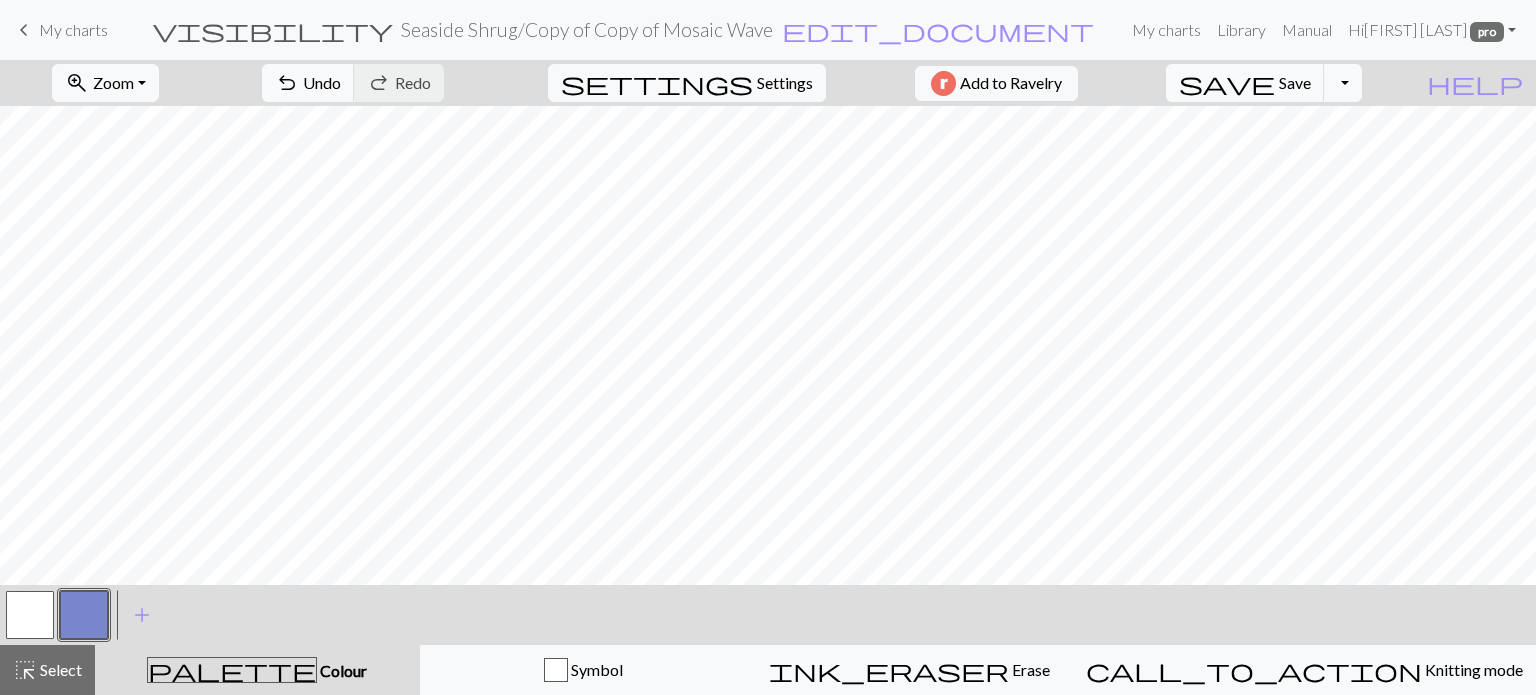 scroll, scrollTop: 755, scrollLeft: 0, axis: vertical 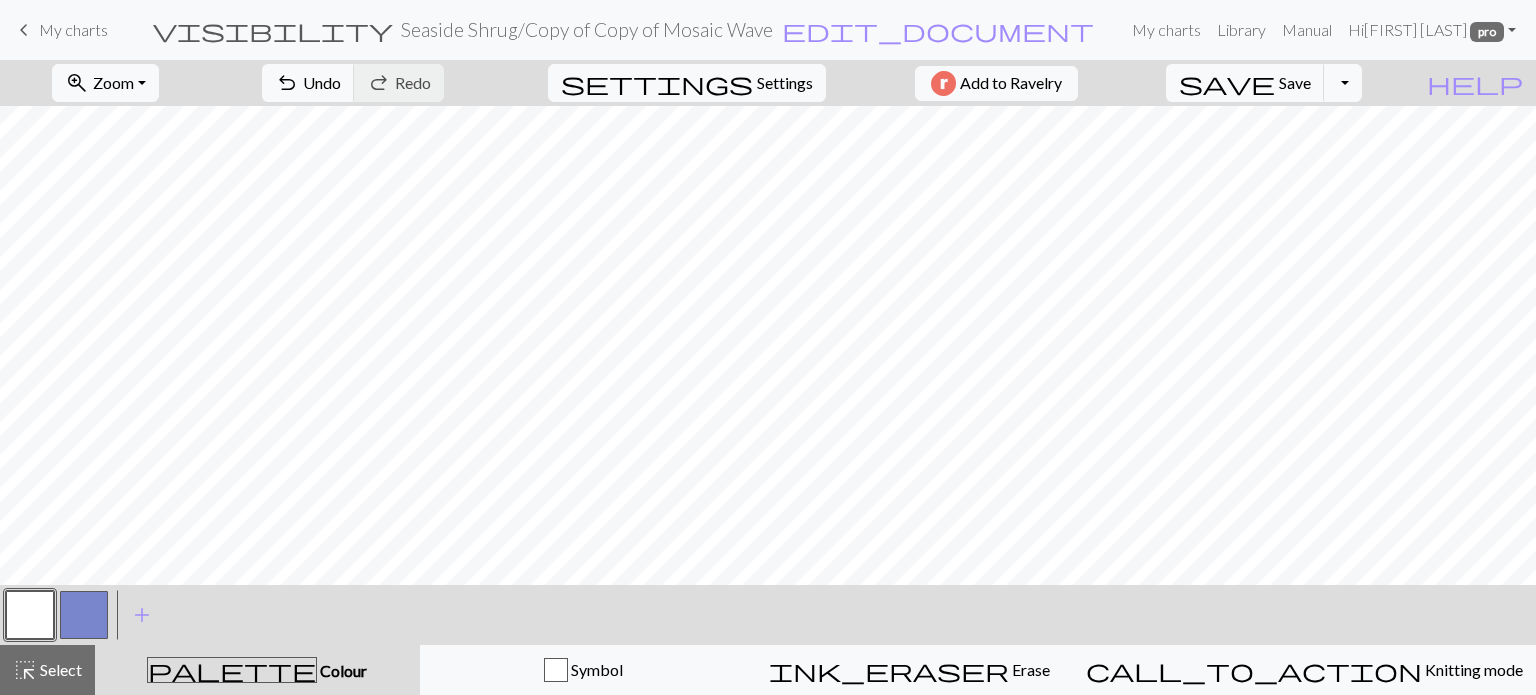 click at bounding box center (84, 615) 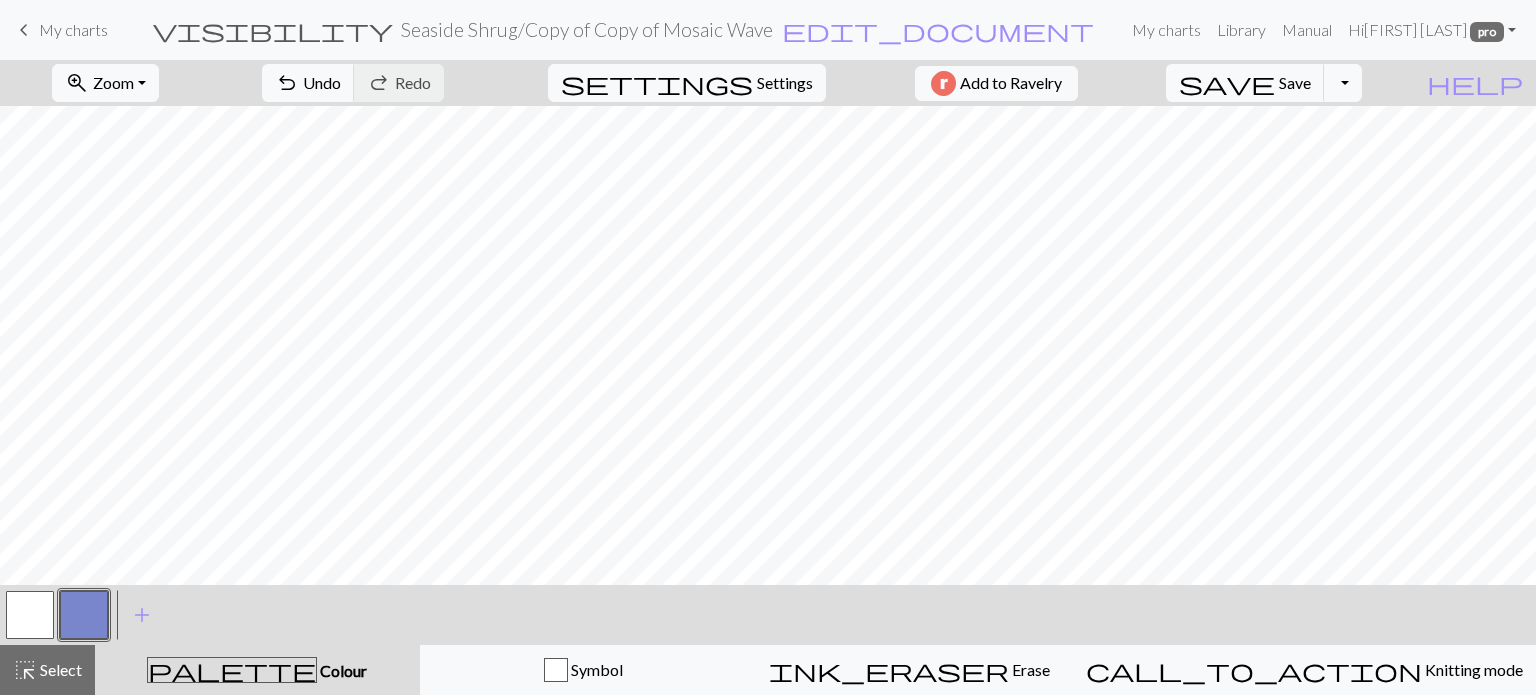 click at bounding box center [84, 615] 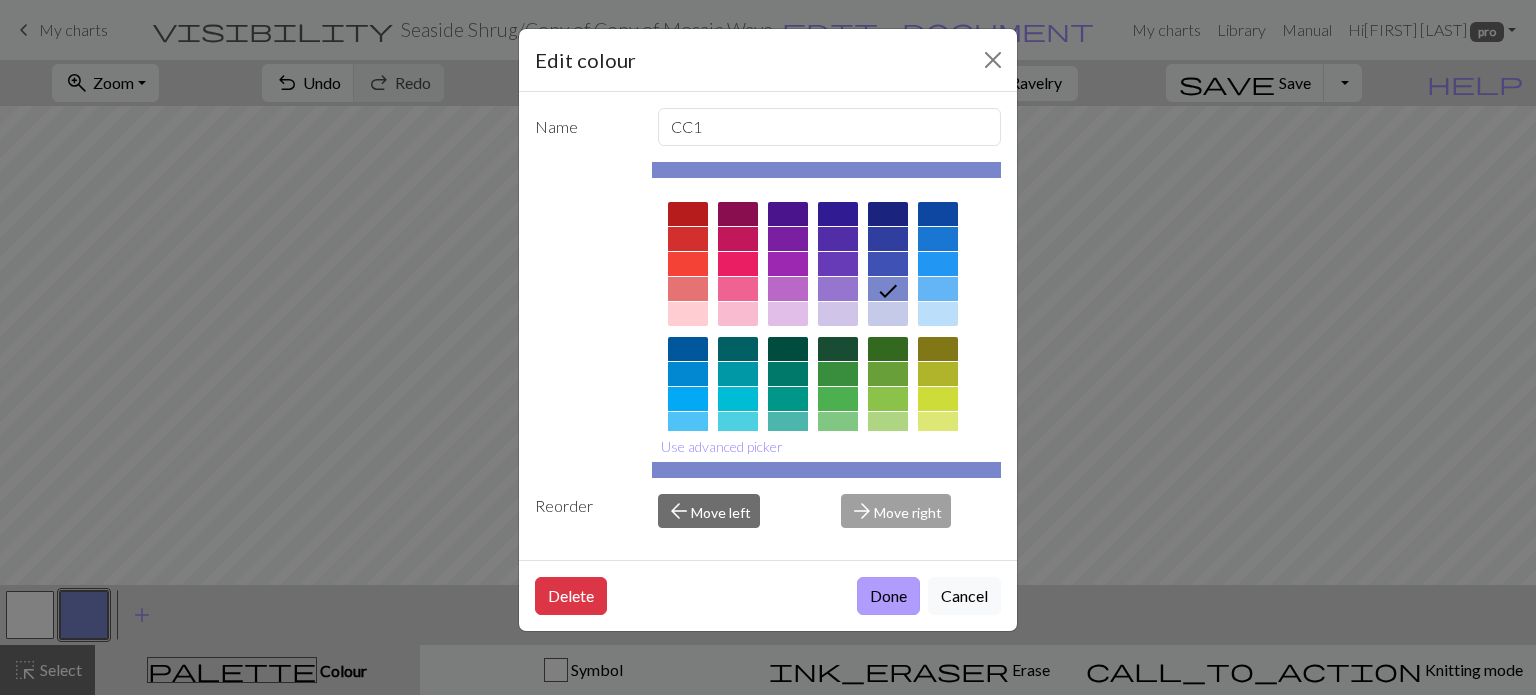 click on "Done" at bounding box center (888, 596) 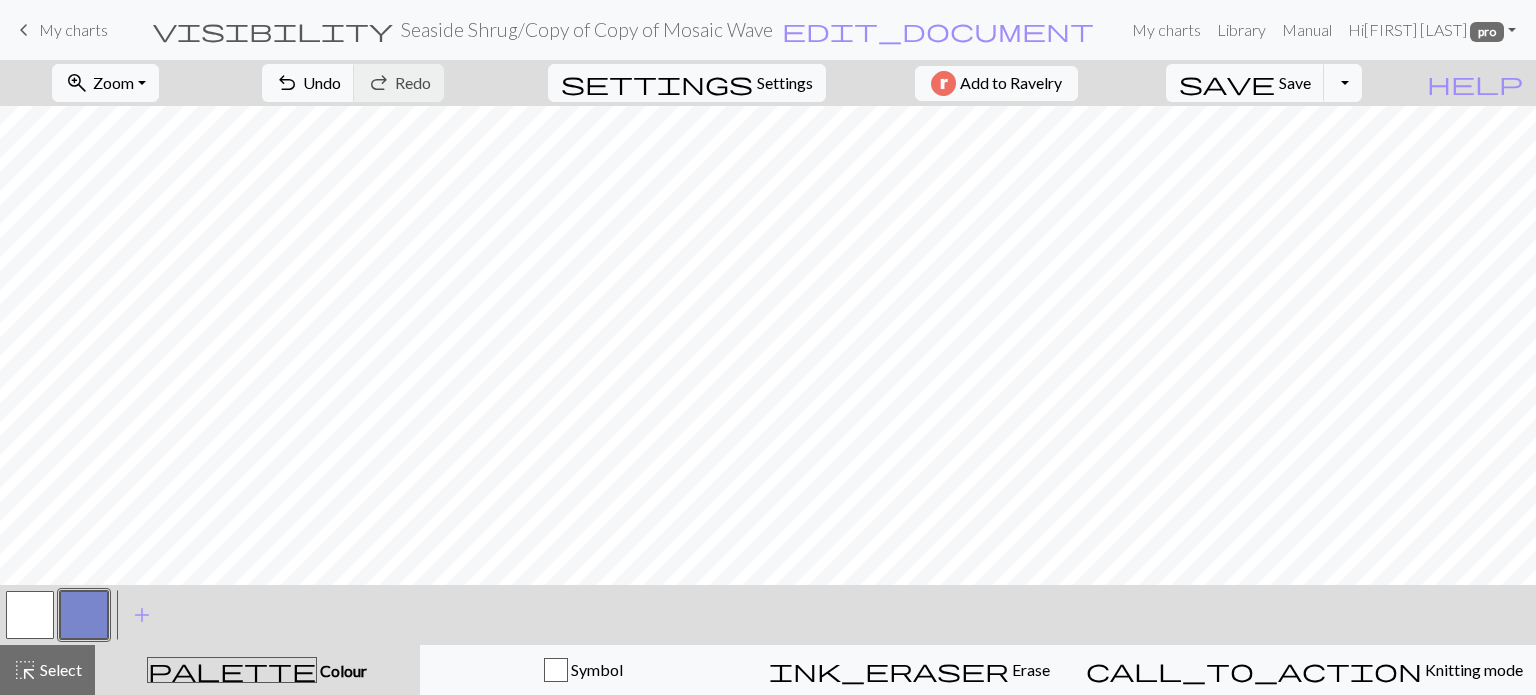 click at bounding box center [84, 615] 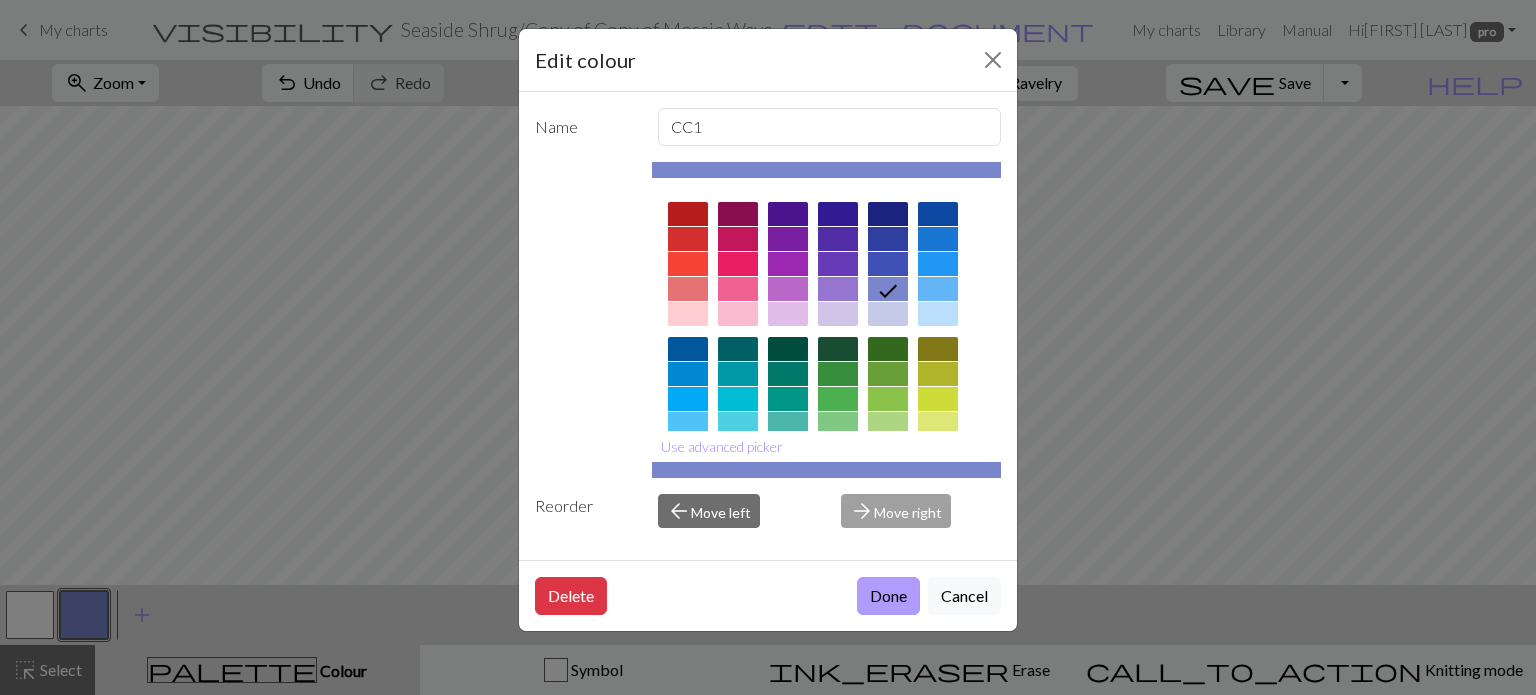 click on "Done" at bounding box center (888, 596) 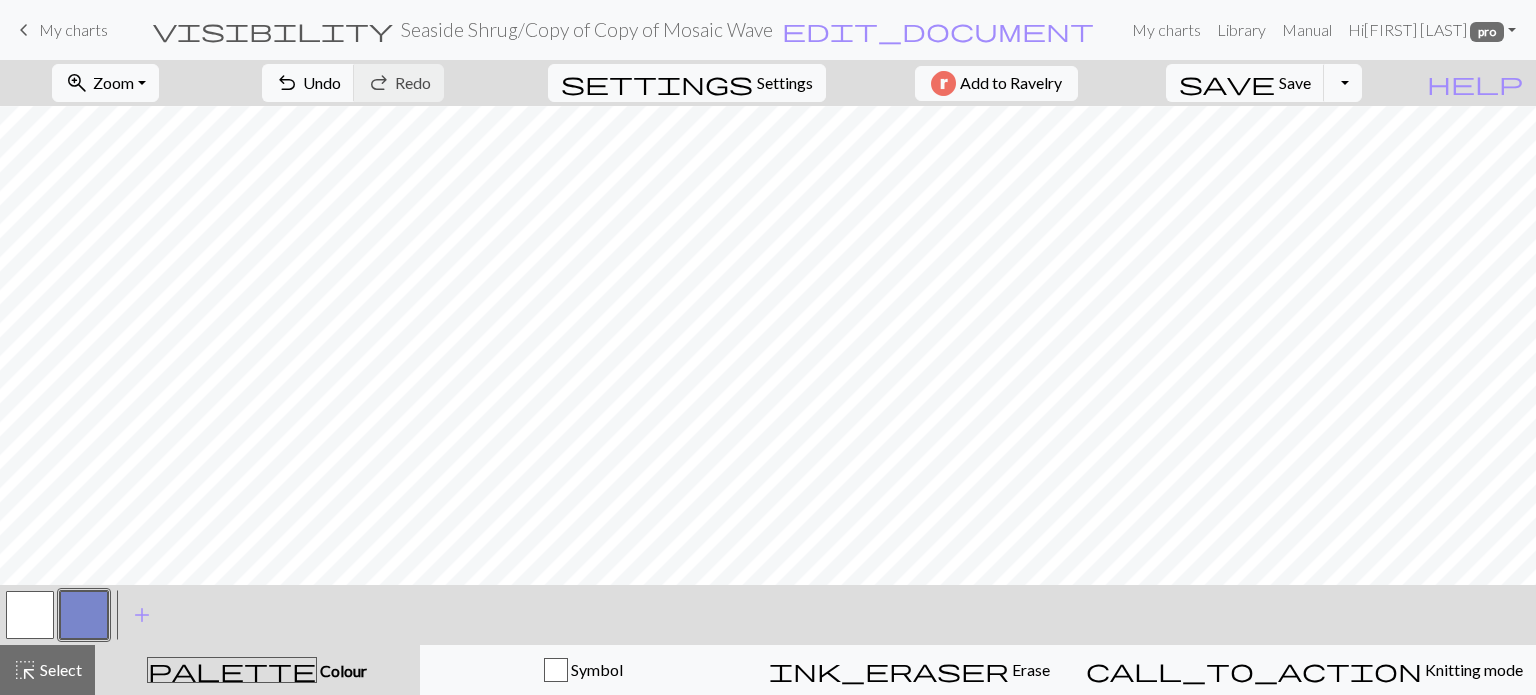 click at bounding box center [30, 615] 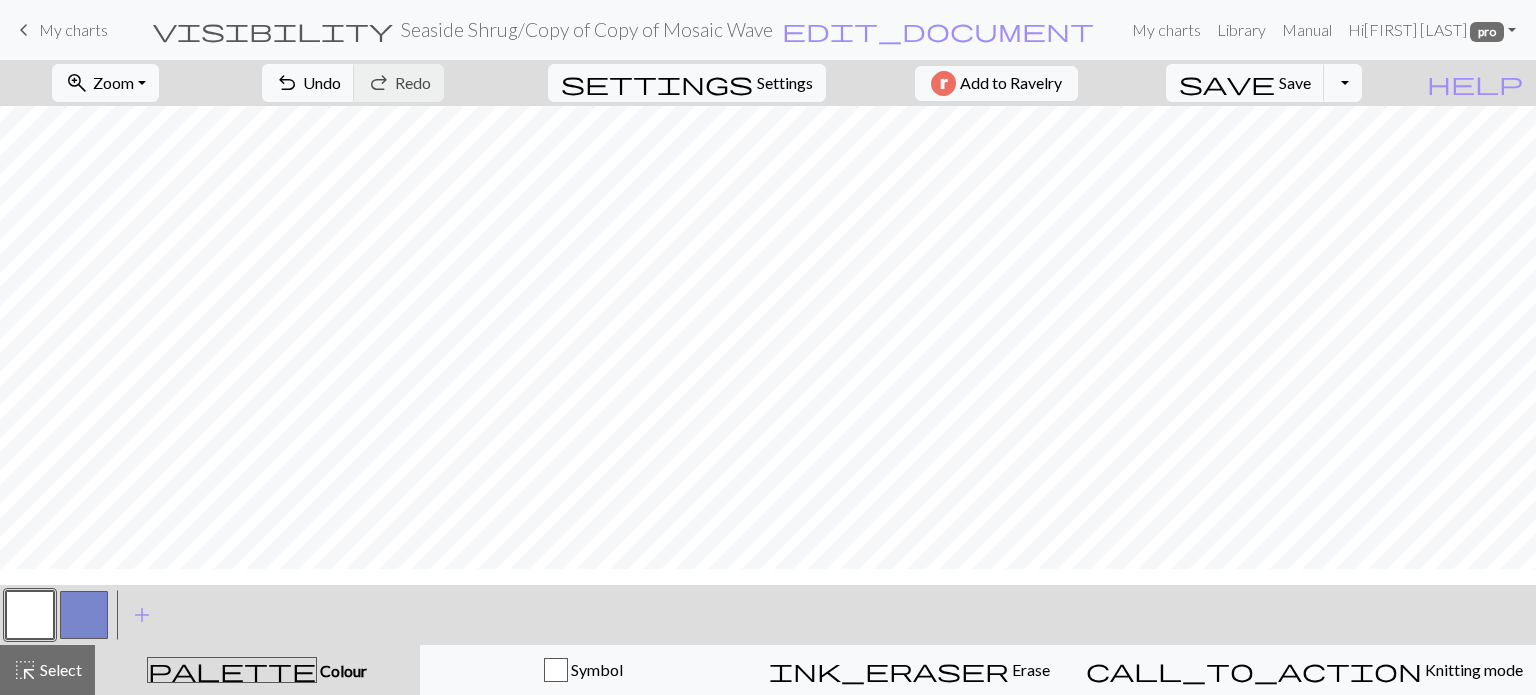 scroll, scrollTop: 655, scrollLeft: 0, axis: vertical 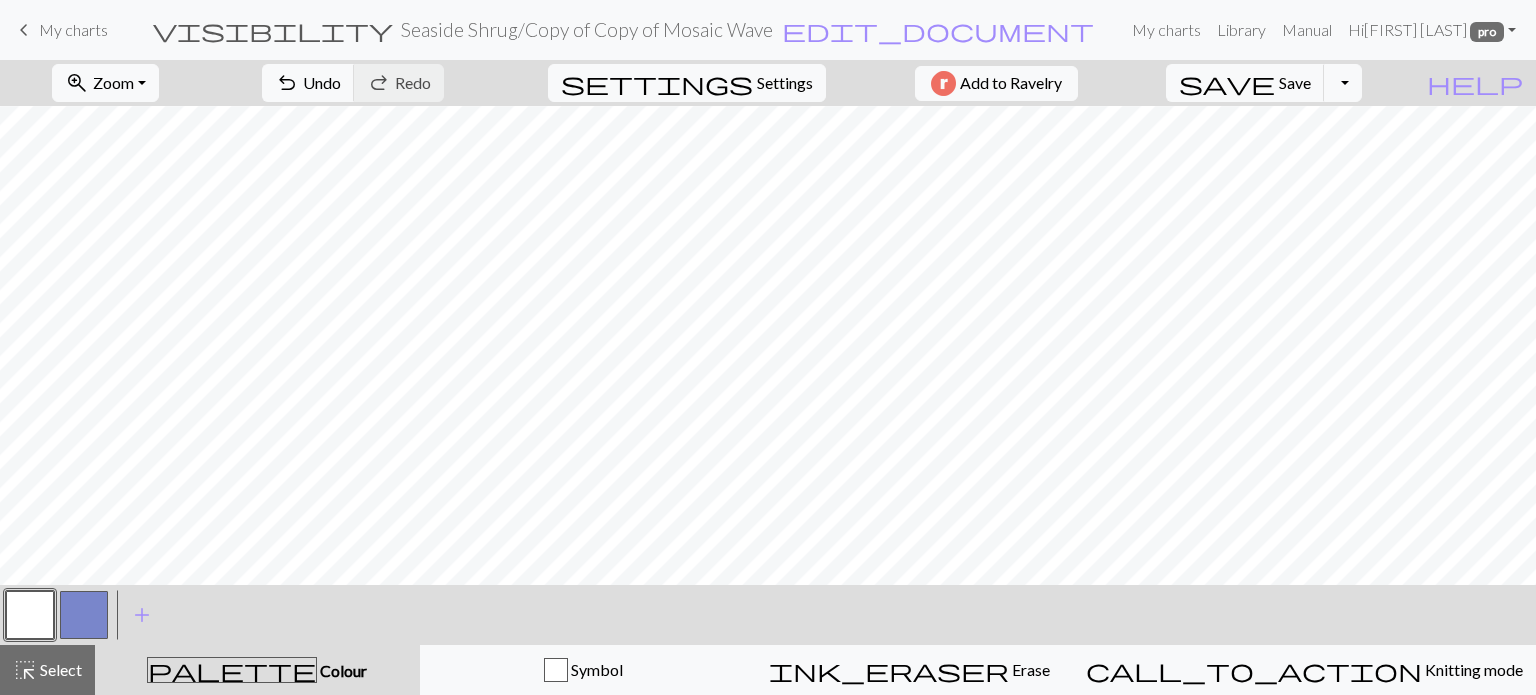 click at bounding box center (84, 615) 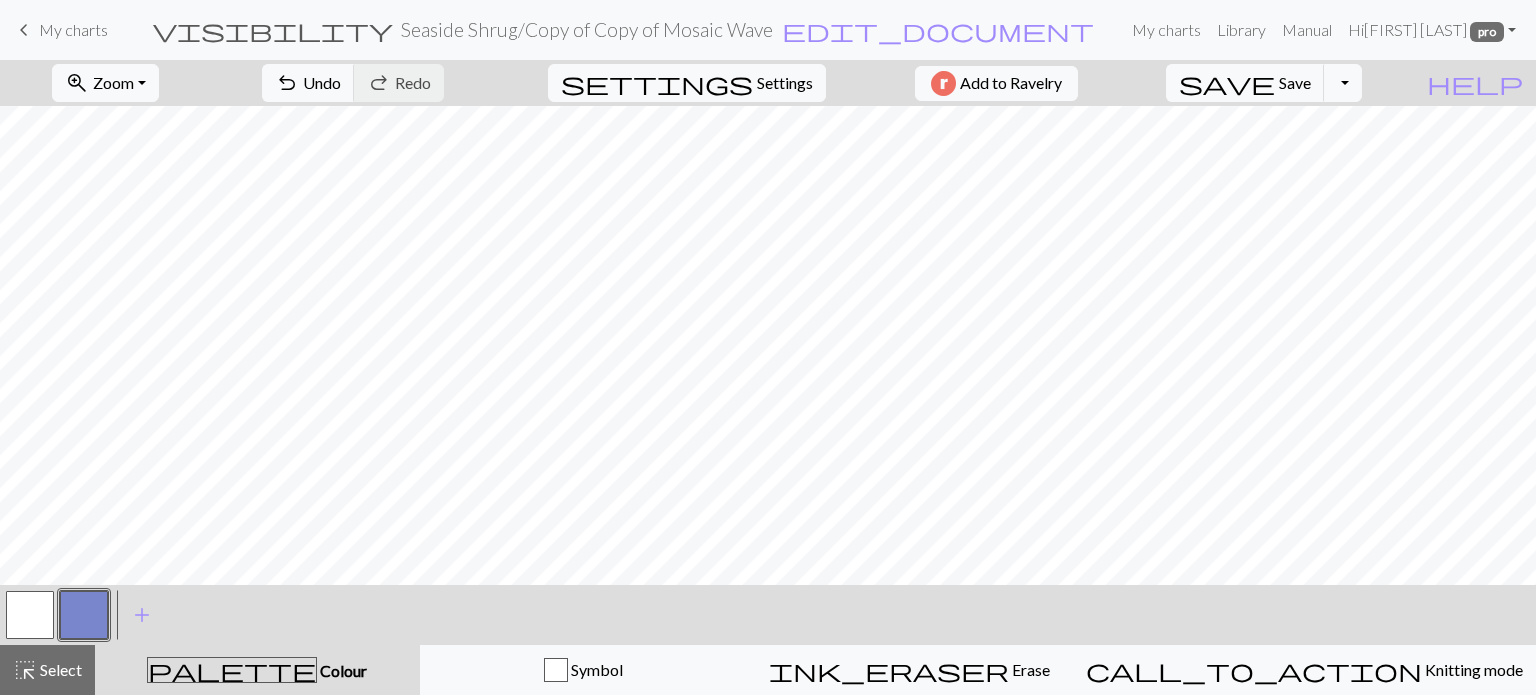 click at bounding box center [84, 615] 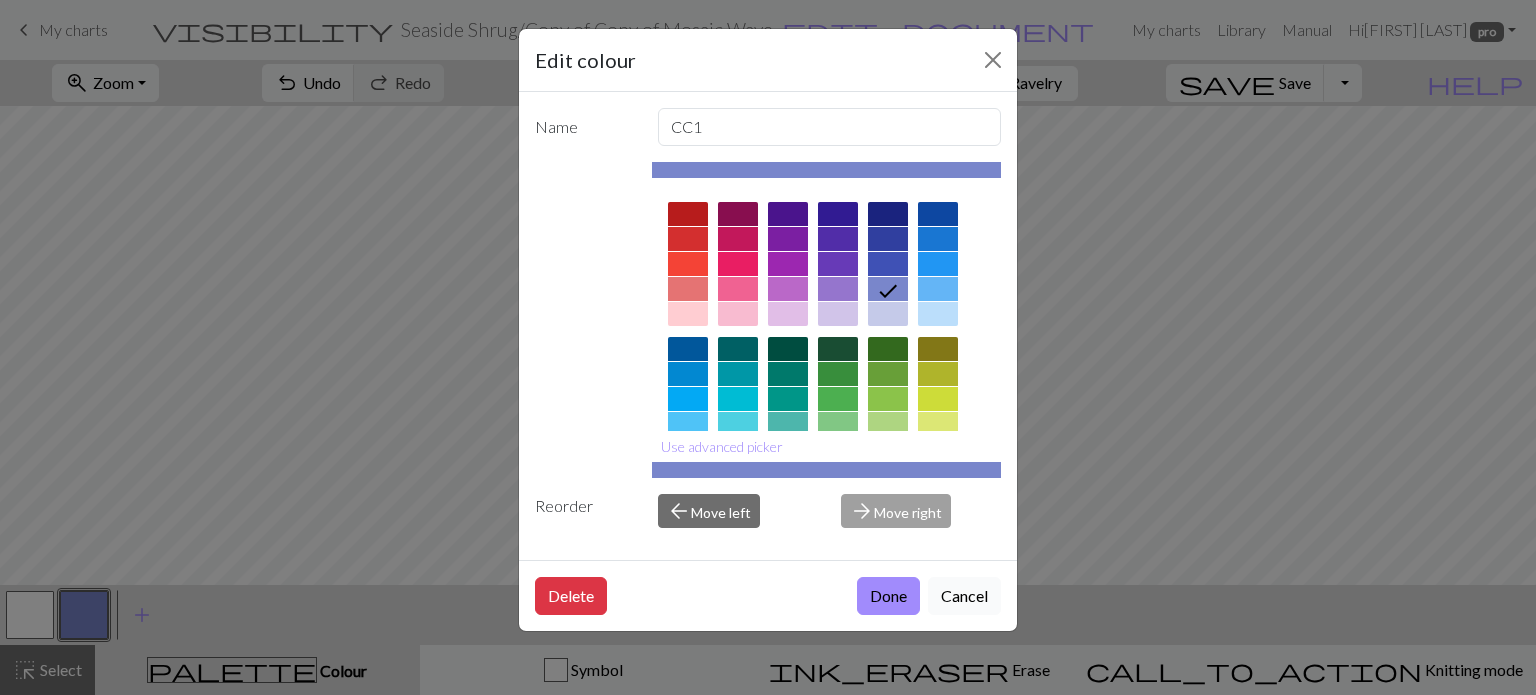 click on "Cancel" at bounding box center (964, 596) 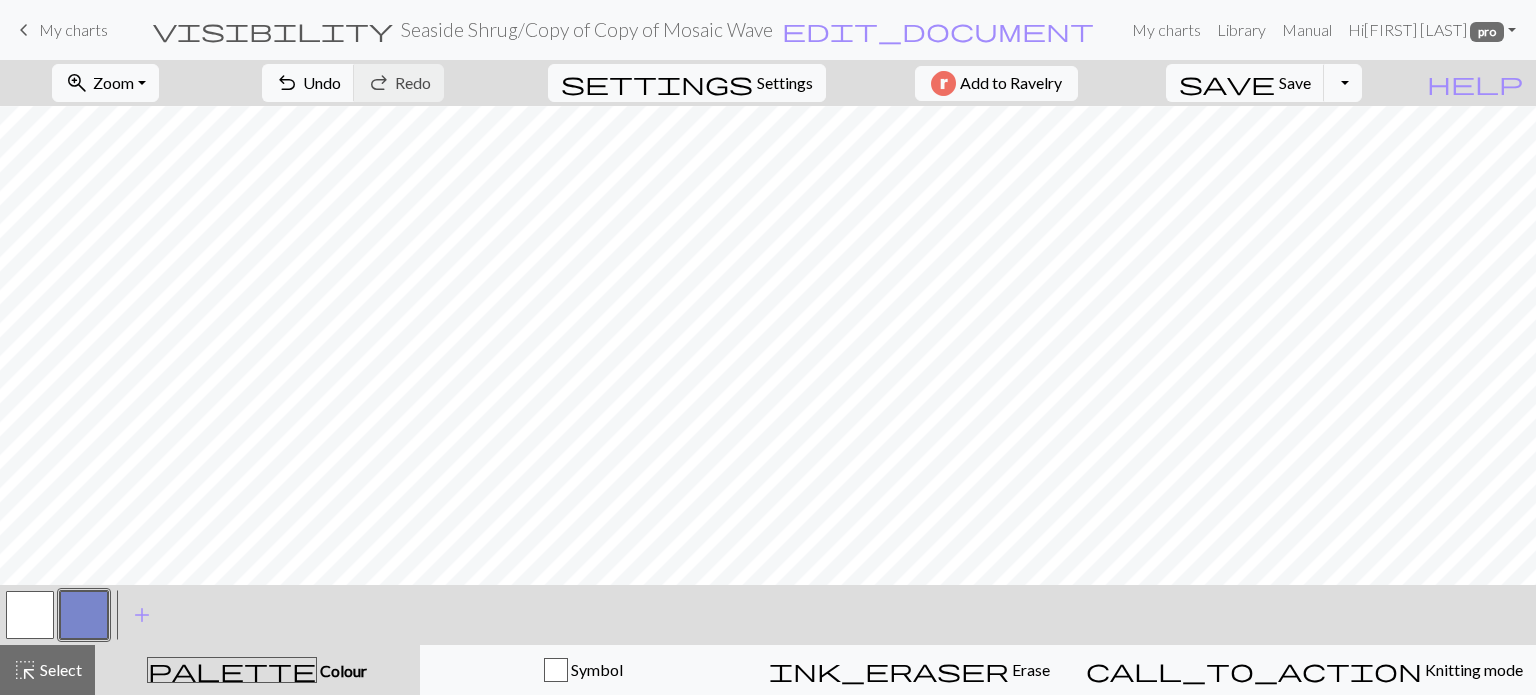click at bounding box center [30, 615] 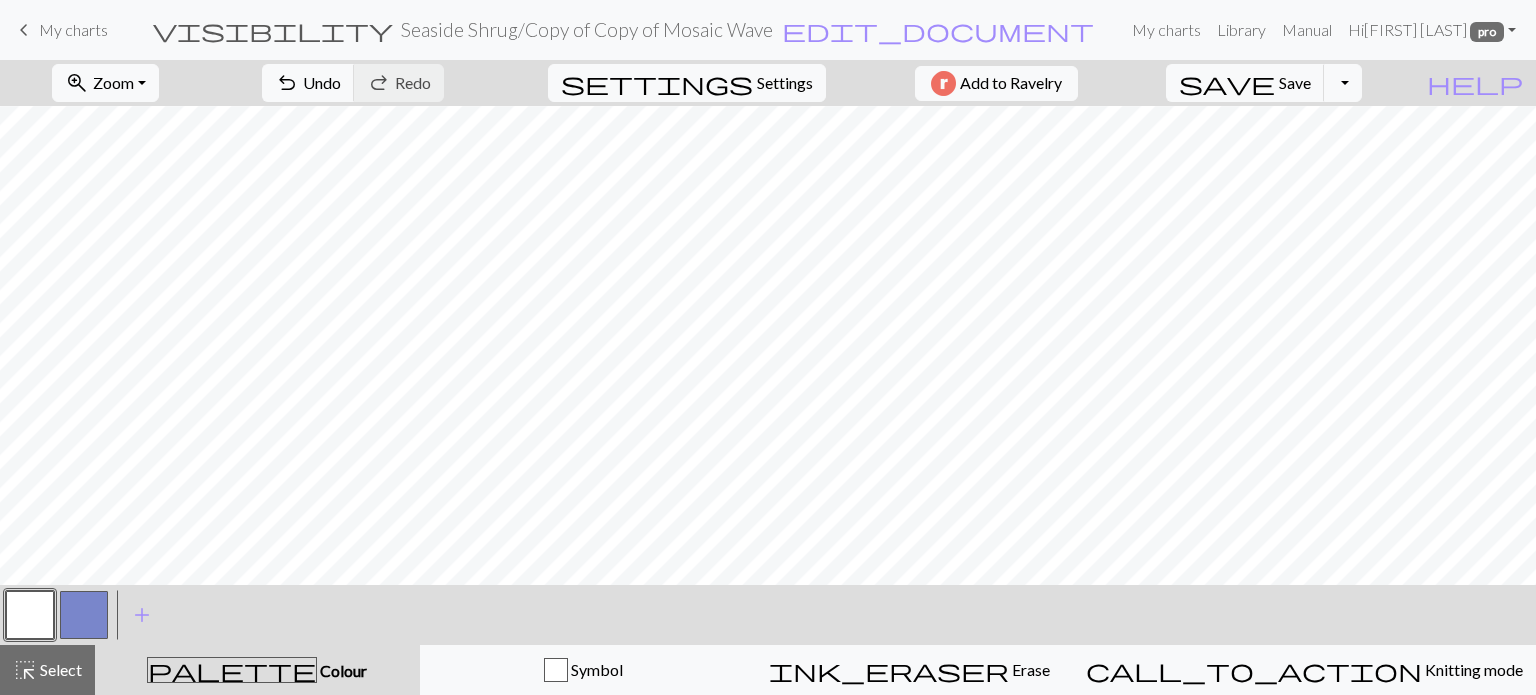 click at bounding box center (84, 615) 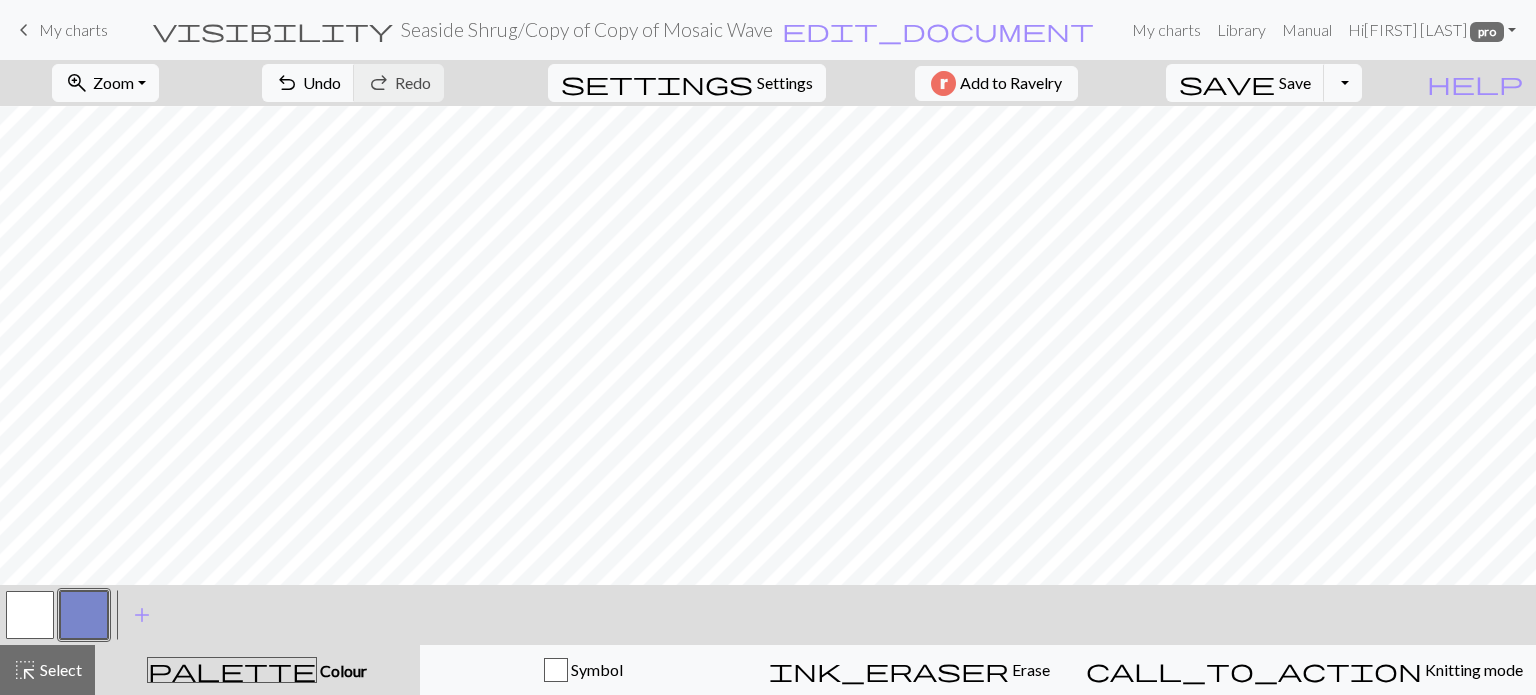 click at bounding box center [30, 615] 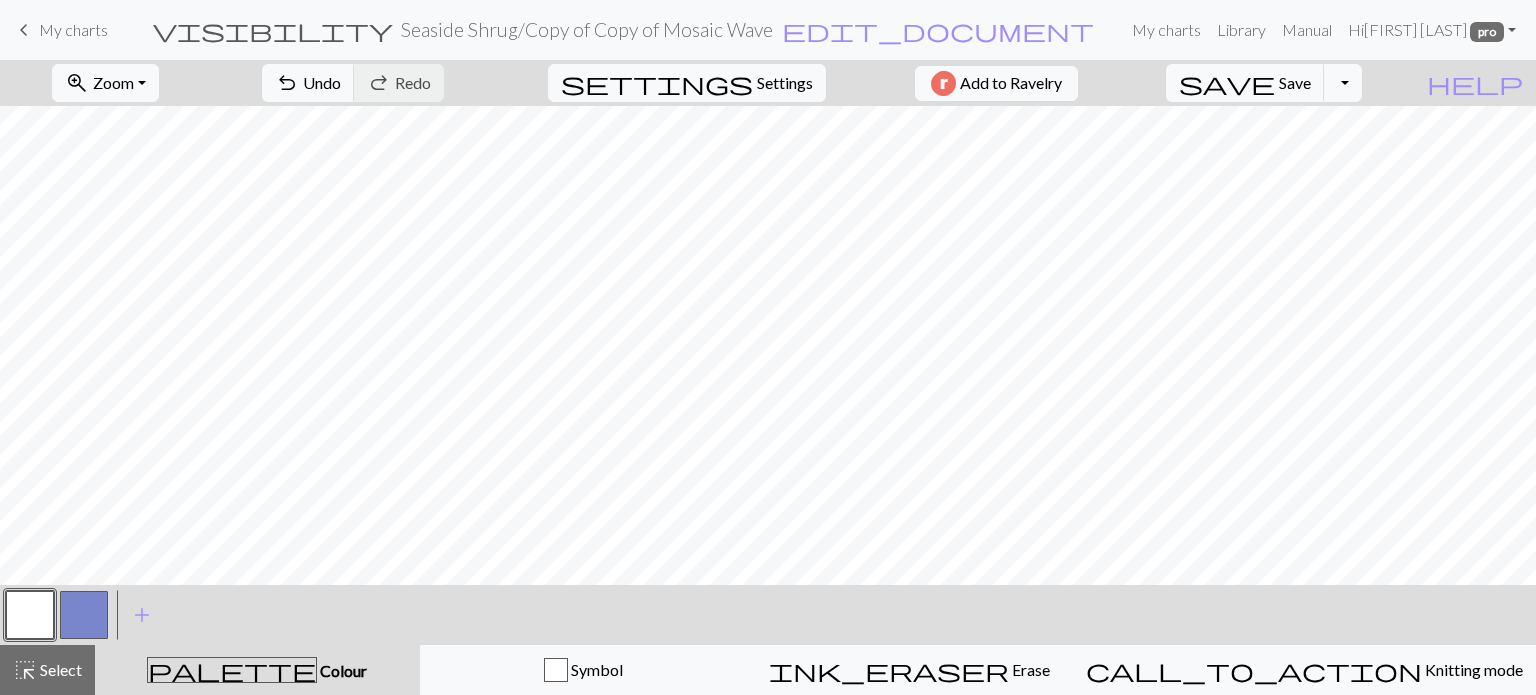 click at bounding box center [84, 615] 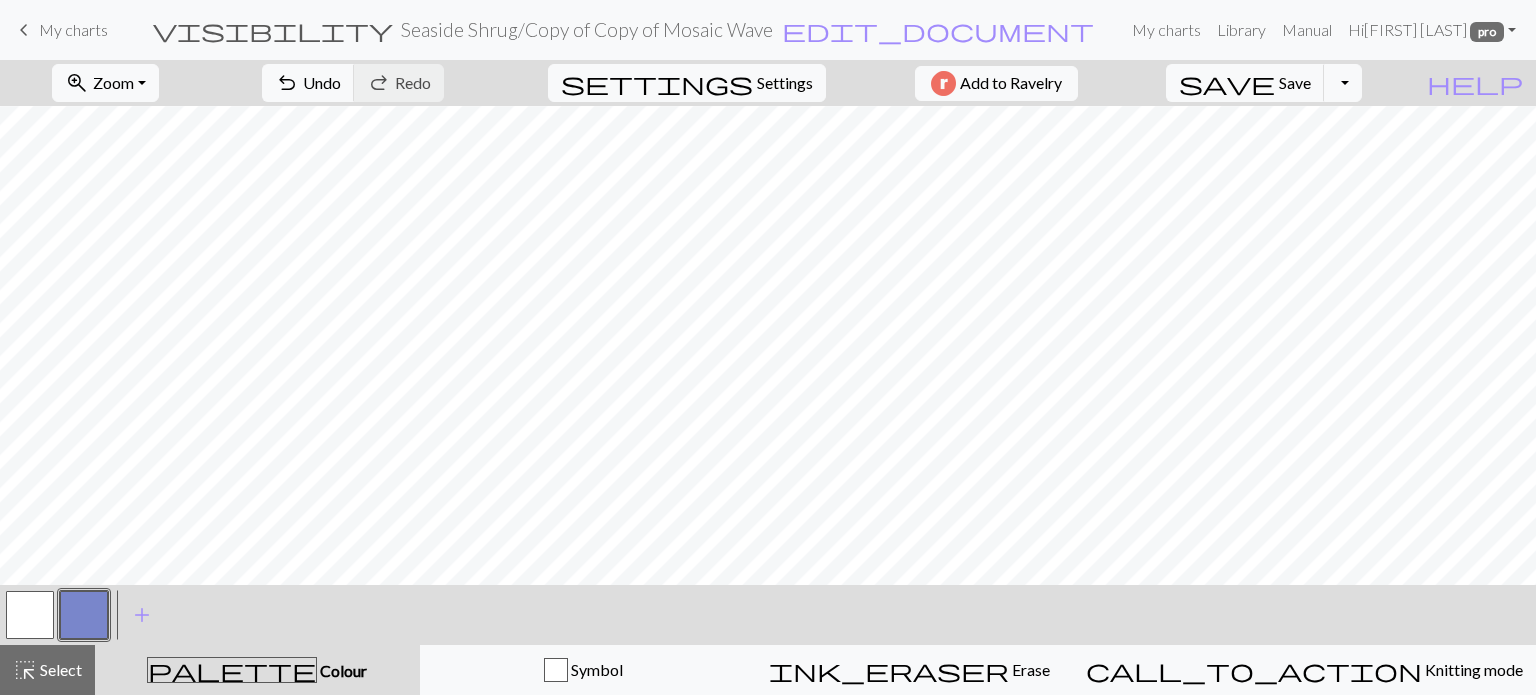 click at bounding box center (30, 615) 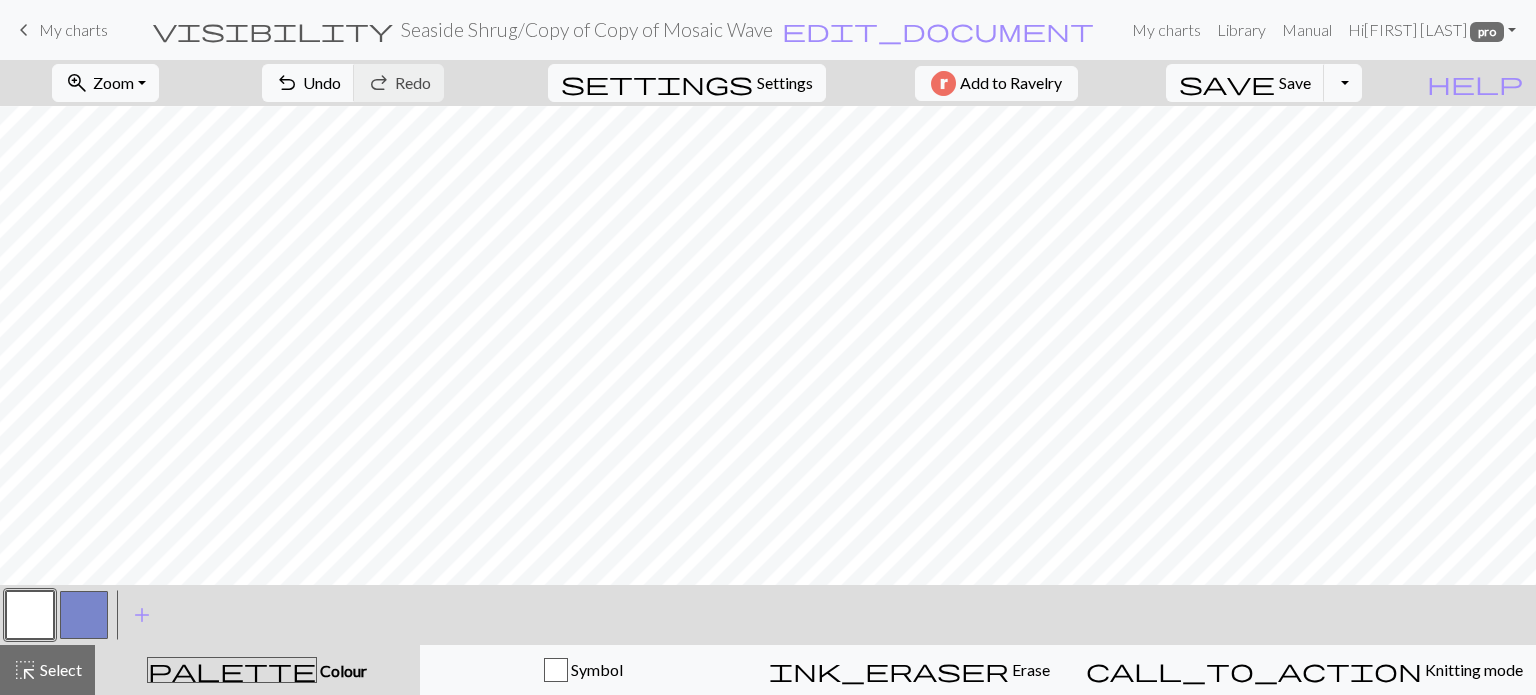 click at bounding box center [84, 615] 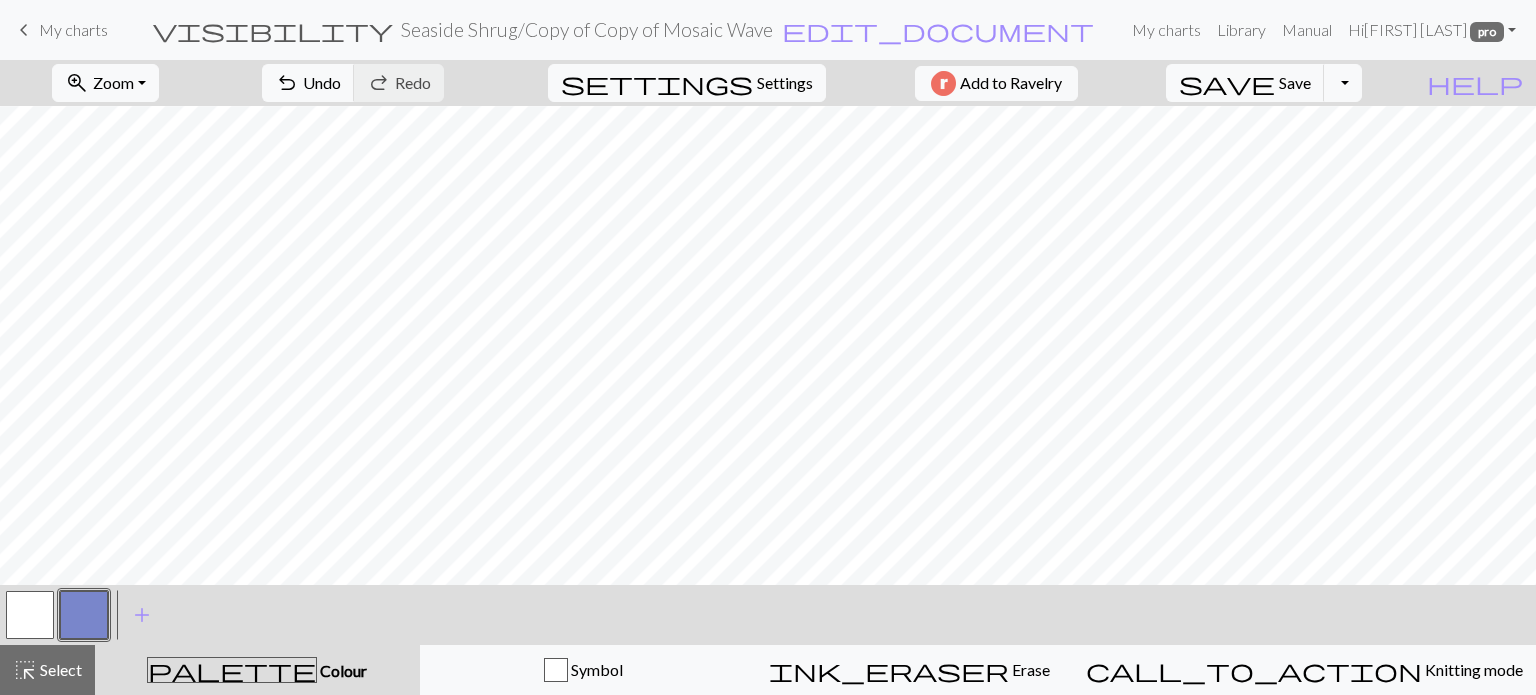 click at bounding box center (30, 615) 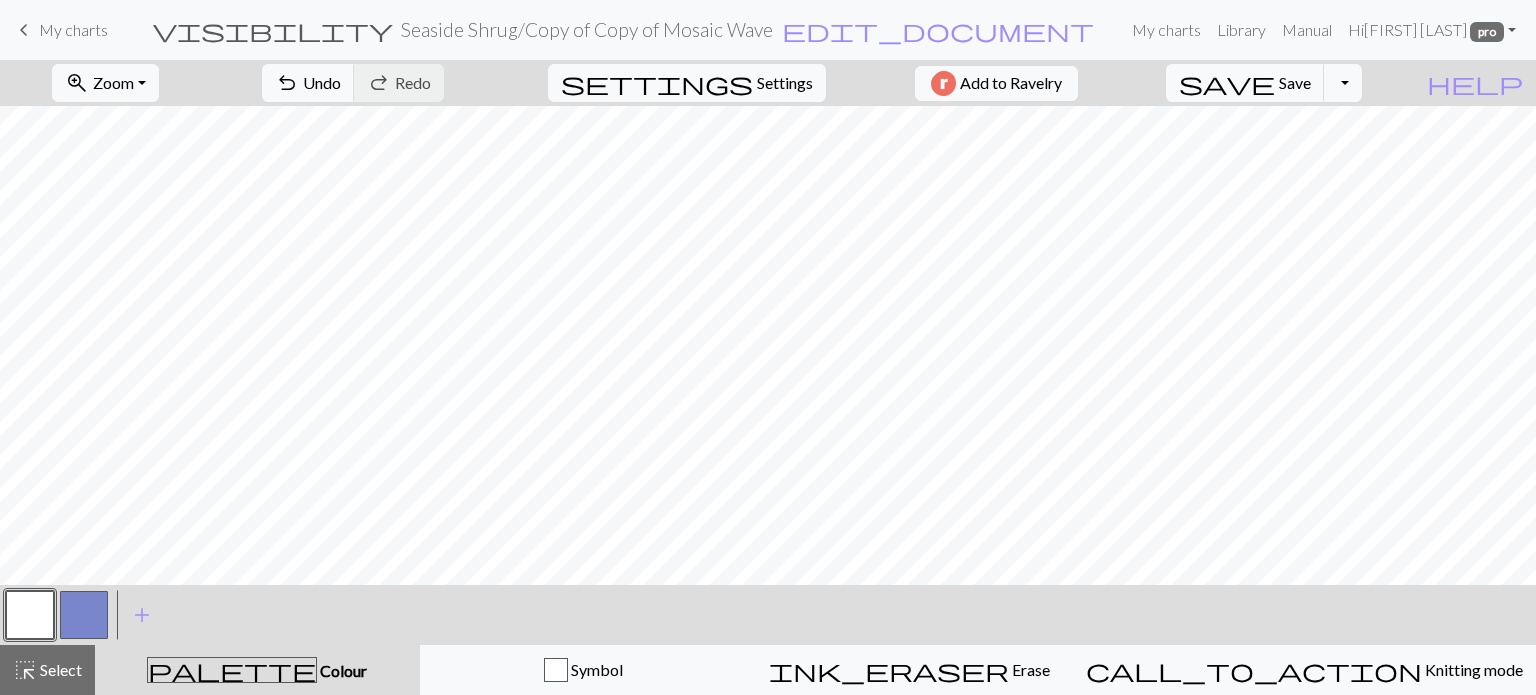 click at bounding box center (84, 615) 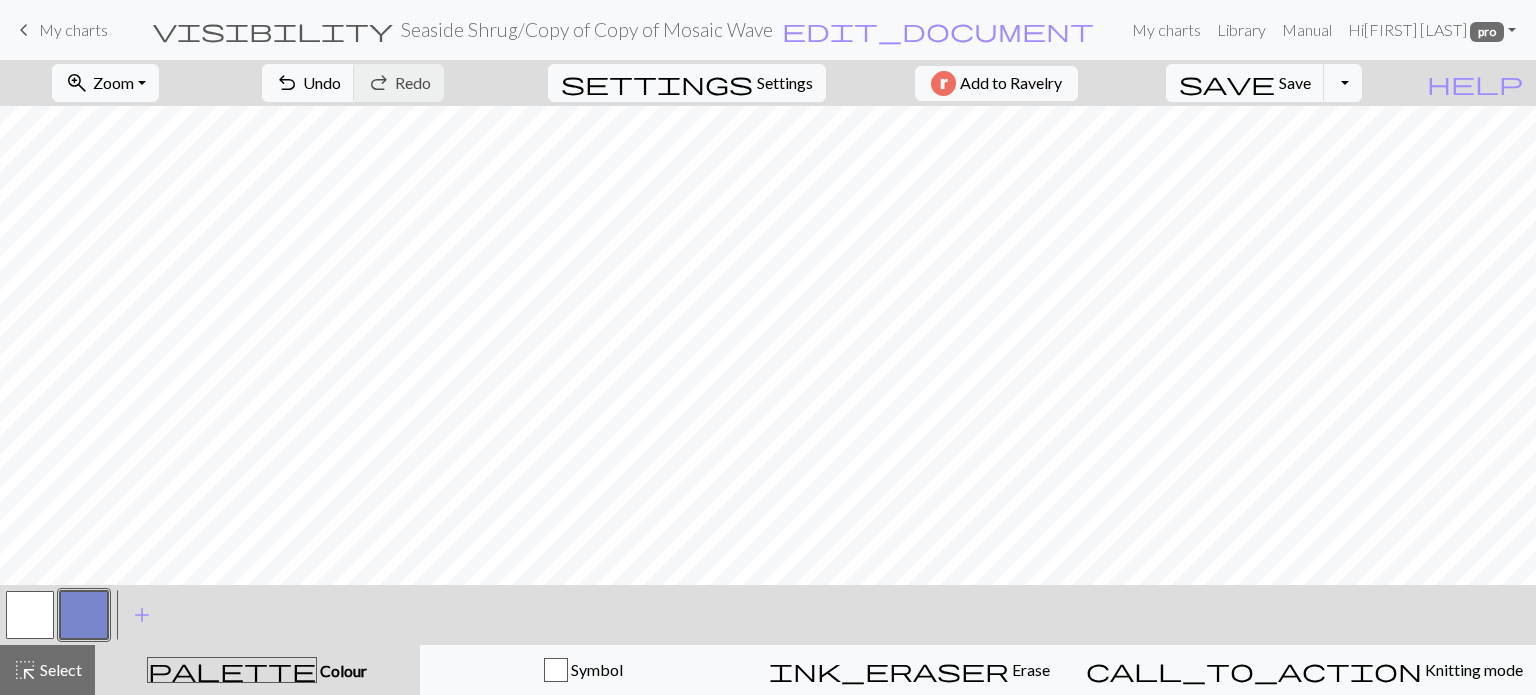 click at bounding box center (30, 615) 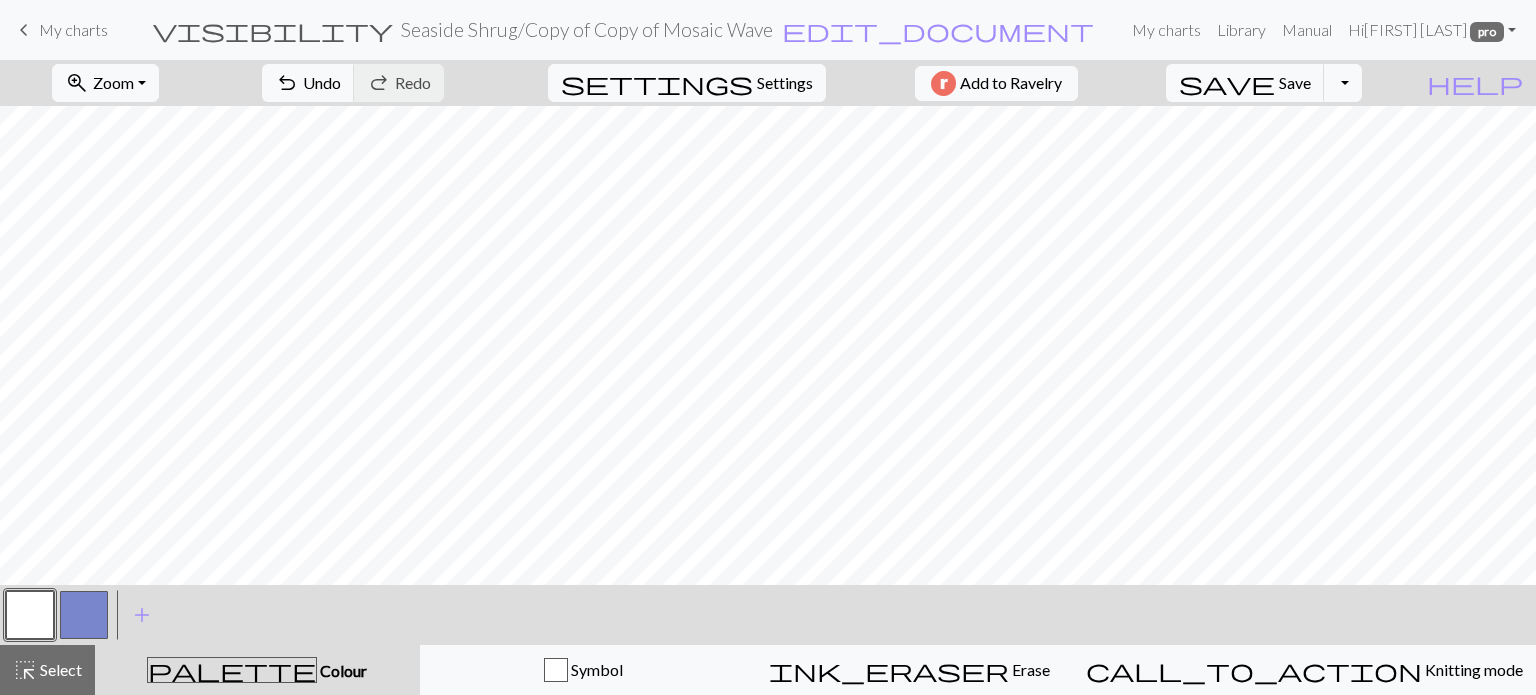 click at bounding box center [84, 615] 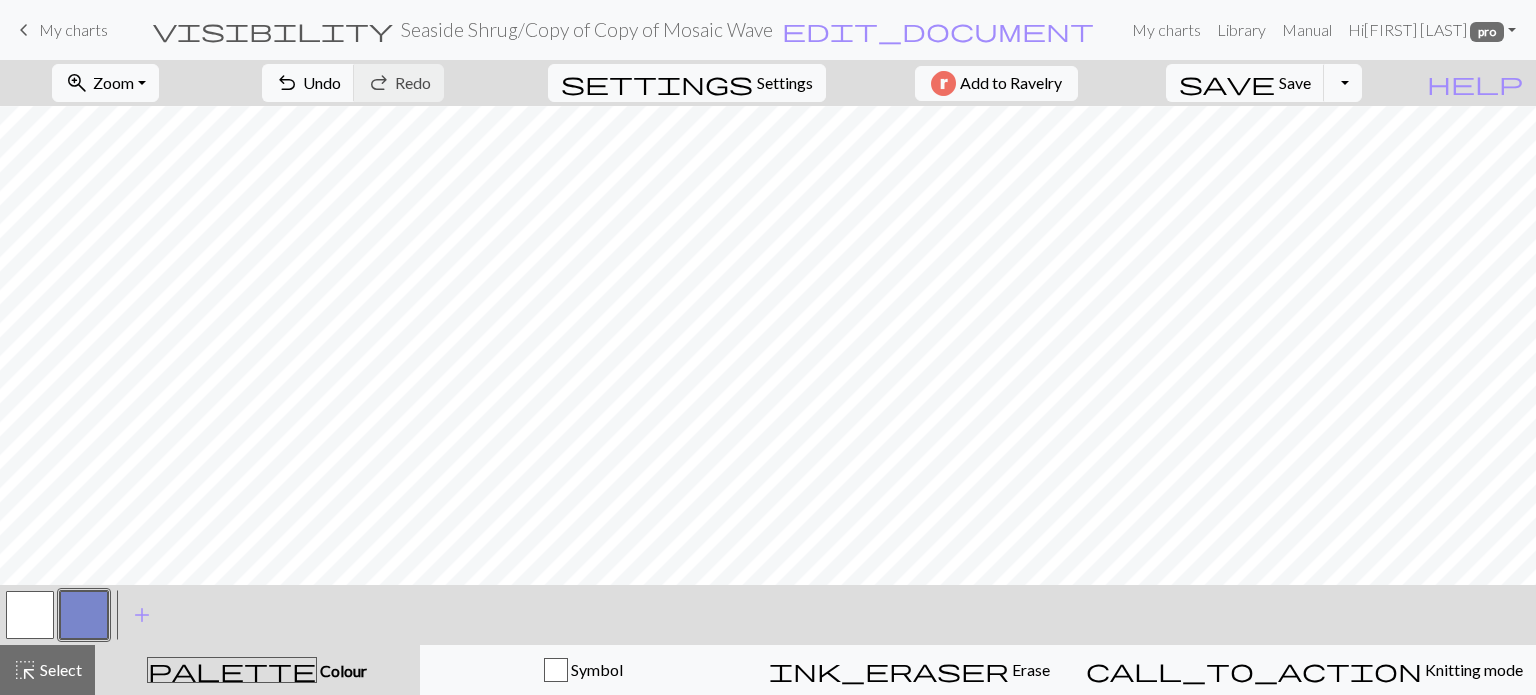 click at bounding box center (30, 615) 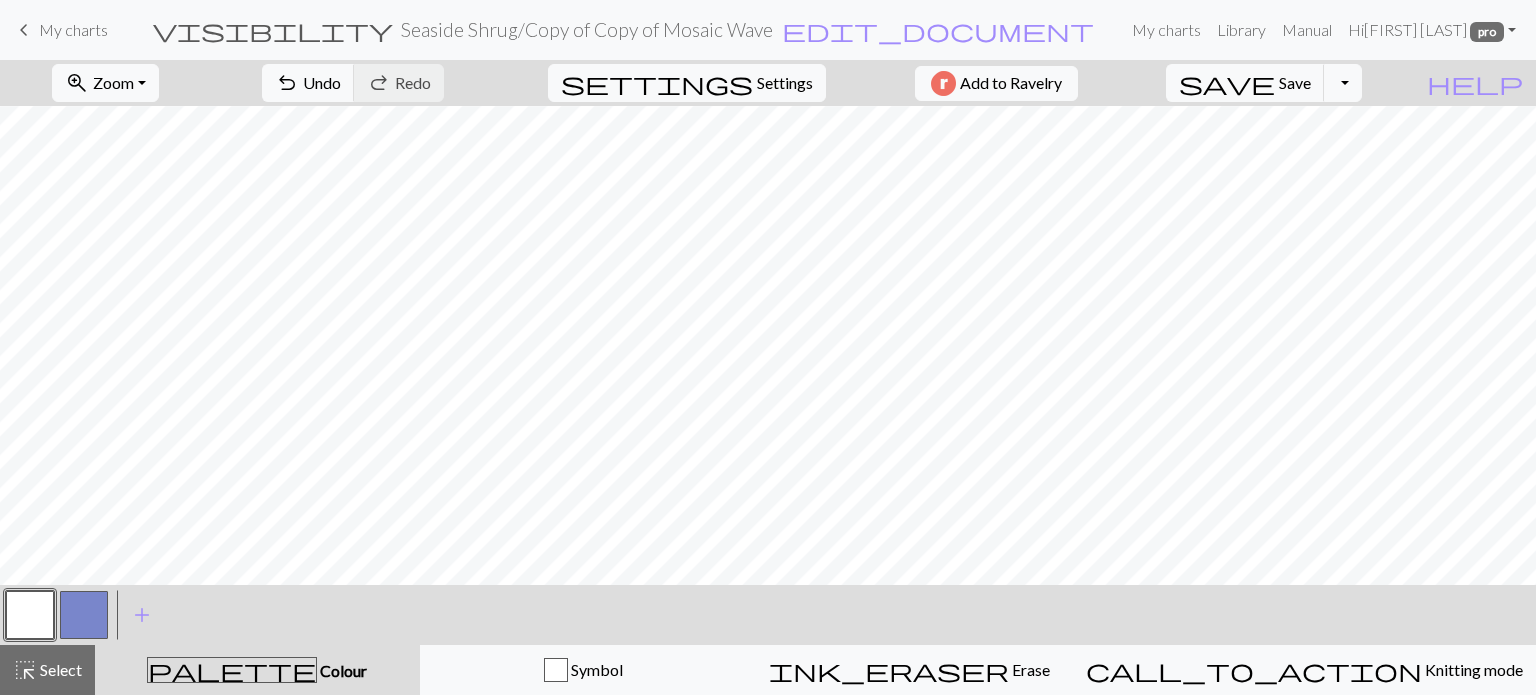 click at bounding box center [84, 615] 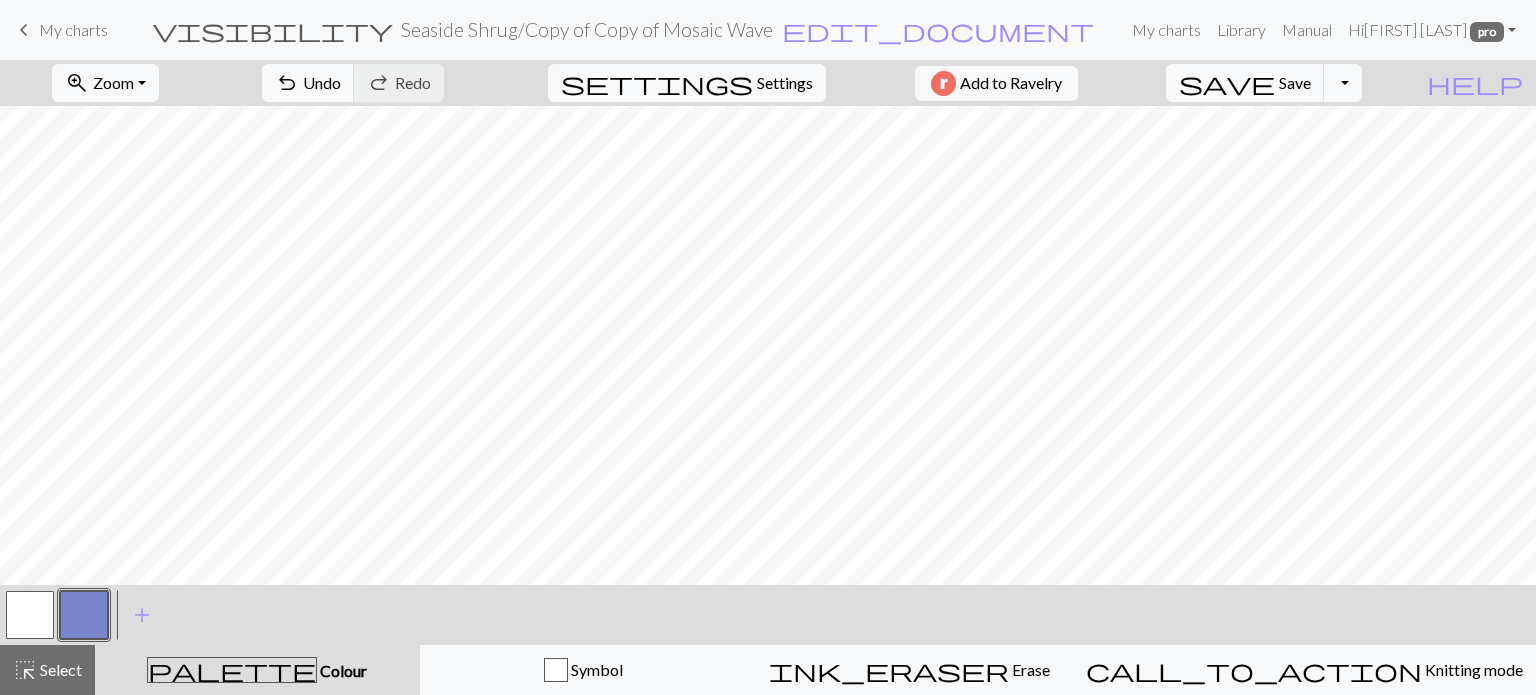 click at bounding box center [30, 615] 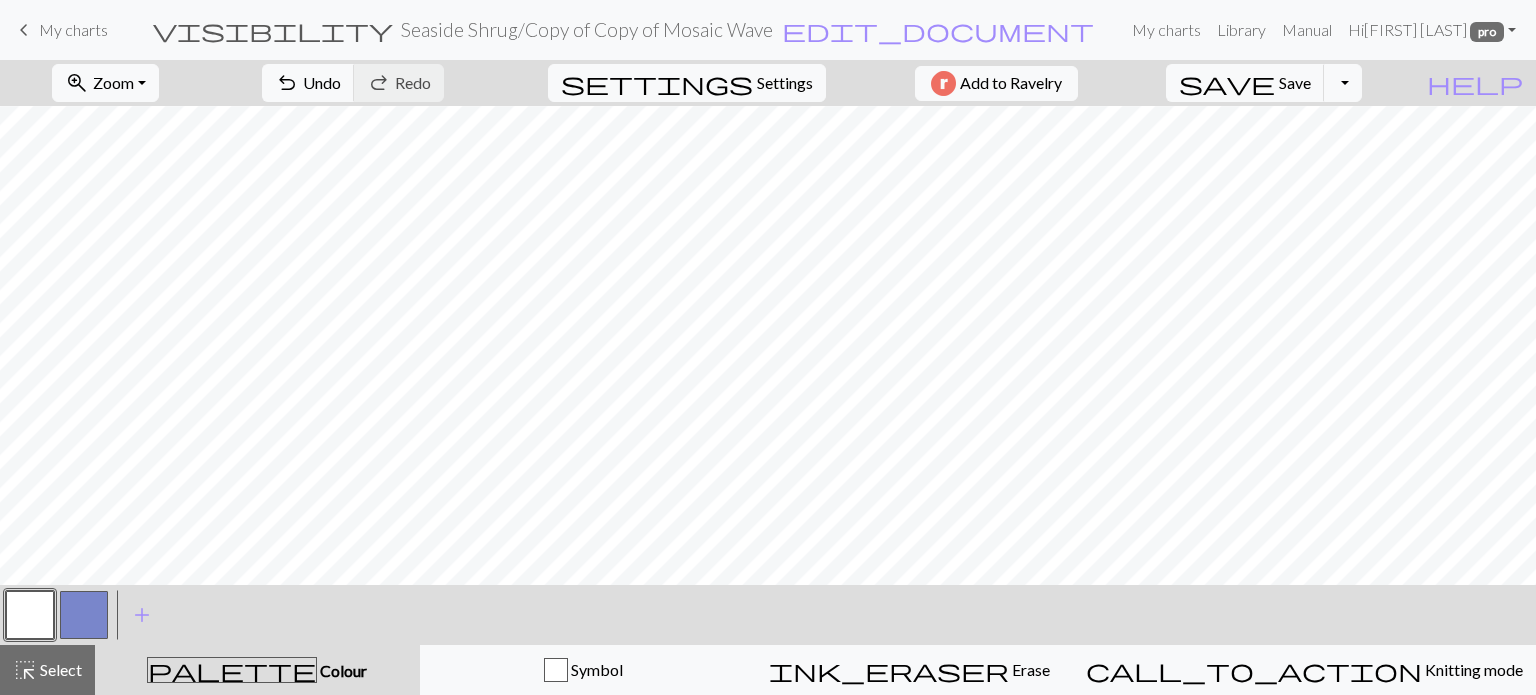 click at bounding box center (84, 615) 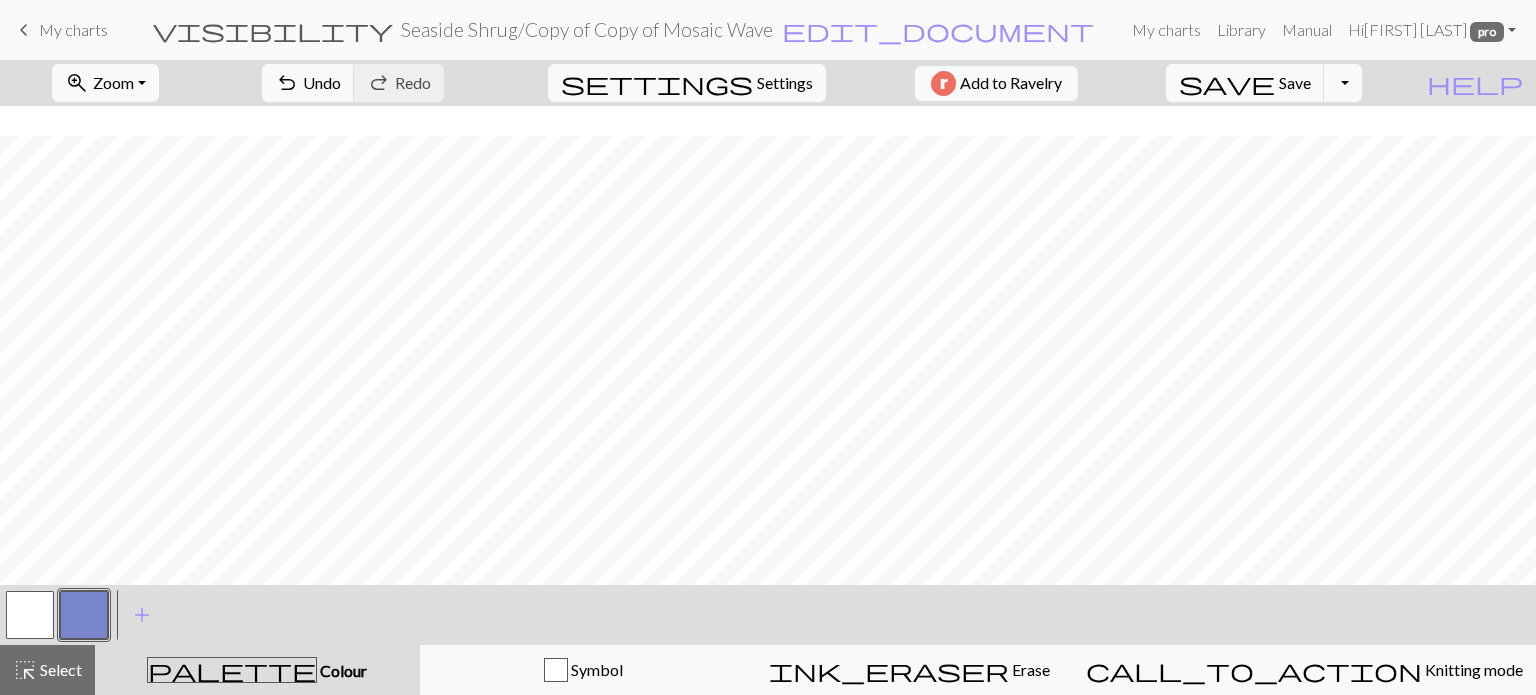 scroll, scrollTop: 595, scrollLeft: 0, axis: vertical 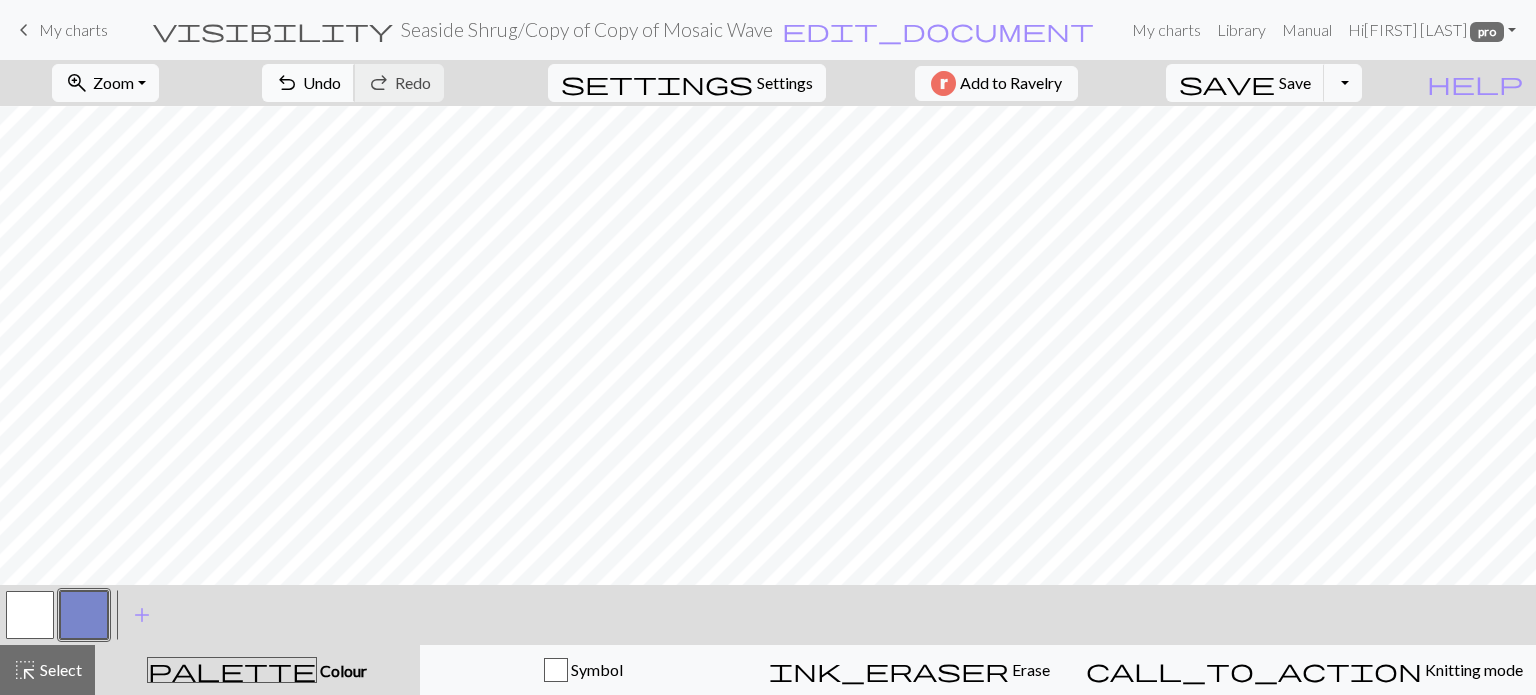click on "undo Undo Undo" at bounding box center (308, 83) 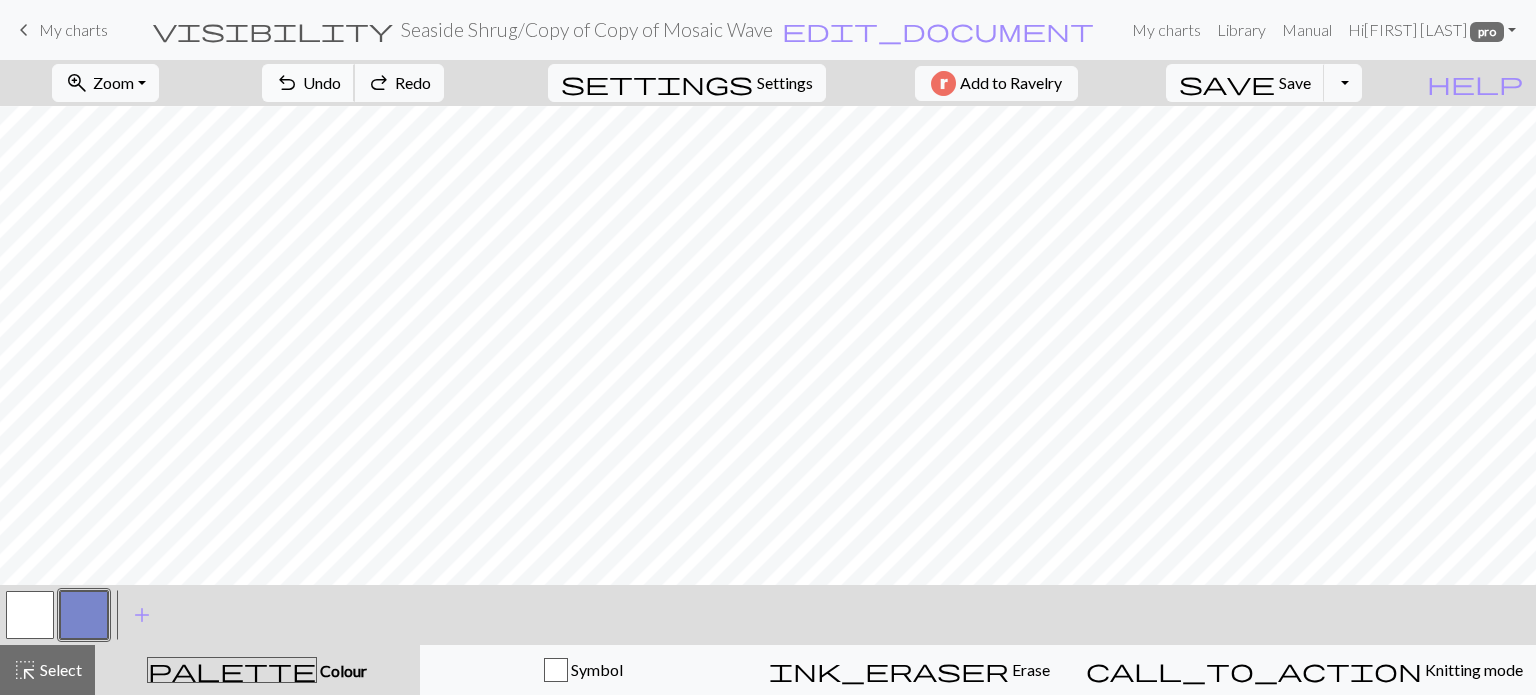 click on "undo Undo Undo" at bounding box center (308, 83) 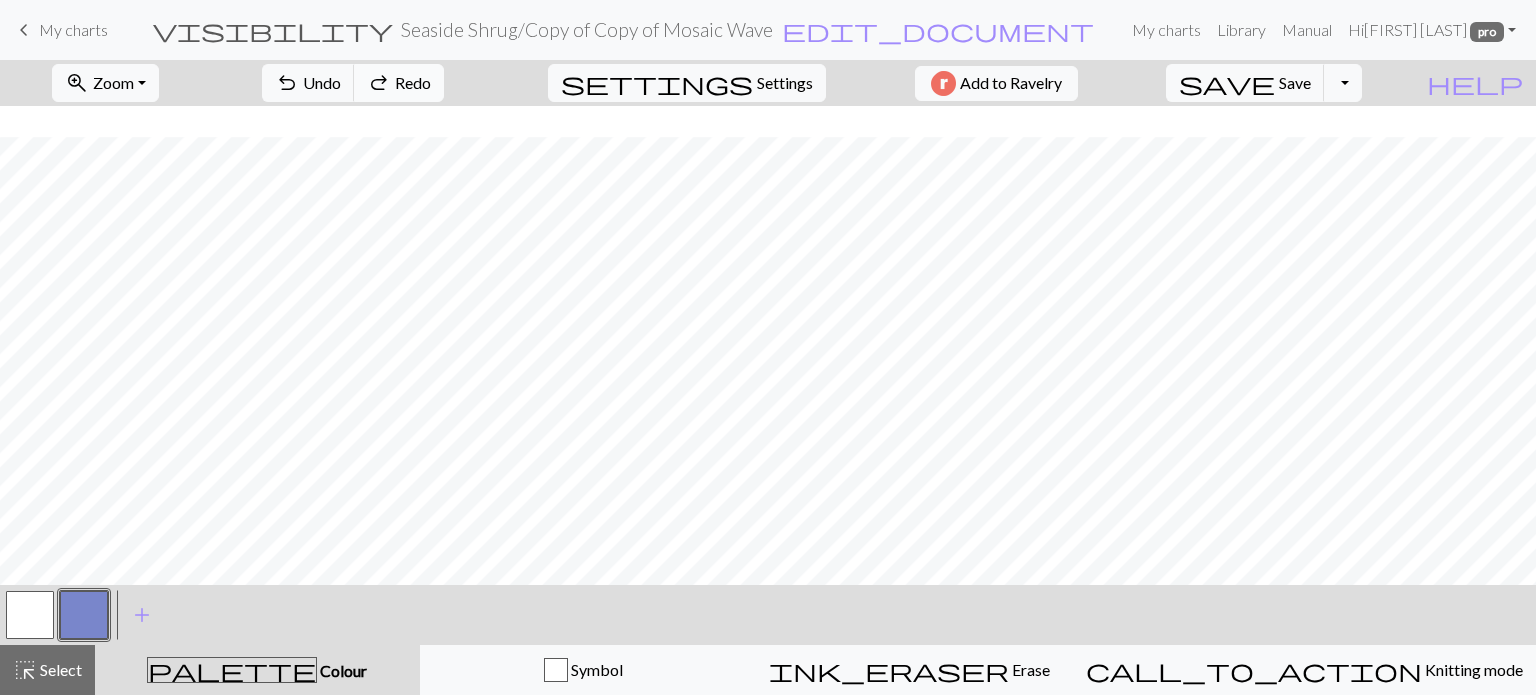 scroll, scrollTop: 695, scrollLeft: 0, axis: vertical 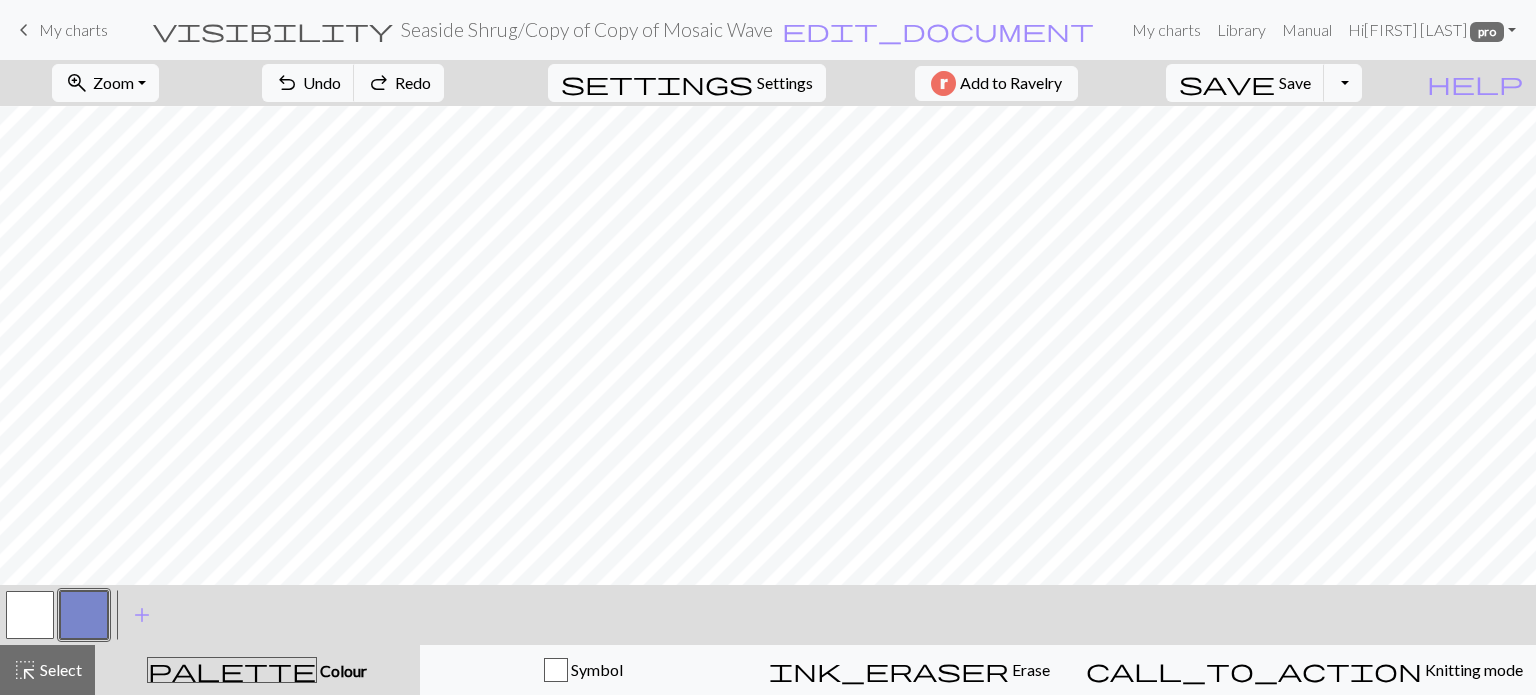click at bounding box center [30, 615] 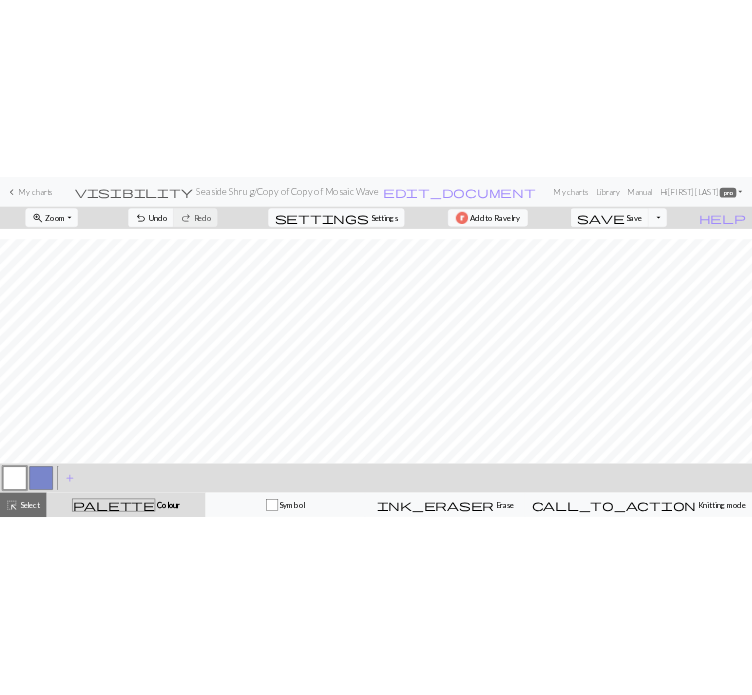 scroll, scrollTop: 595, scrollLeft: 0, axis: vertical 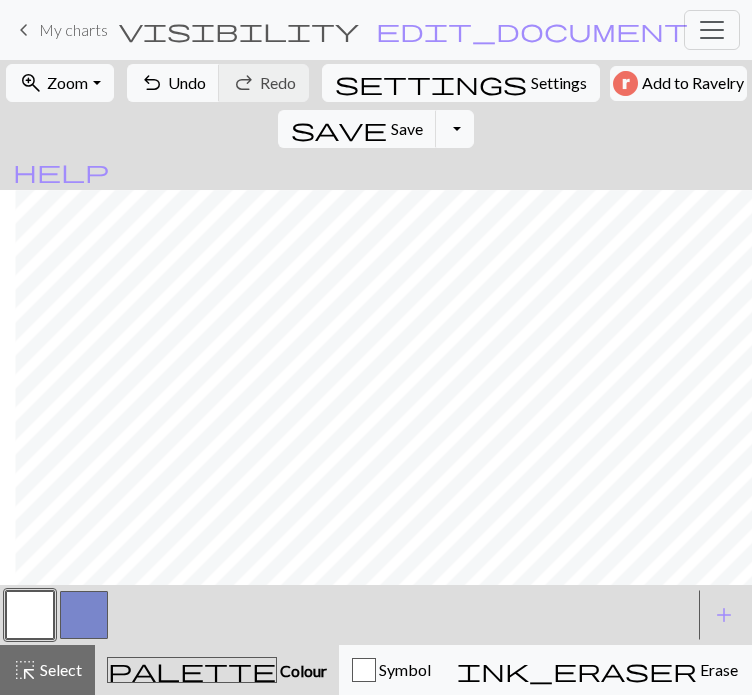 click at bounding box center (84, 615) 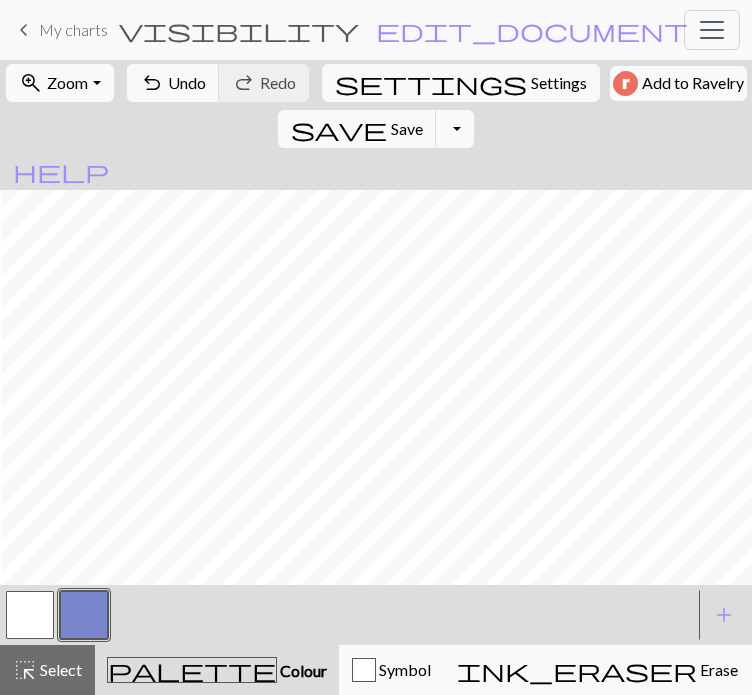scroll, scrollTop: 695, scrollLeft: 29, axis: both 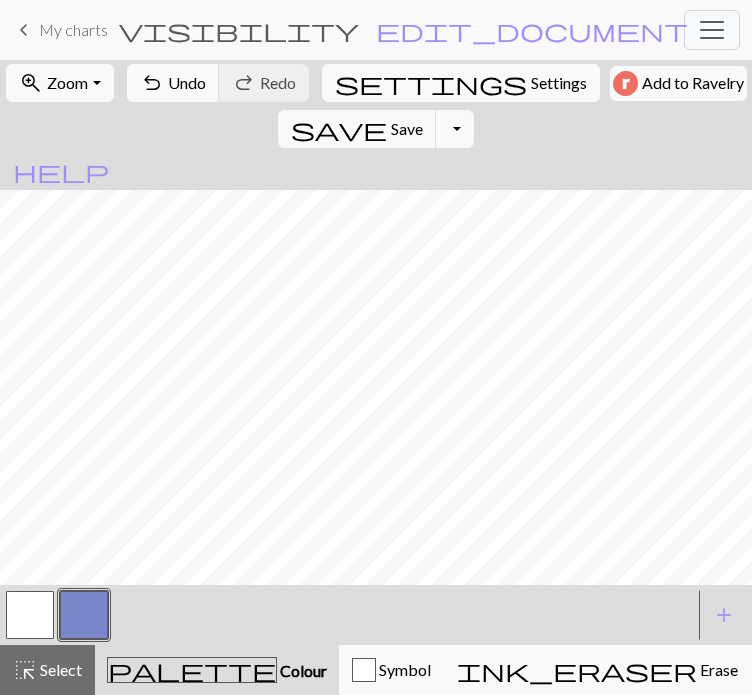 click at bounding box center [30, 615] 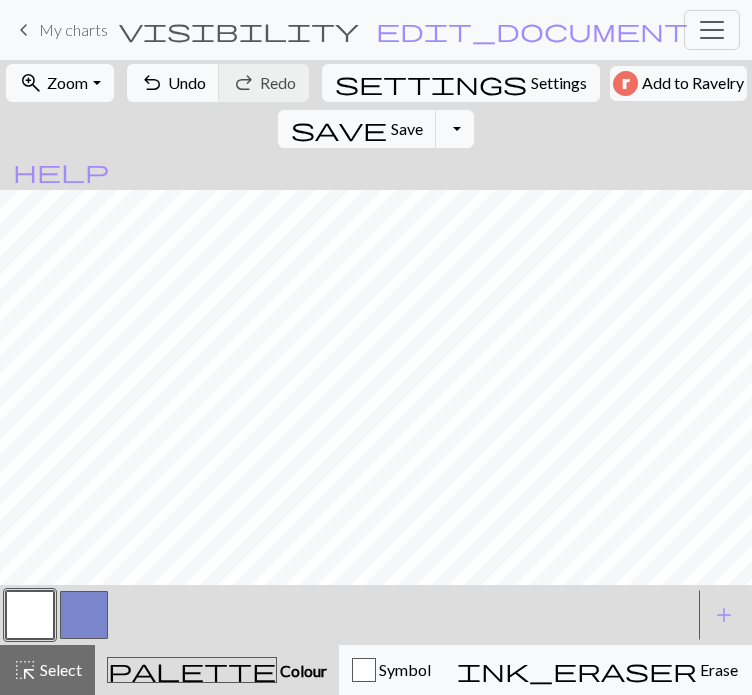 click at bounding box center (84, 615) 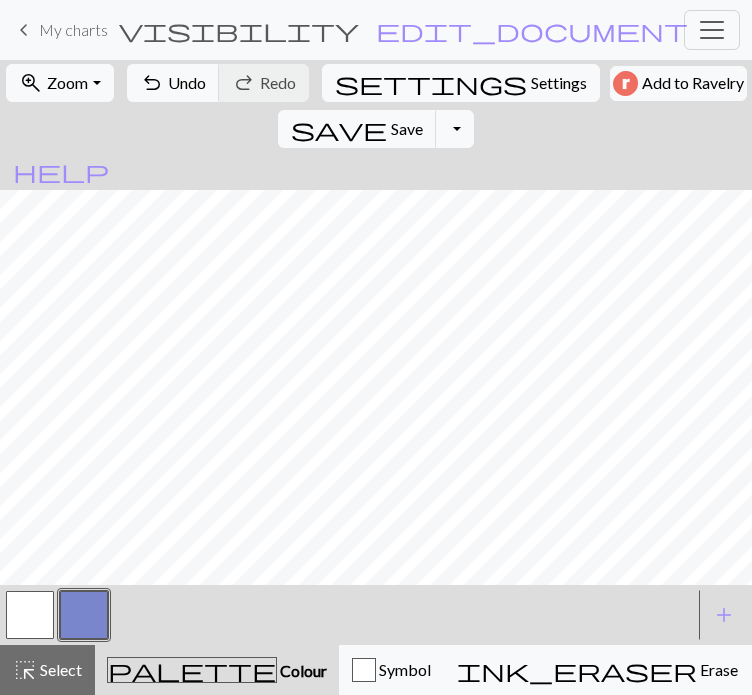 click at bounding box center (30, 615) 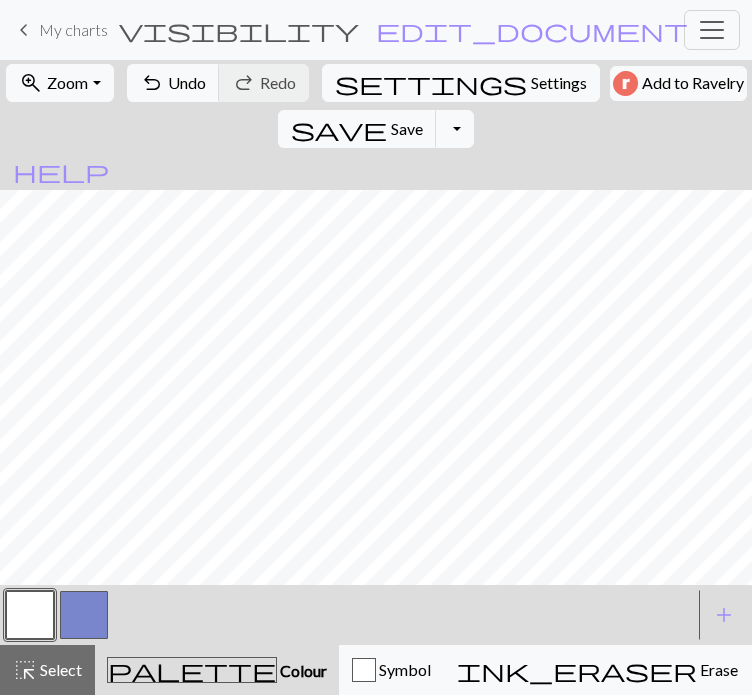 click at bounding box center (84, 615) 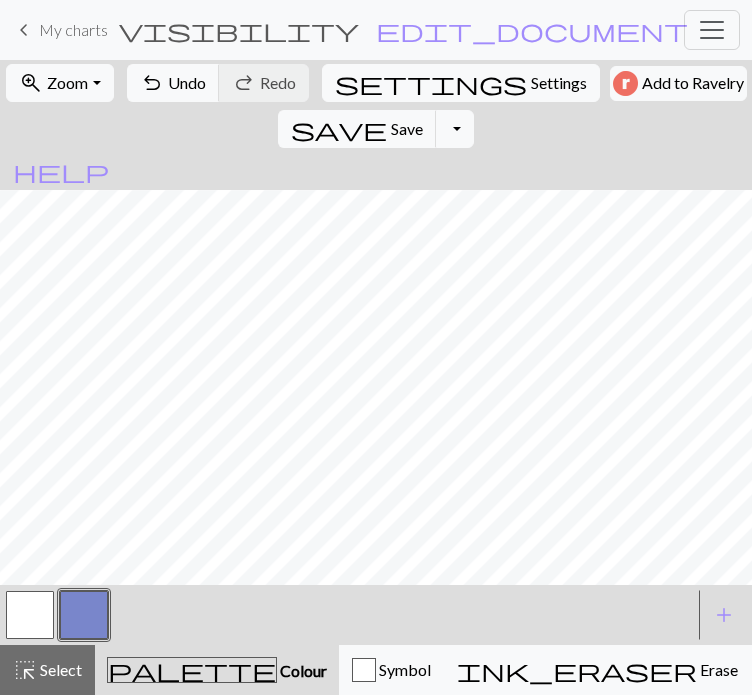 click at bounding box center (30, 615) 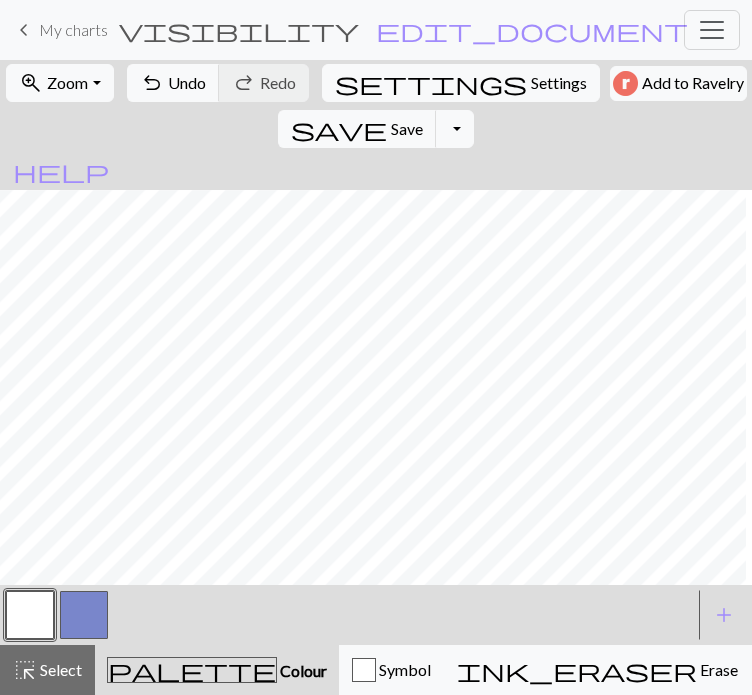 scroll, scrollTop: 595, scrollLeft: 10, axis: both 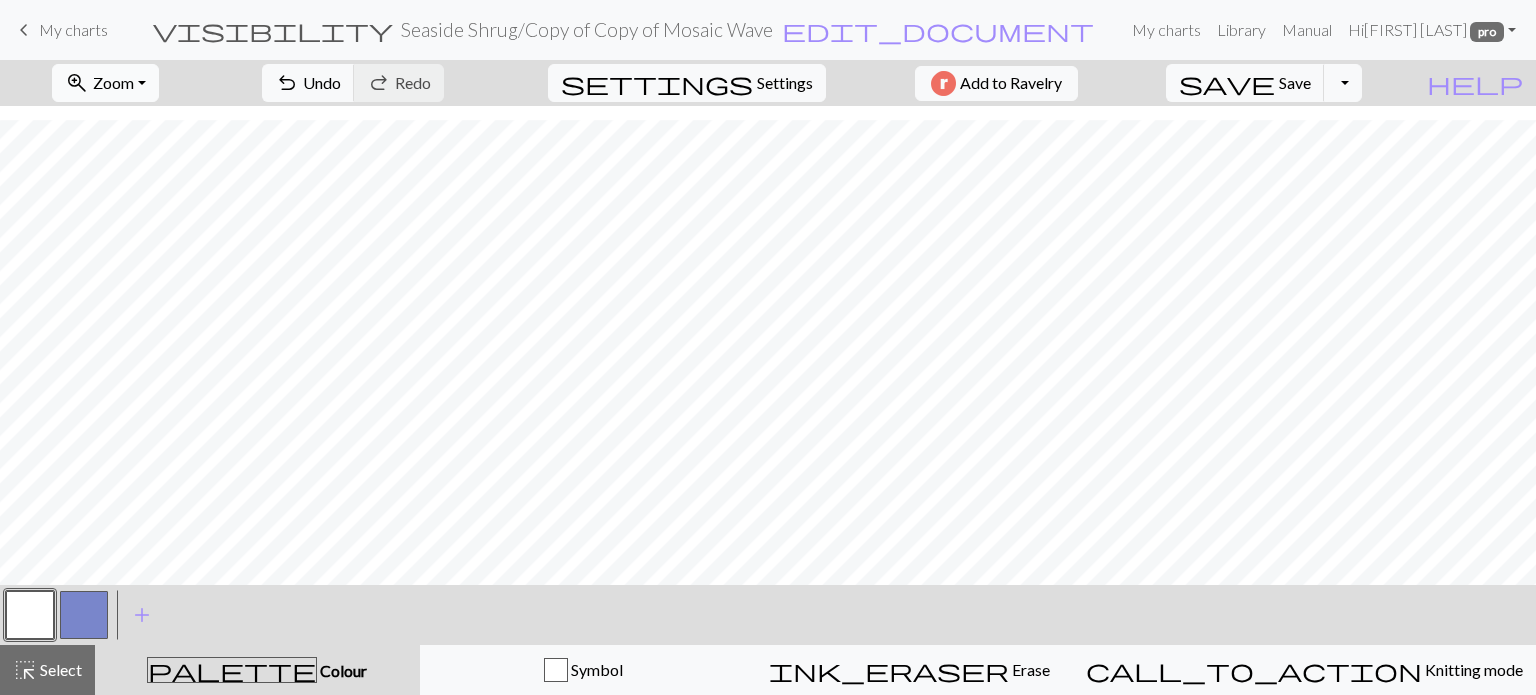 click on "zoom_in Zoom Zoom" at bounding box center (105, 83) 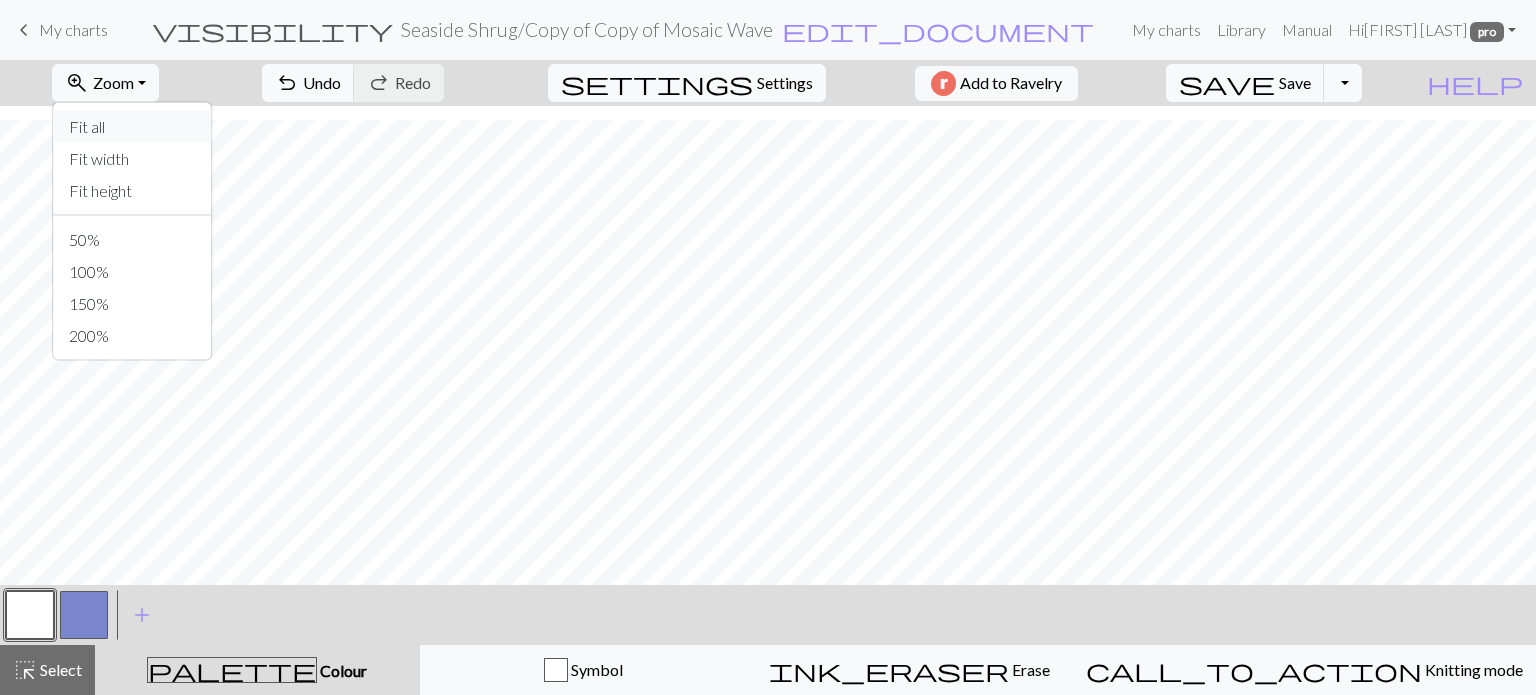 click on "Fit all" at bounding box center (132, 127) 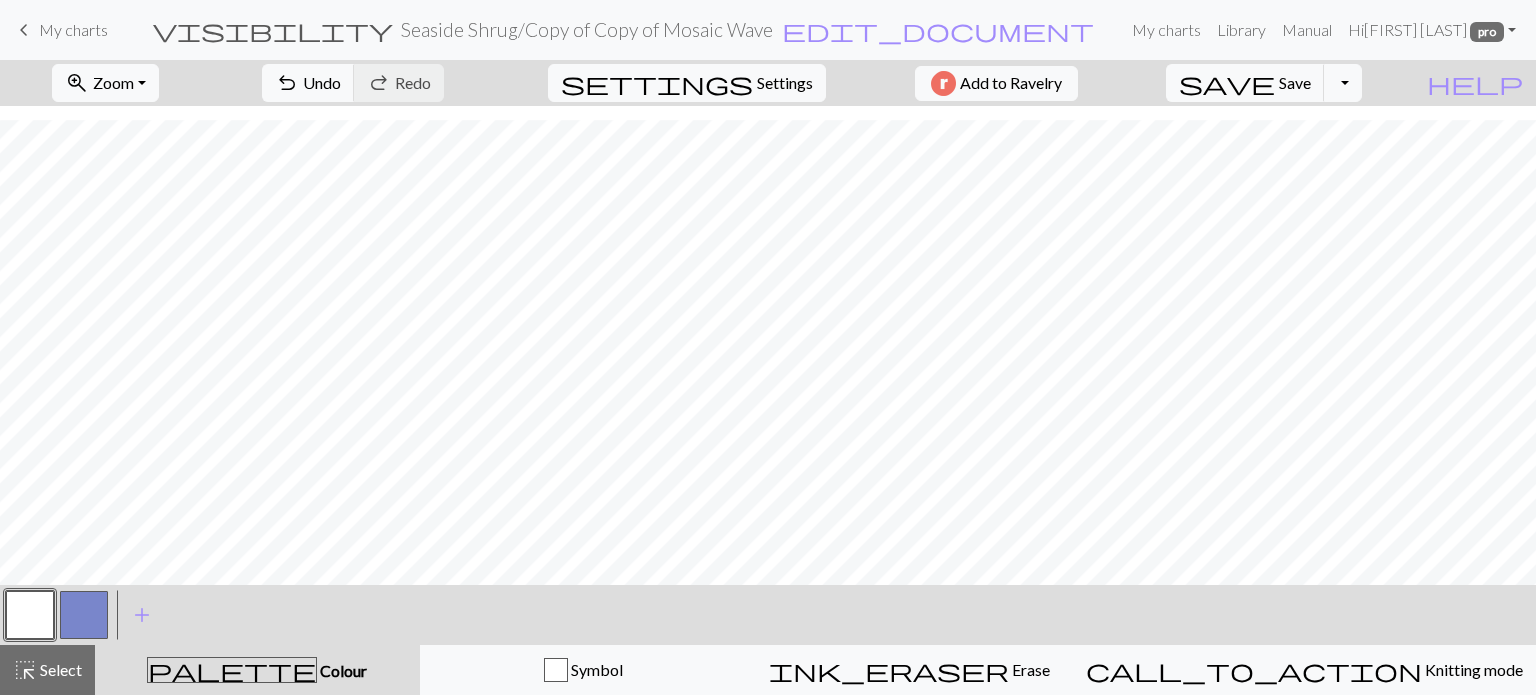 scroll, scrollTop: 55, scrollLeft: 0, axis: vertical 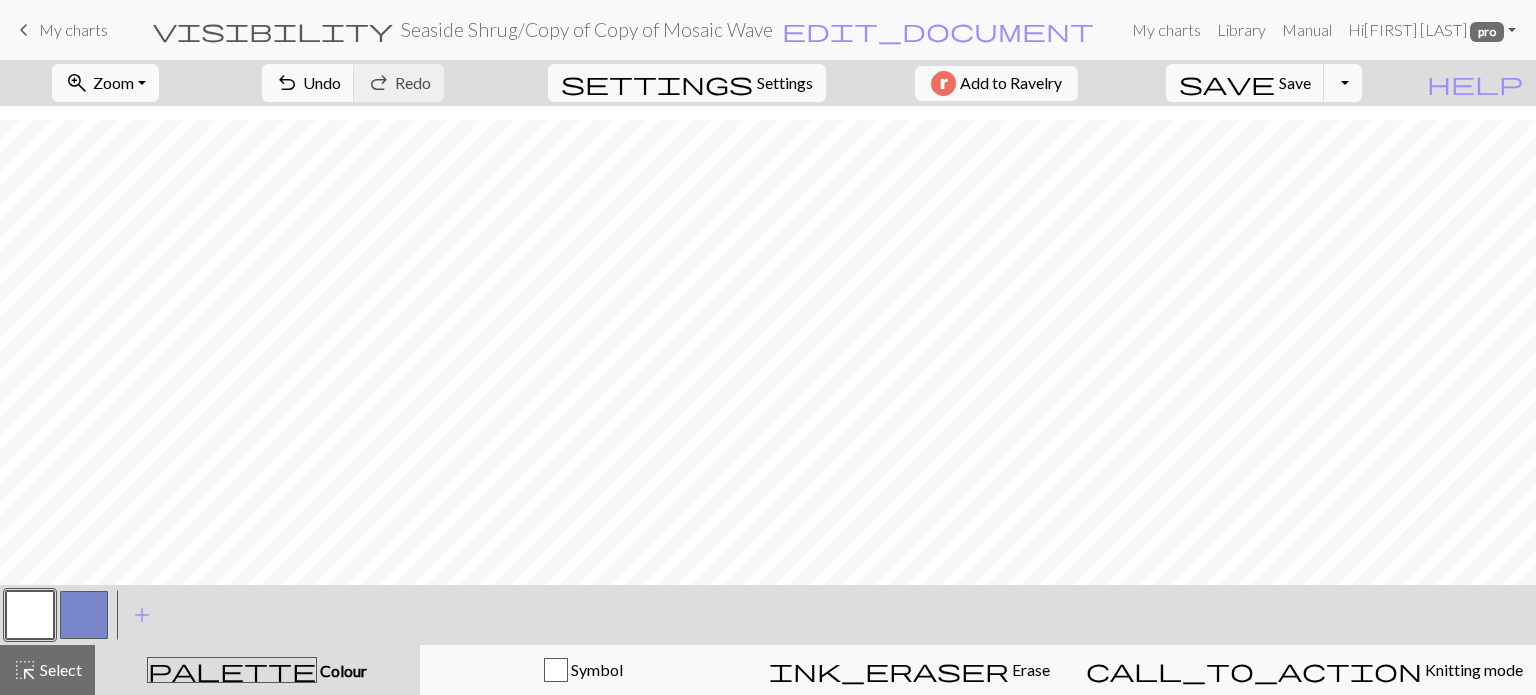 click at bounding box center [30, 615] 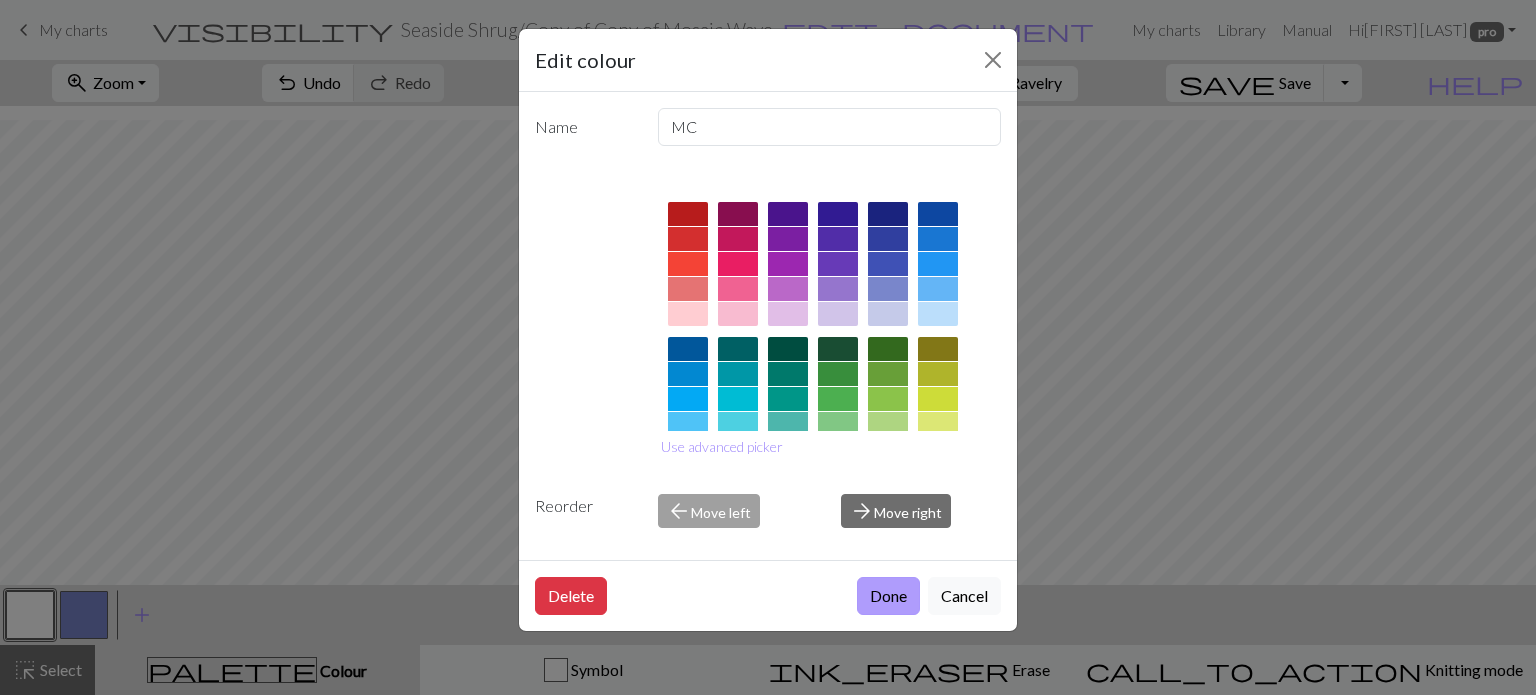 click on "Done" at bounding box center (888, 596) 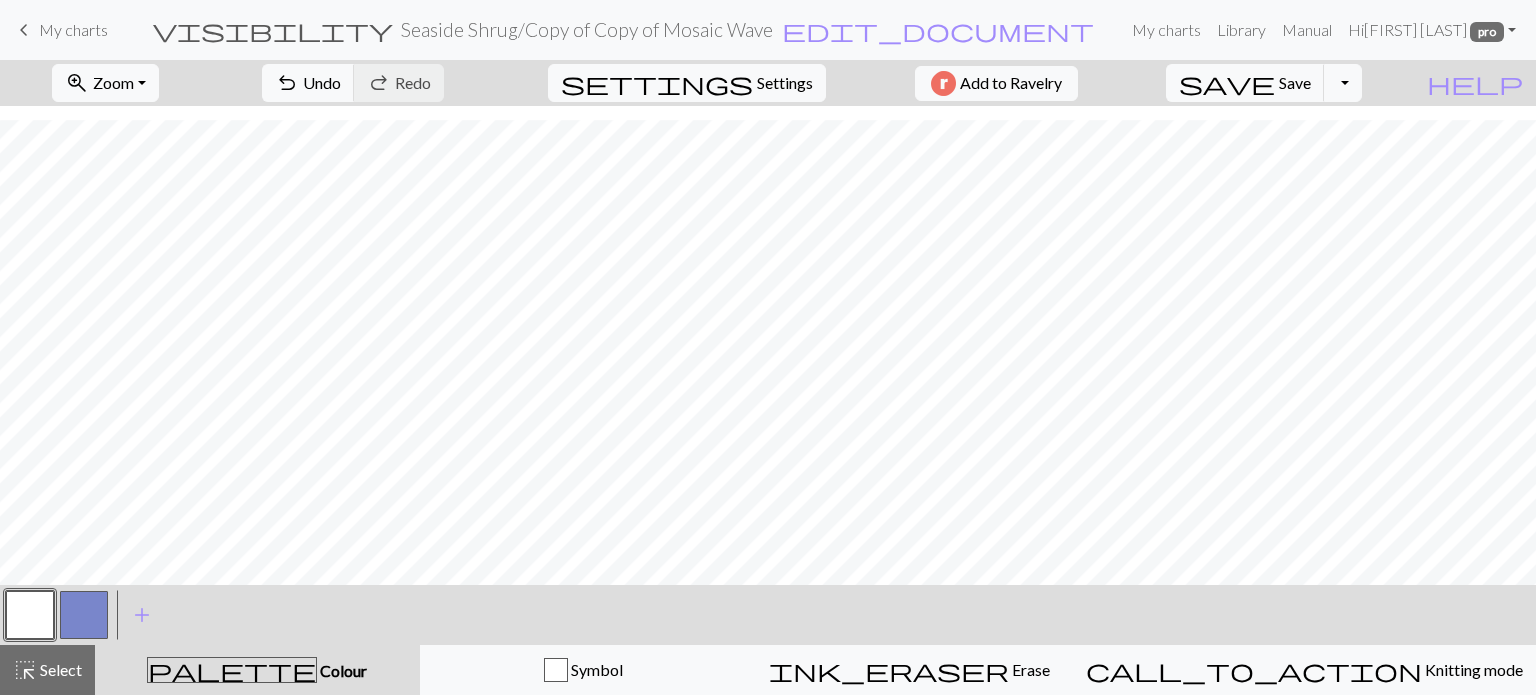 click at bounding box center [84, 615] 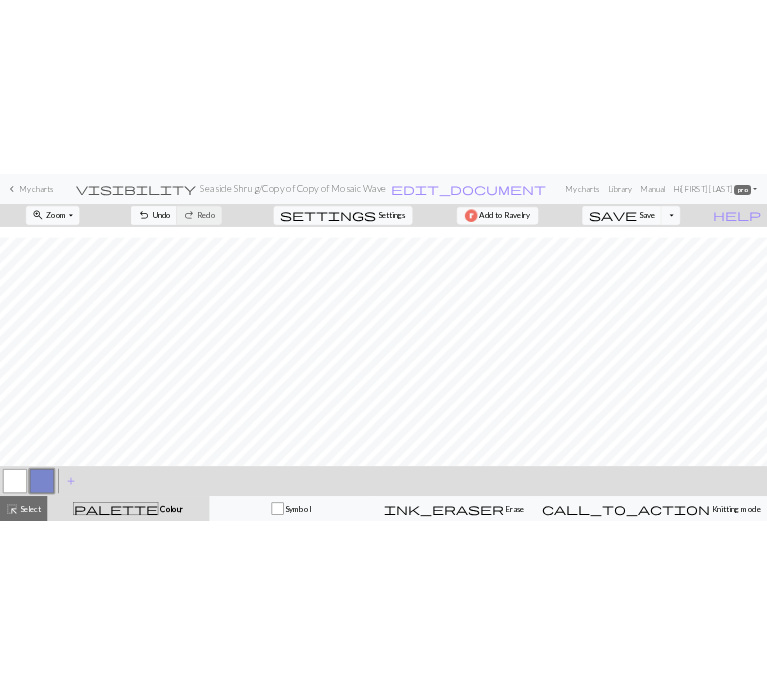 scroll, scrollTop: 55, scrollLeft: 0, axis: vertical 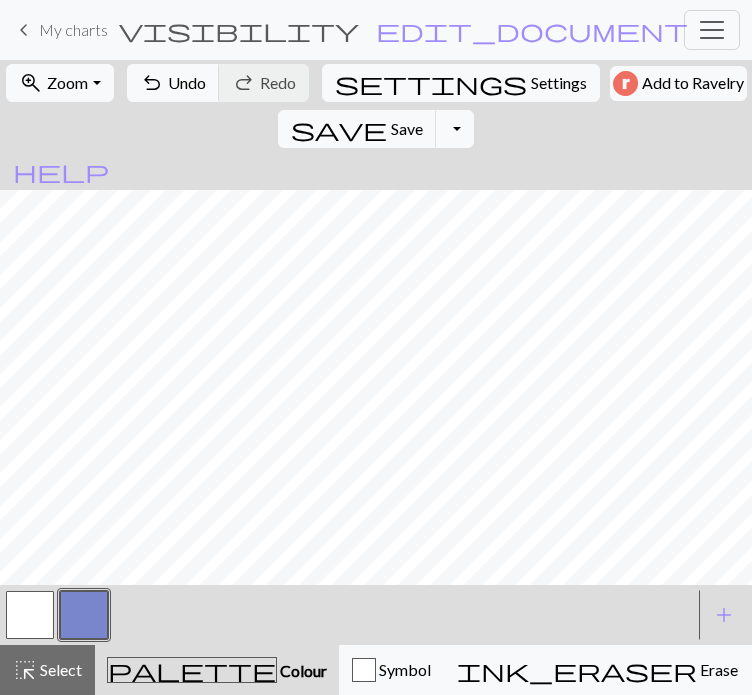 click at bounding box center [84, 615] 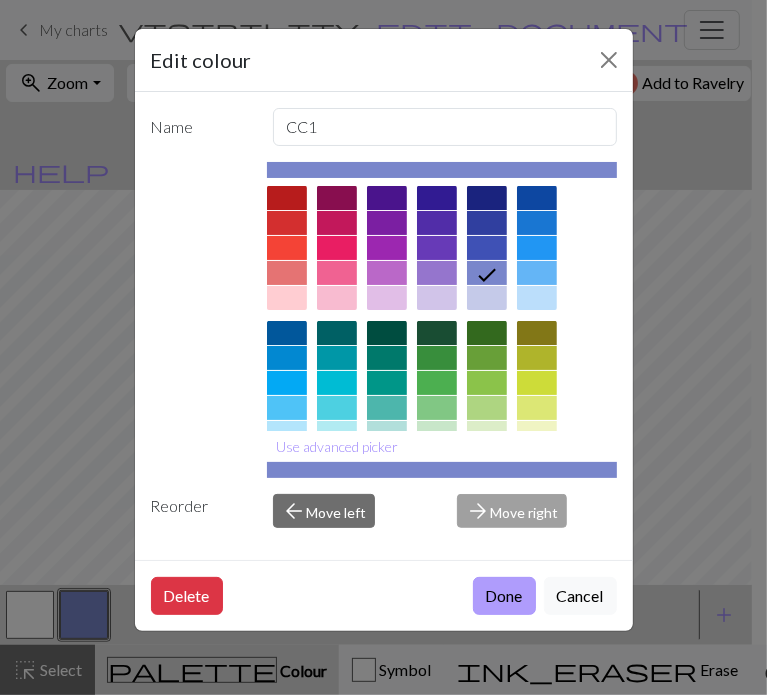 click on "Done" at bounding box center [504, 596] 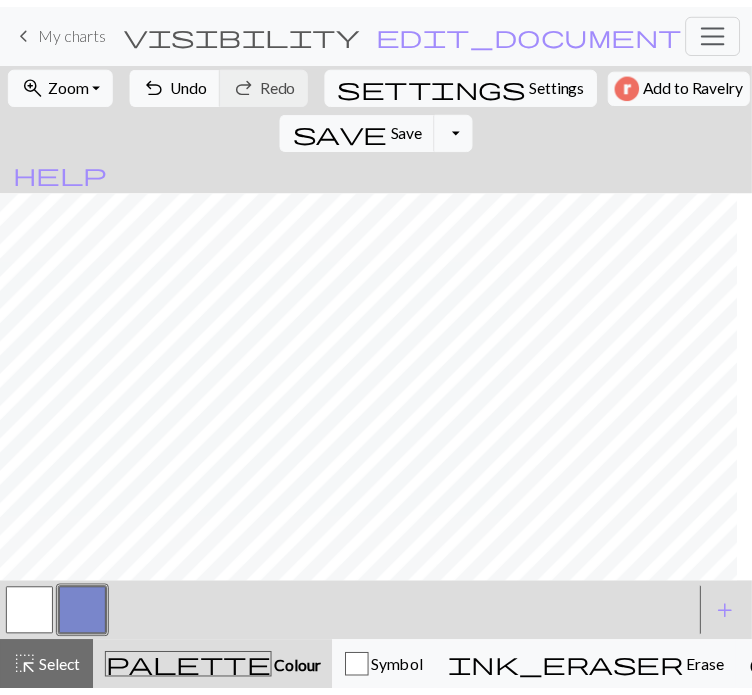 scroll, scrollTop: 12, scrollLeft: 0, axis: vertical 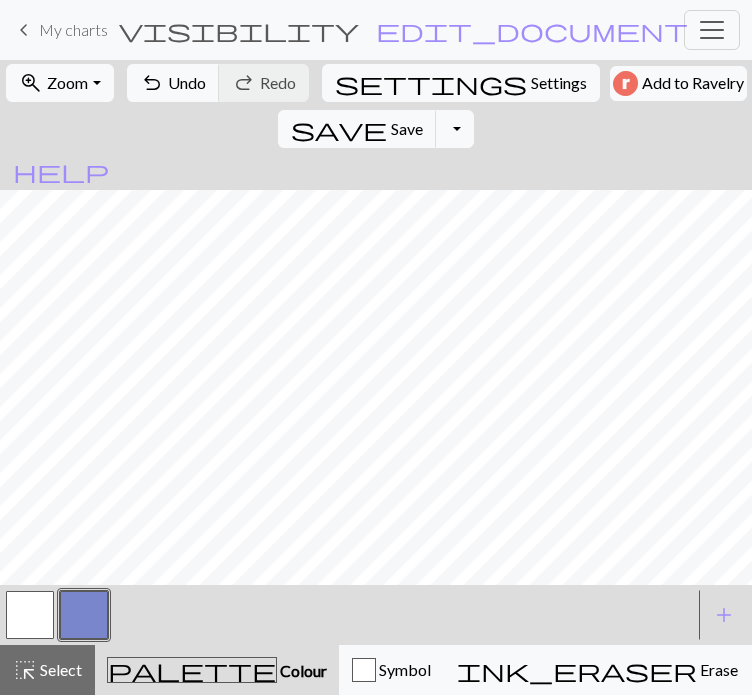click at bounding box center (30, 615) 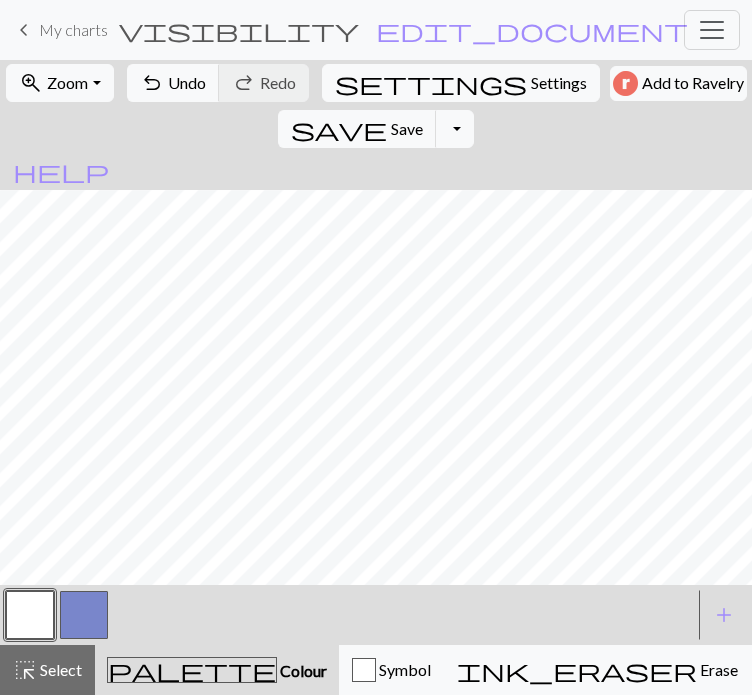drag, startPoint x: 83, startPoint y: 680, endPoint x: 104, endPoint y: 660, distance: 29 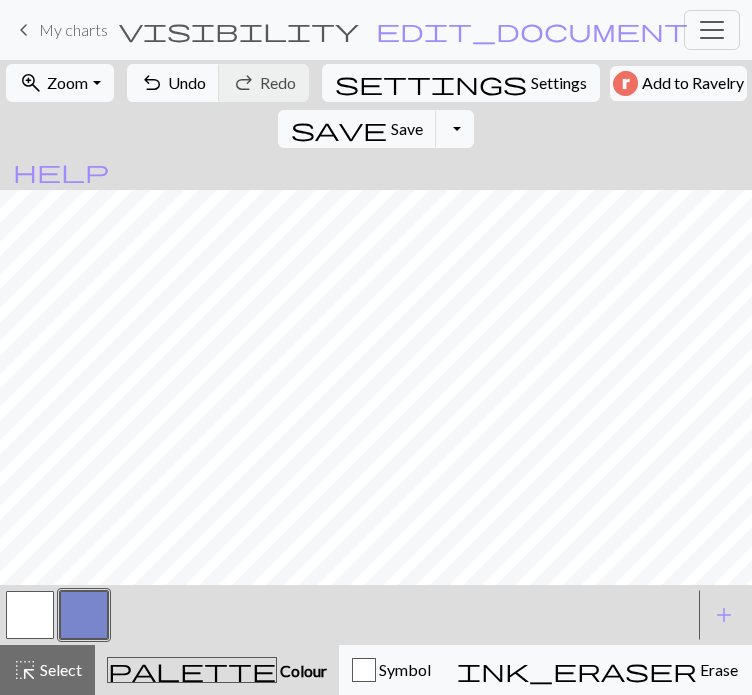 click at bounding box center (30, 615) 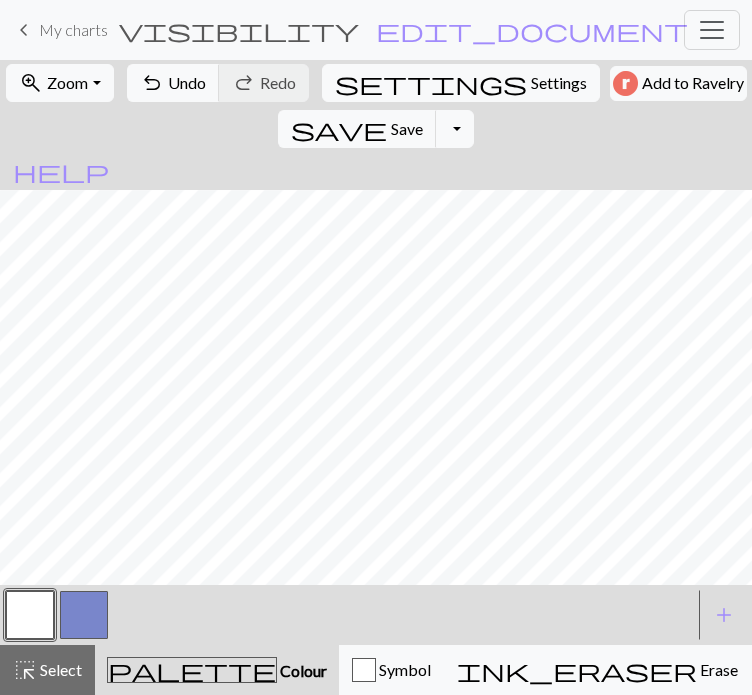 click at bounding box center [84, 615] 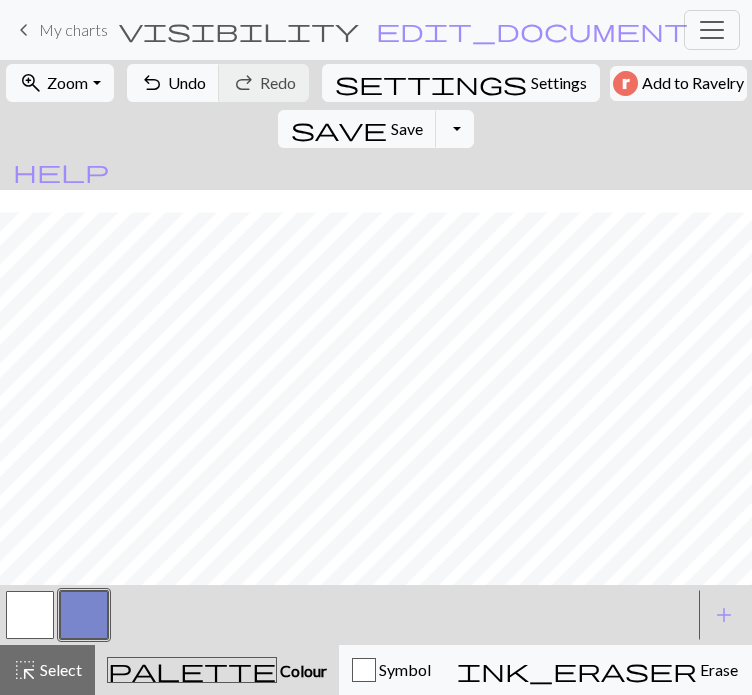 scroll, scrollTop: 77, scrollLeft: 0, axis: vertical 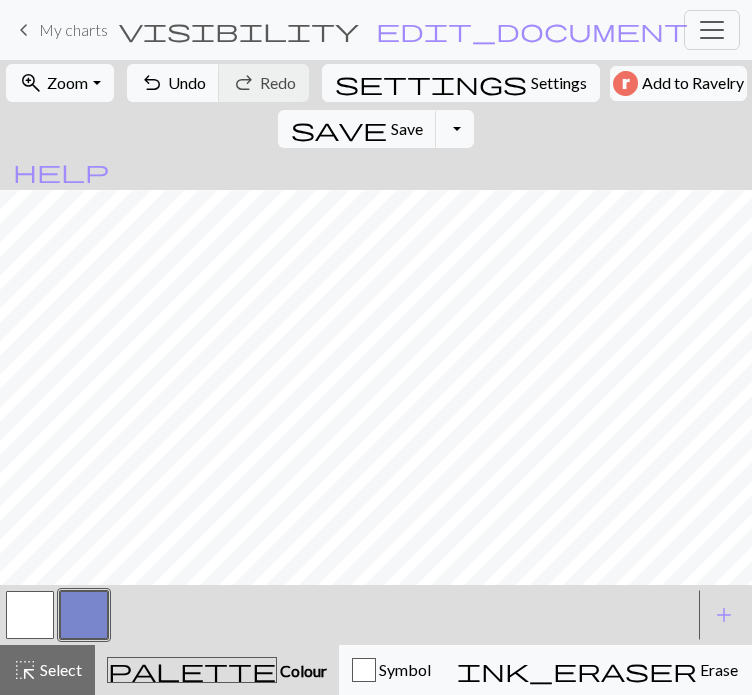 click at bounding box center (30, 615) 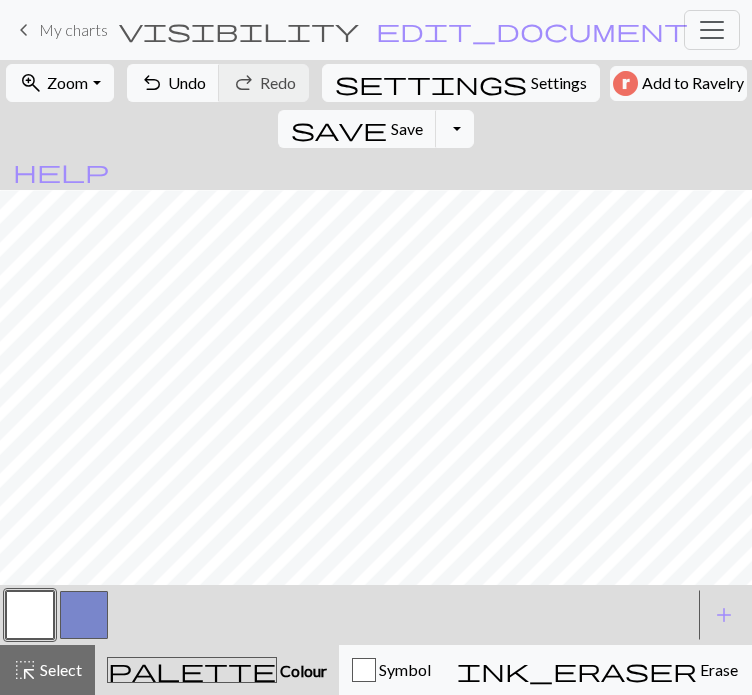 click at bounding box center (84, 615) 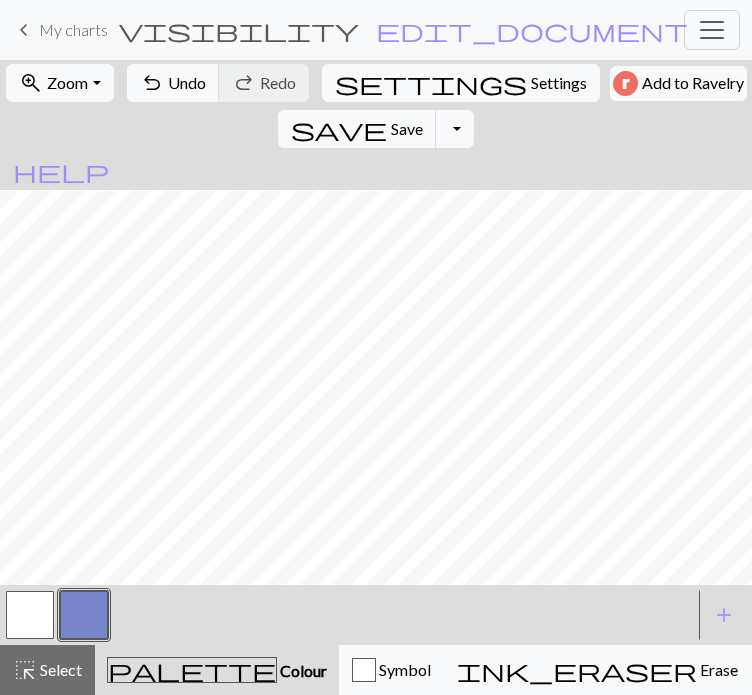 click at bounding box center (30, 615) 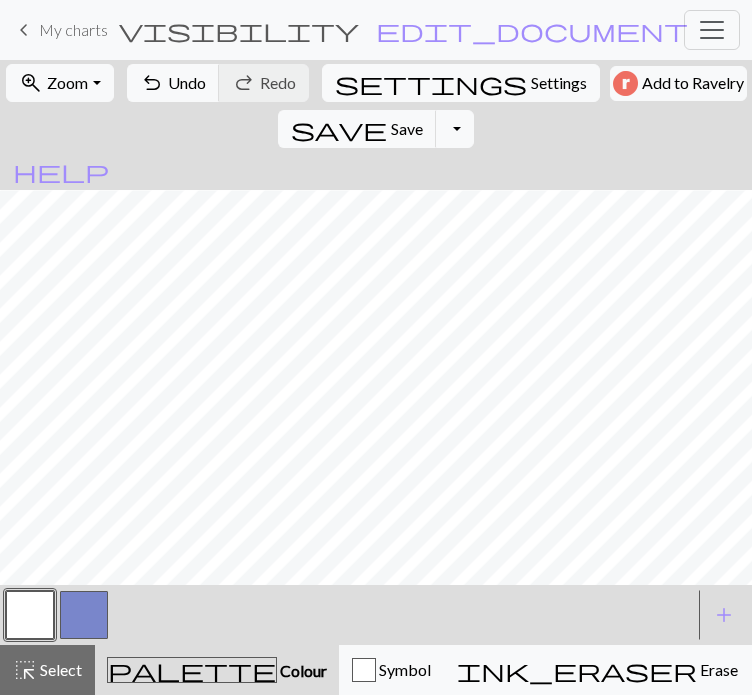 click at bounding box center [84, 615] 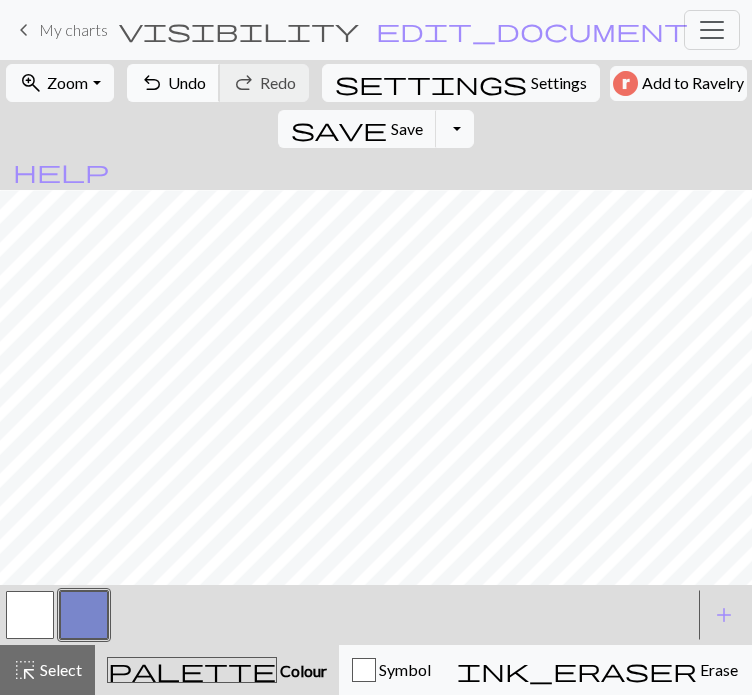 click on "Undo" at bounding box center [187, 82] 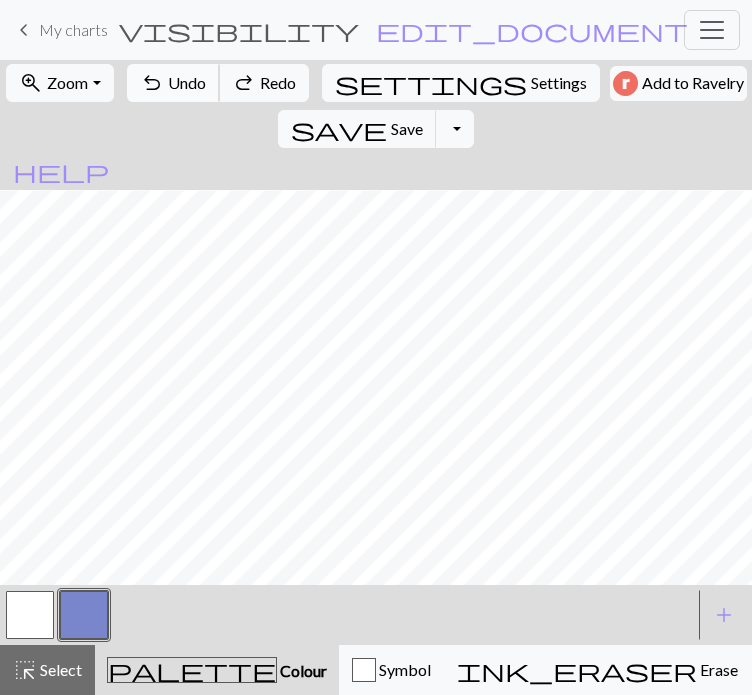 click on "Undo" at bounding box center (187, 82) 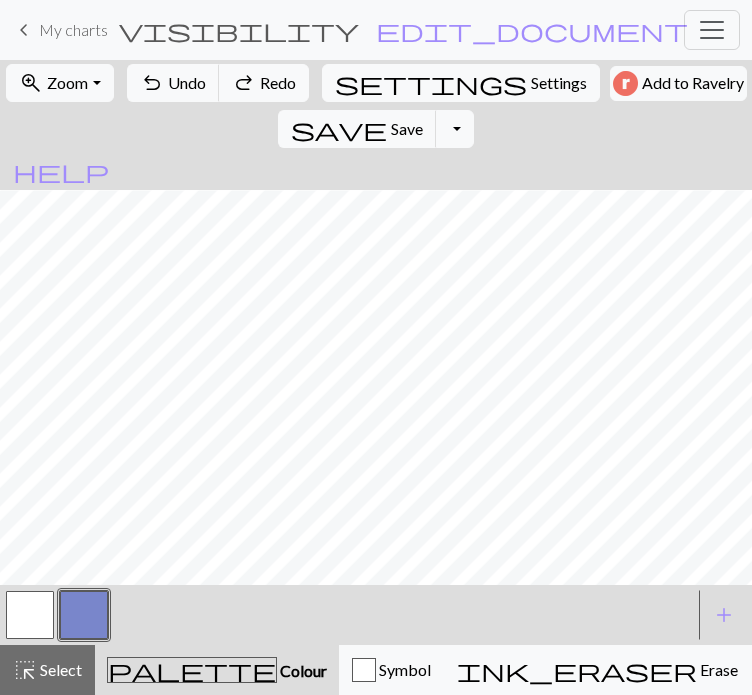 click at bounding box center [30, 615] 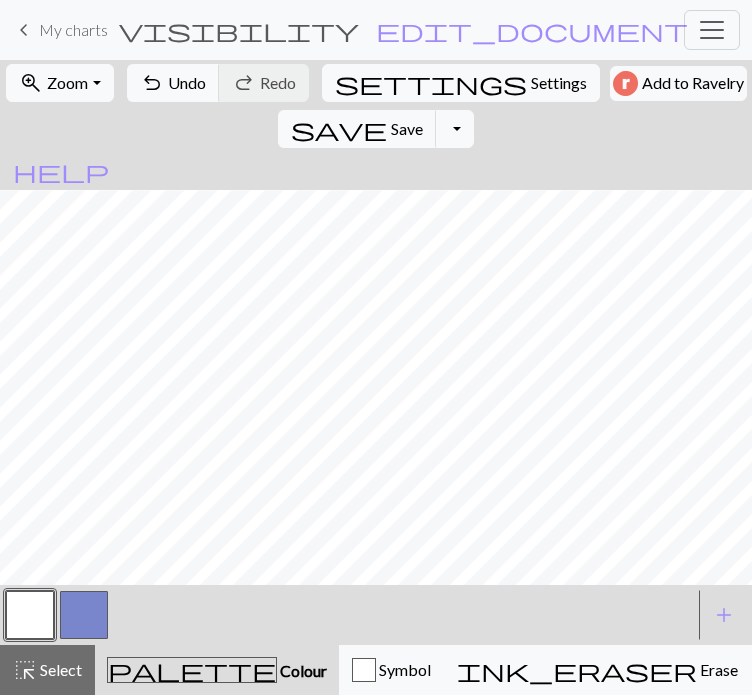 click at bounding box center [84, 615] 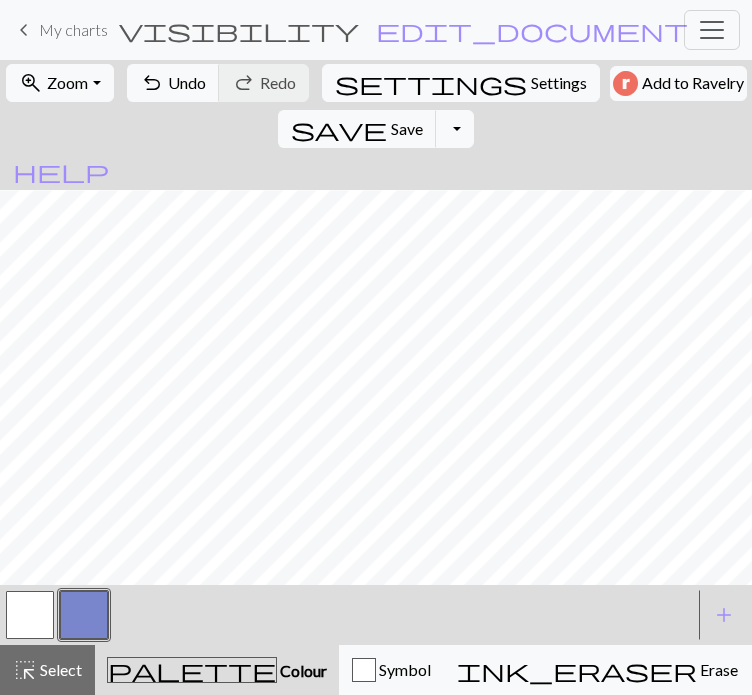 click at bounding box center [30, 615] 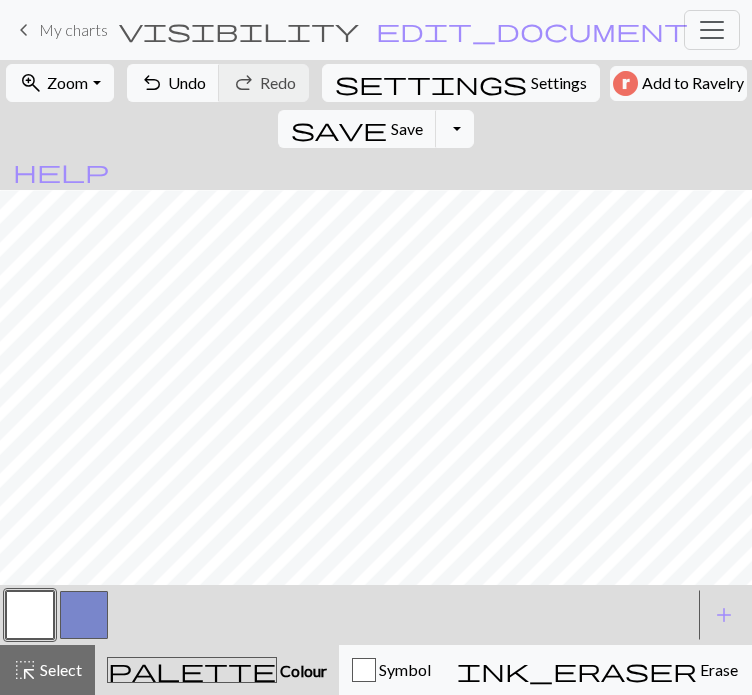 click at bounding box center [84, 615] 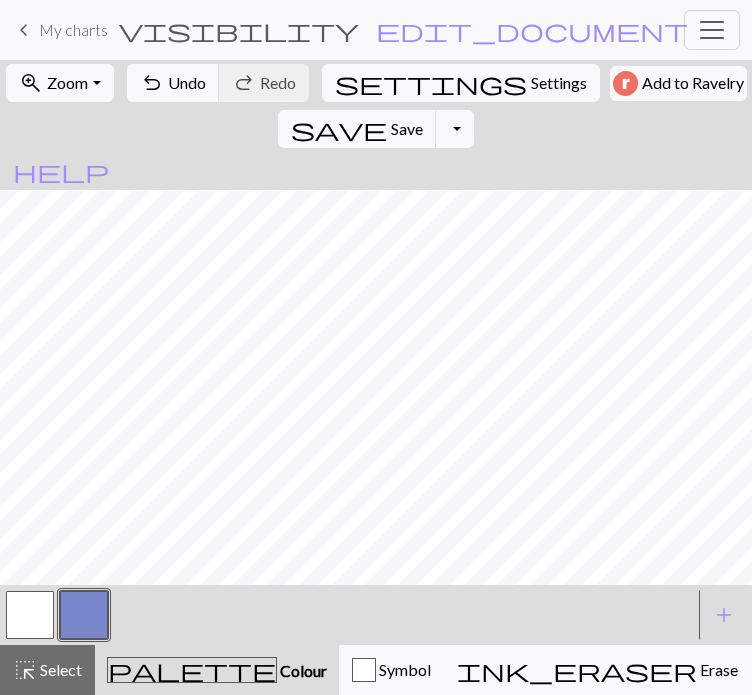 click at bounding box center (30, 615) 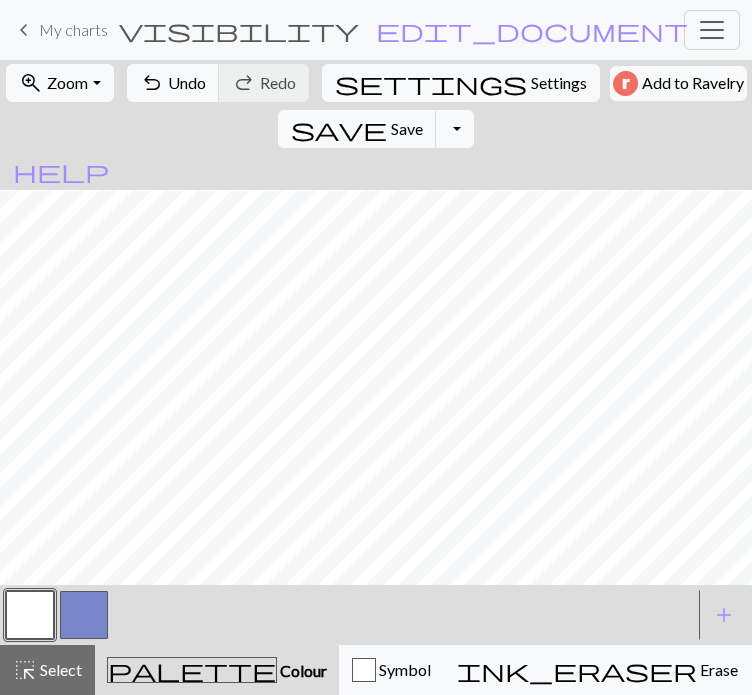 click at bounding box center [84, 615] 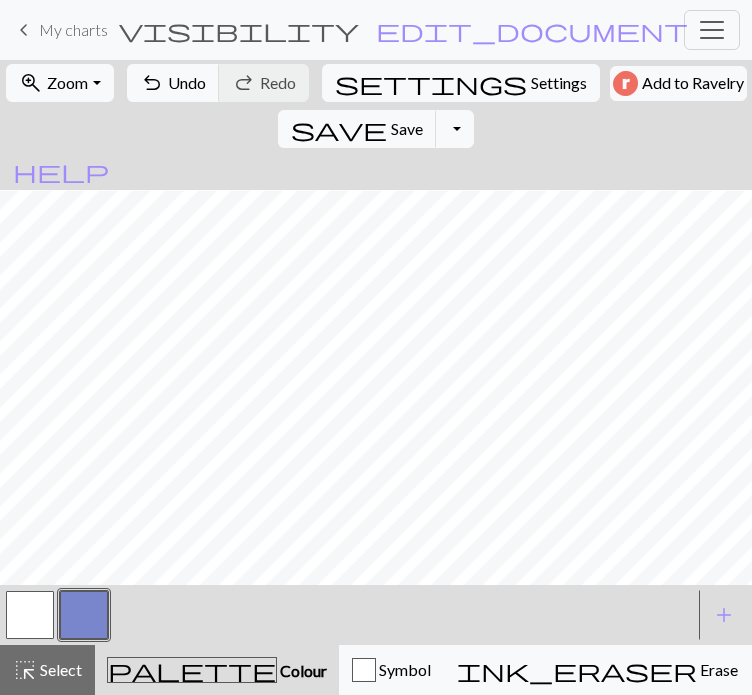 click at bounding box center [30, 615] 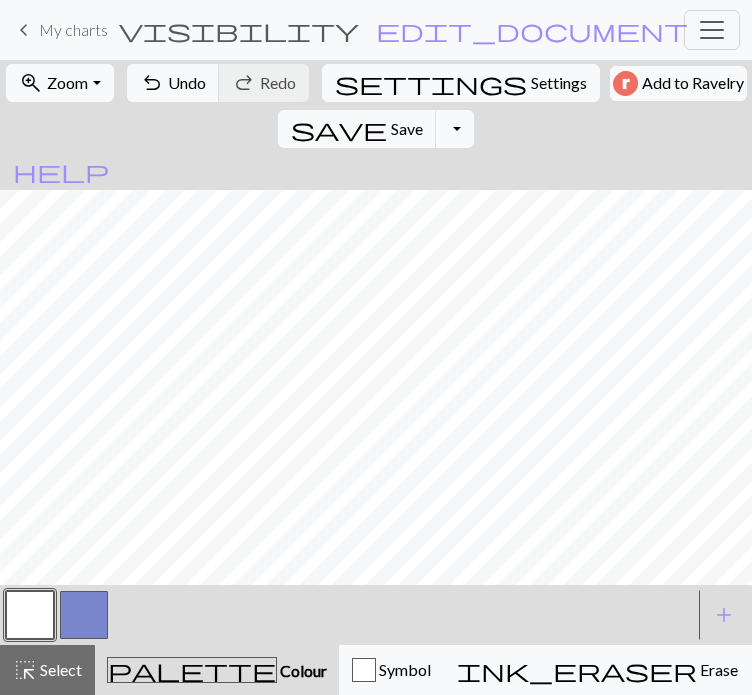 click at bounding box center (30, 615) 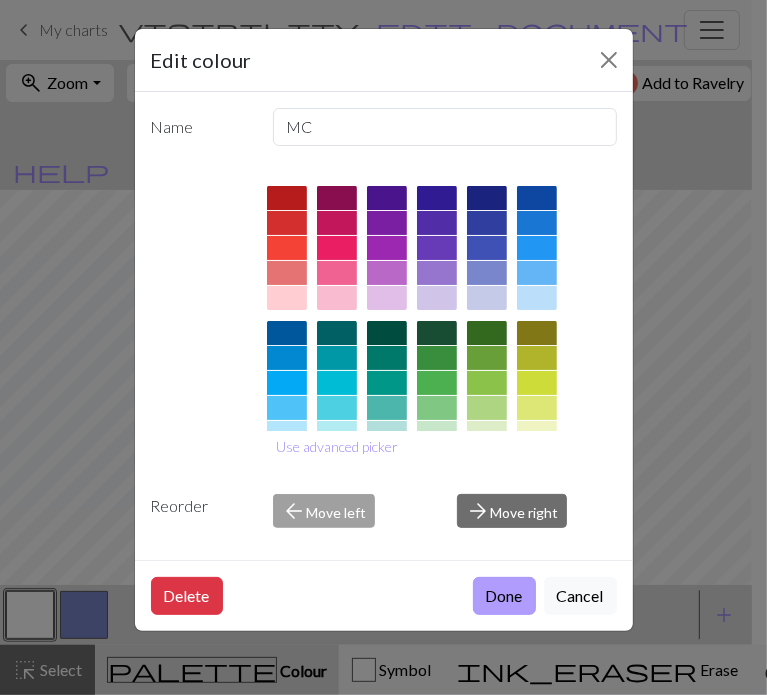 click on "Done" at bounding box center (504, 596) 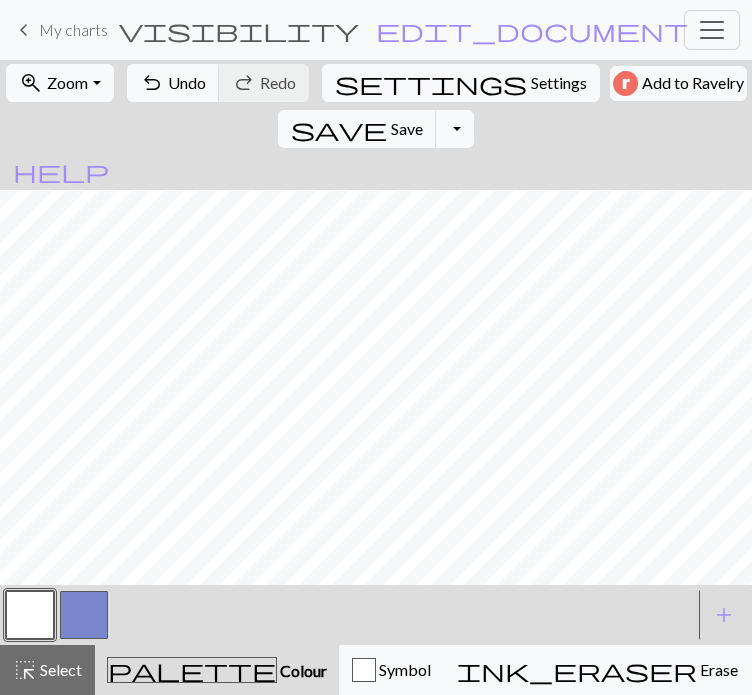 click at bounding box center (84, 615) 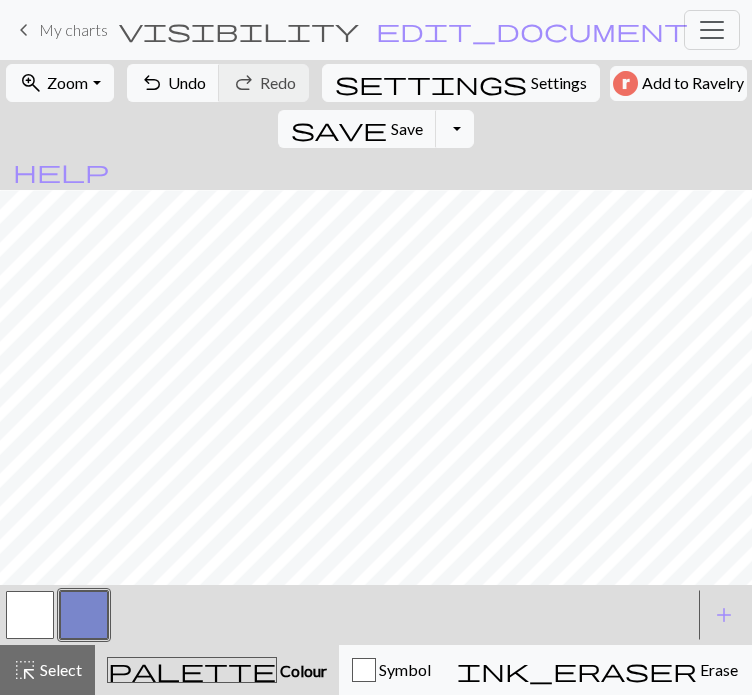 click at bounding box center (30, 615) 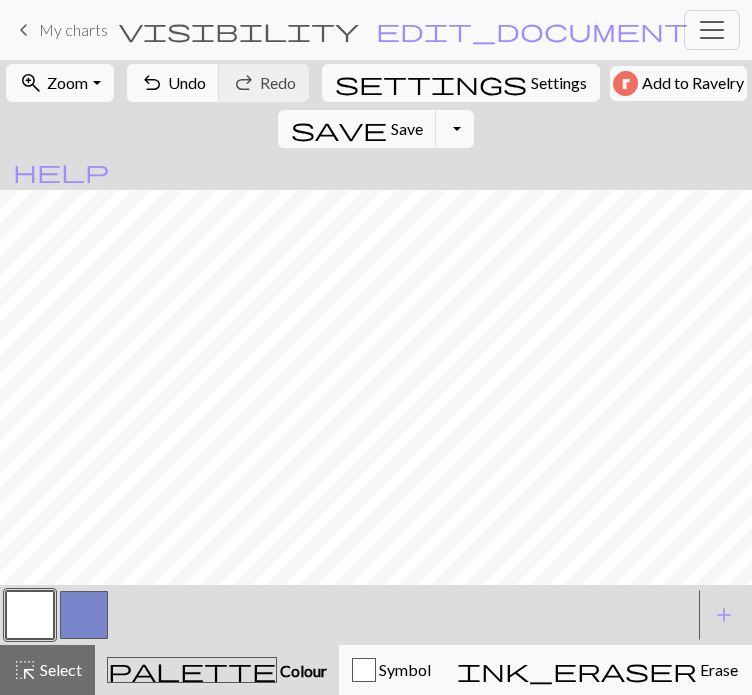 click at bounding box center [30, 615] 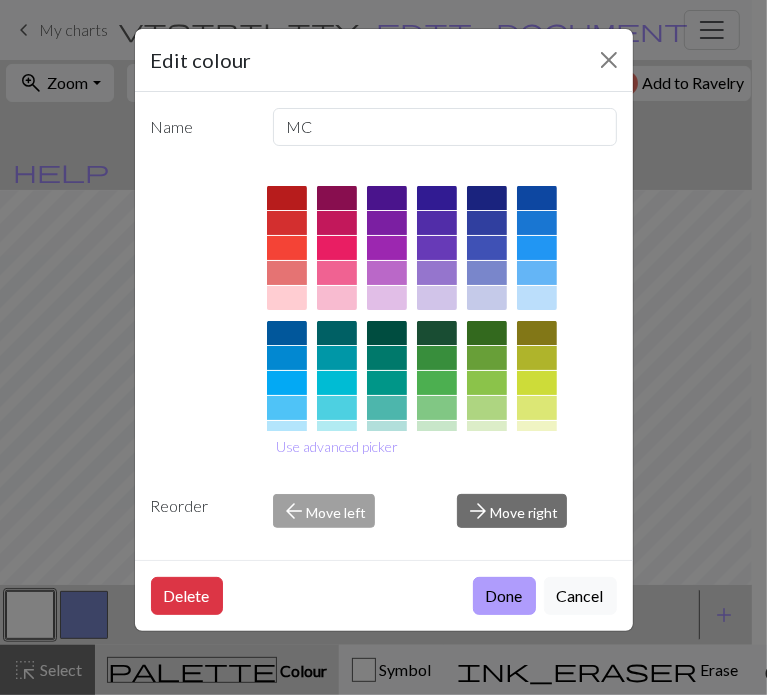 click on "Done" at bounding box center (504, 596) 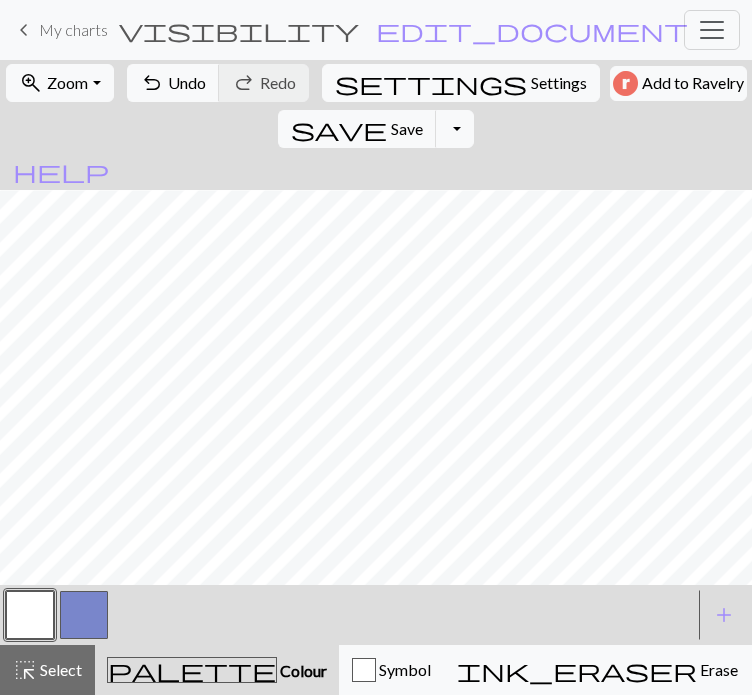 click at bounding box center [84, 615] 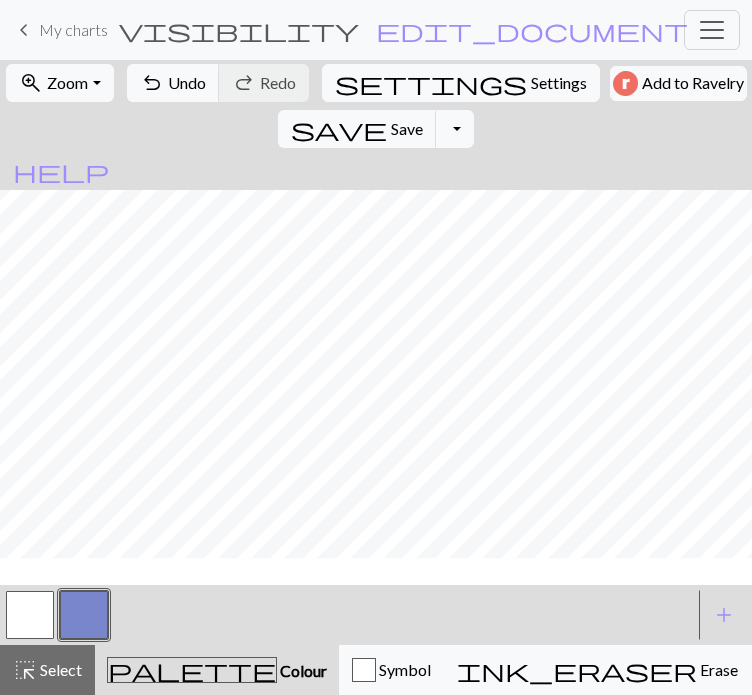 scroll, scrollTop: 0, scrollLeft: 0, axis: both 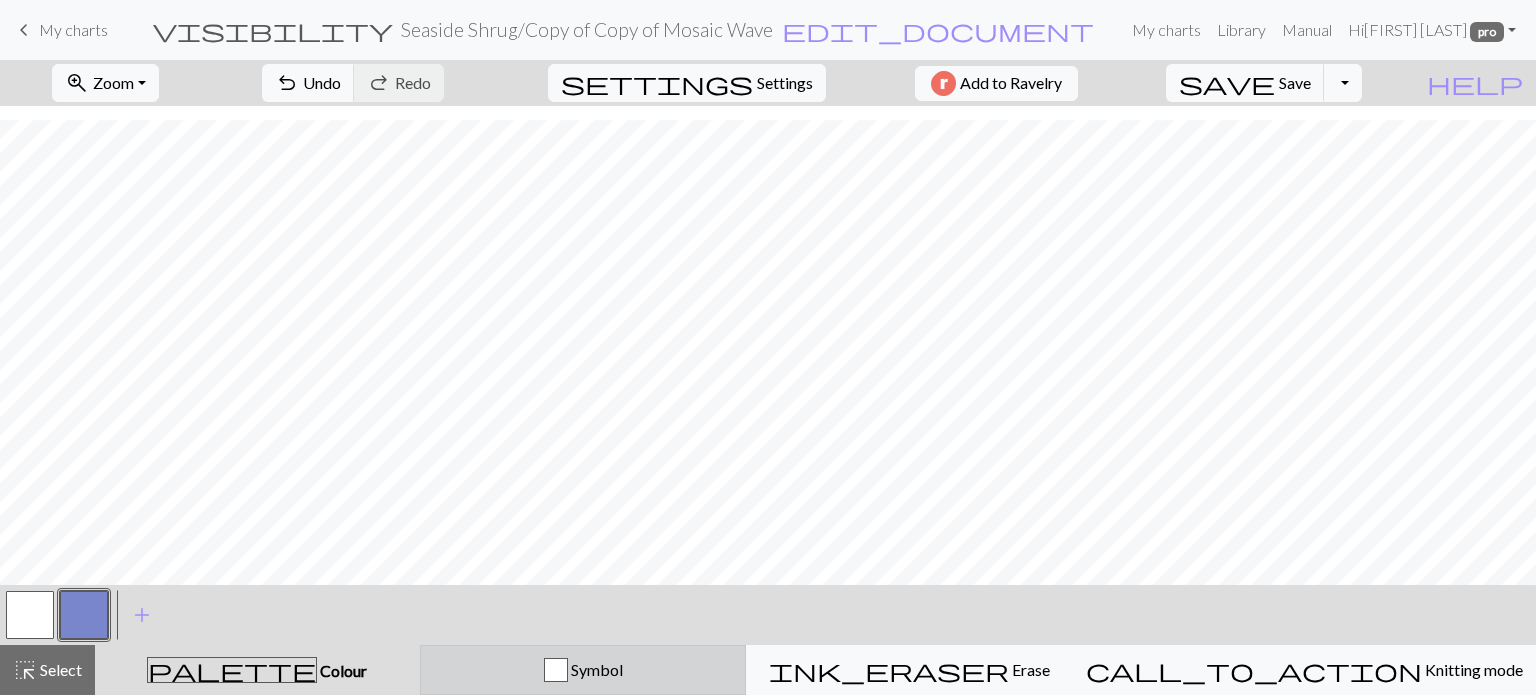 click on "Symbol" at bounding box center (595, 669) 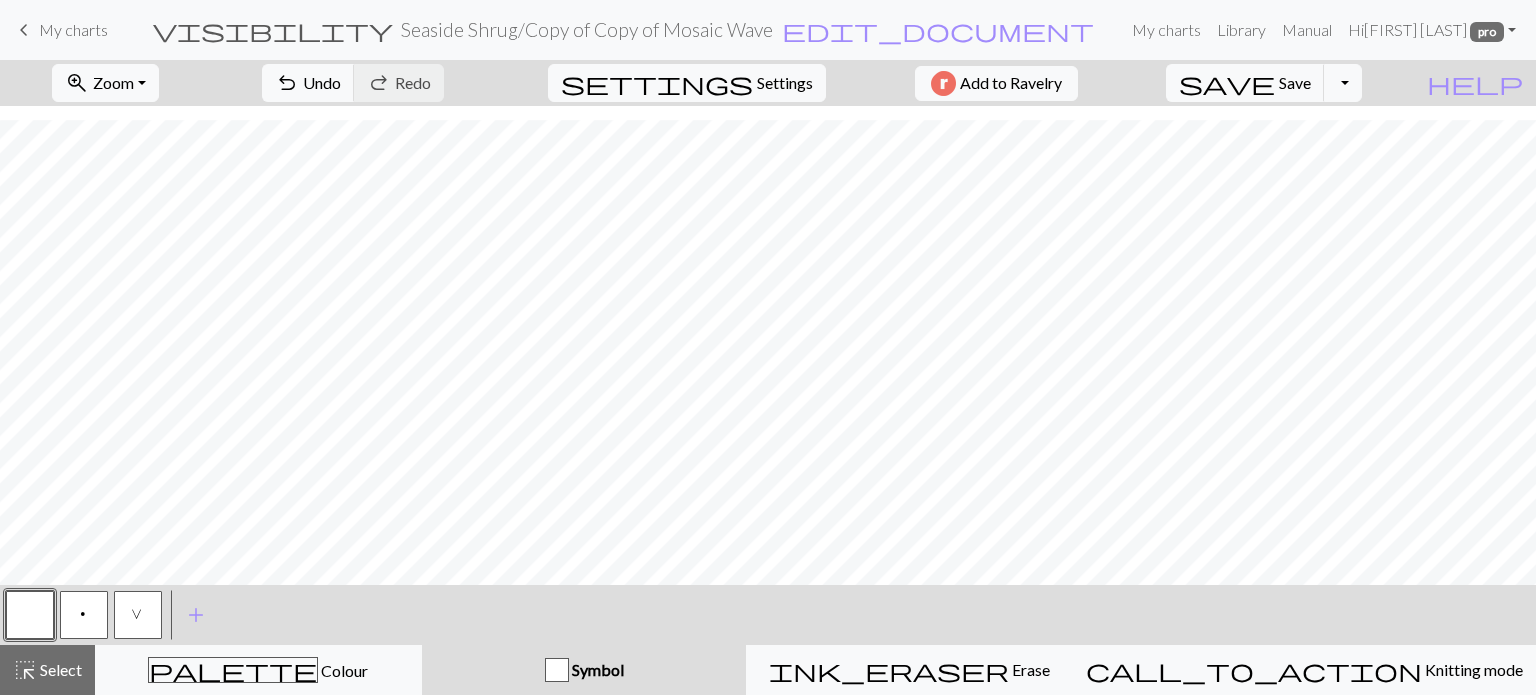 click on "V" at bounding box center (138, 617) 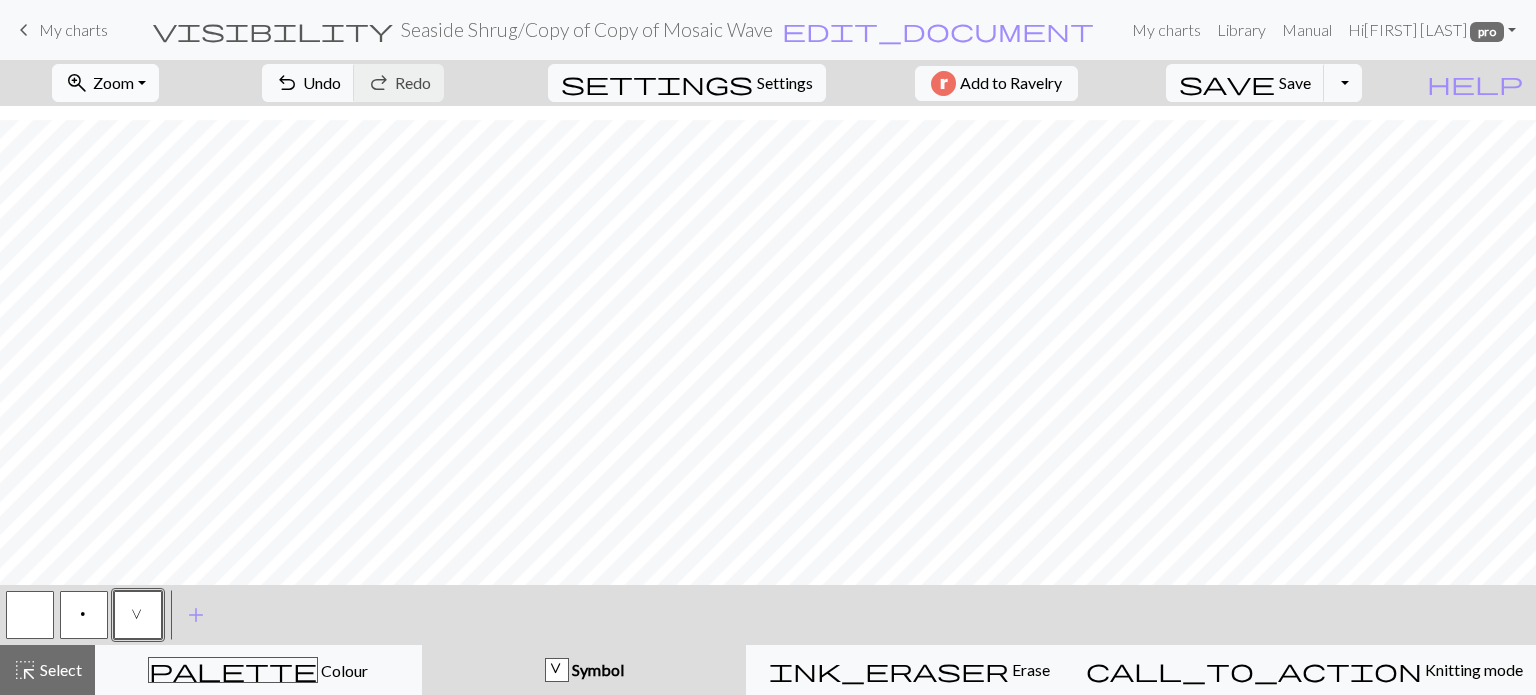 click on "Zoom" at bounding box center [113, 82] 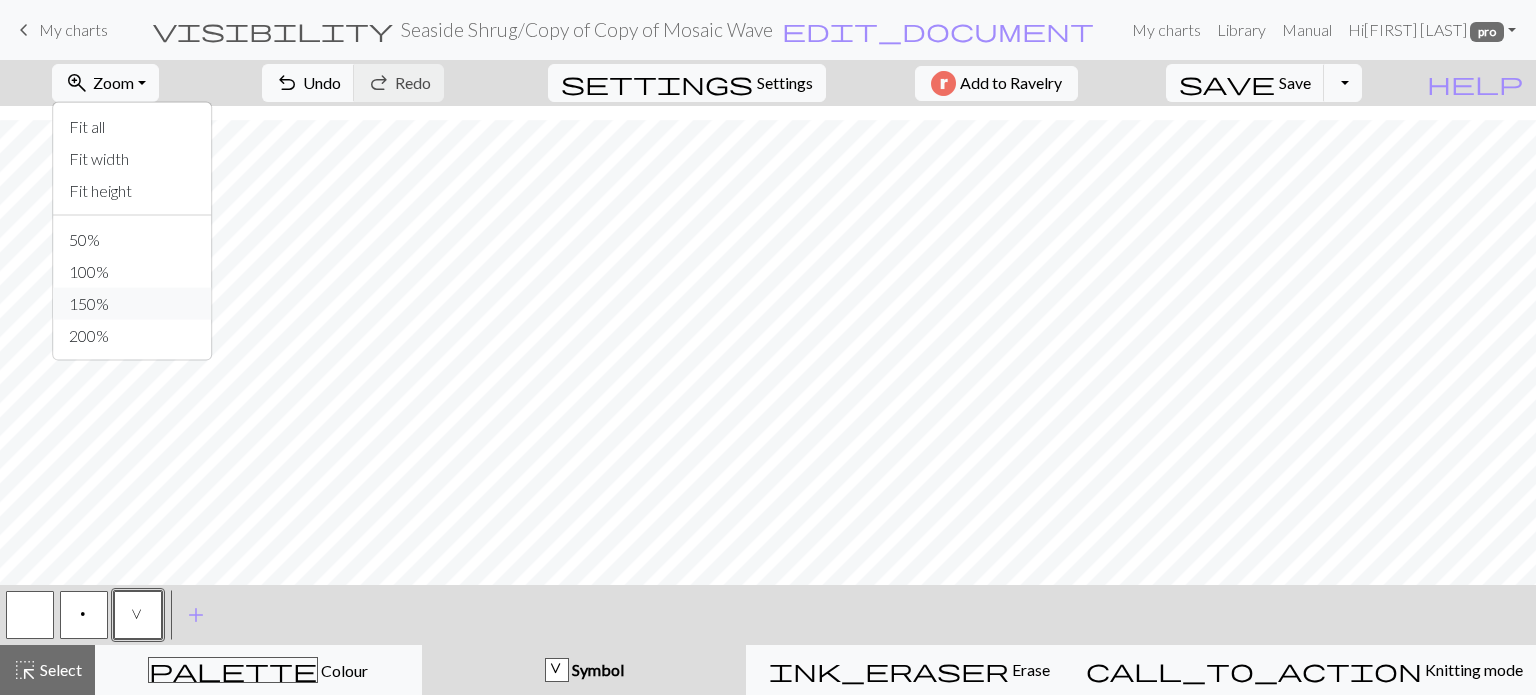 click on "150%" at bounding box center [132, 304] 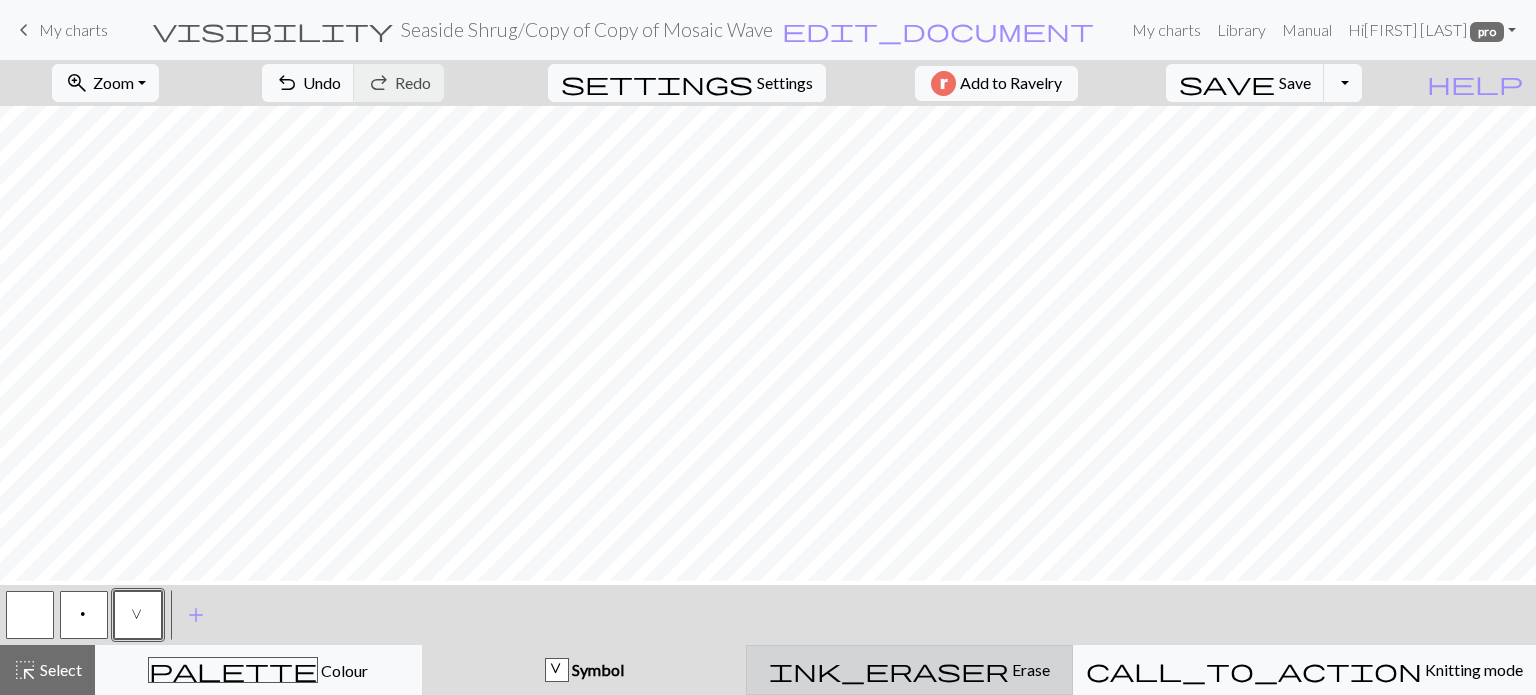 scroll, scrollTop: 695, scrollLeft: 0, axis: vertical 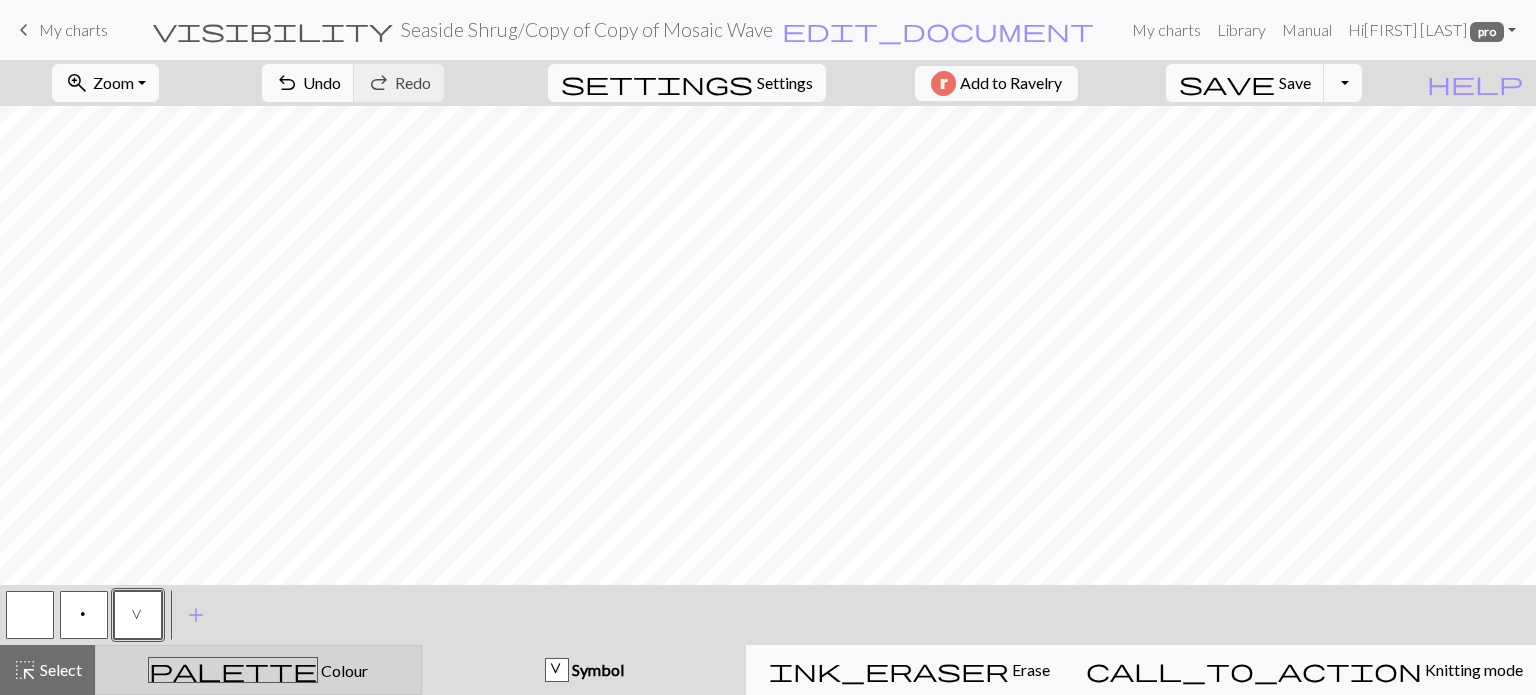 click on "Colour" at bounding box center [343, 670] 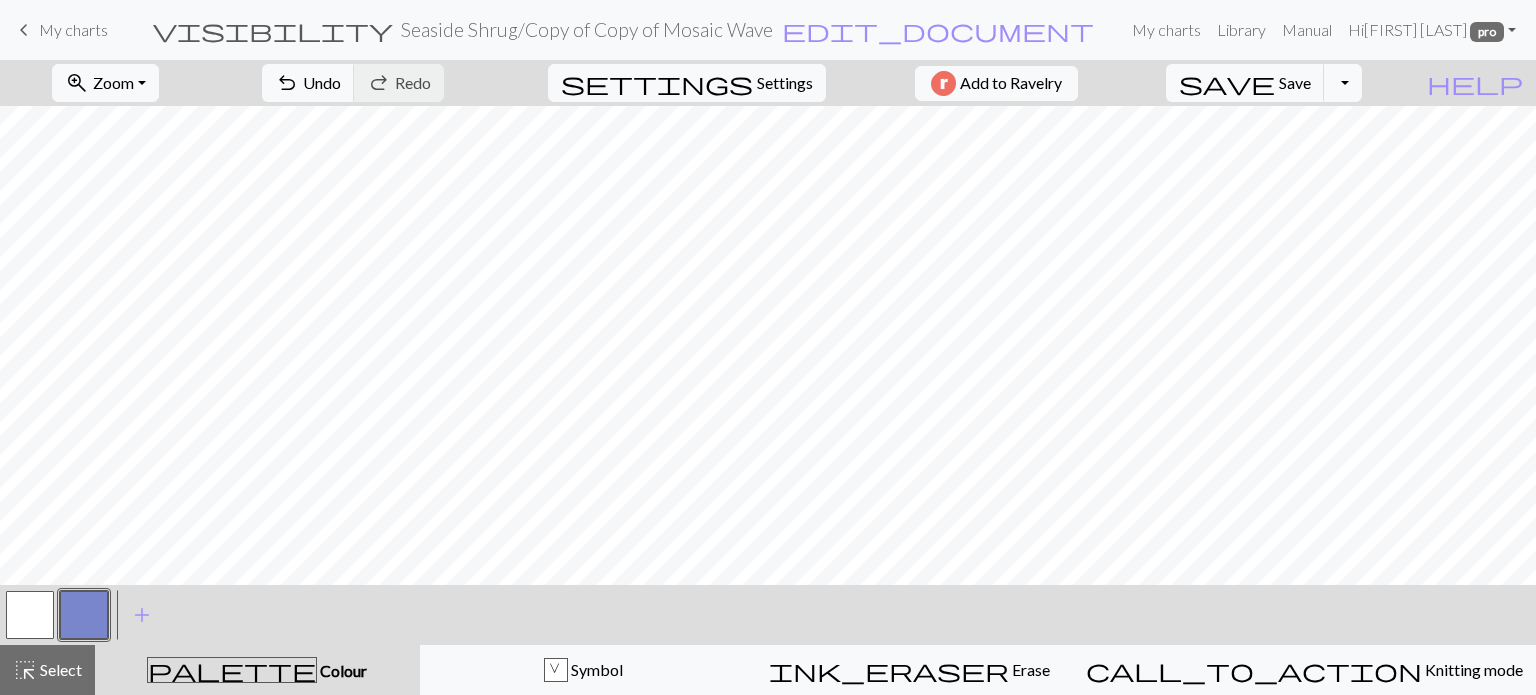 click at bounding box center [30, 615] 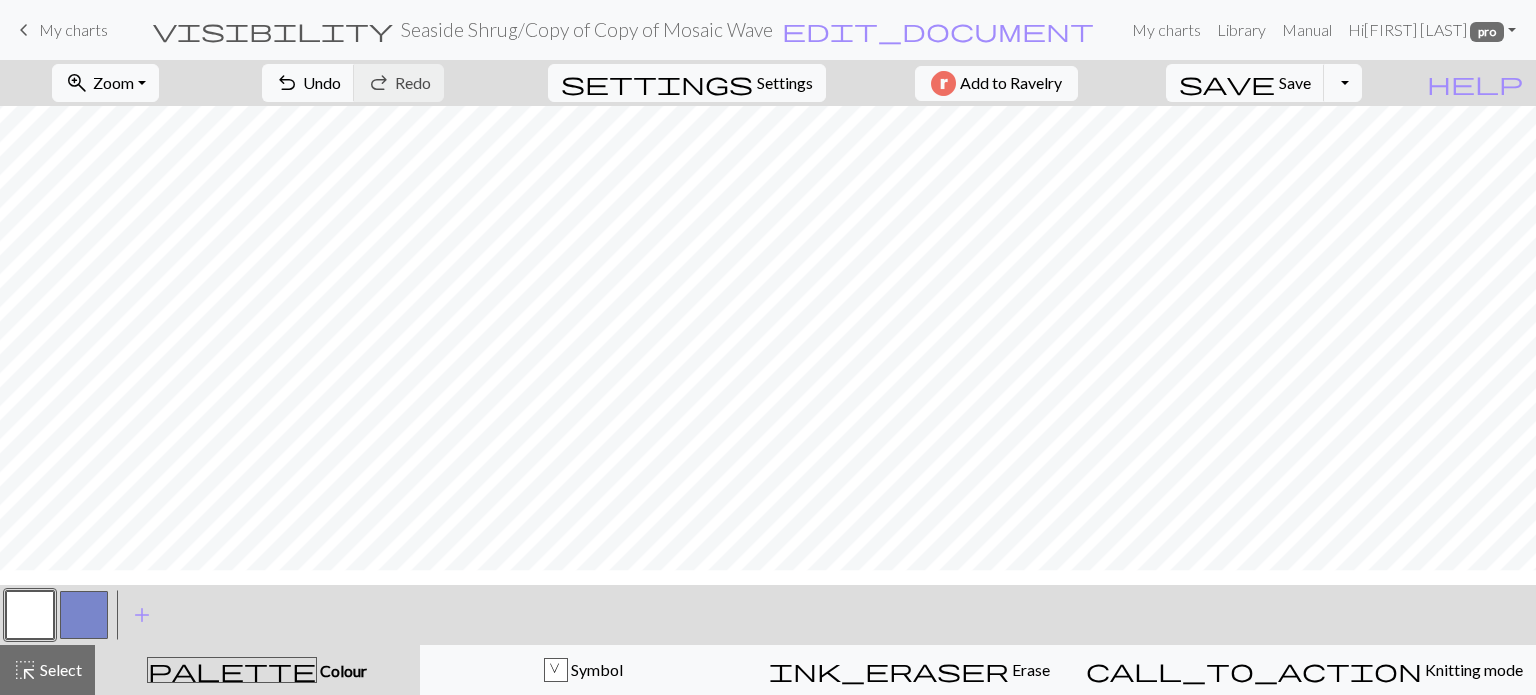 scroll, scrollTop: 595, scrollLeft: 0, axis: vertical 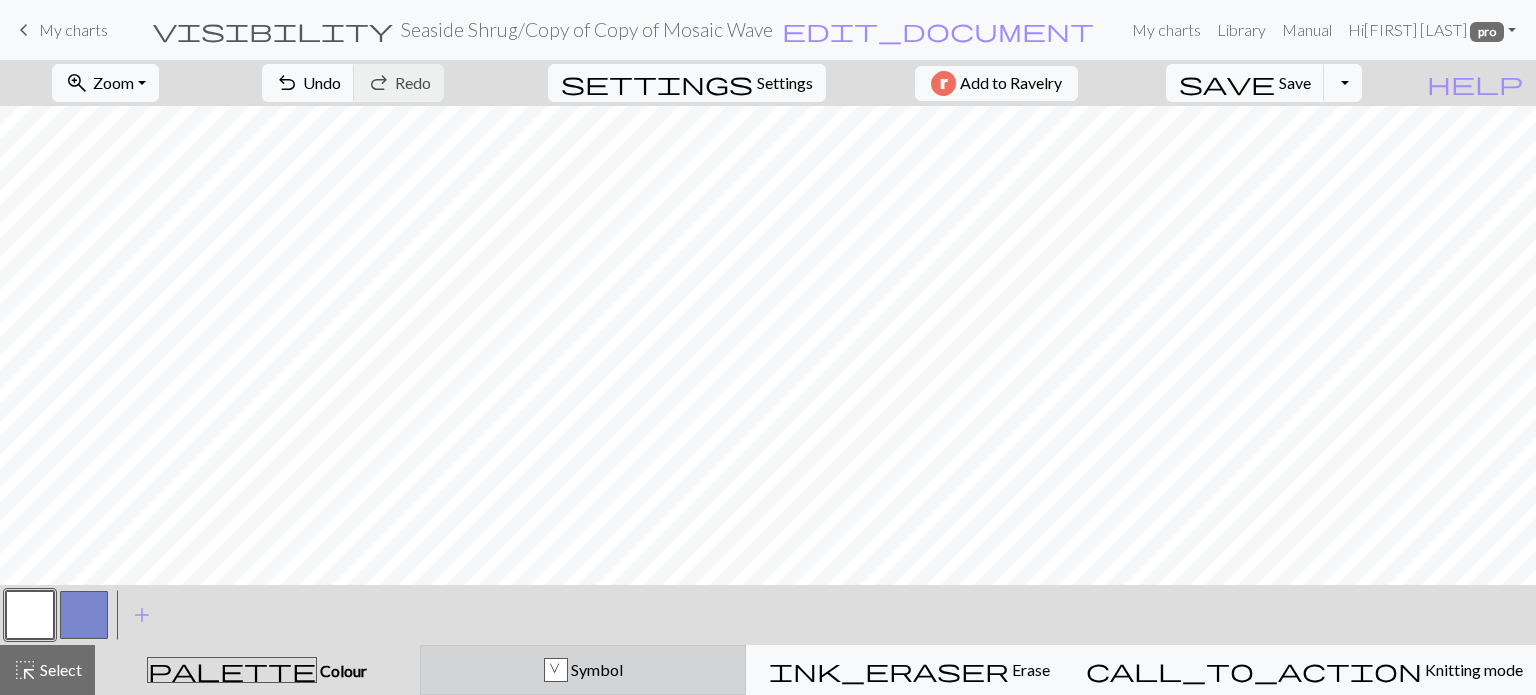 click on "V   Symbol" at bounding box center [583, 670] 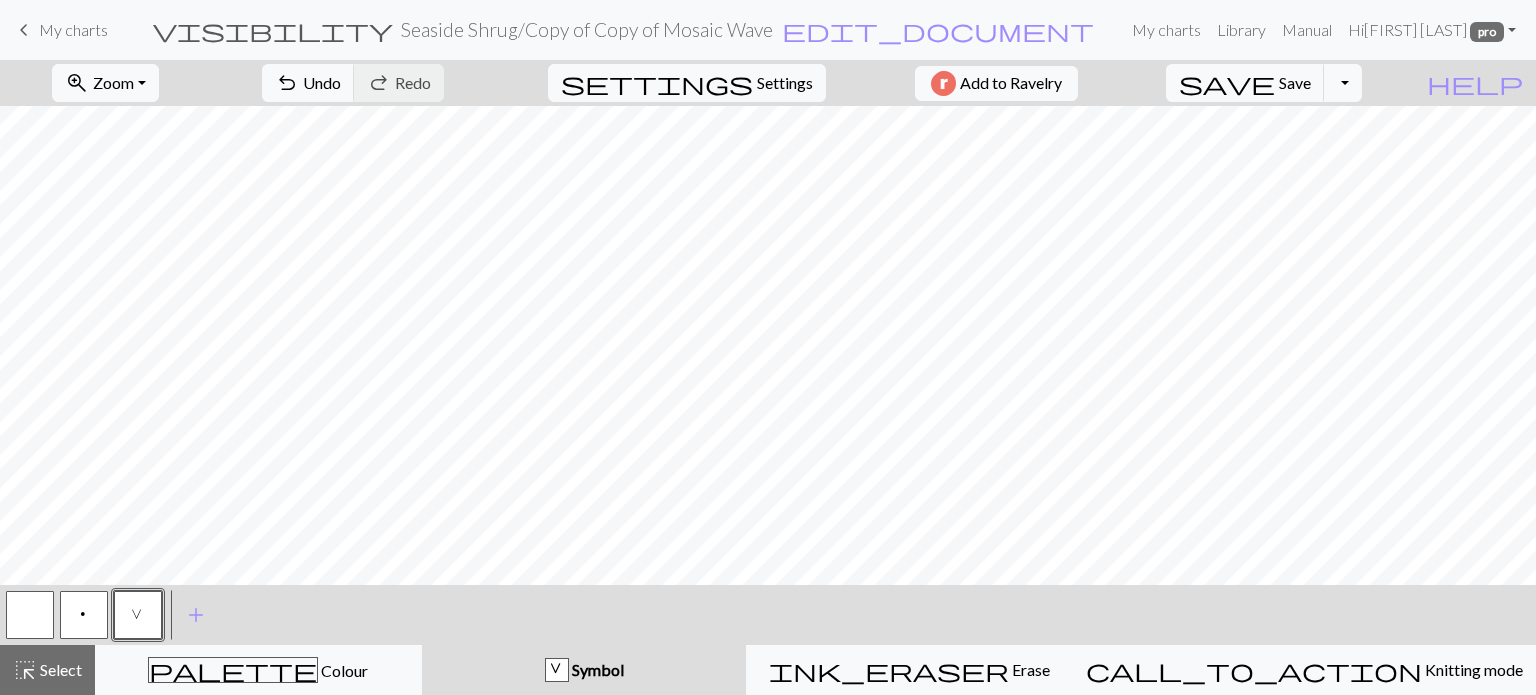 click at bounding box center [30, 615] 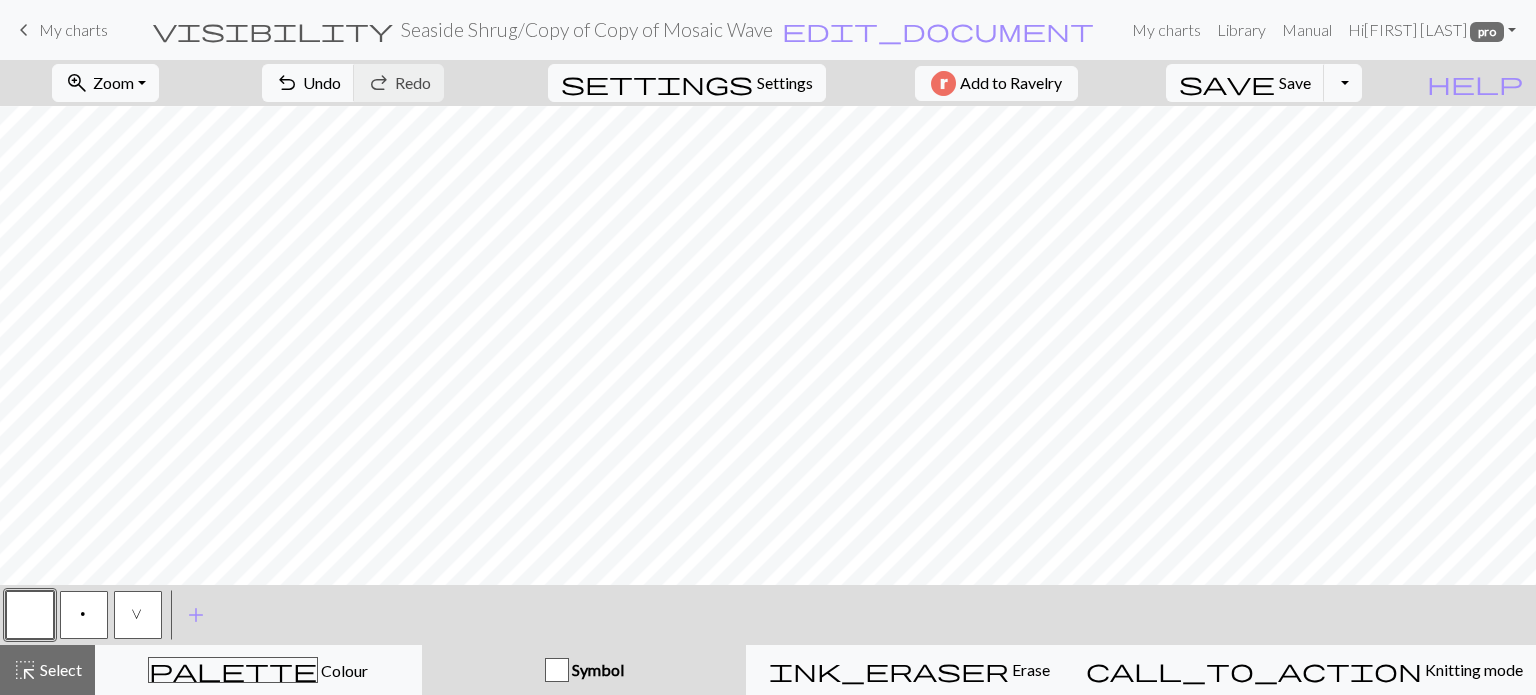 click on "V" at bounding box center (138, 617) 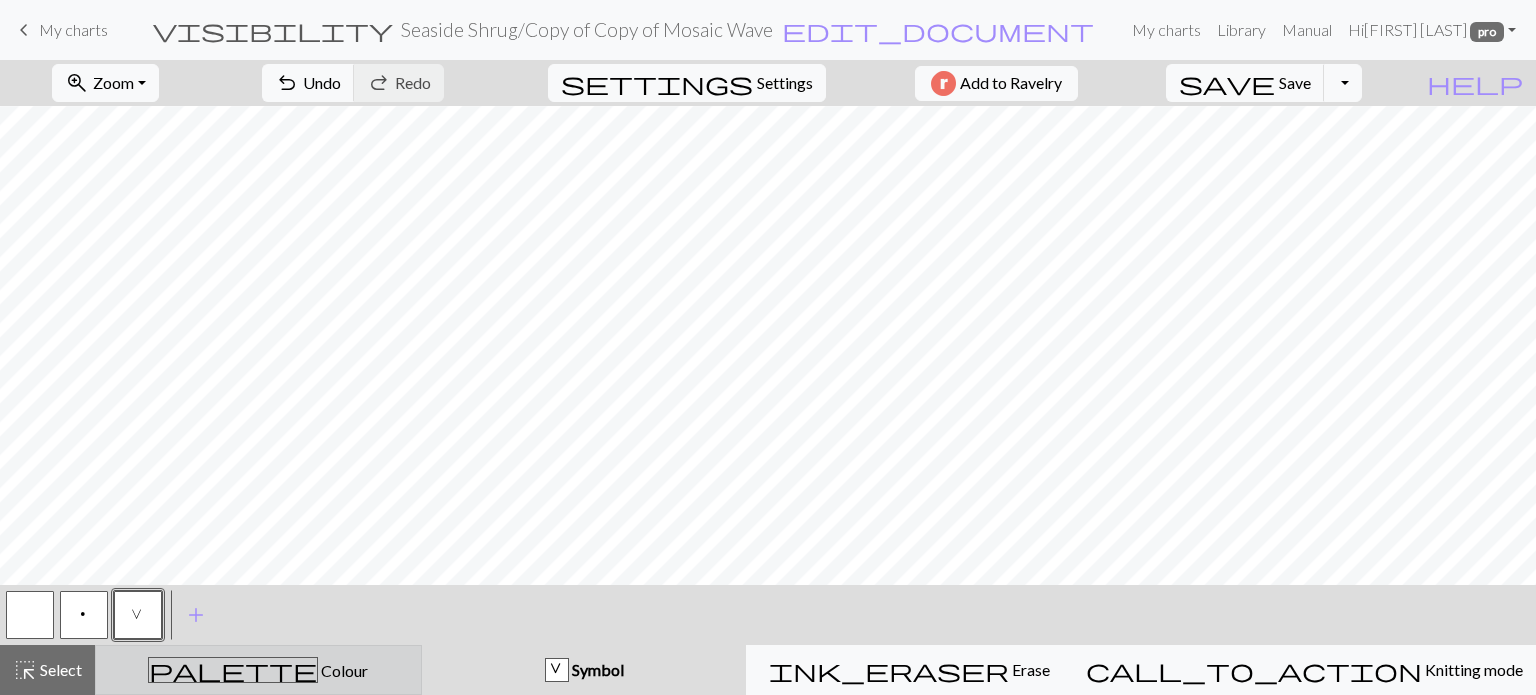 click on "Colour" at bounding box center [343, 670] 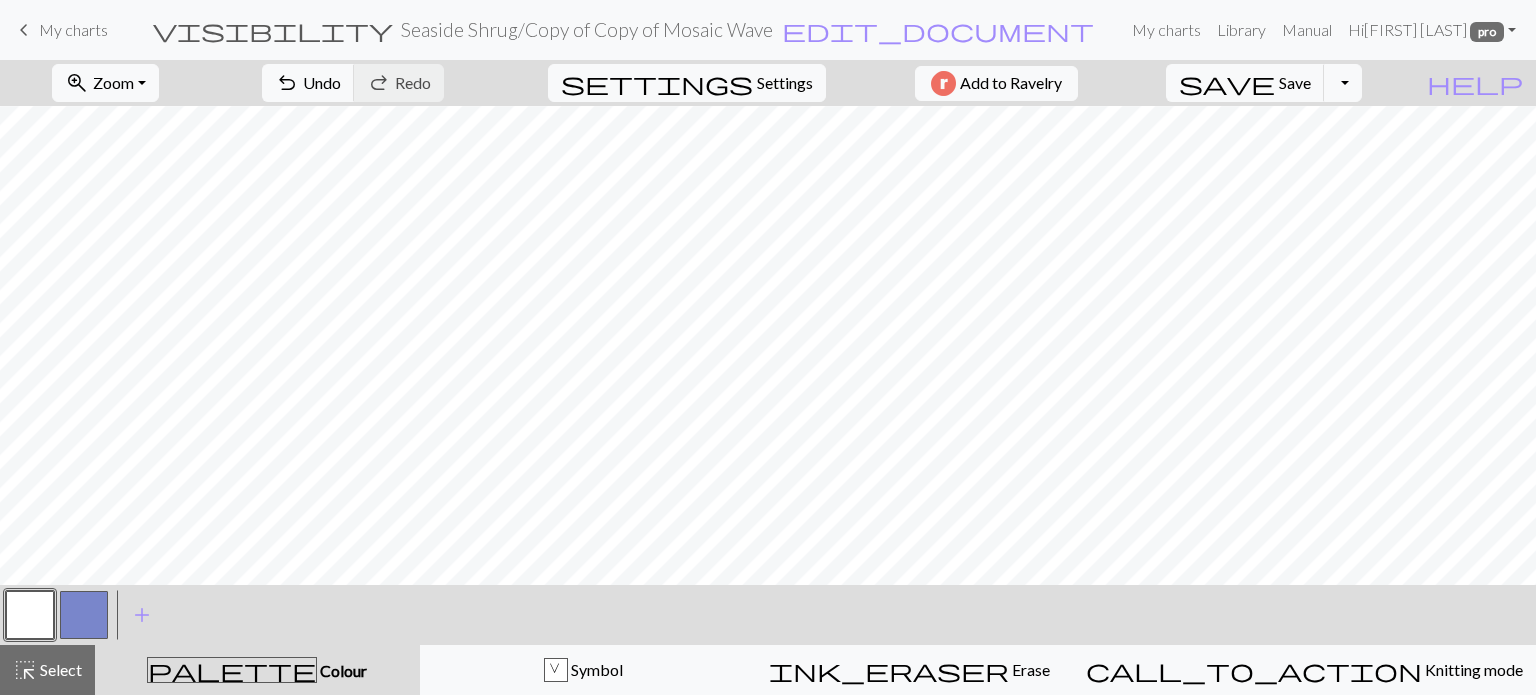 click at bounding box center [84, 615] 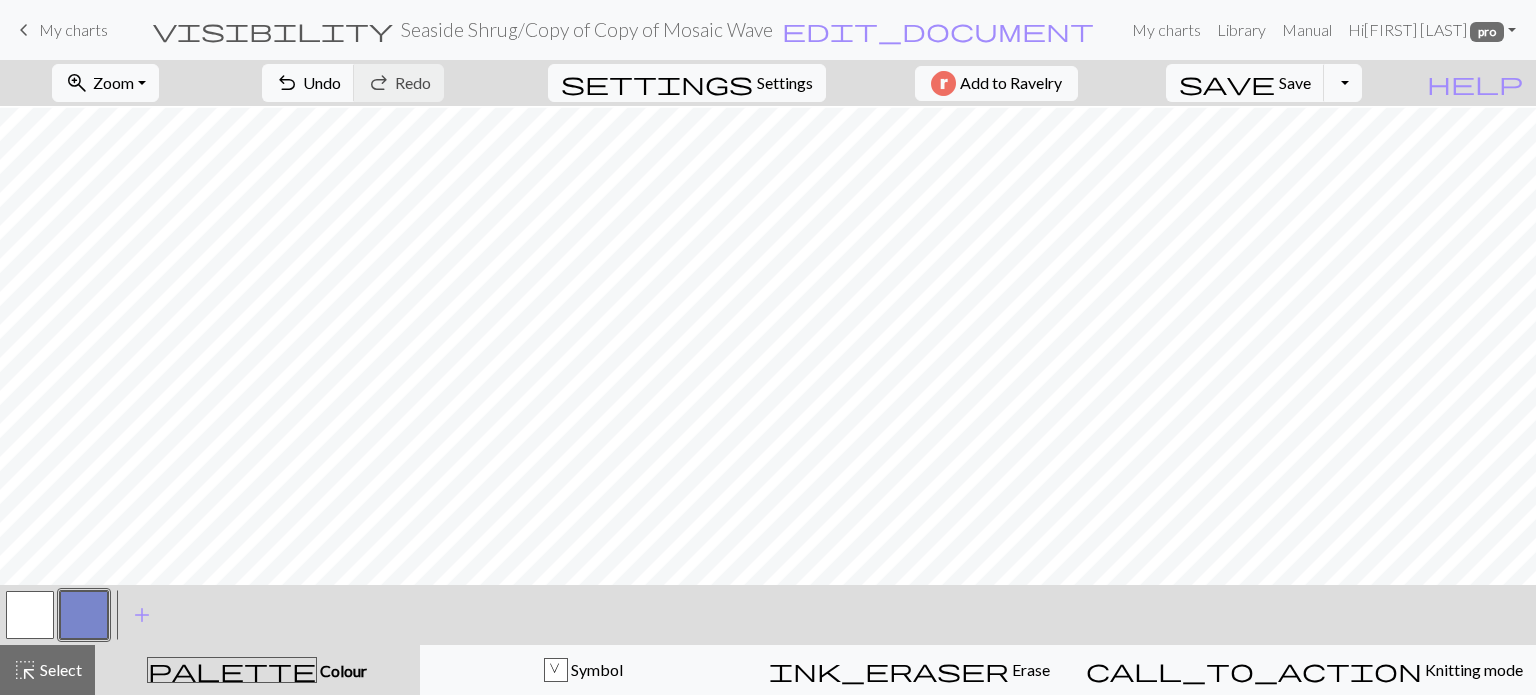 scroll, scrollTop: 595, scrollLeft: 0, axis: vertical 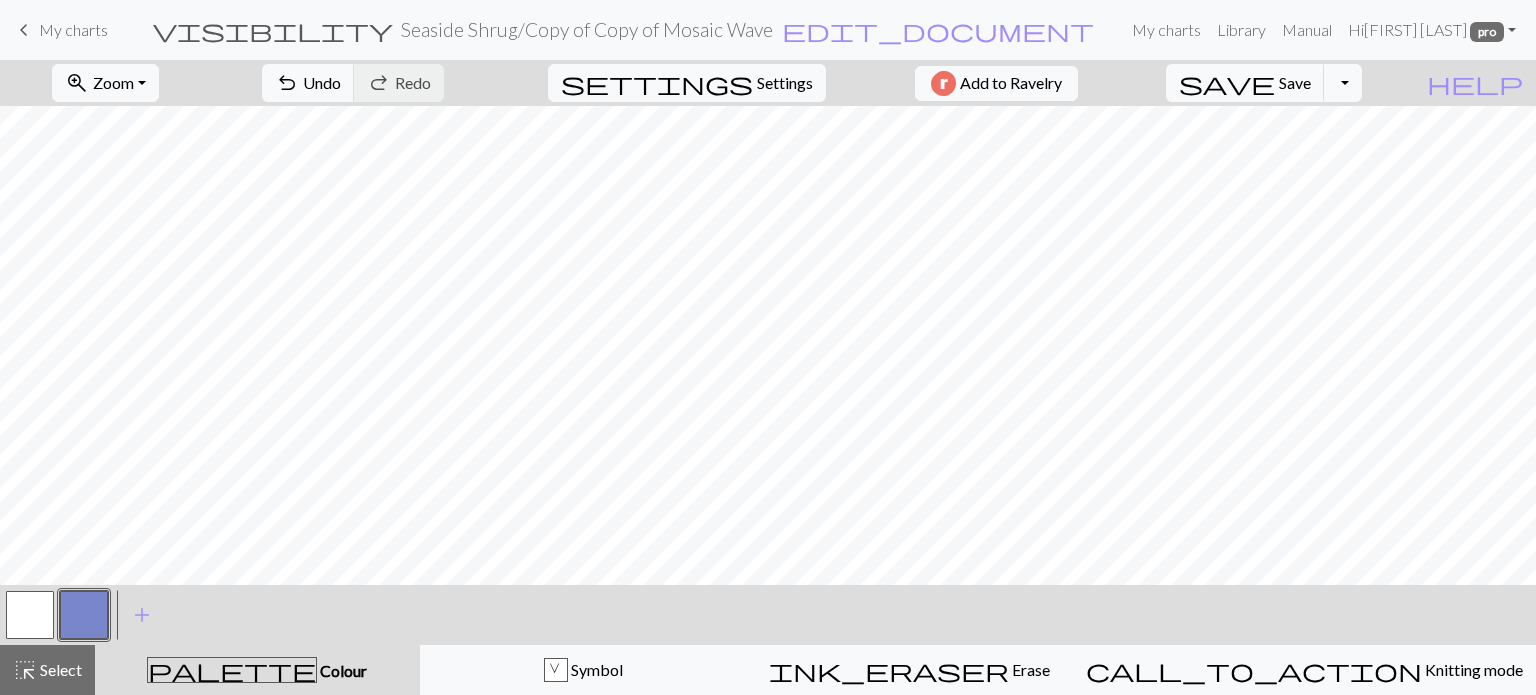 click on "Colour" at bounding box center [342, 670] 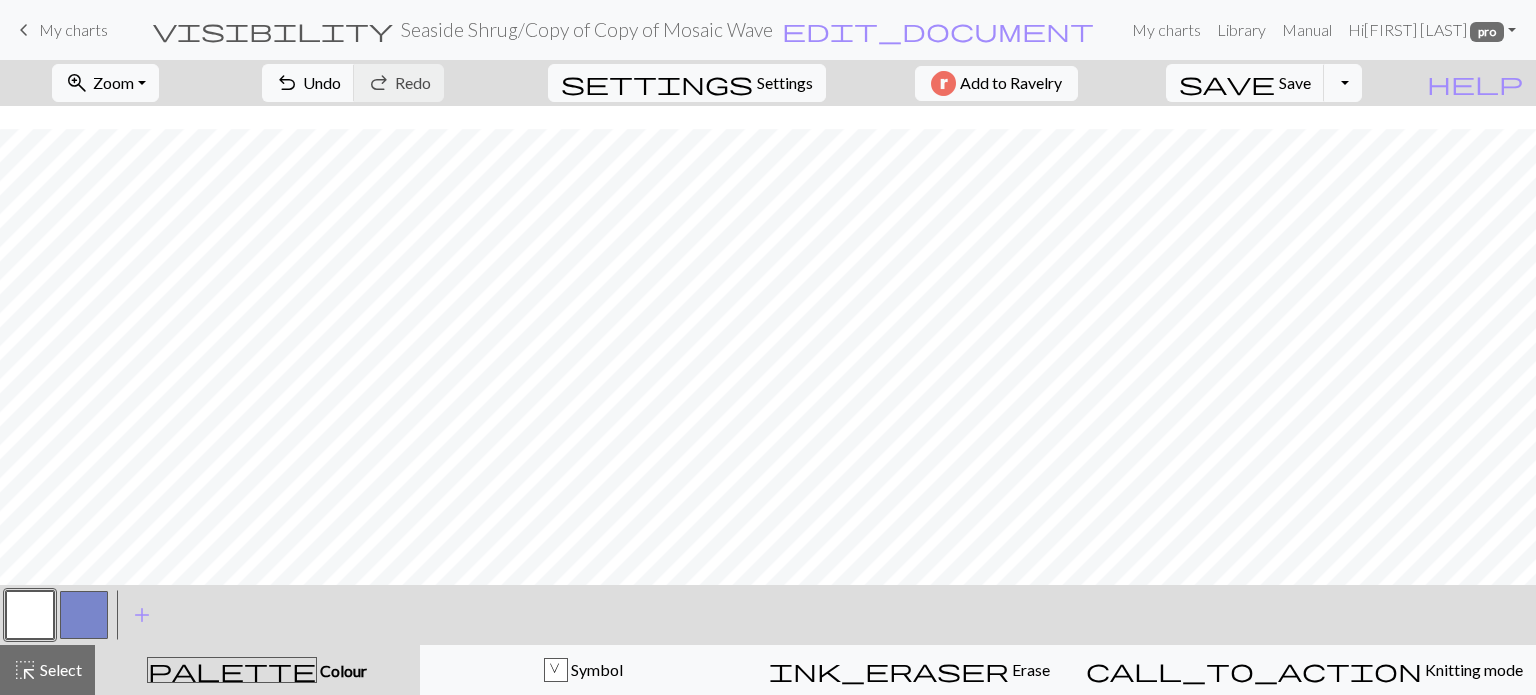 scroll, scrollTop: 695, scrollLeft: 0, axis: vertical 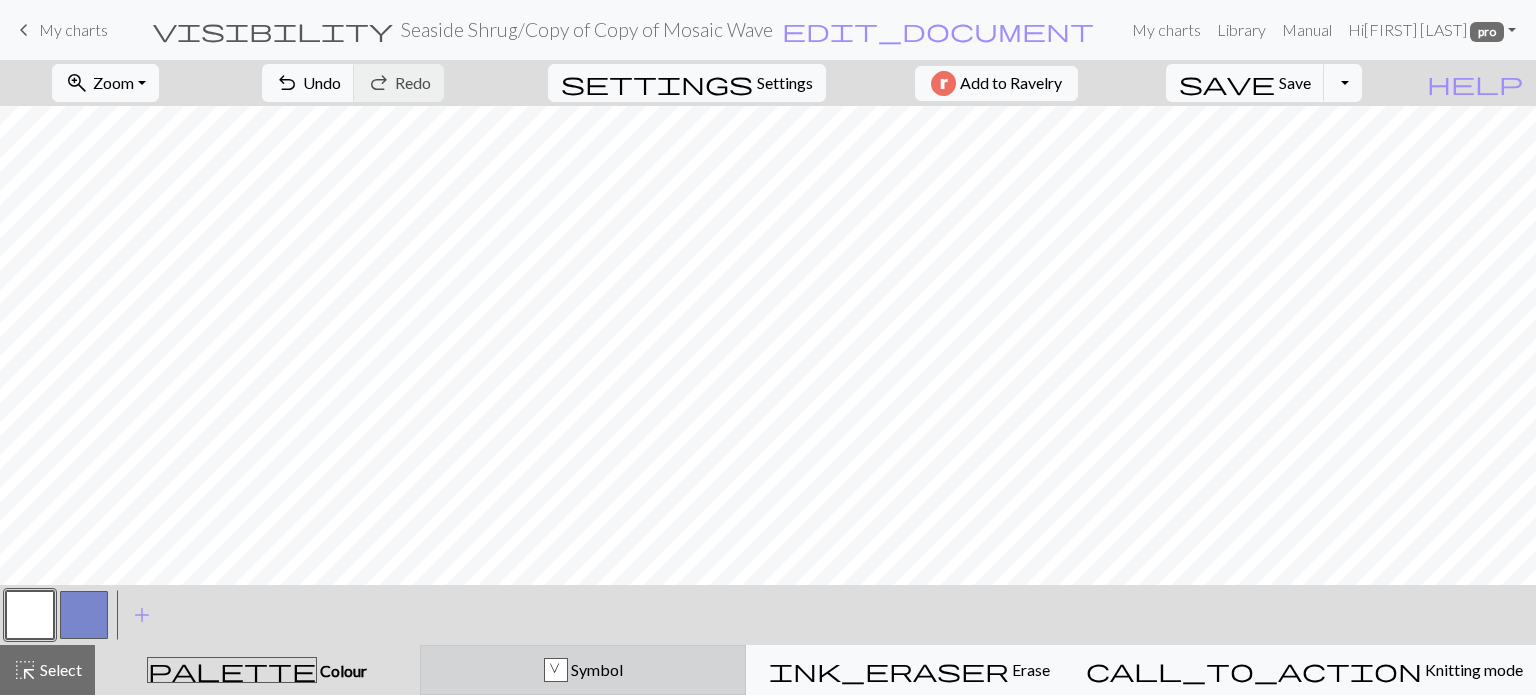 click on "V   Symbol" at bounding box center (583, 670) 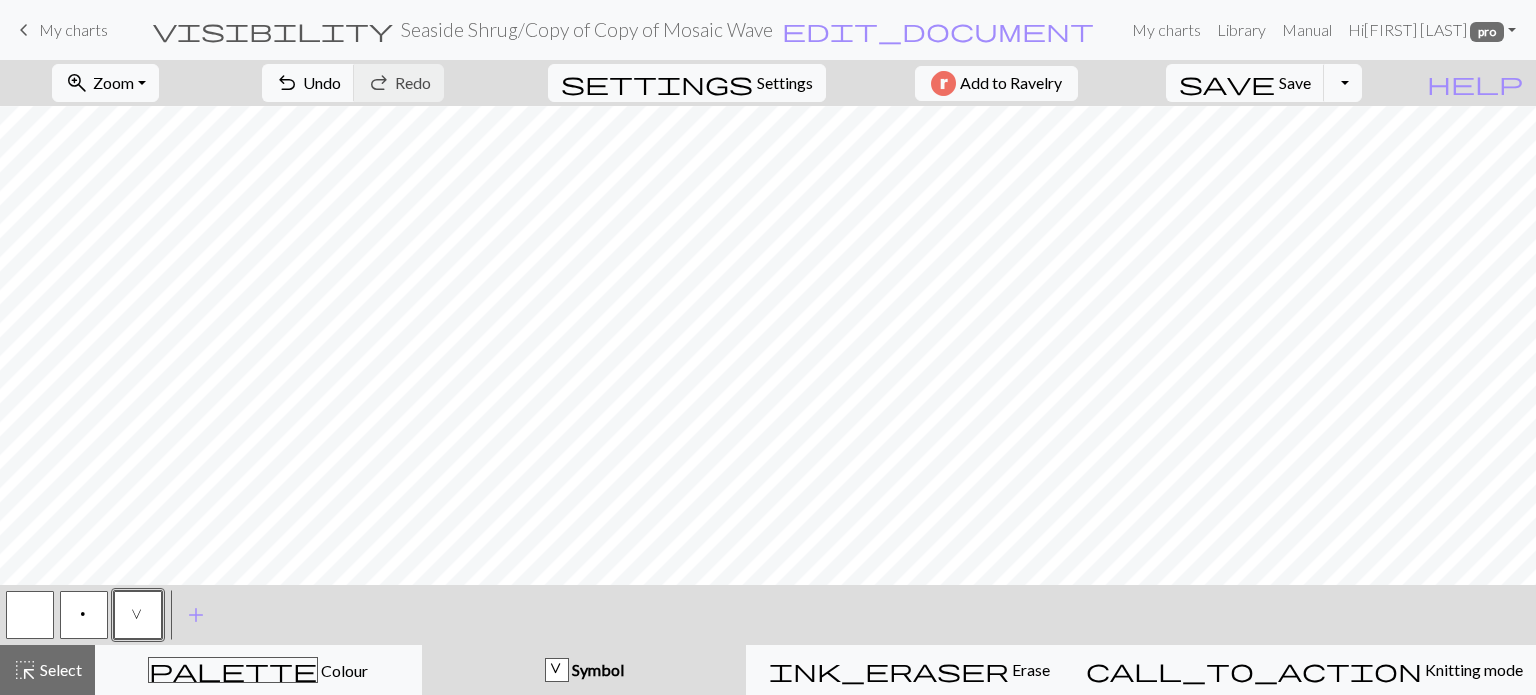 click at bounding box center [30, 615] 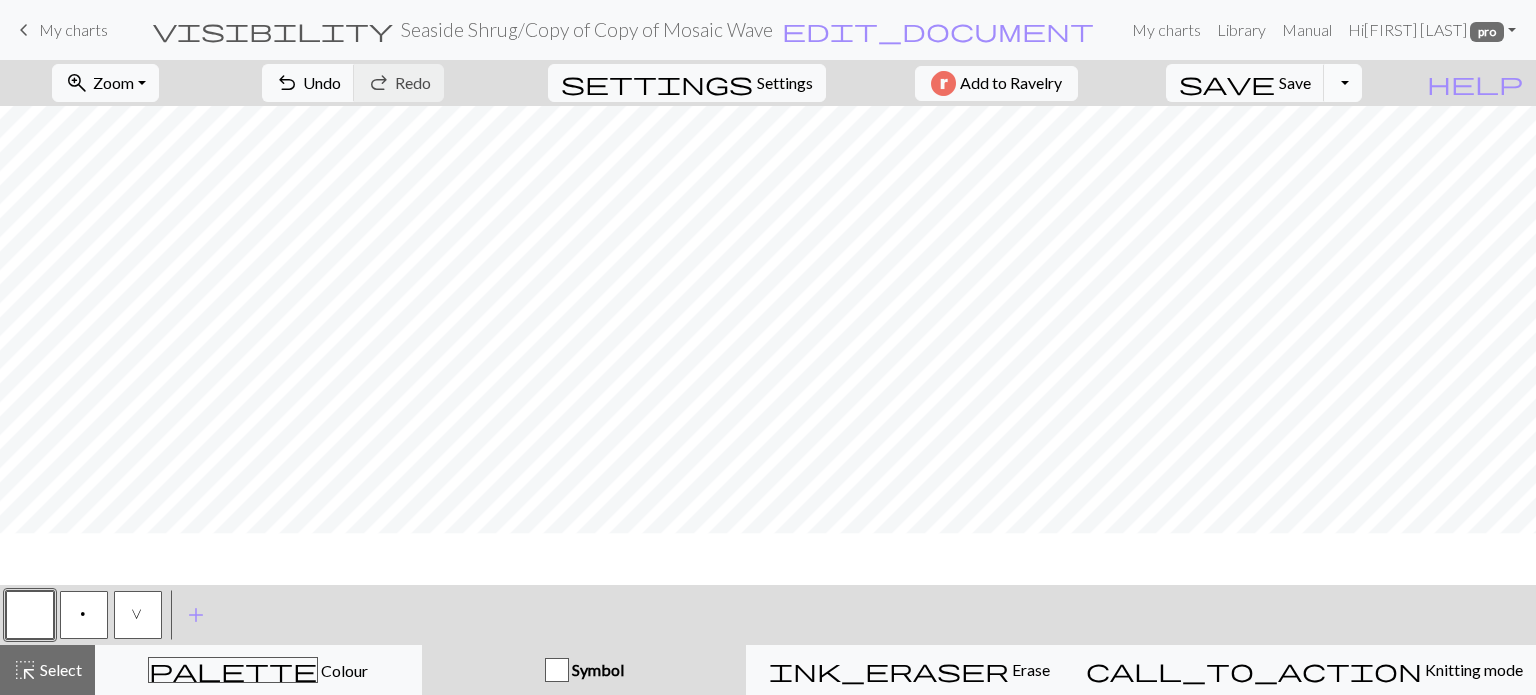 scroll, scrollTop: 695, scrollLeft: 0, axis: vertical 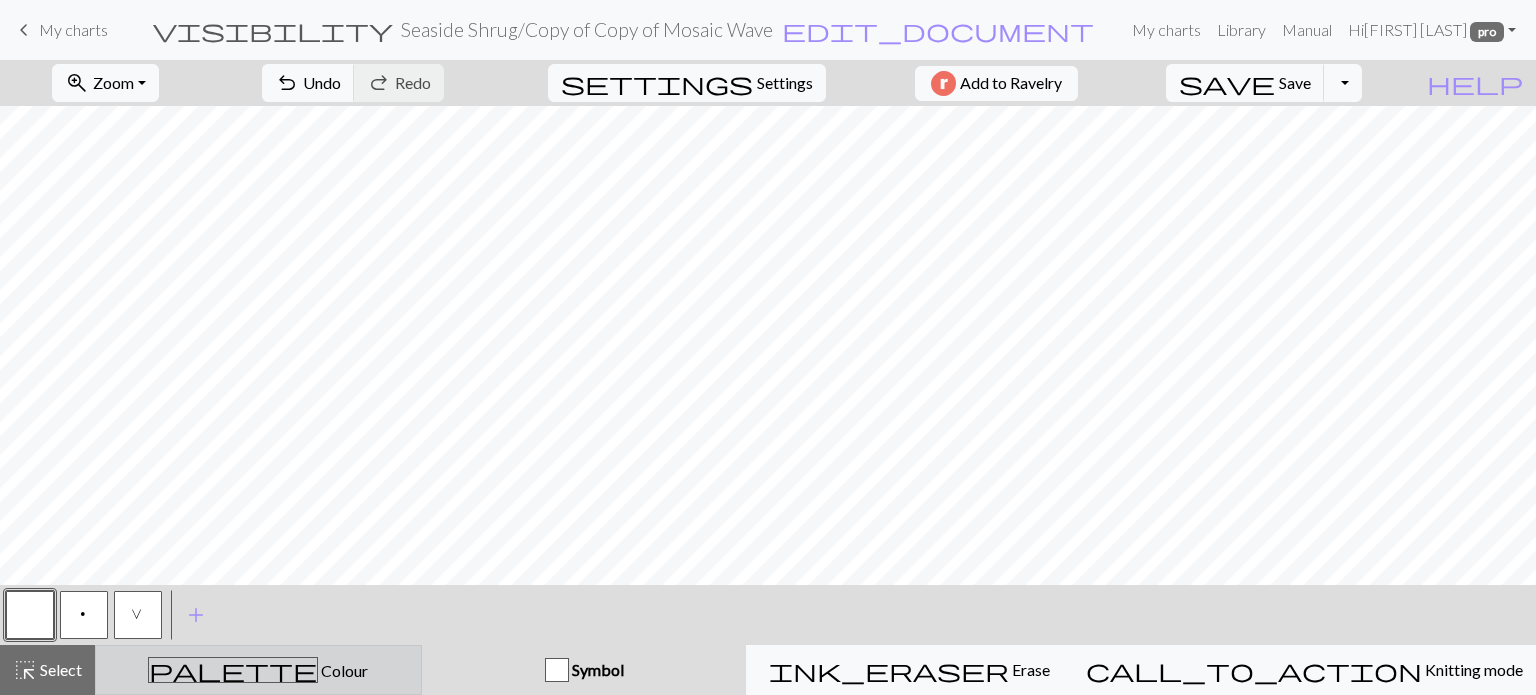 click on "palette" at bounding box center (233, 670) 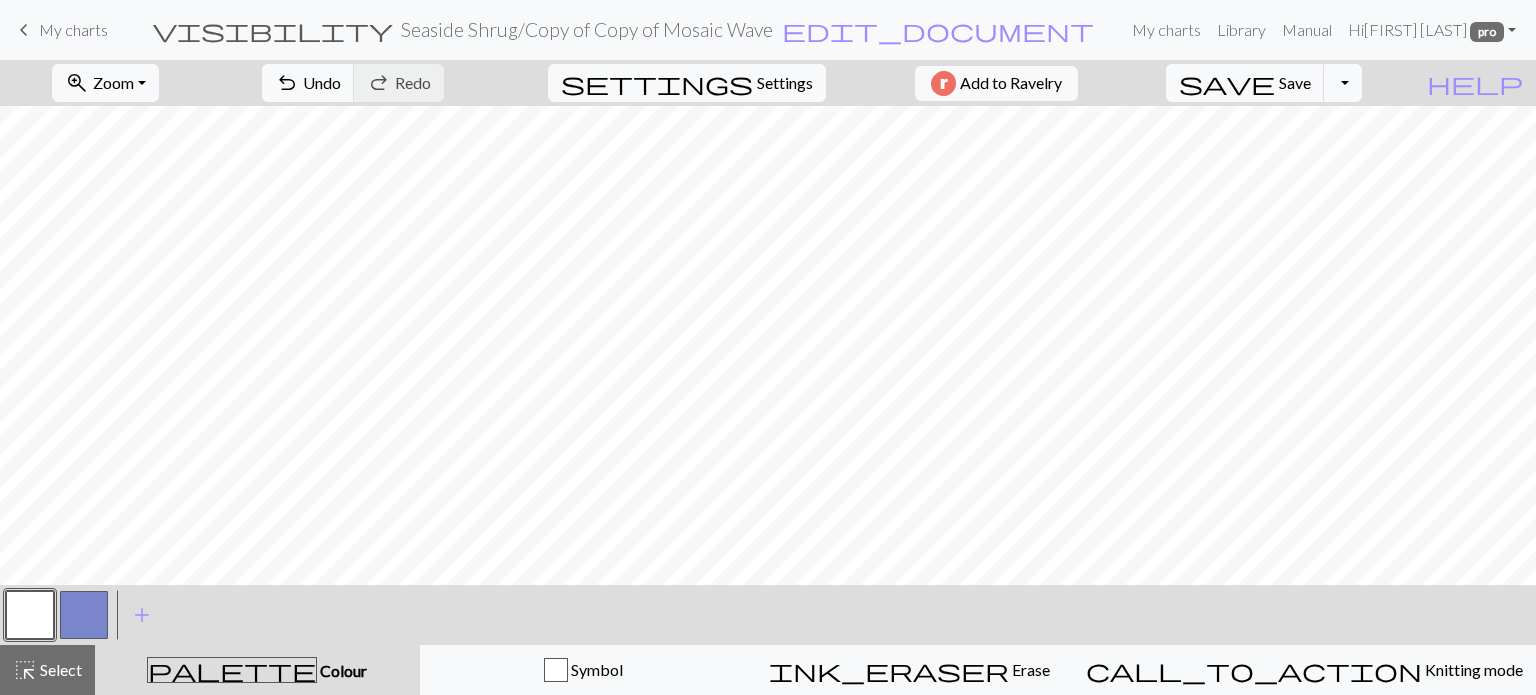 click at bounding box center (84, 615) 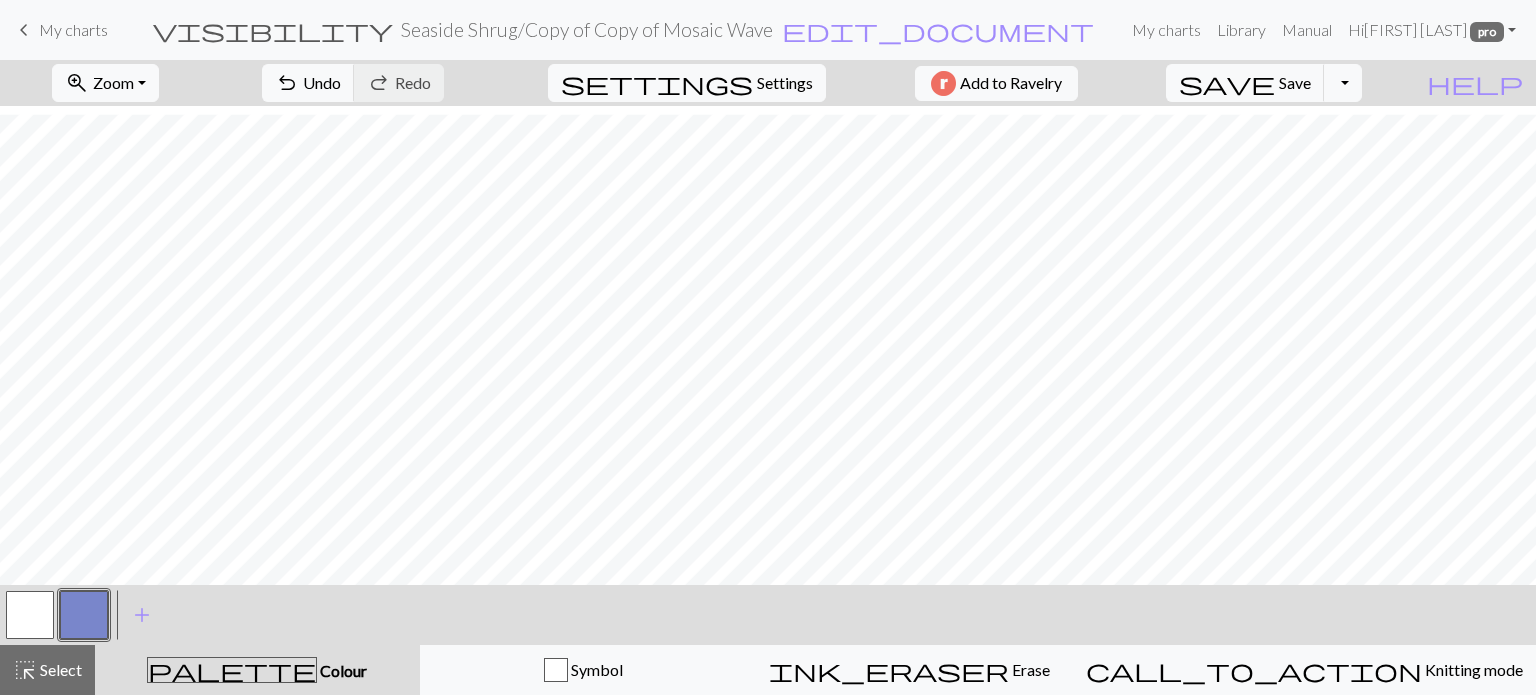 scroll, scrollTop: 595, scrollLeft: 0, axis: vertical 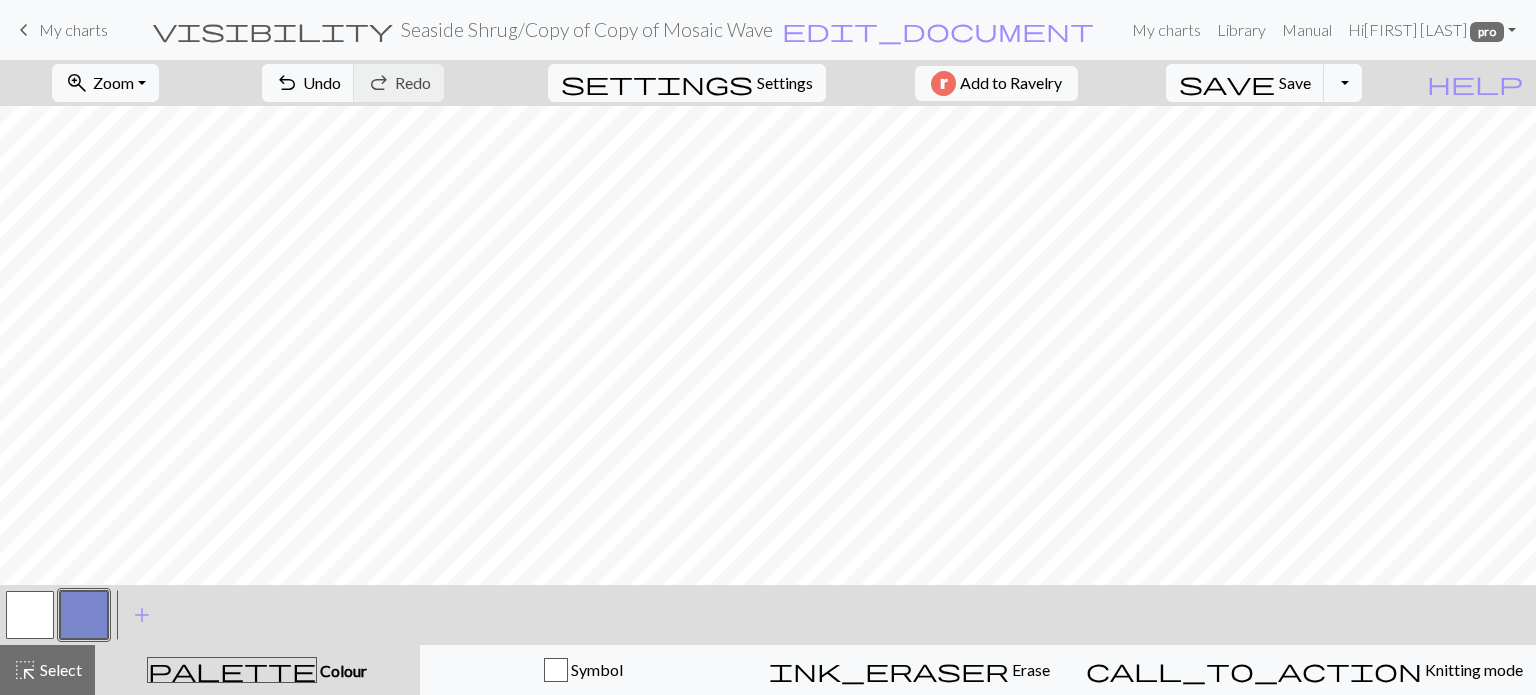 click at bounding box center (30, 615) 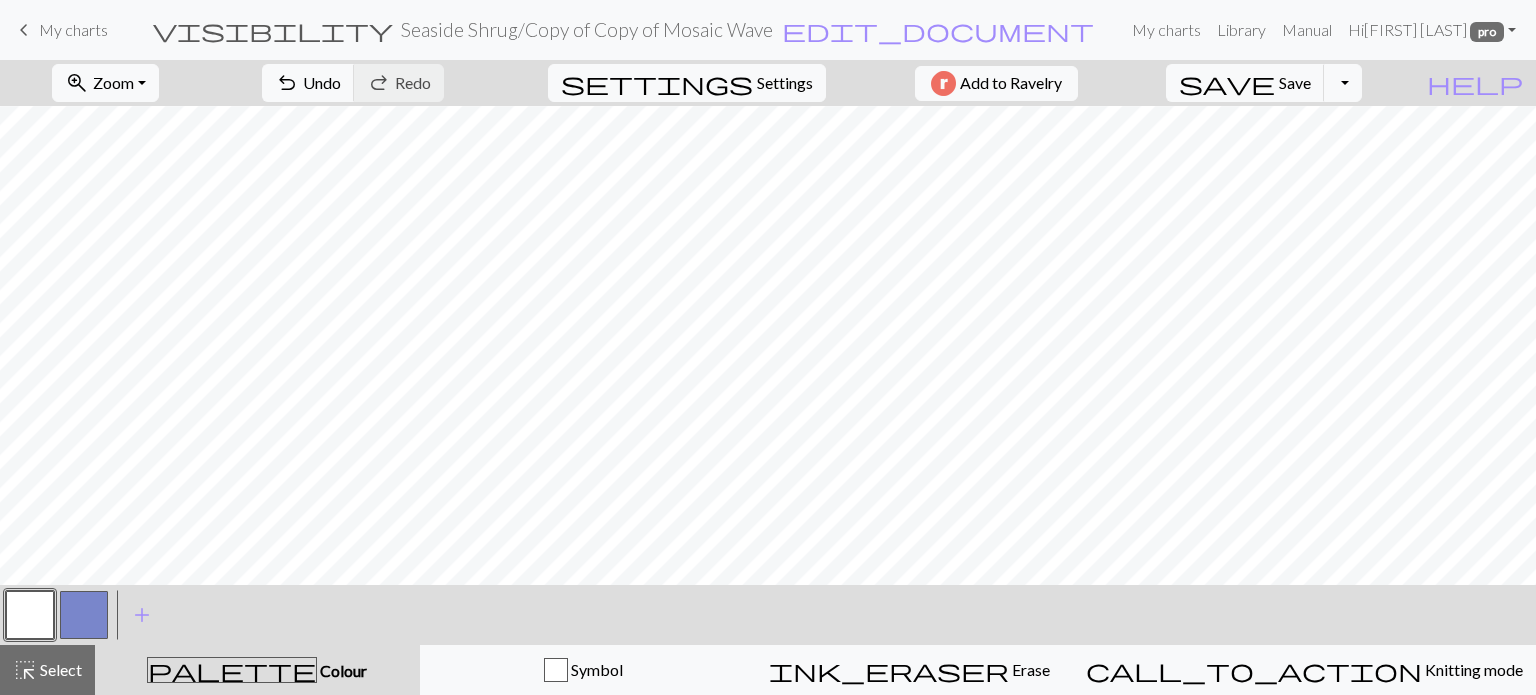 click at bounding box center (84, 615) 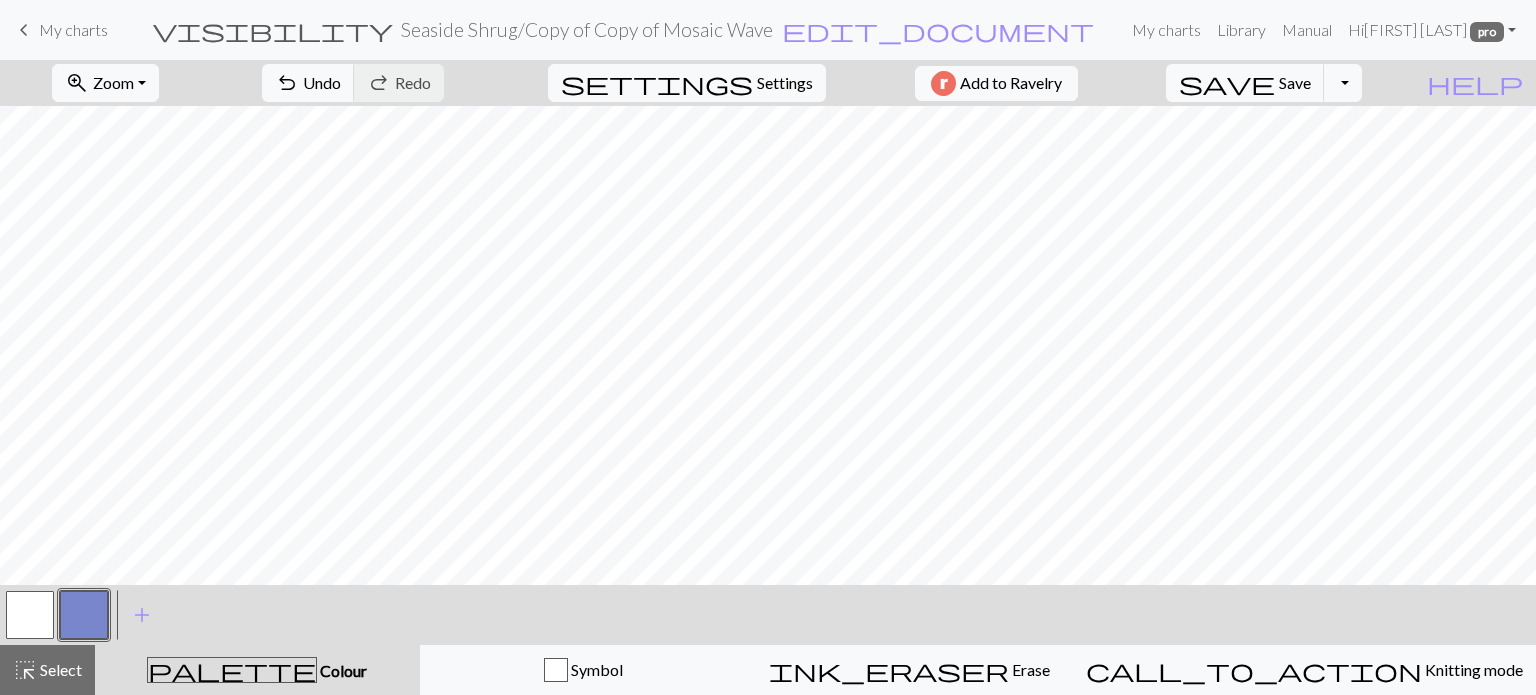 click at bounding box center [30, 615] 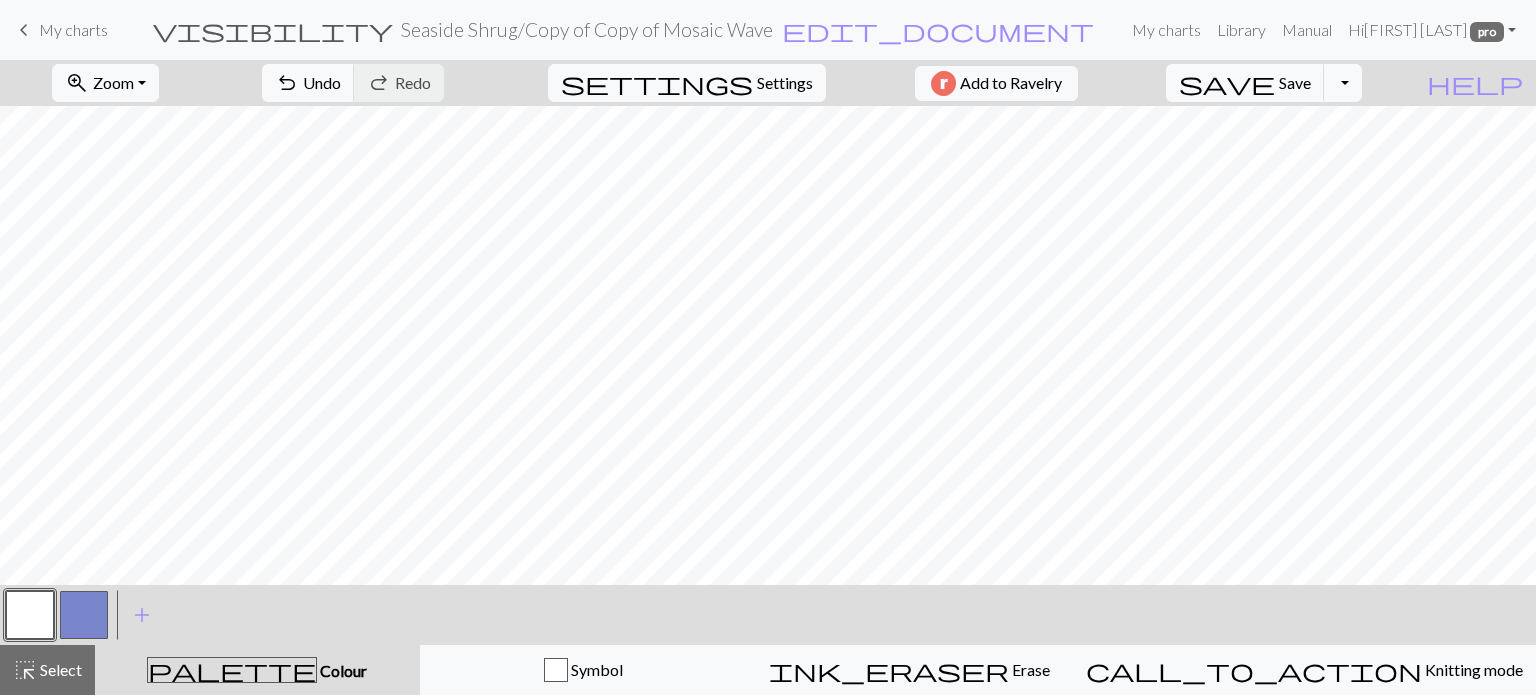 click at bounding box center (84, 615) 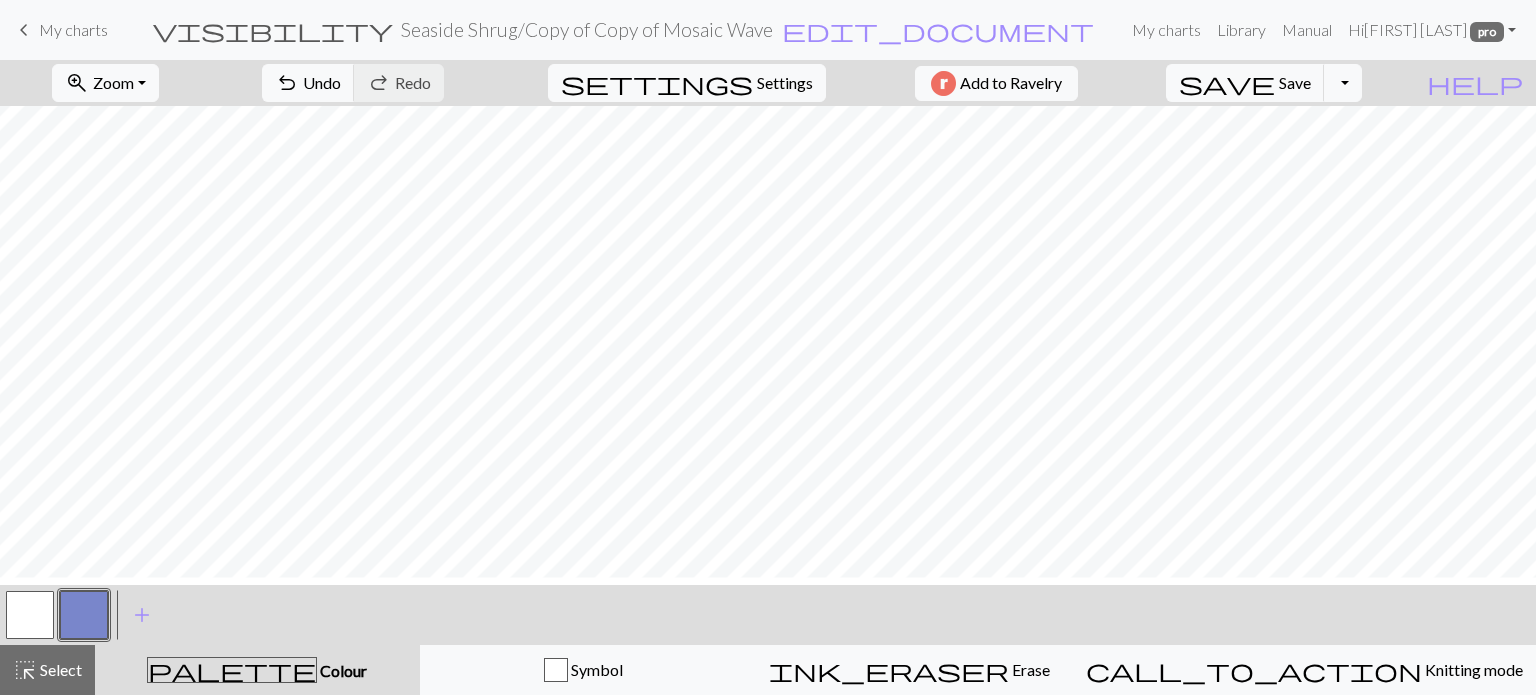 scroll, scrollTop: 495, scrollLeft: 0, axis: vertical 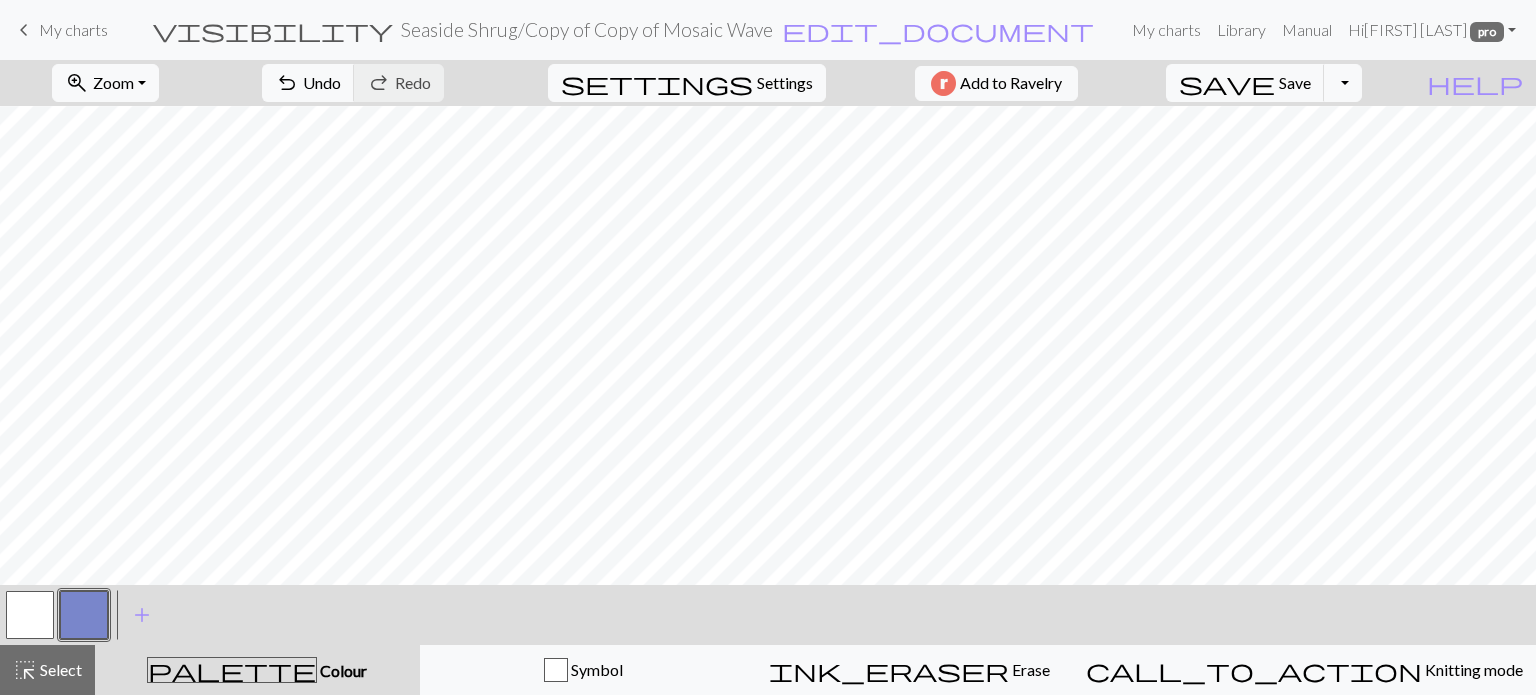 click at bounding box center (30, 615) 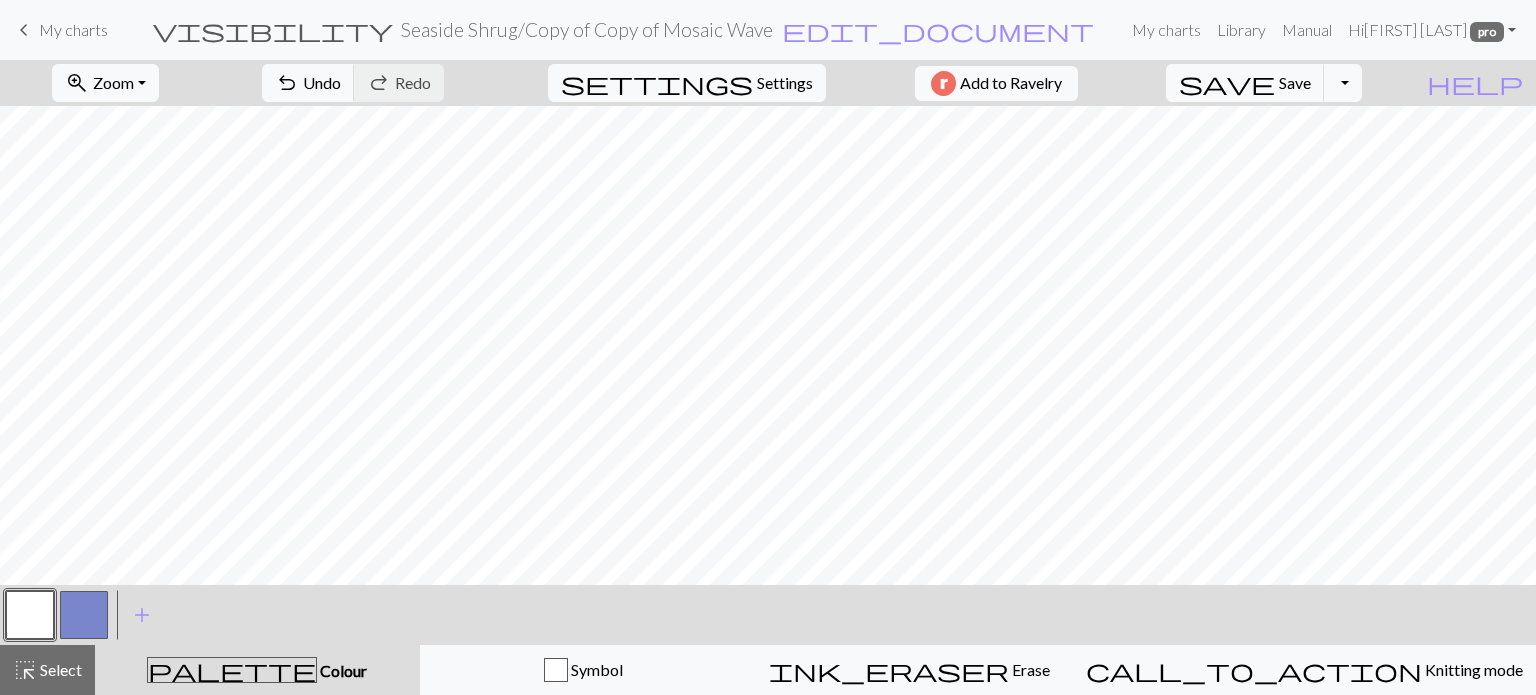 click at bounding box center [84, 615] 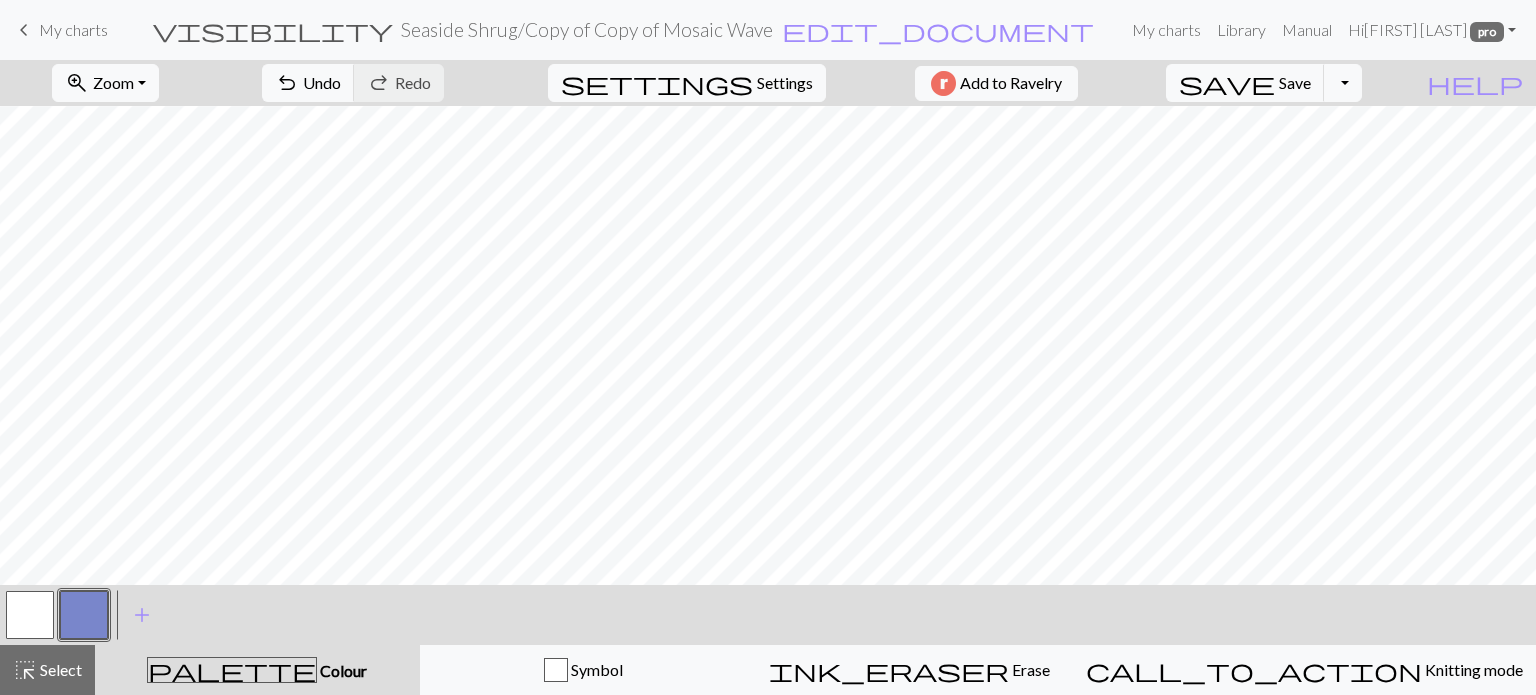 click at bounding box center [30, 615] 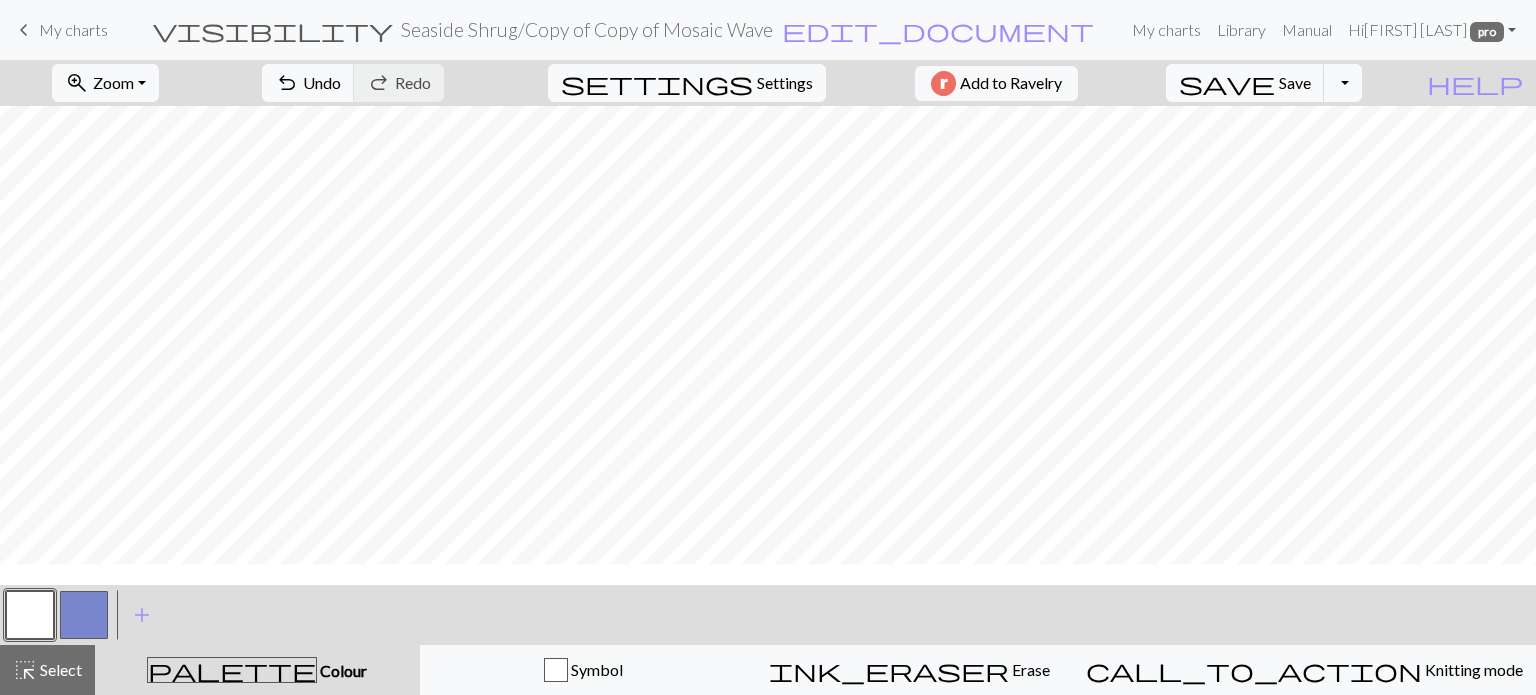 scroll, scrollTop: 295, scrollLeft: 0, axis: vertical 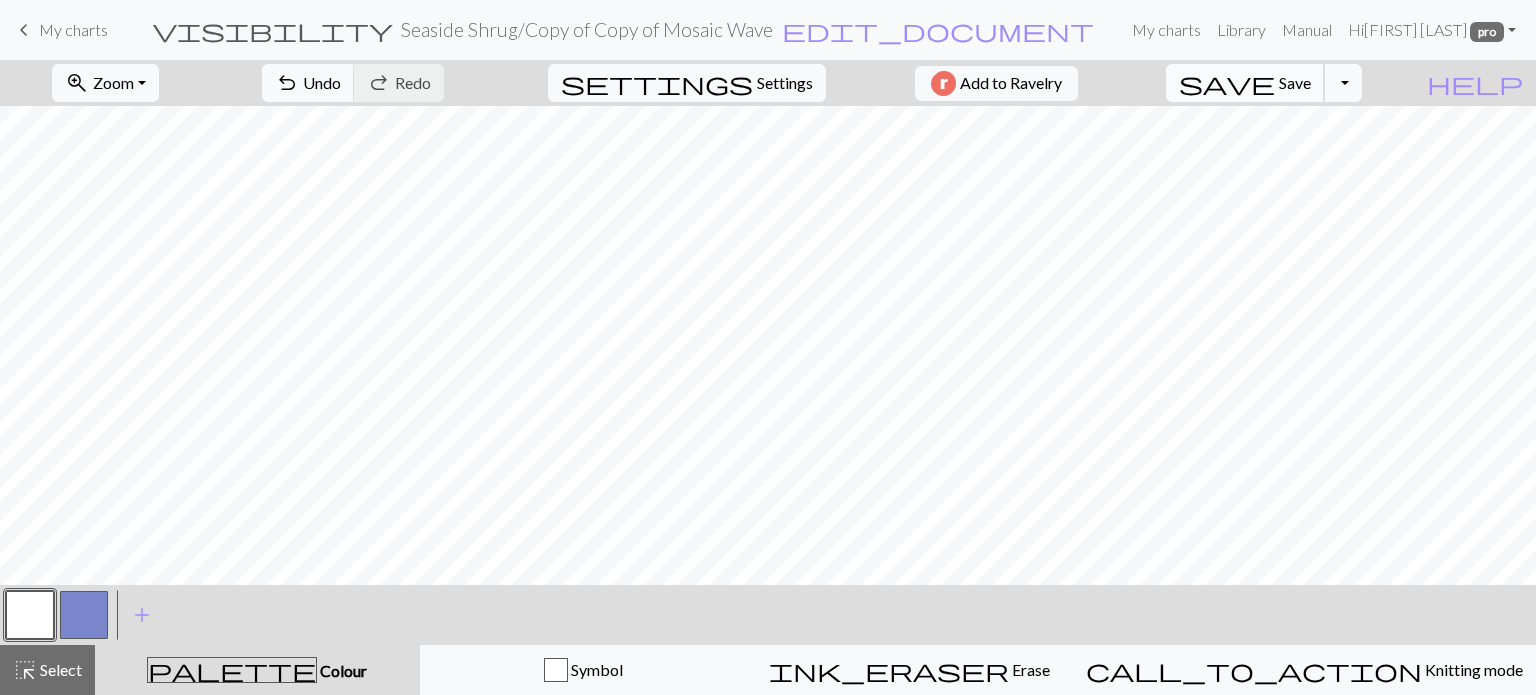 click on "Save" at bounding box center [1295, 82] 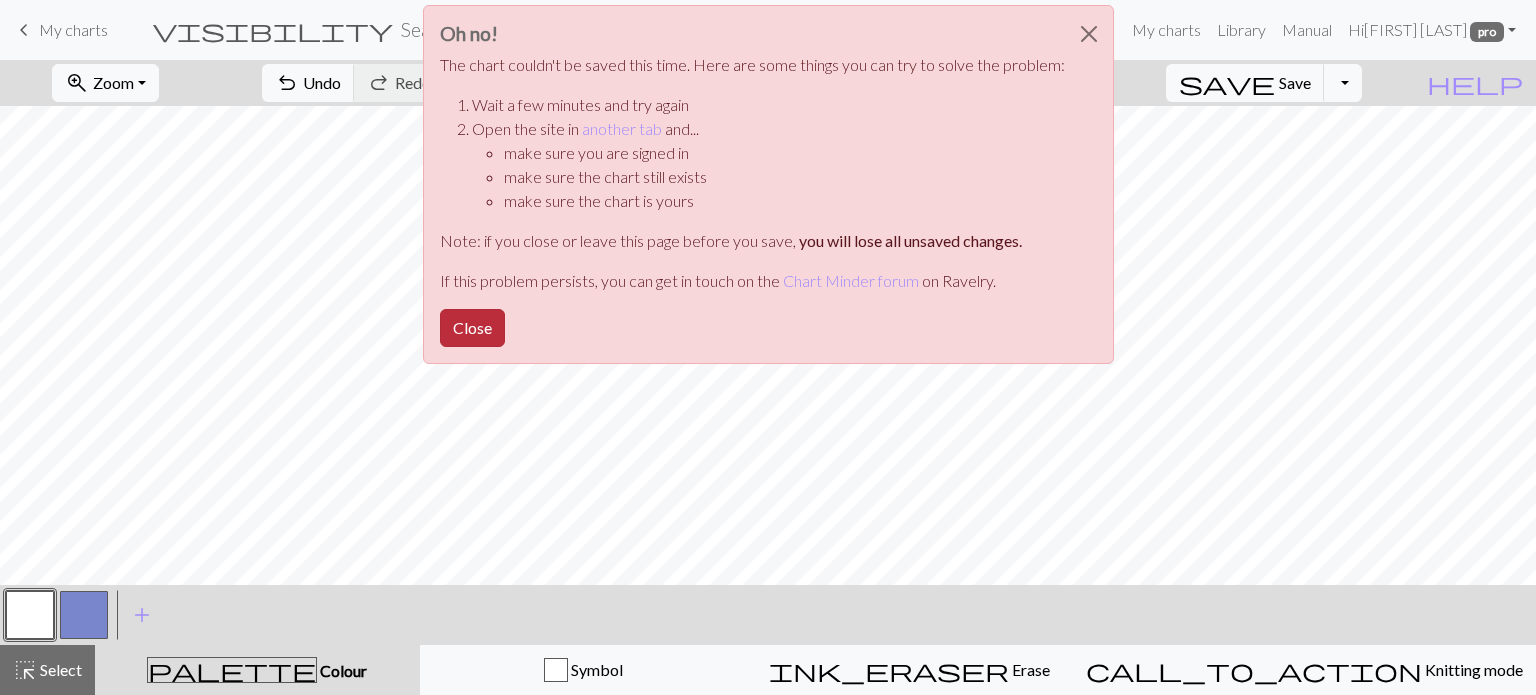 click on "Close" at bounding box center (472, 328) 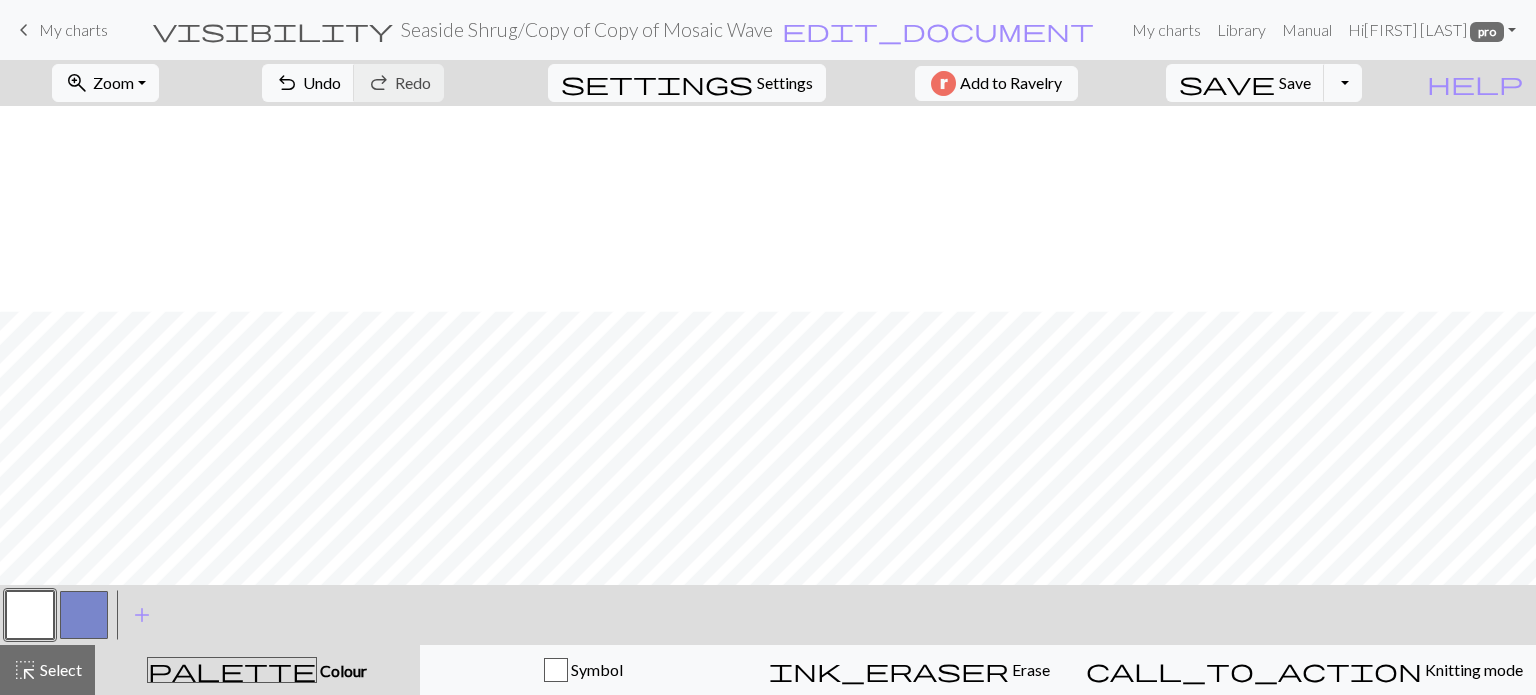 scroll, scrollTop: 595, scrollLeft: 0, axis: vertical 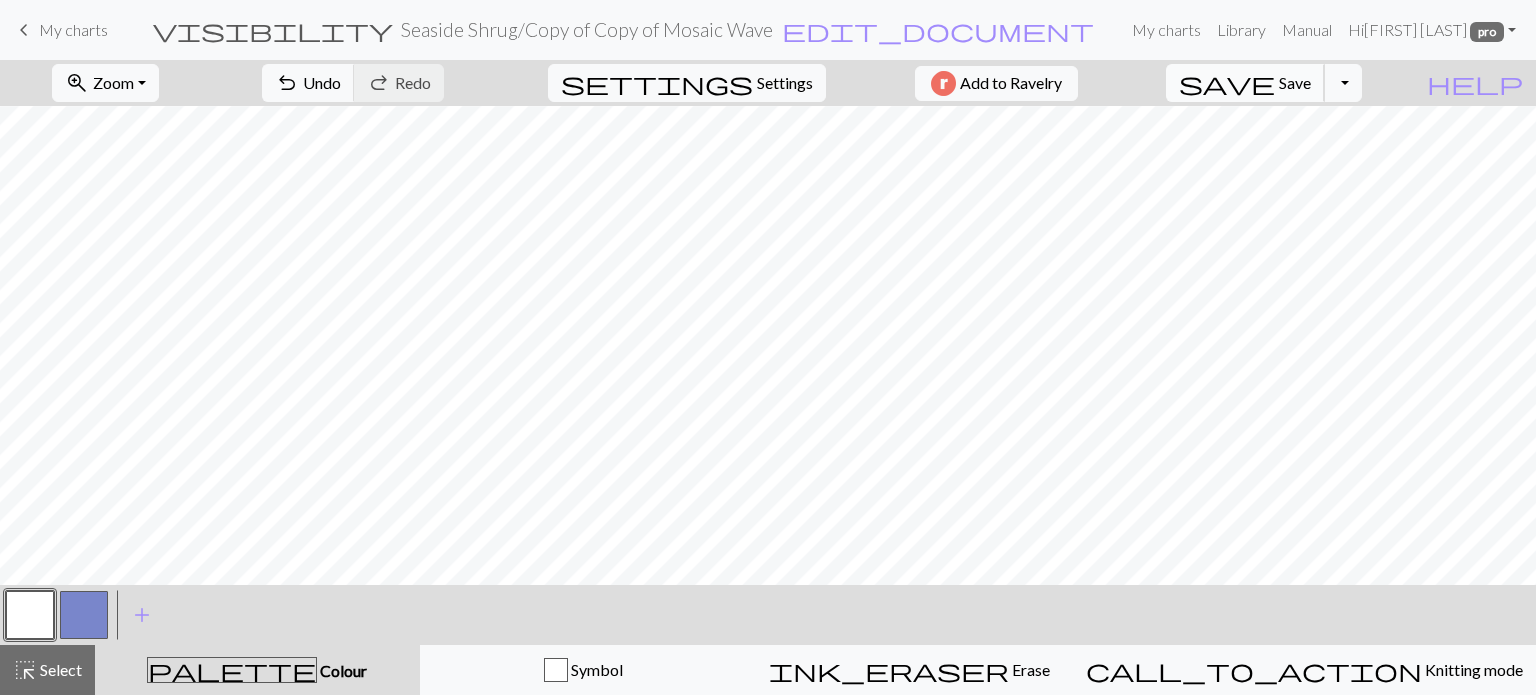 click on "save Save Save" at bounding box center (1245, 83) 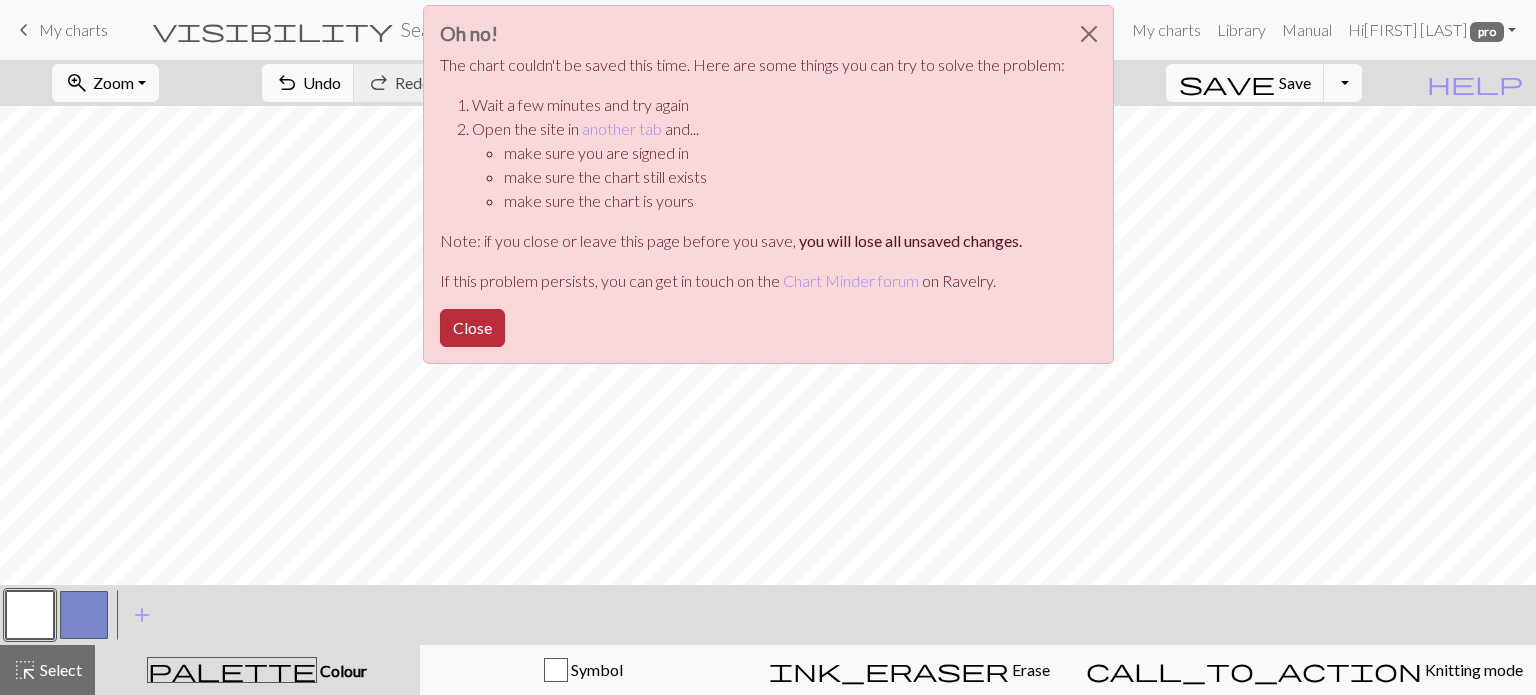 click on "Close" at bounding box center (472, 328) 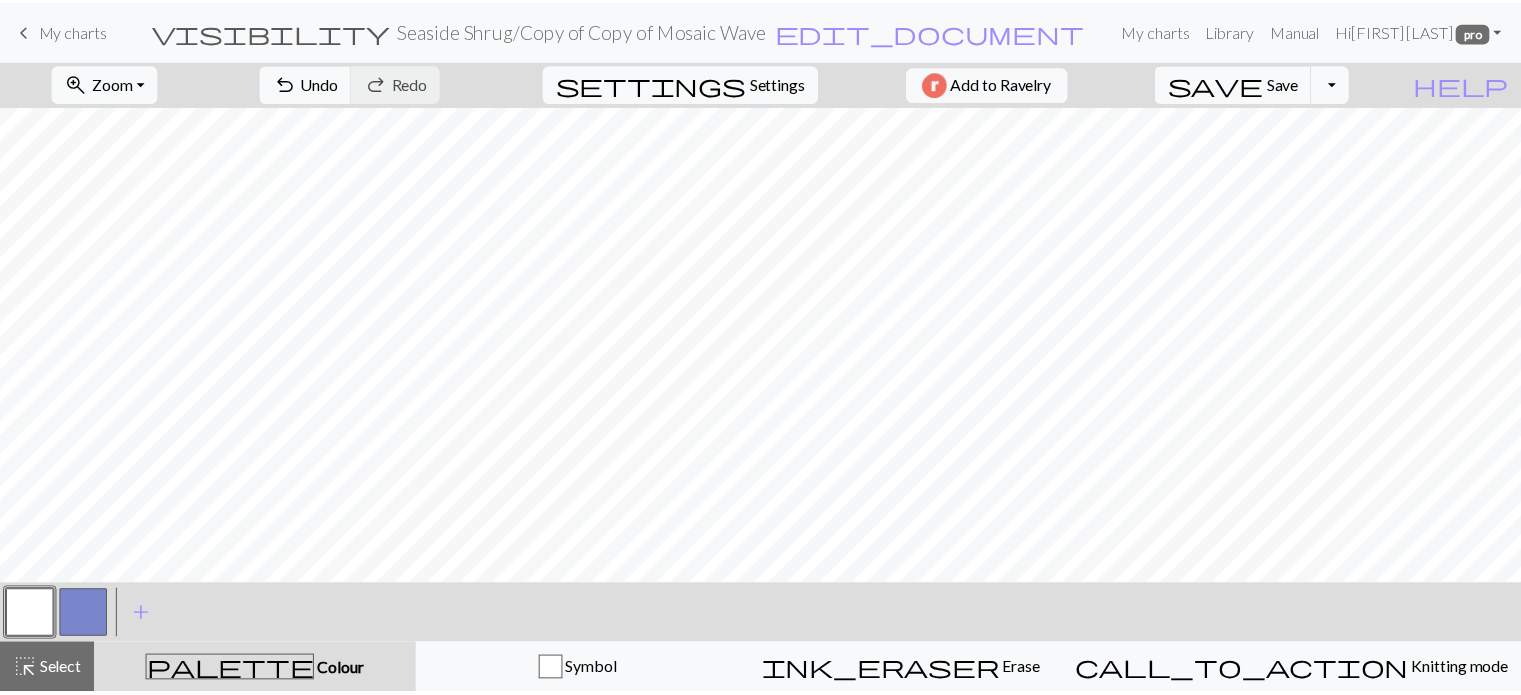 scroll, scrollTop: 0, scrollLeft: 0, axis: both 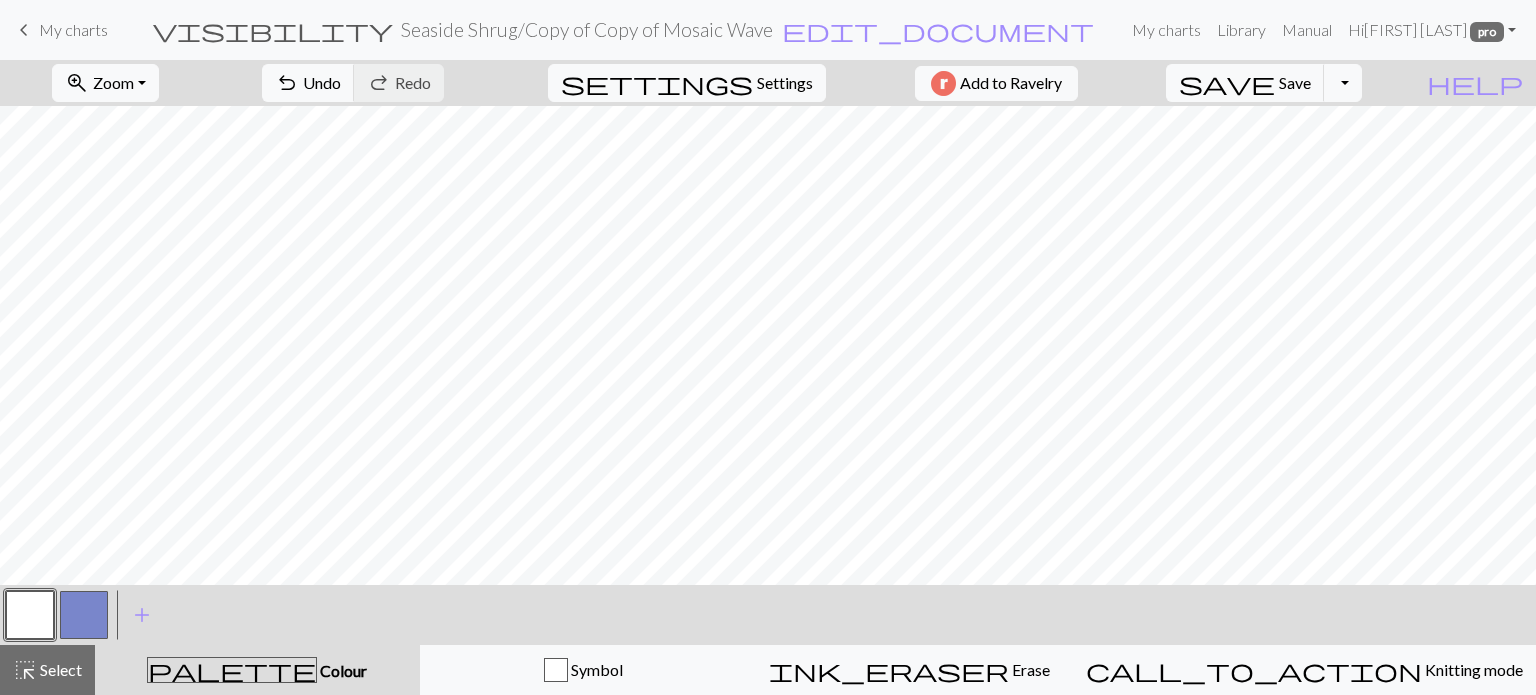 drag, startPoint x: 88, startPoint y: 28, endPoint x: 864, endPoint y: 50, distance: 776.31177 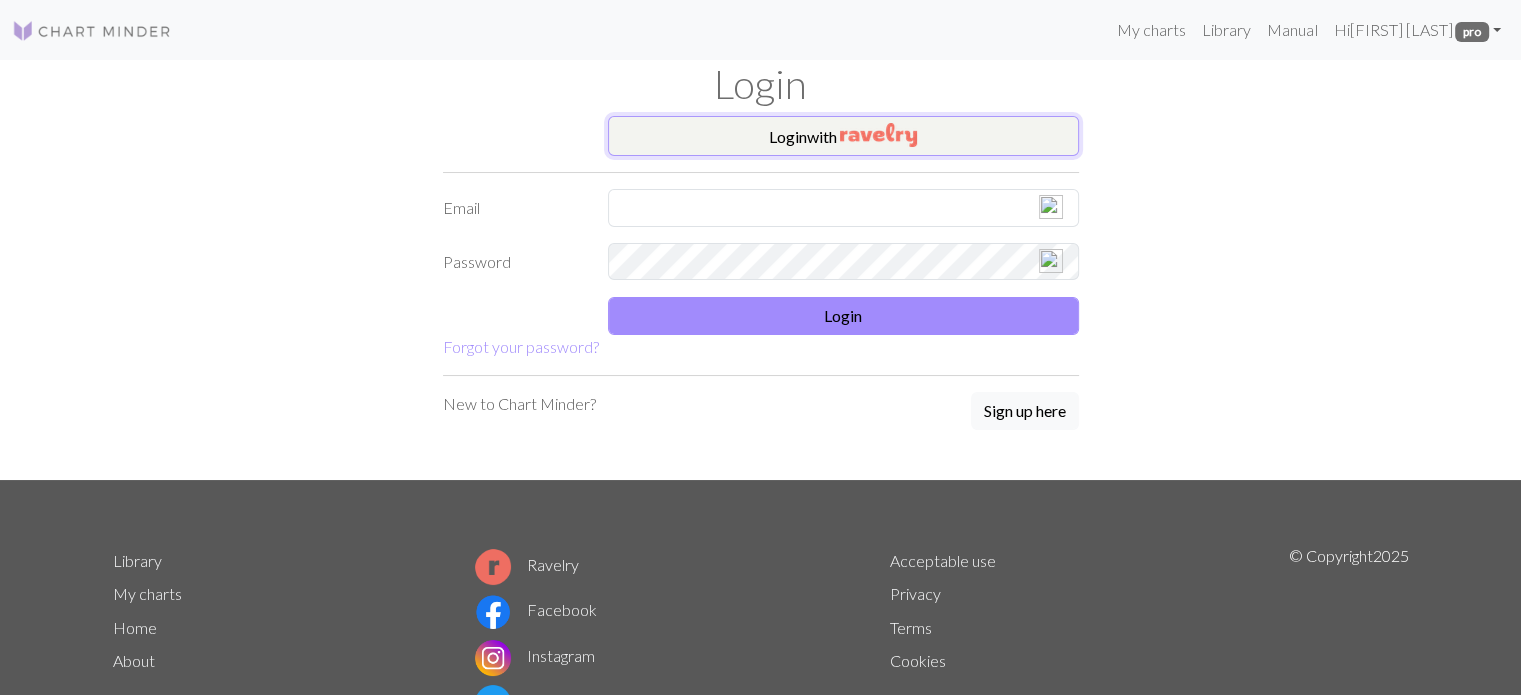 click on "Login  with" at bounding box center (843, 136) 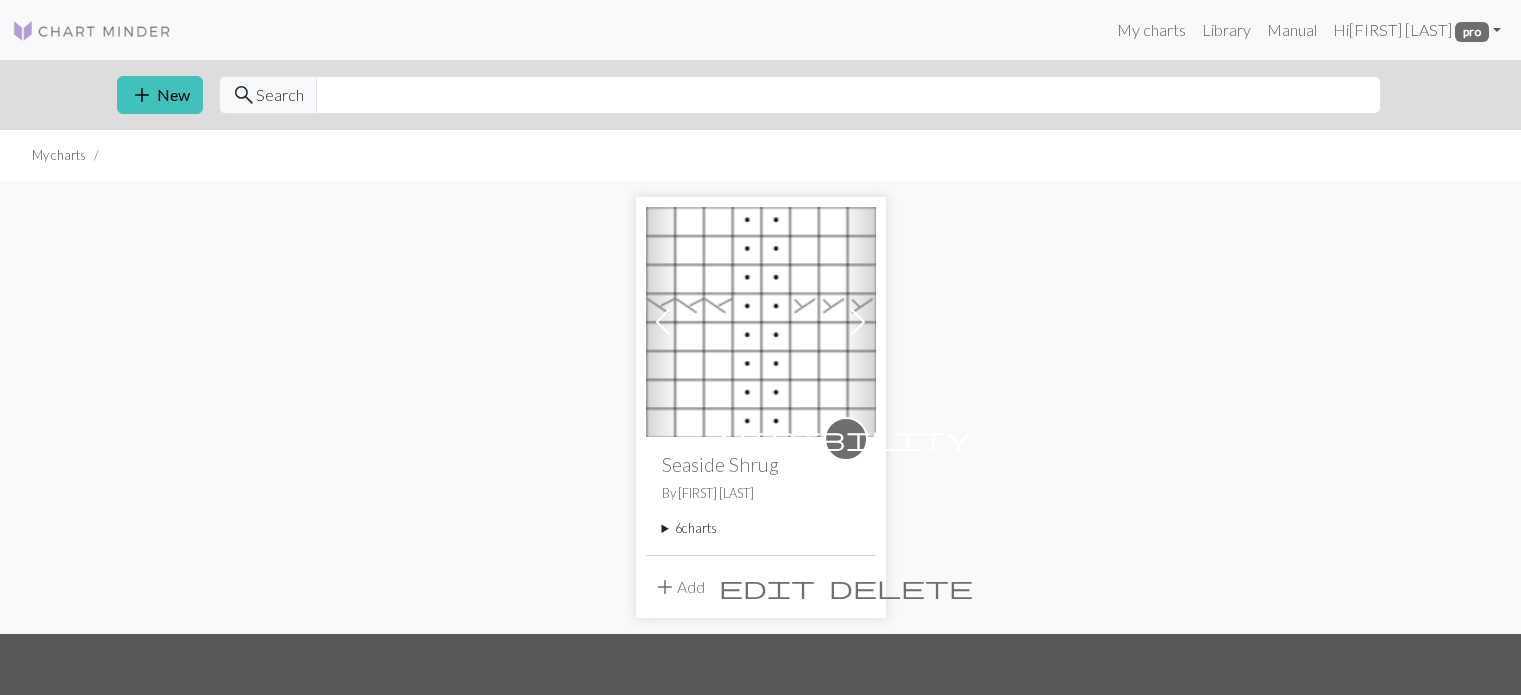 scroll, scrollTop: 0, scrollLeft: 0, axis: both 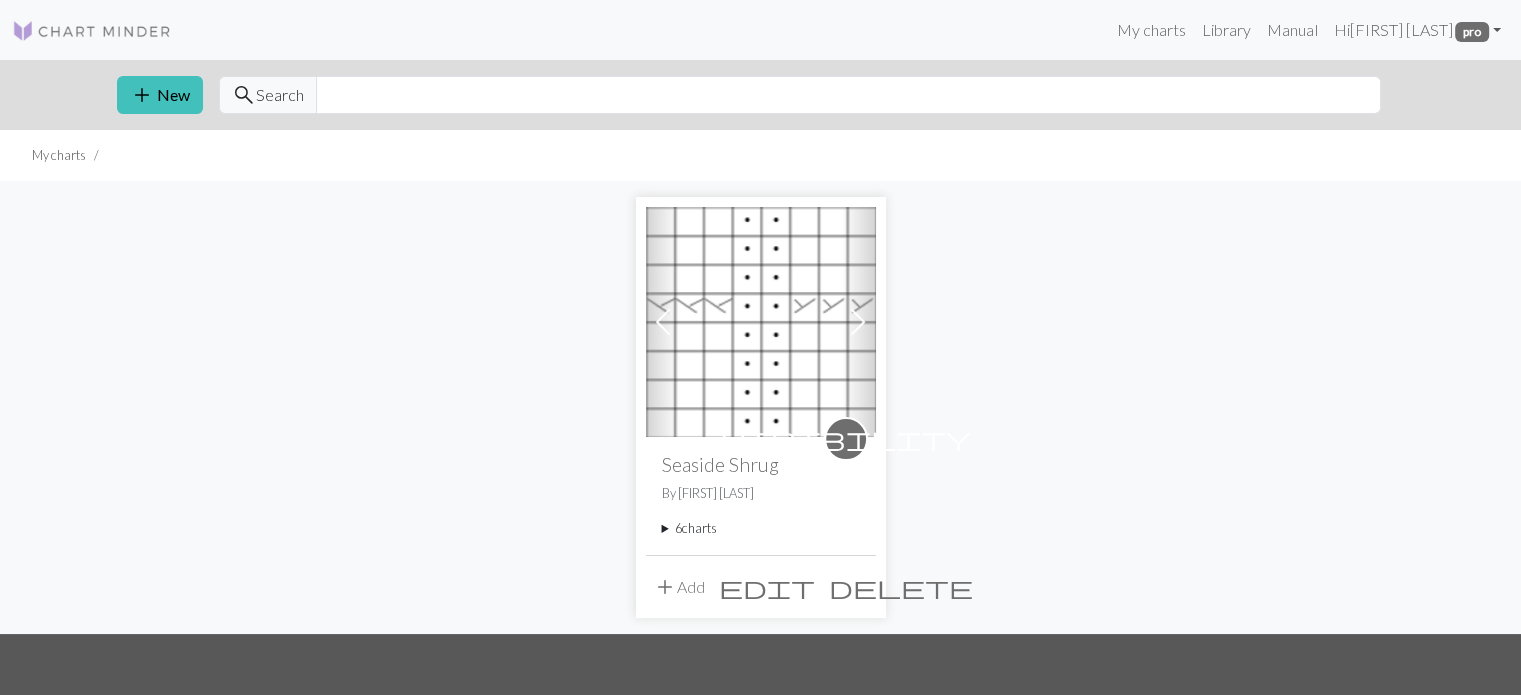 click on "6  charts" at bounding box center (761, 528) 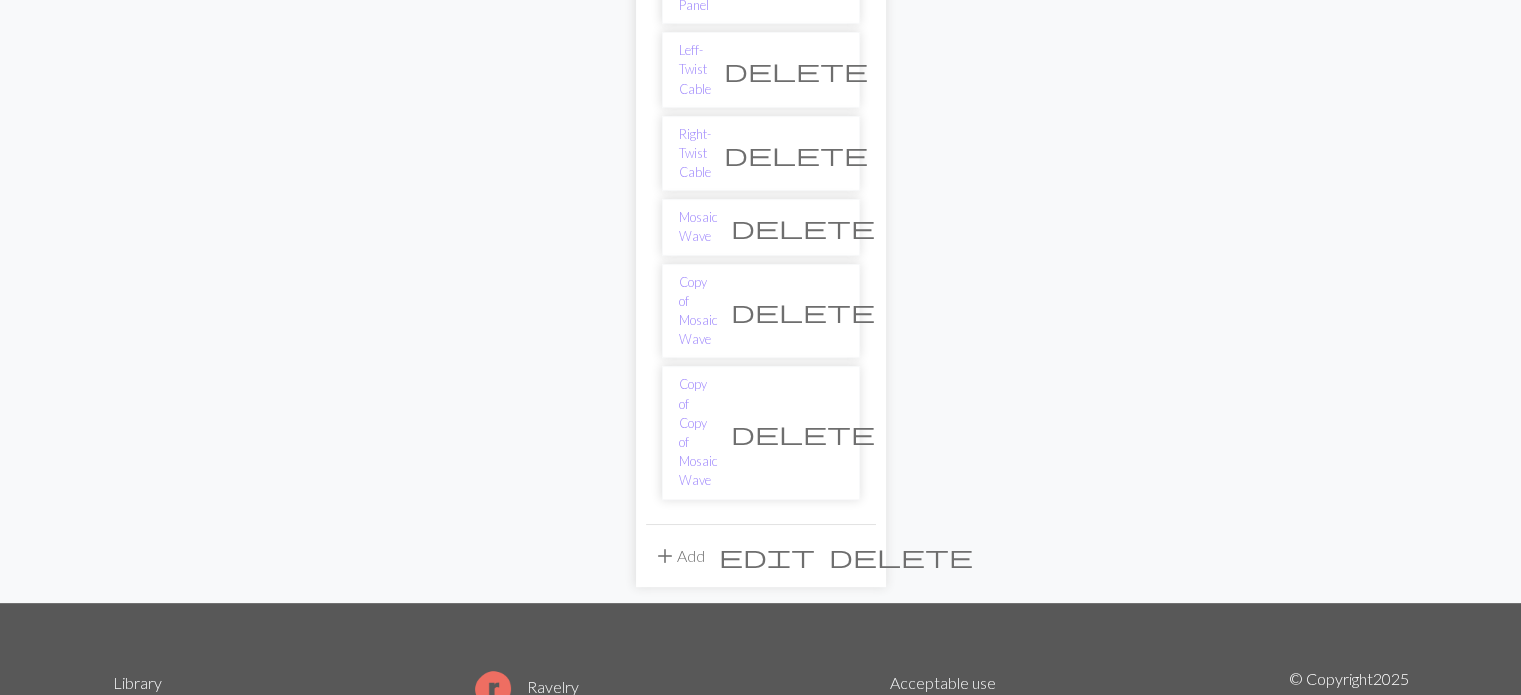 scroll, scrollTop: 600, scrollLeft: 0, axis: vertical 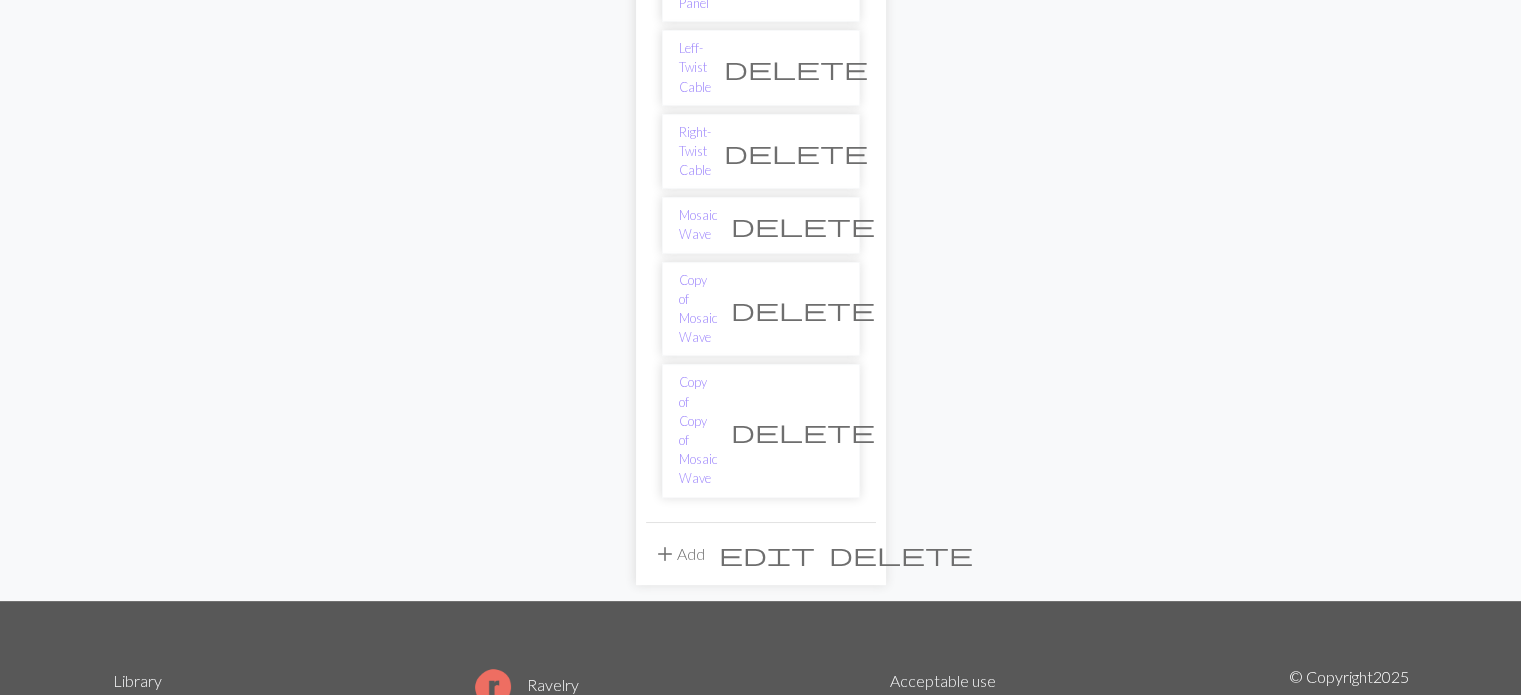 drag, startPoint x: 704, startPoint y: 167, endPoint x: 680, endPoint y: 264, distance: 99.92497 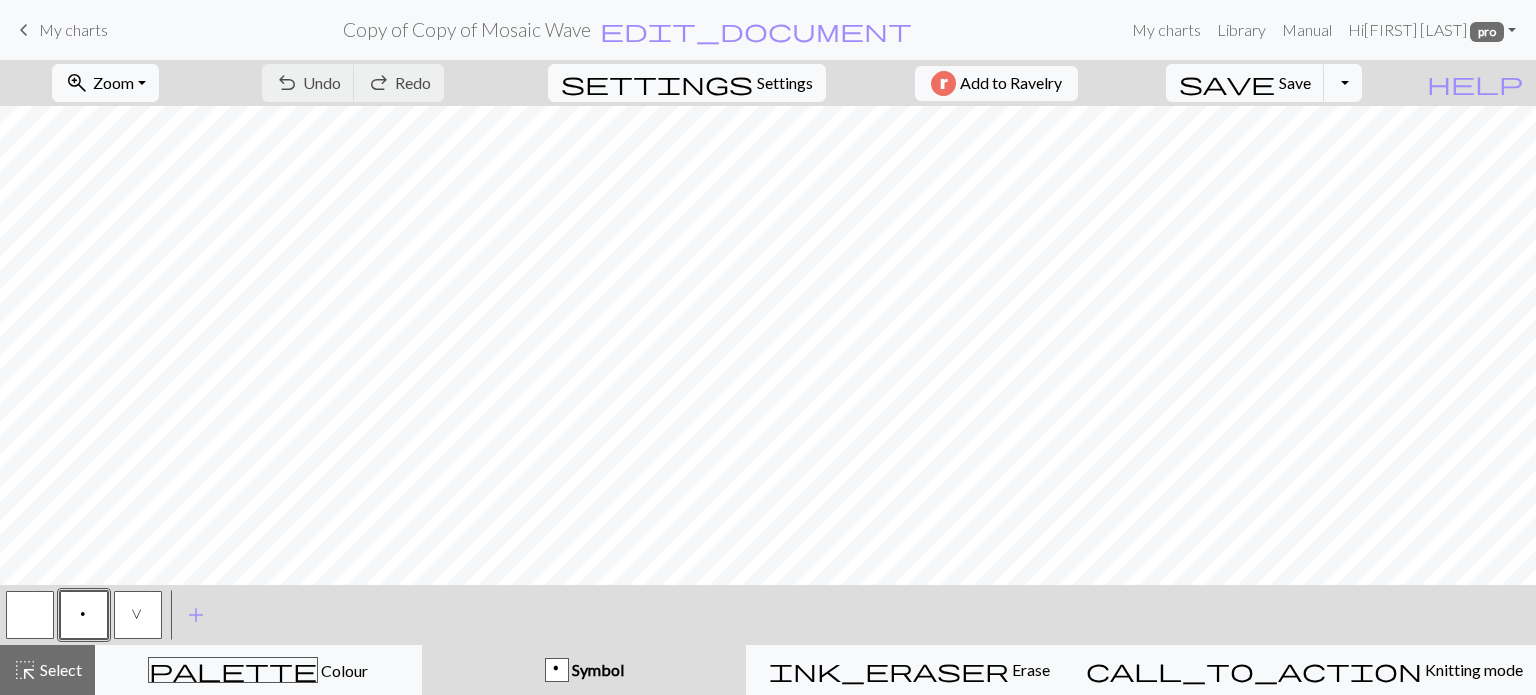 scroll, scrollTop: 0, scrollLeft: 0, axis: both 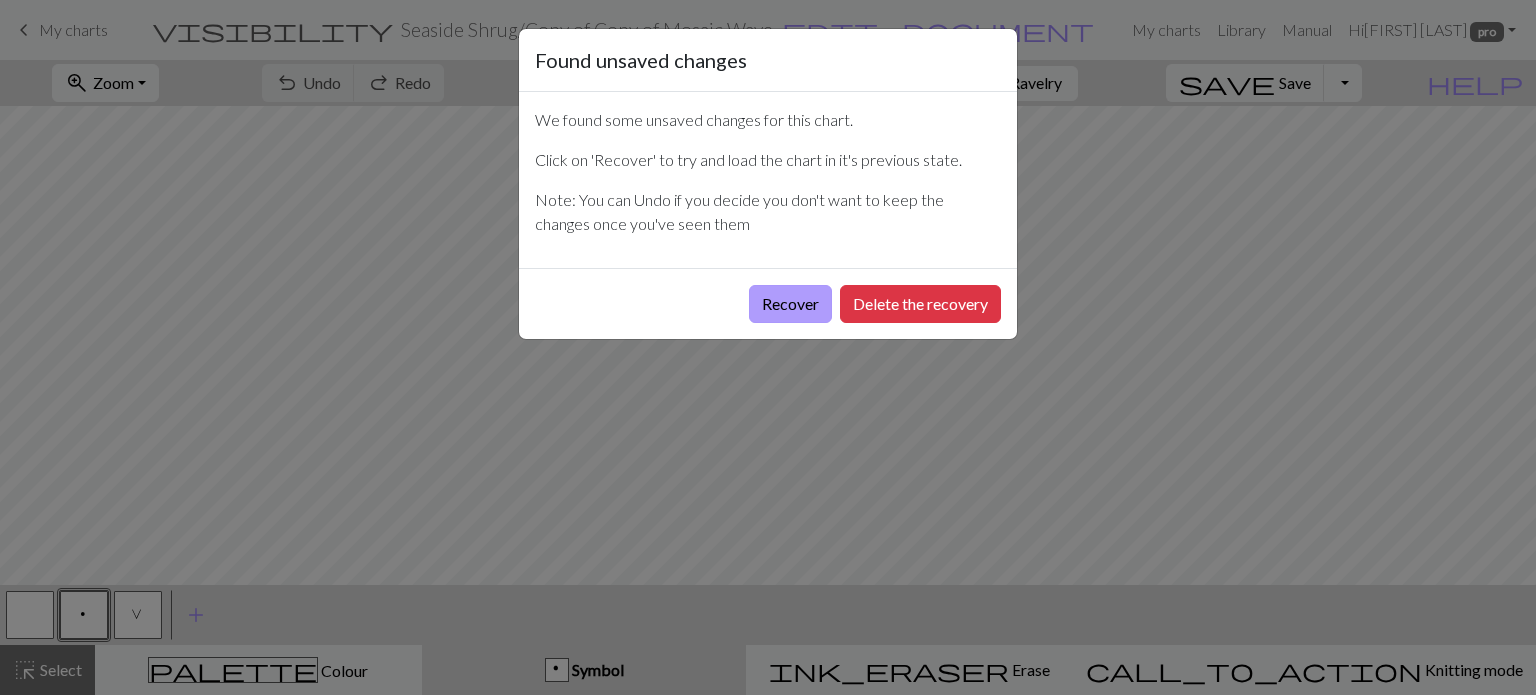 click on "Recover" at bounding box center (790, 304) 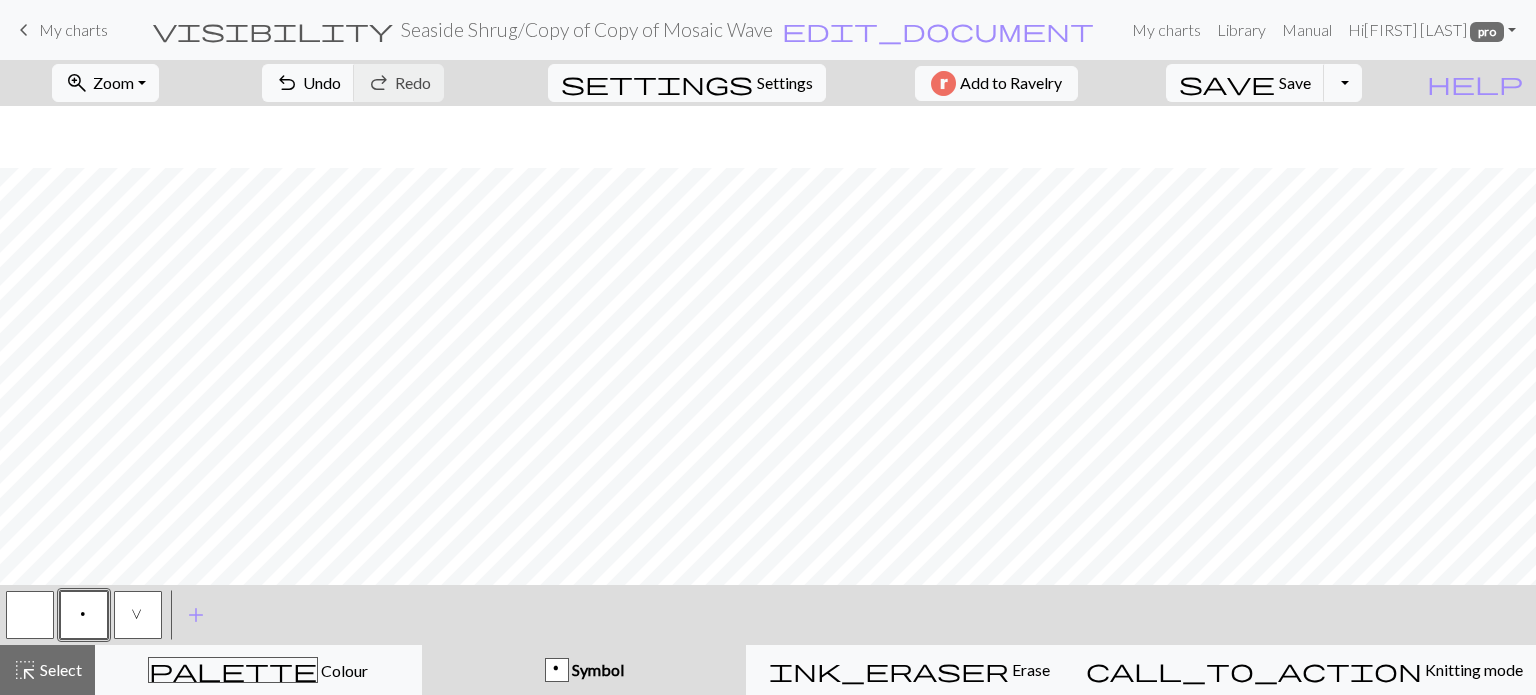 scroll, scrollTop: 525, scrollLeft: 0, axis: vertical 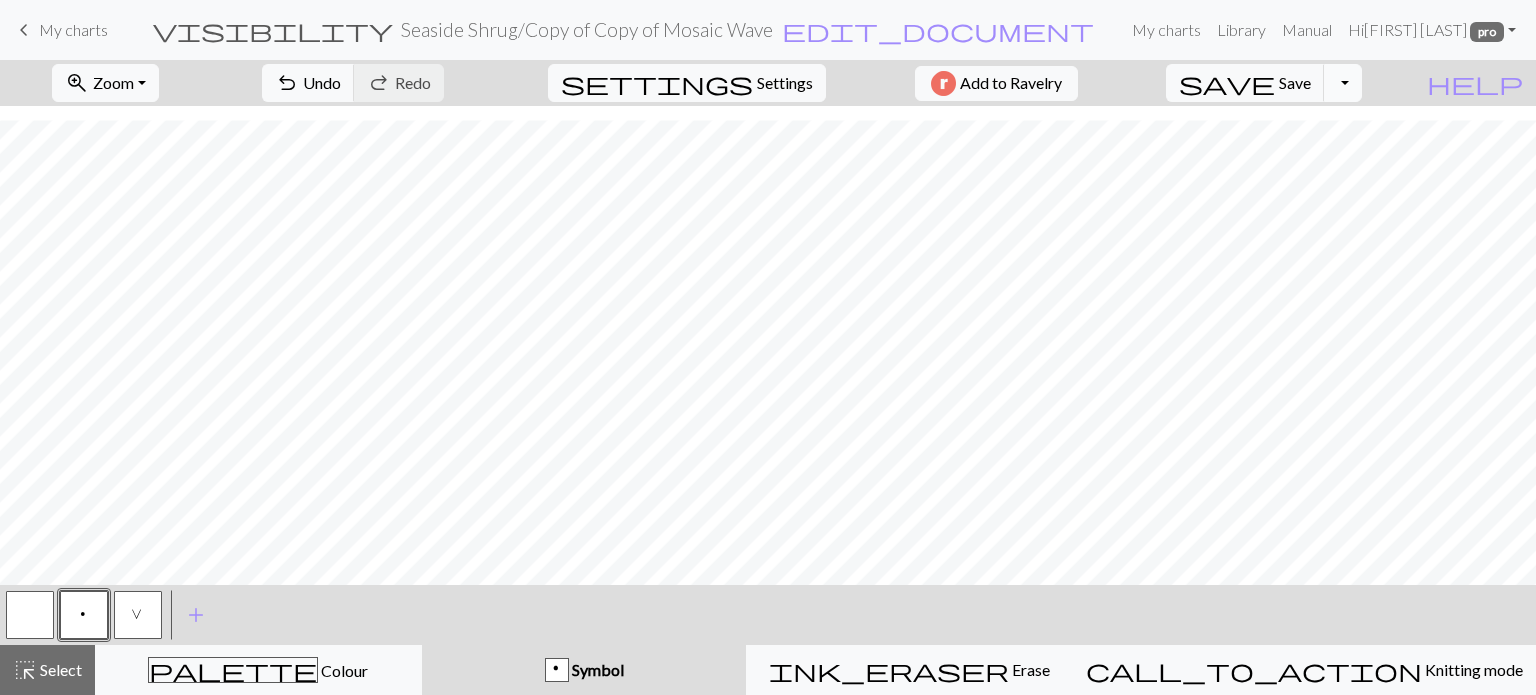 click on "Toggle Dropdown" at bounding box center (1343, 83) 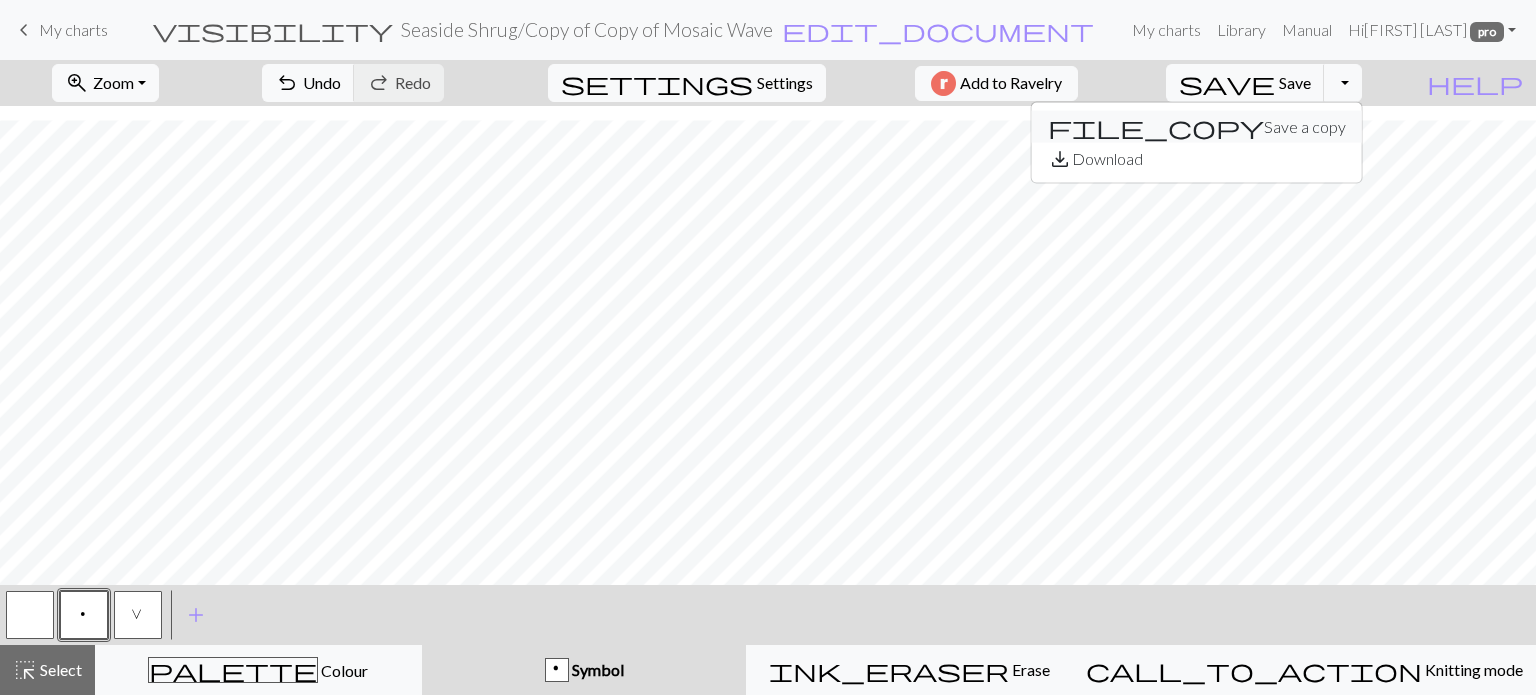 click on "file_copy  Save a copy" at bounding box center (1197, 127) 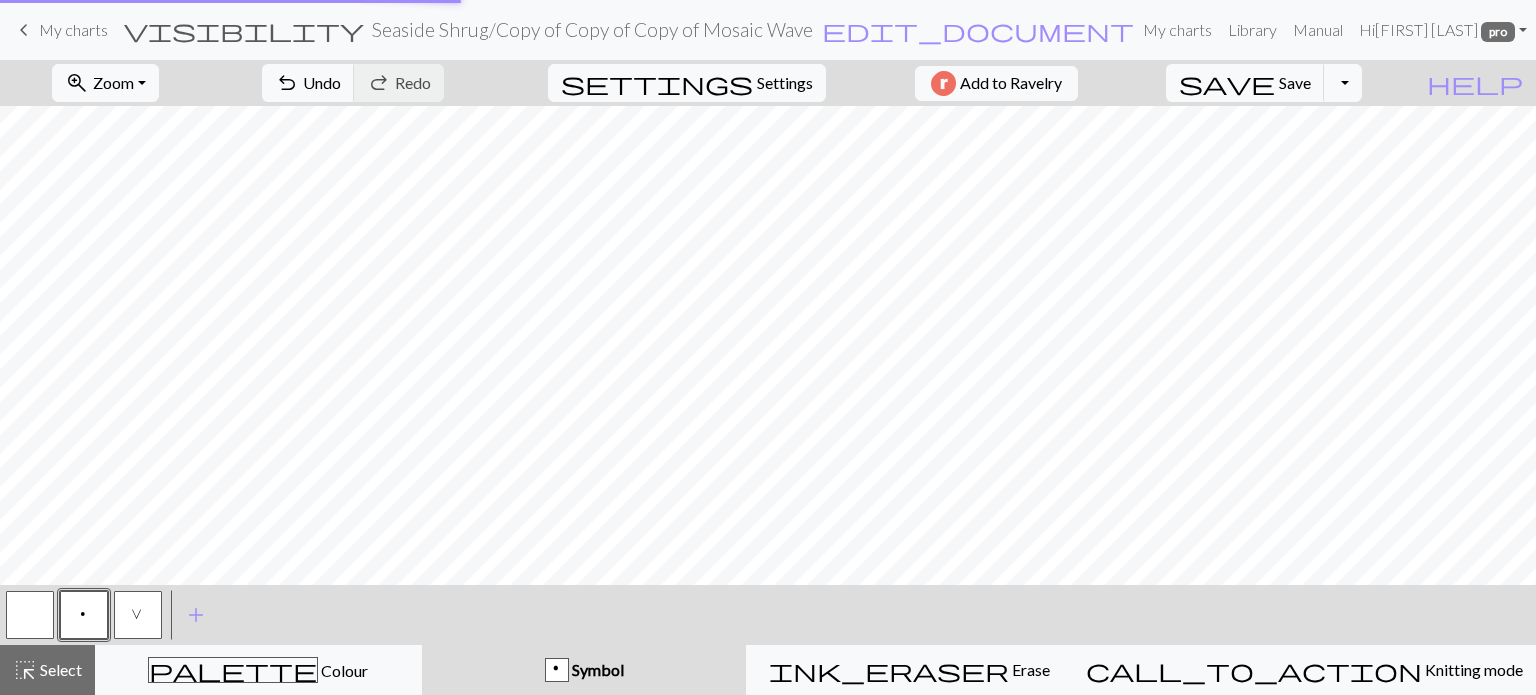 scroll, scrollTop: 0, scrollLeft: 0, axis: both 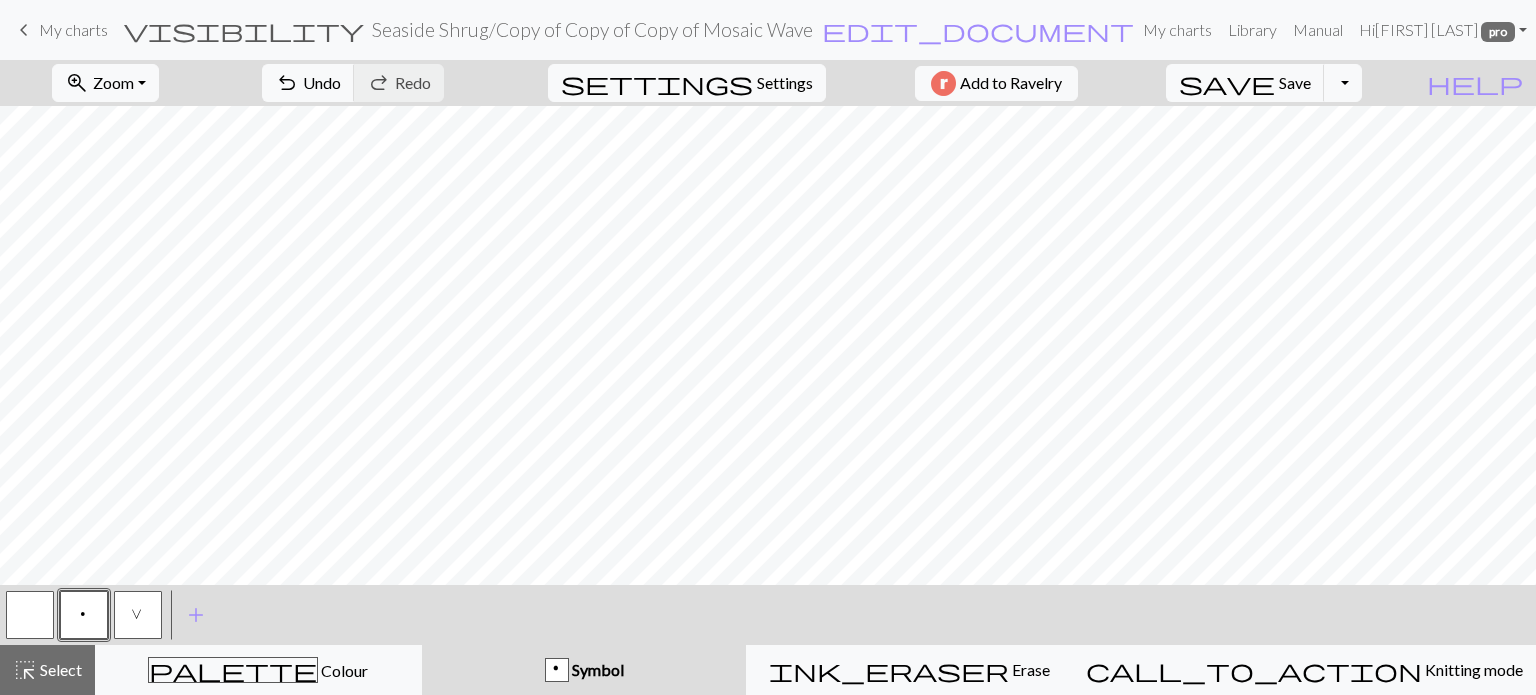 click on "Seaside Shrug  /  Copy of Copy of Copy of Mosaic Wave" at bounding box center [592, 29] 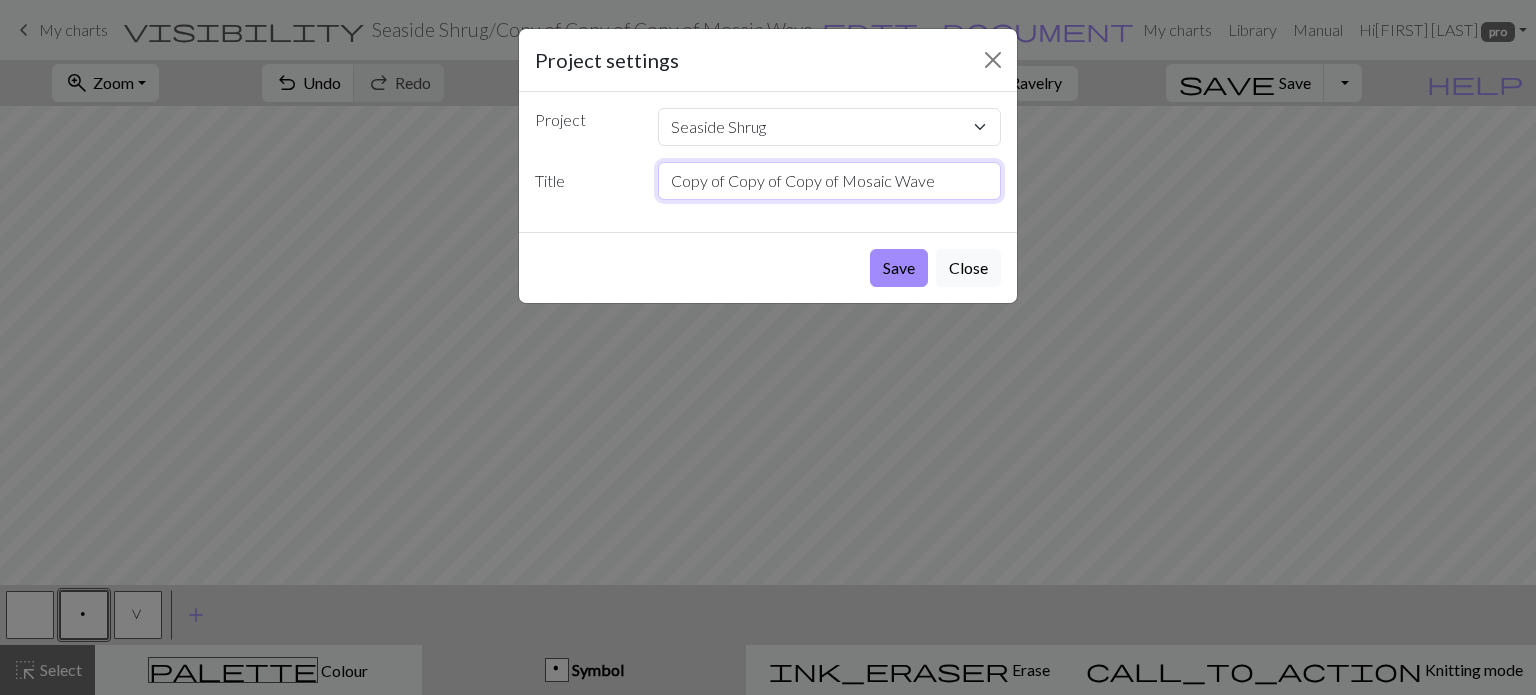 click on "Copy of Copy of Copy of Mosaic Wave" at bounding box center [830, 181] 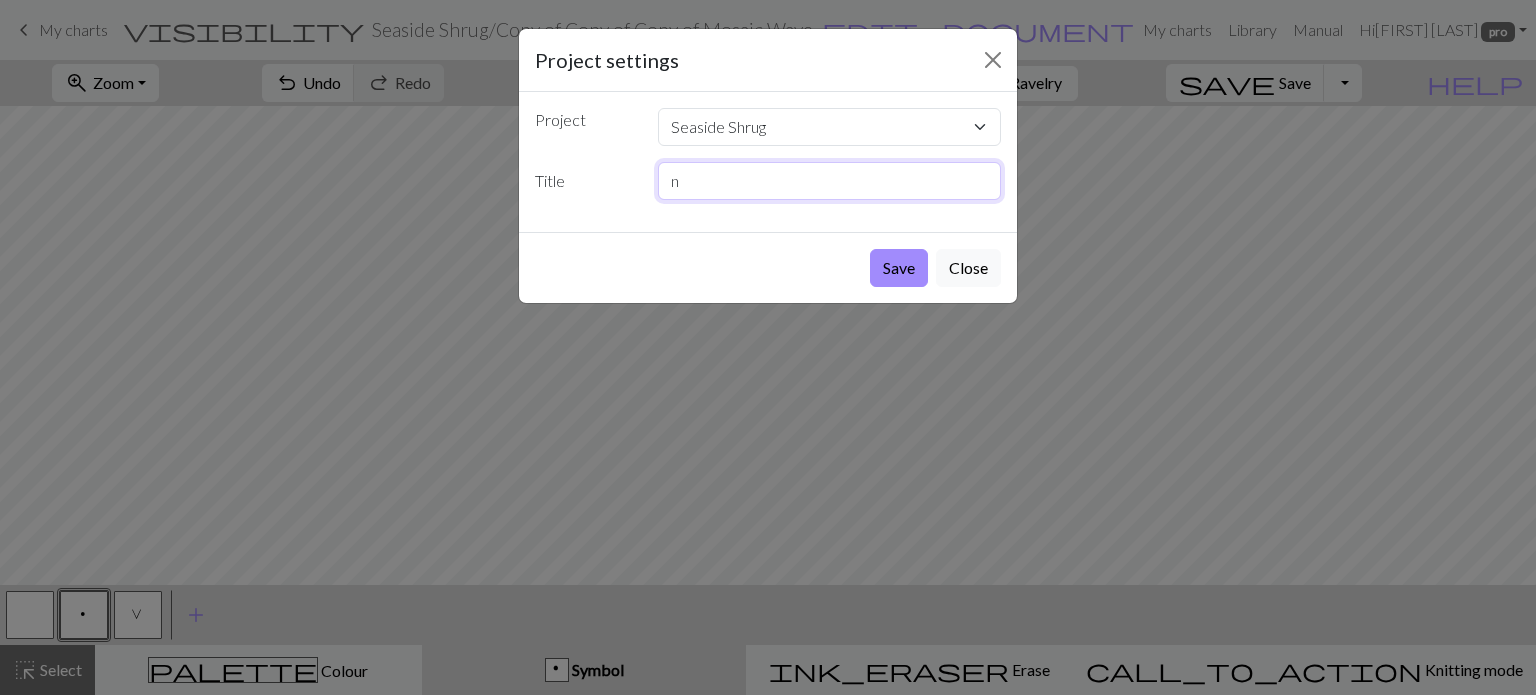 type on "n" 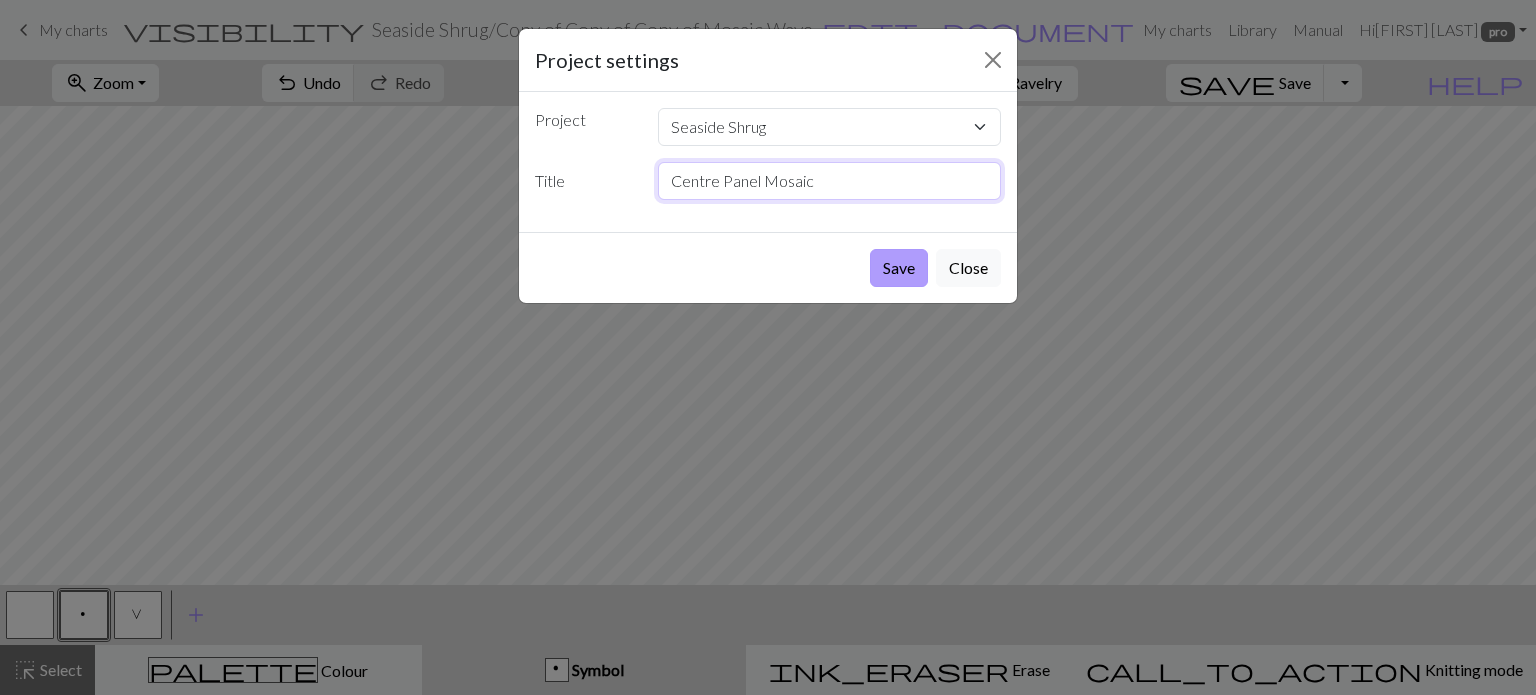 type on "Centre Panel Mosaic" 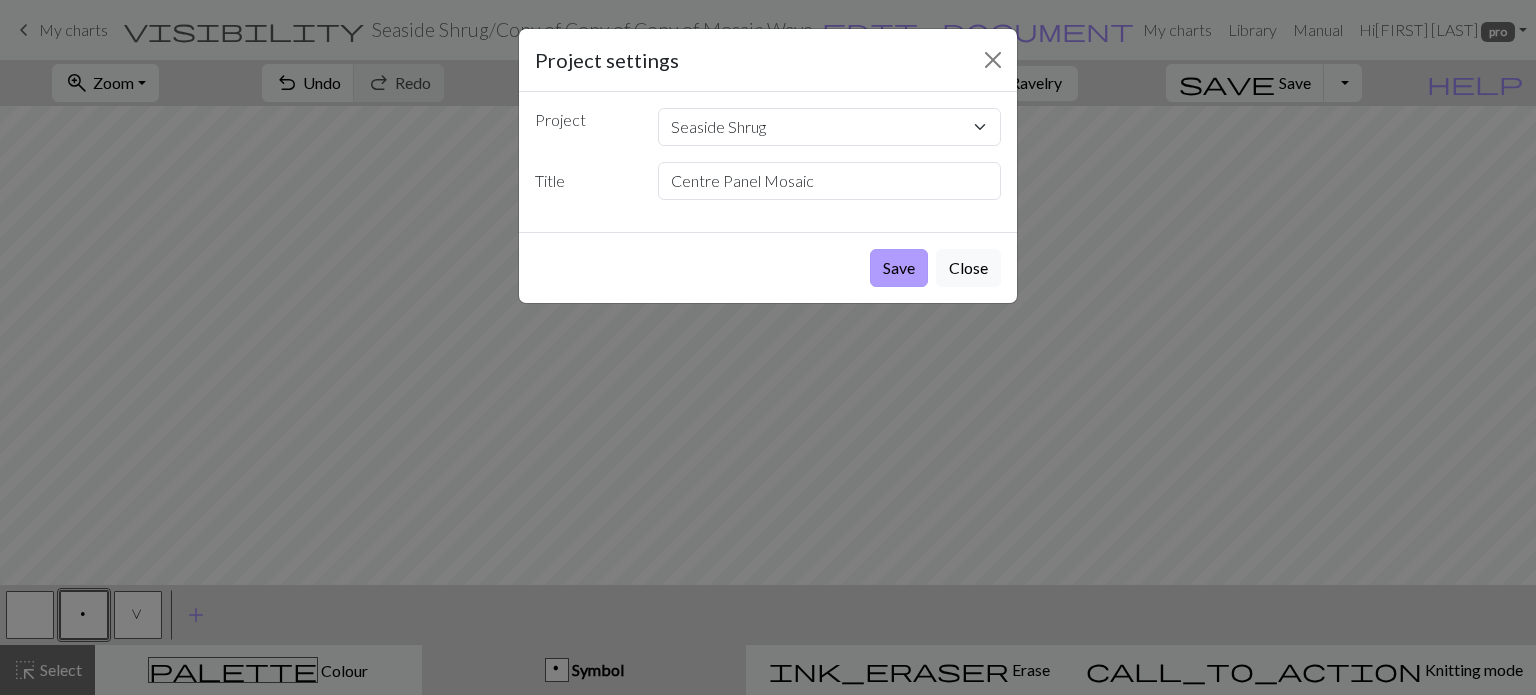 click on "Save" at bounding box center [899, 268] 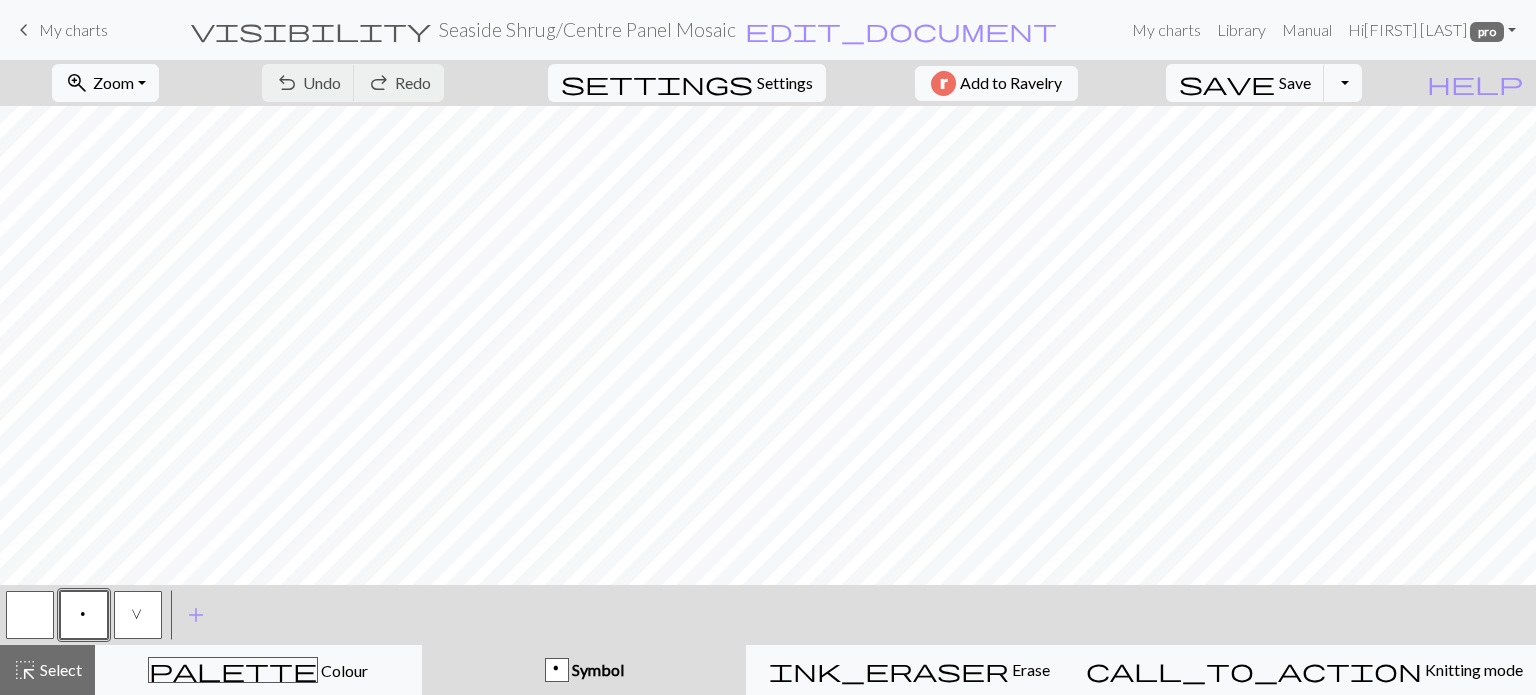 click on "zoom_in Zoom Zoom Fit all Fit width Fit height 50% 100% 150% 200%" at bounding box center [105, 83] 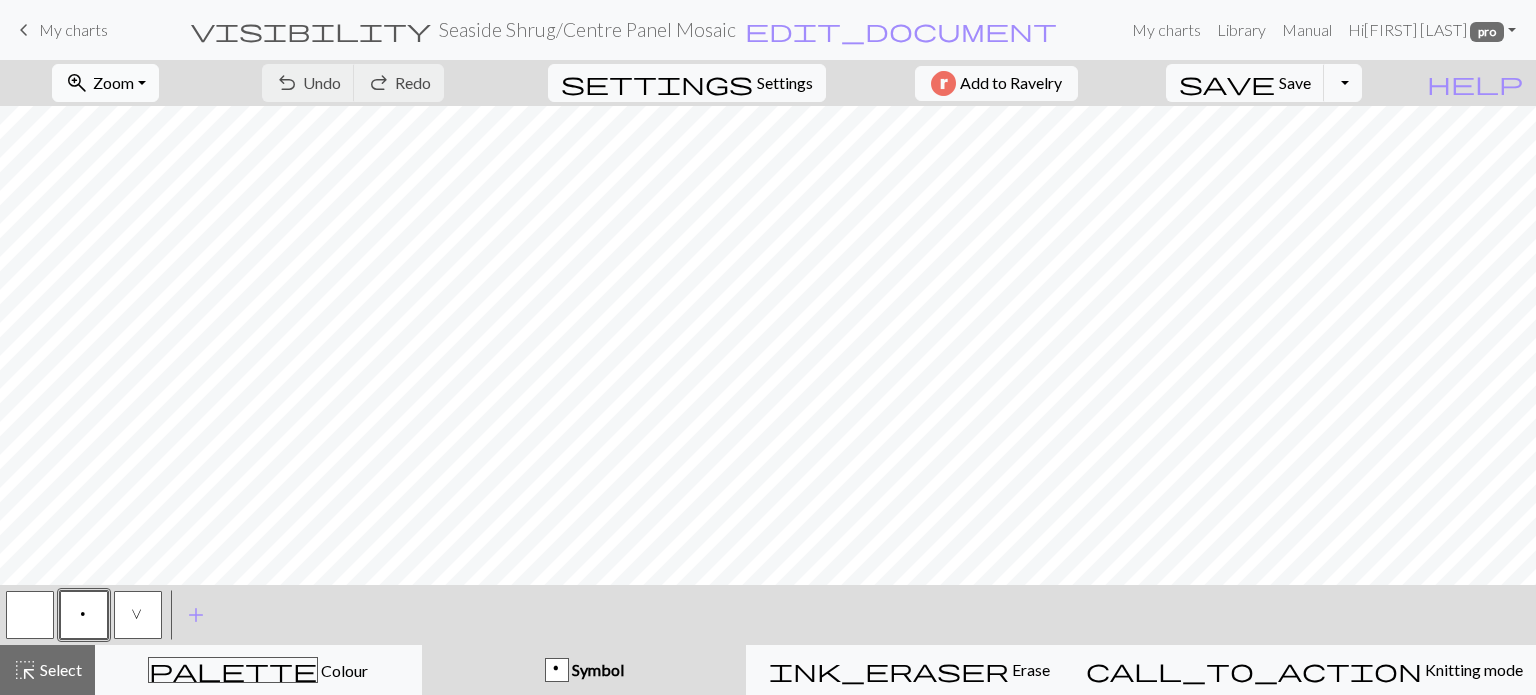 click on "Zoom" at bounding box center (113, 82) 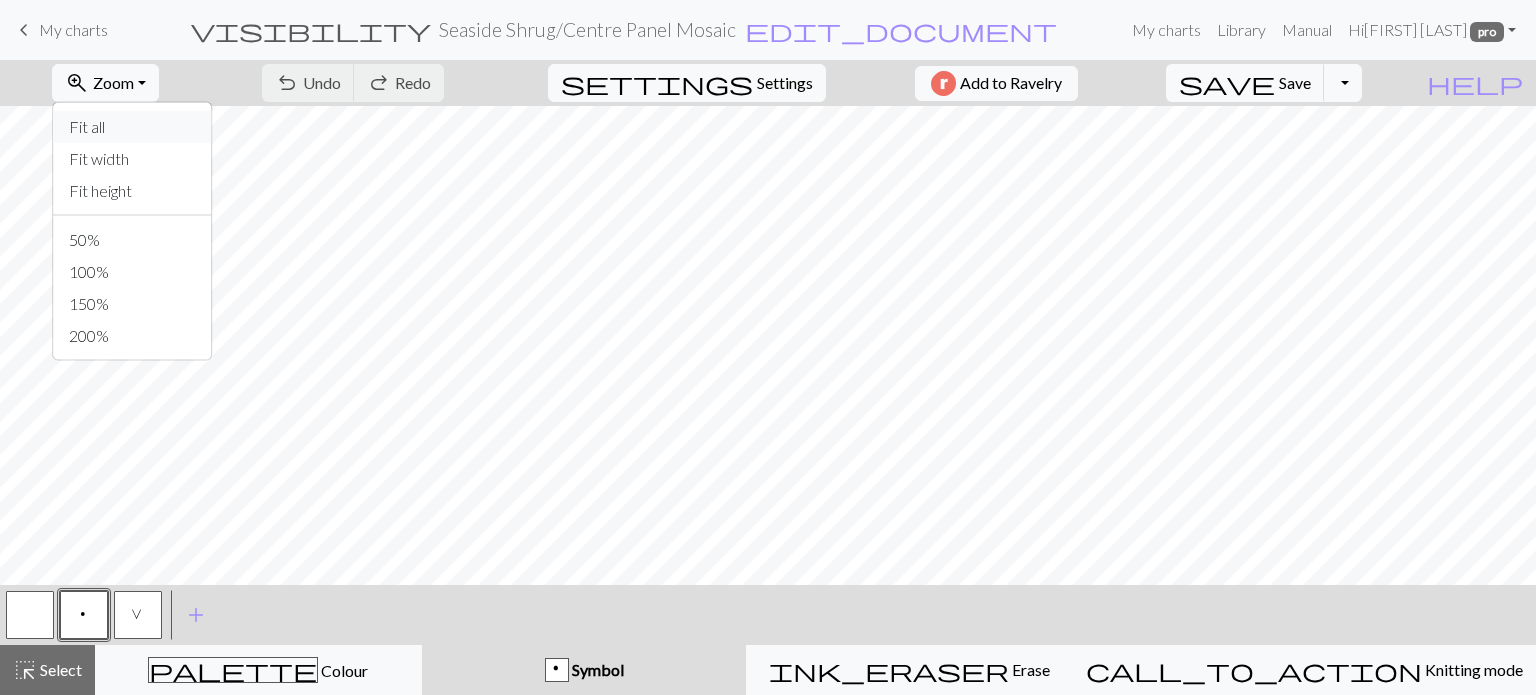 click on "Fit all" at bounding box center (132, 127) 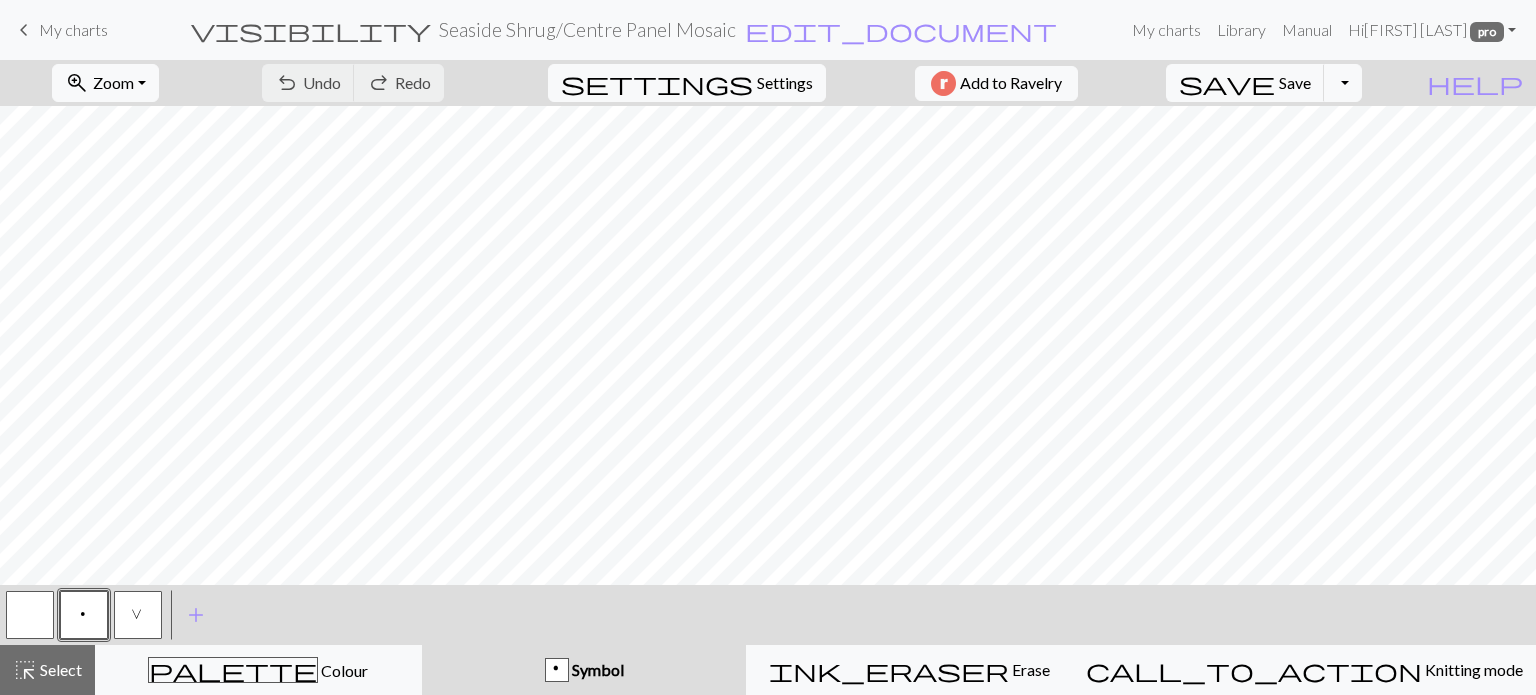 click at bounding box center (30, 615) 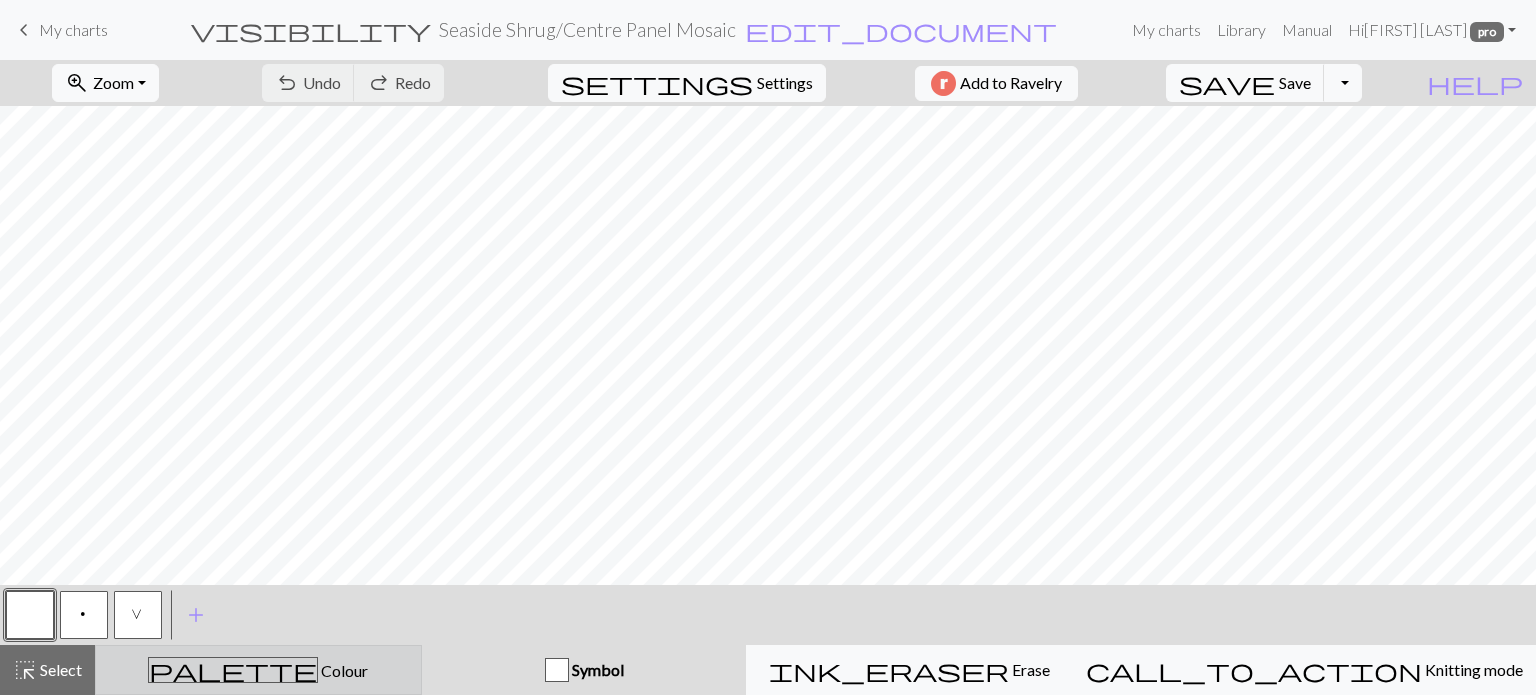 click on "palette   Colour   Colour" at bounding box center (258, 670) 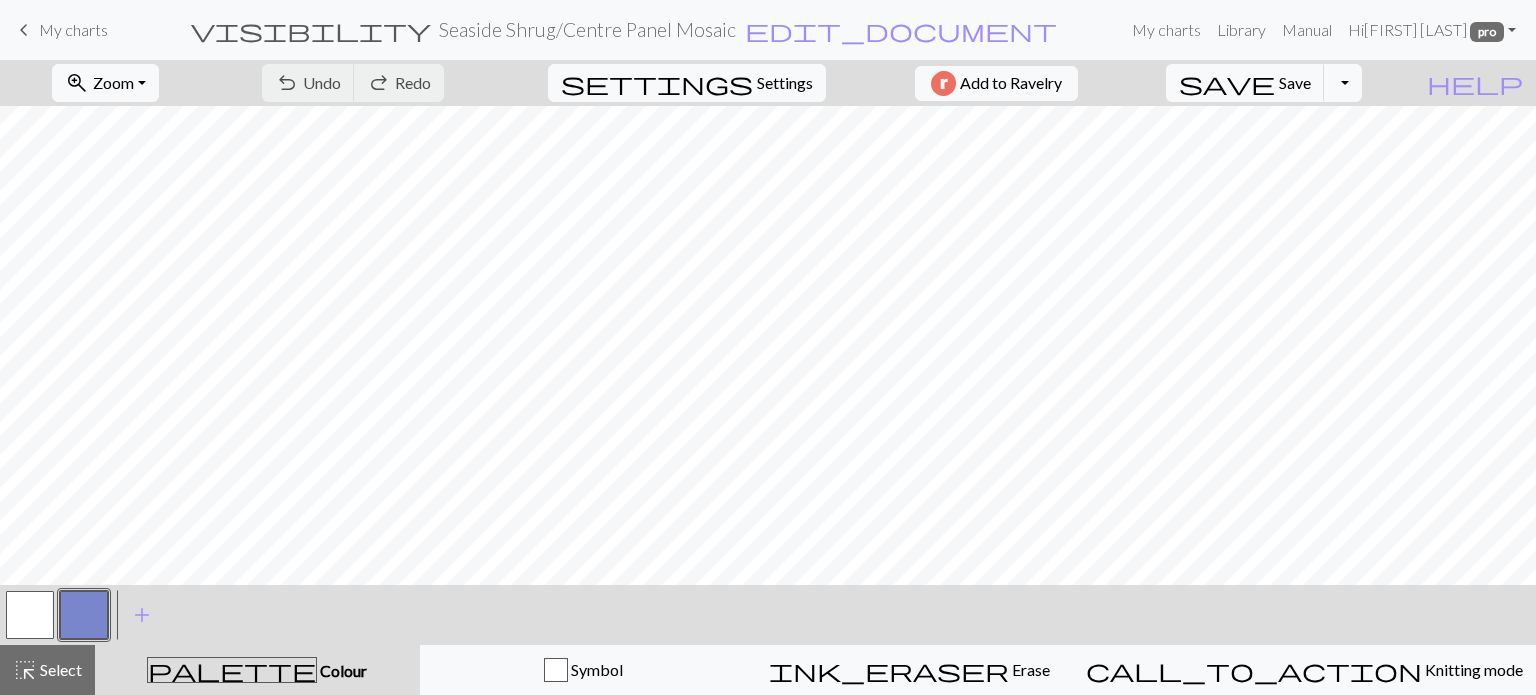 click at bounding box center [30, 615] 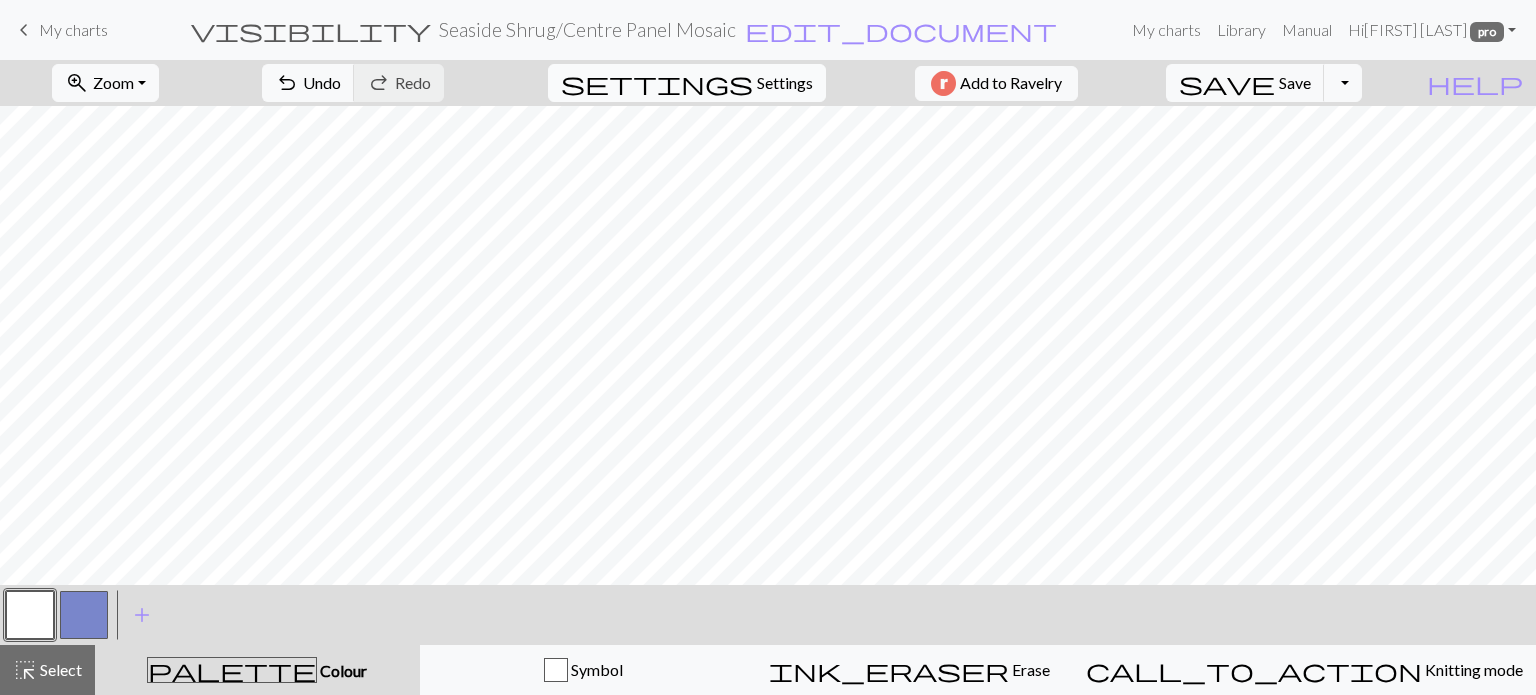 click on "Settings" at bounding box center (785, 83) 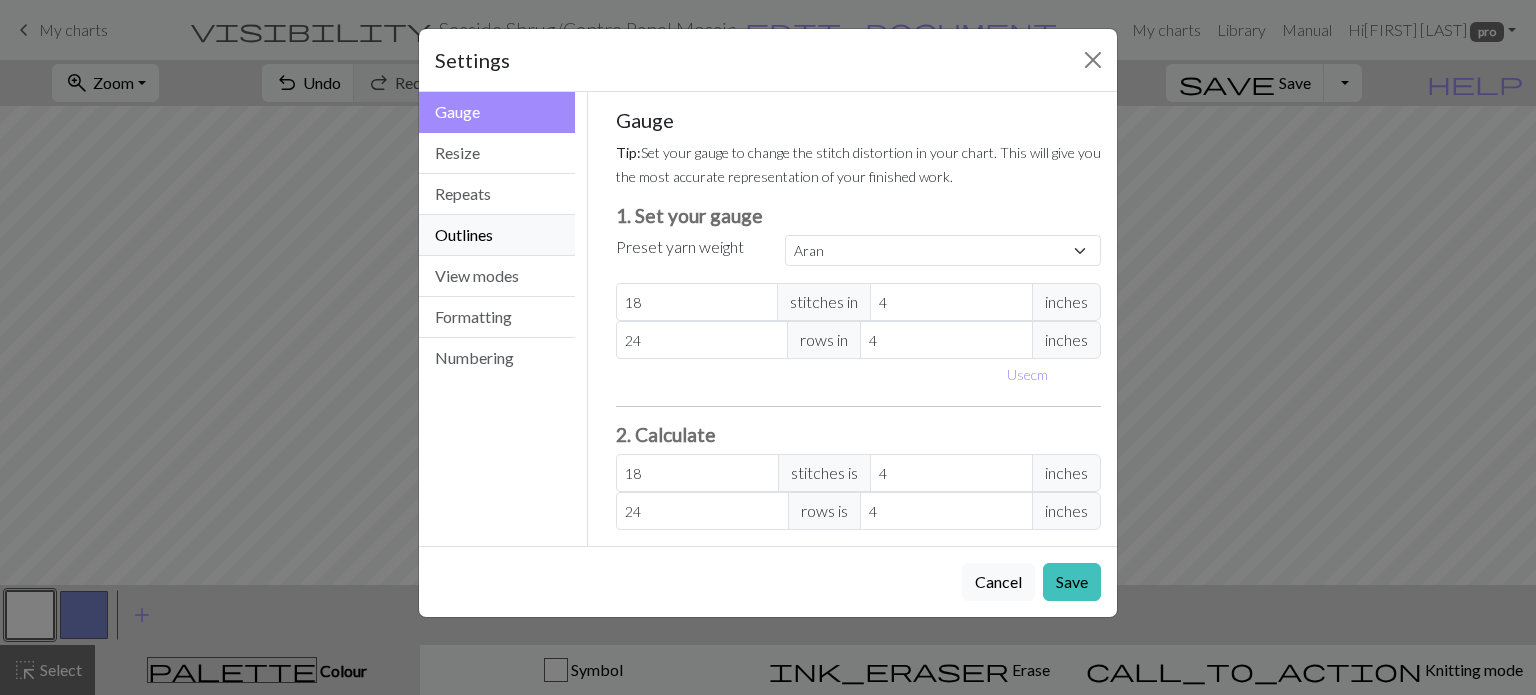 click on "Outlines" at bounding box center (497, 235) 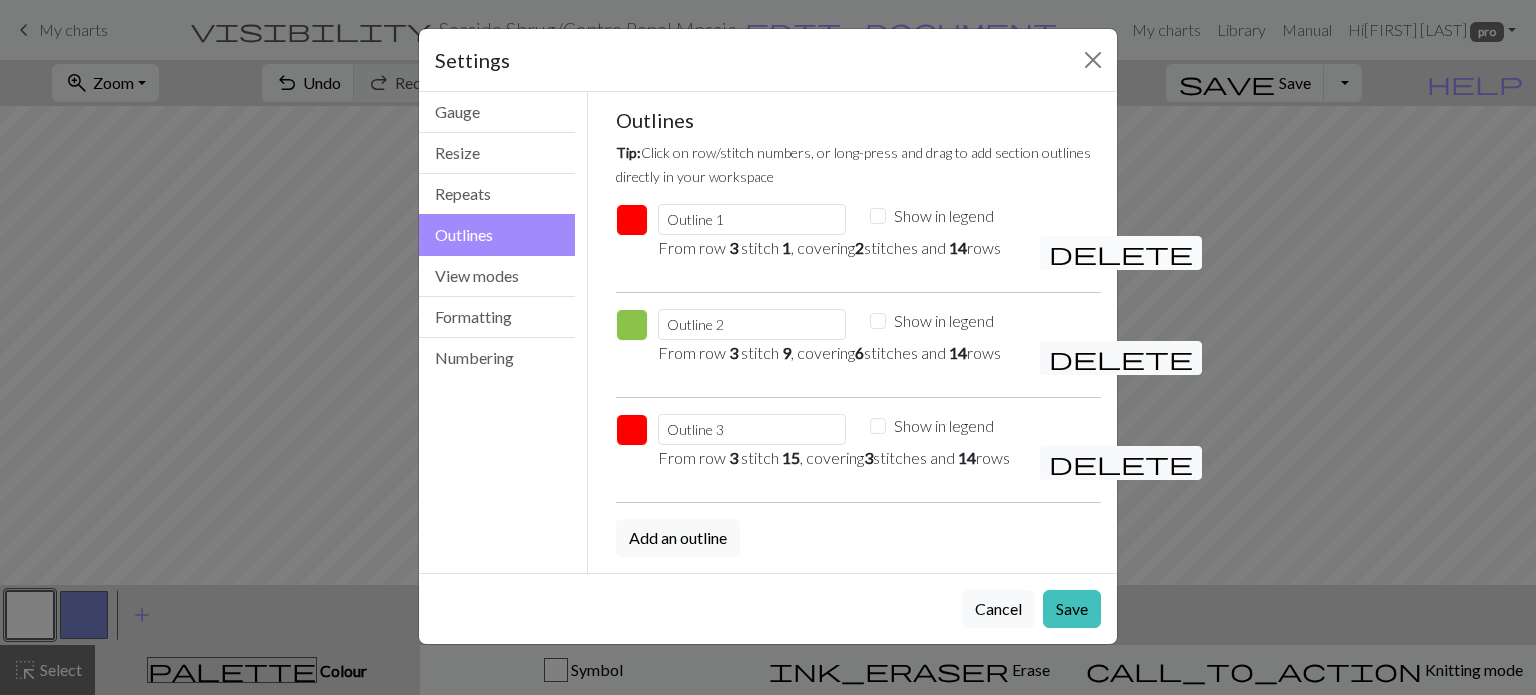 click on "delete" at bounding box center (1121, 253) 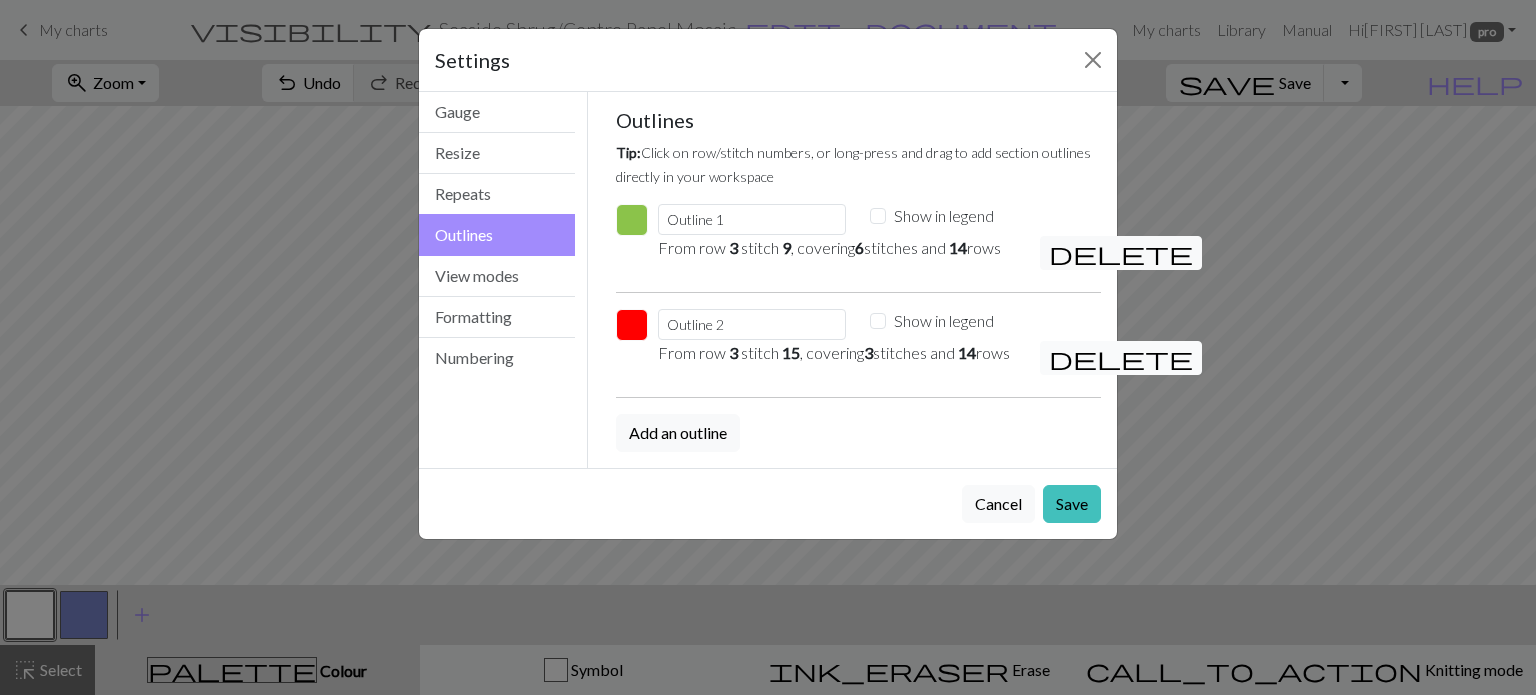 click on "delete" at bounding box center [1121, 358] 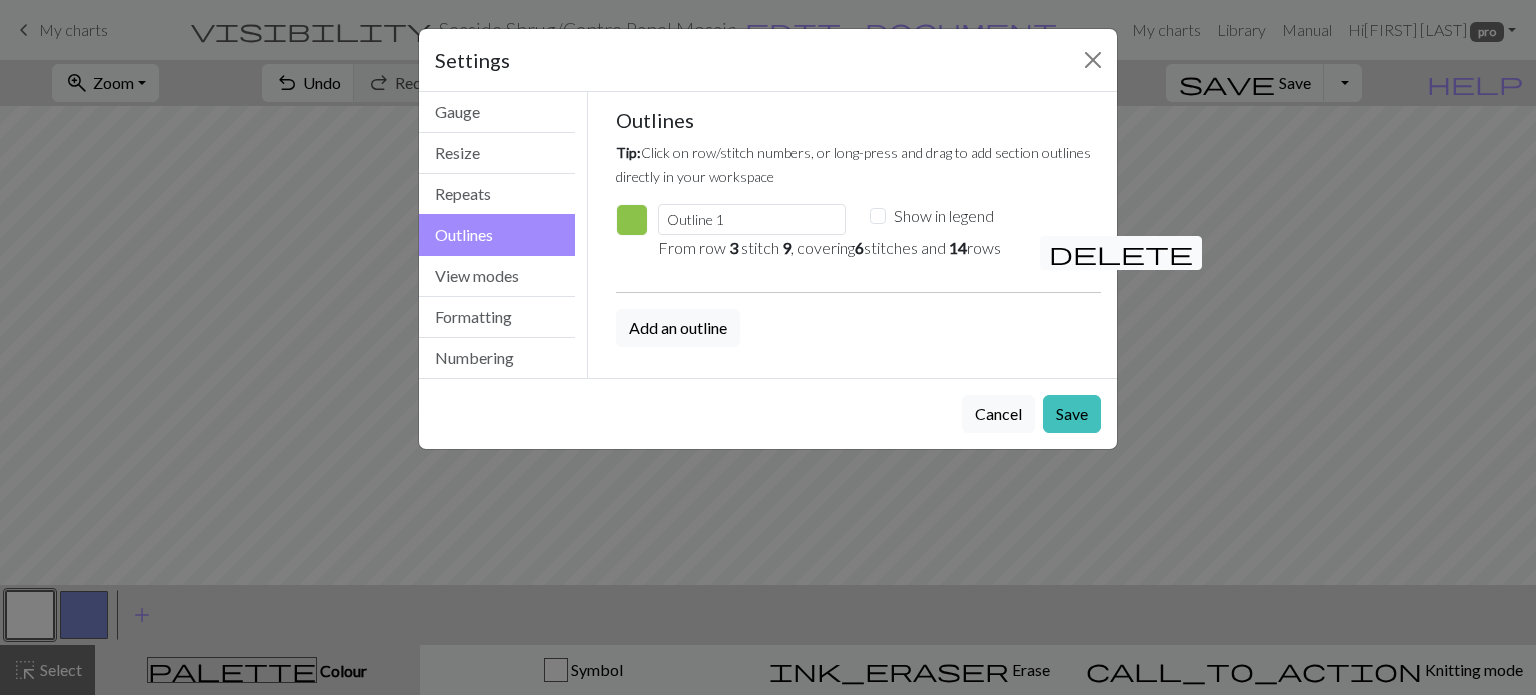 click on "delete" at bounding box center (1121, 253) 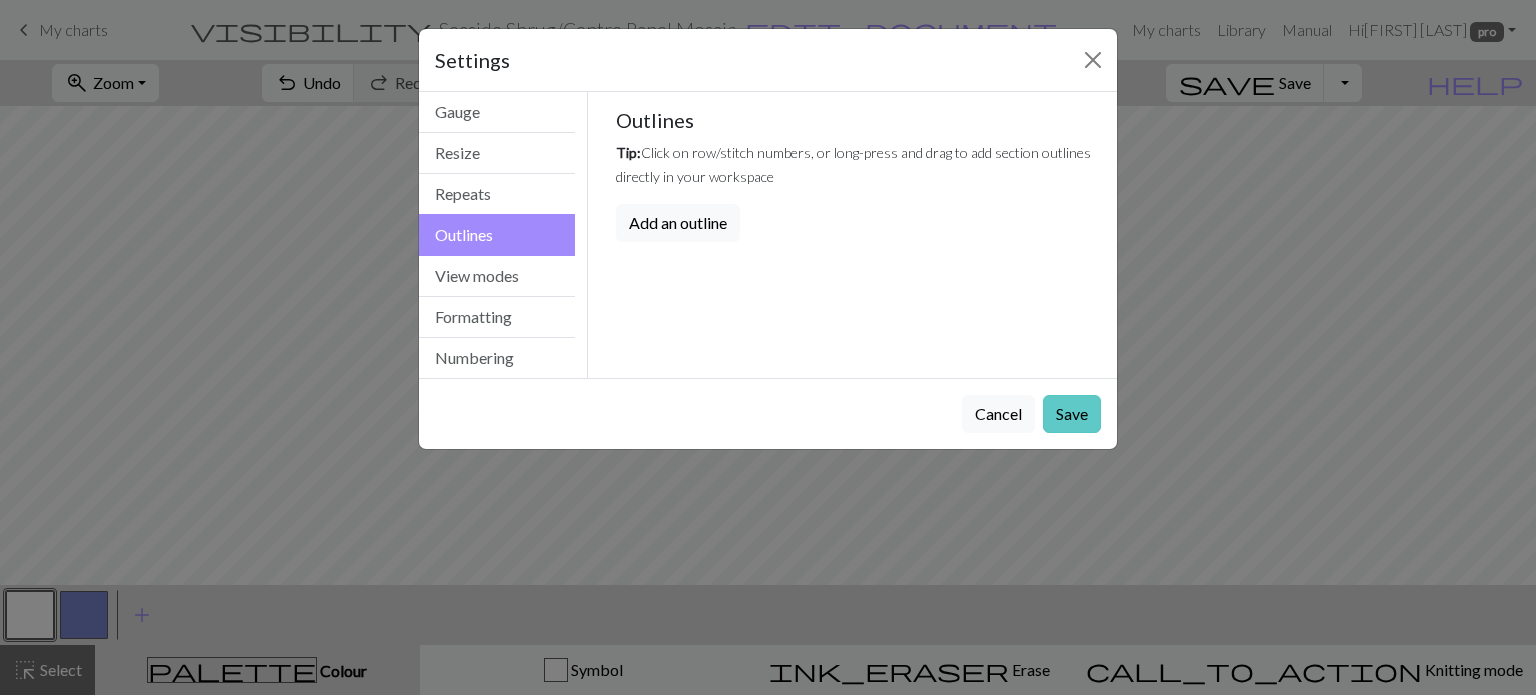 click on "Save" at bounding box center [1072, 414] 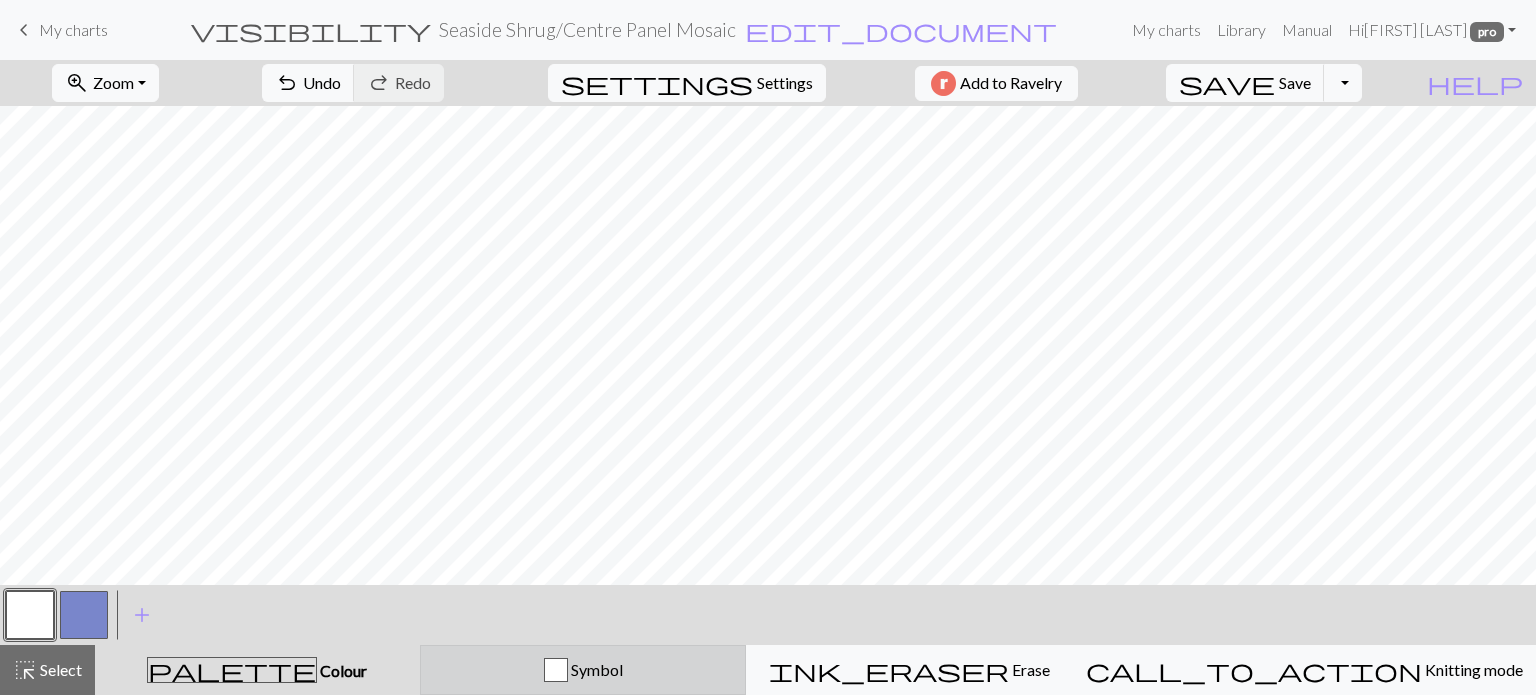 click on "Symbol" at bounding box center [583, 670] 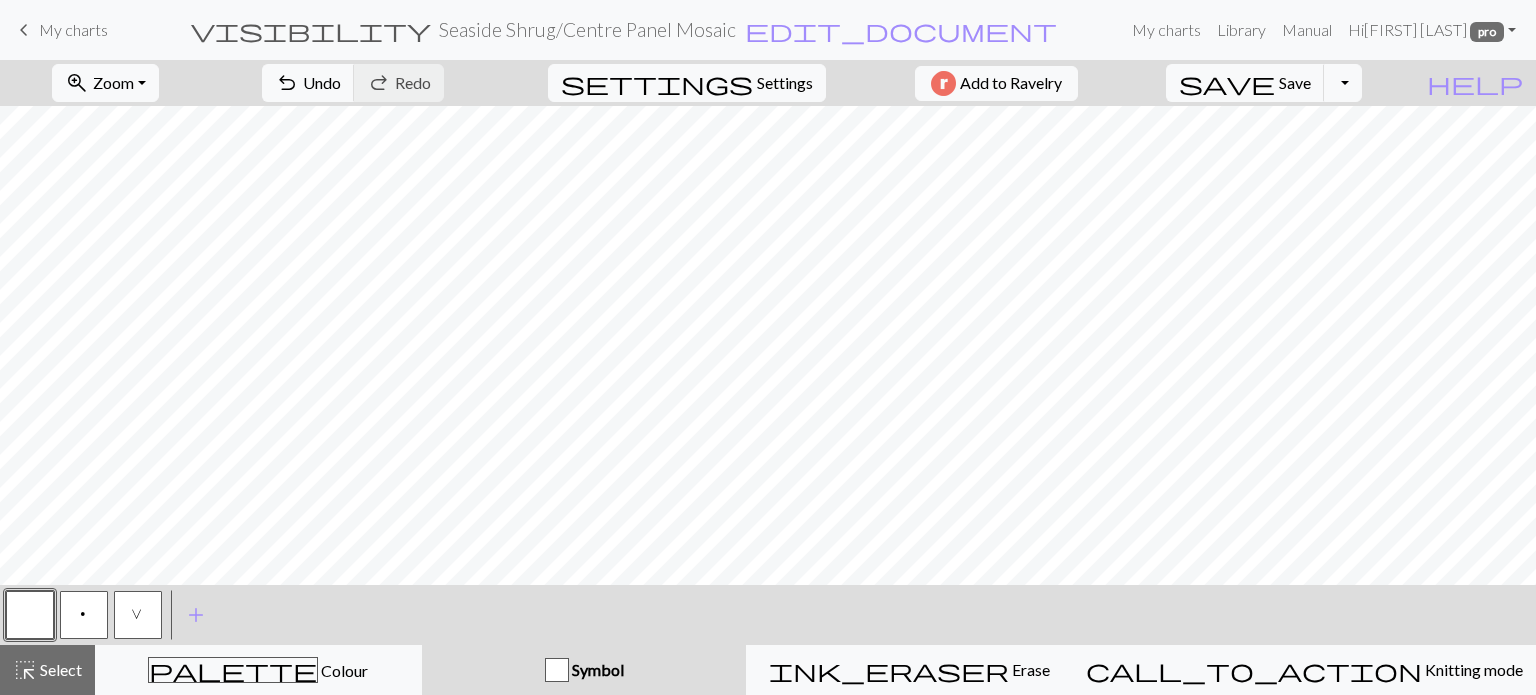 click at bounding box center [30, 615] 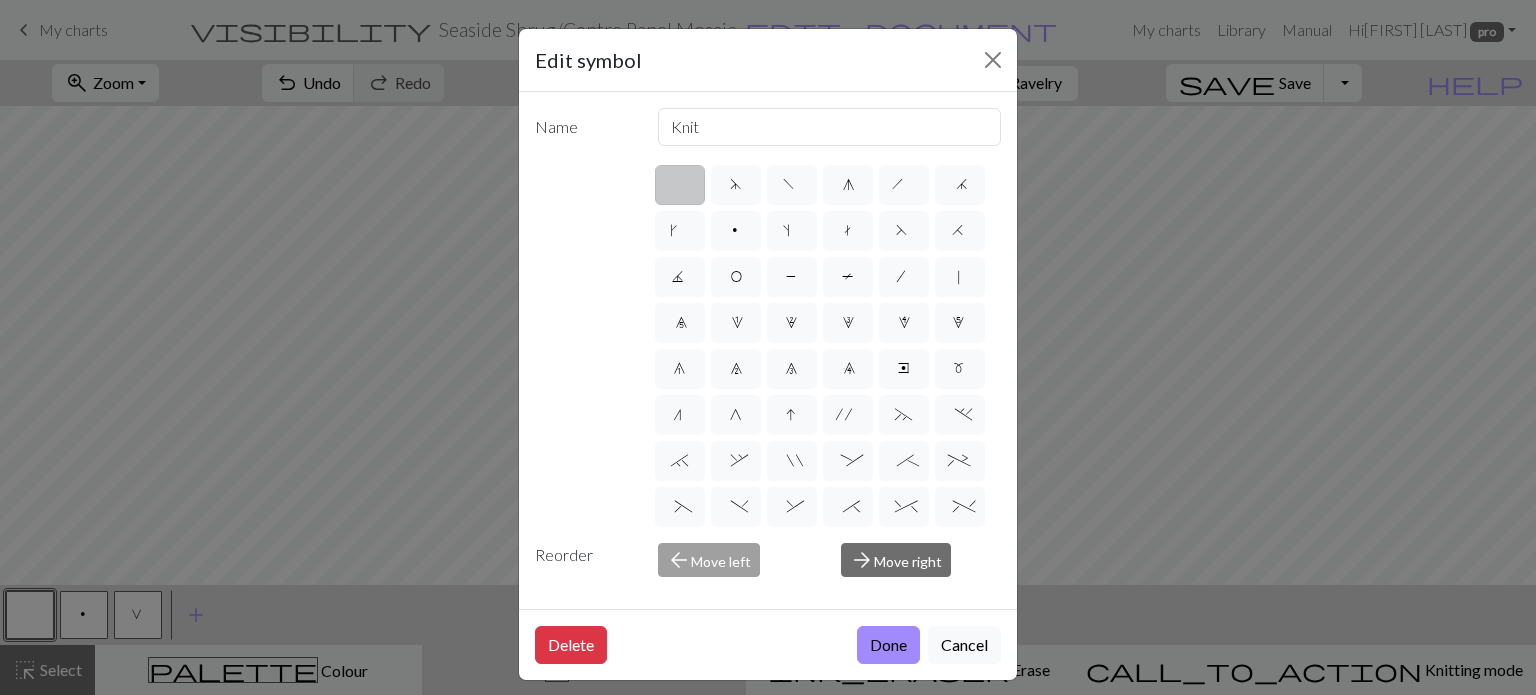 click on "Delete Done Cancel" at bounding box center (768, 644) 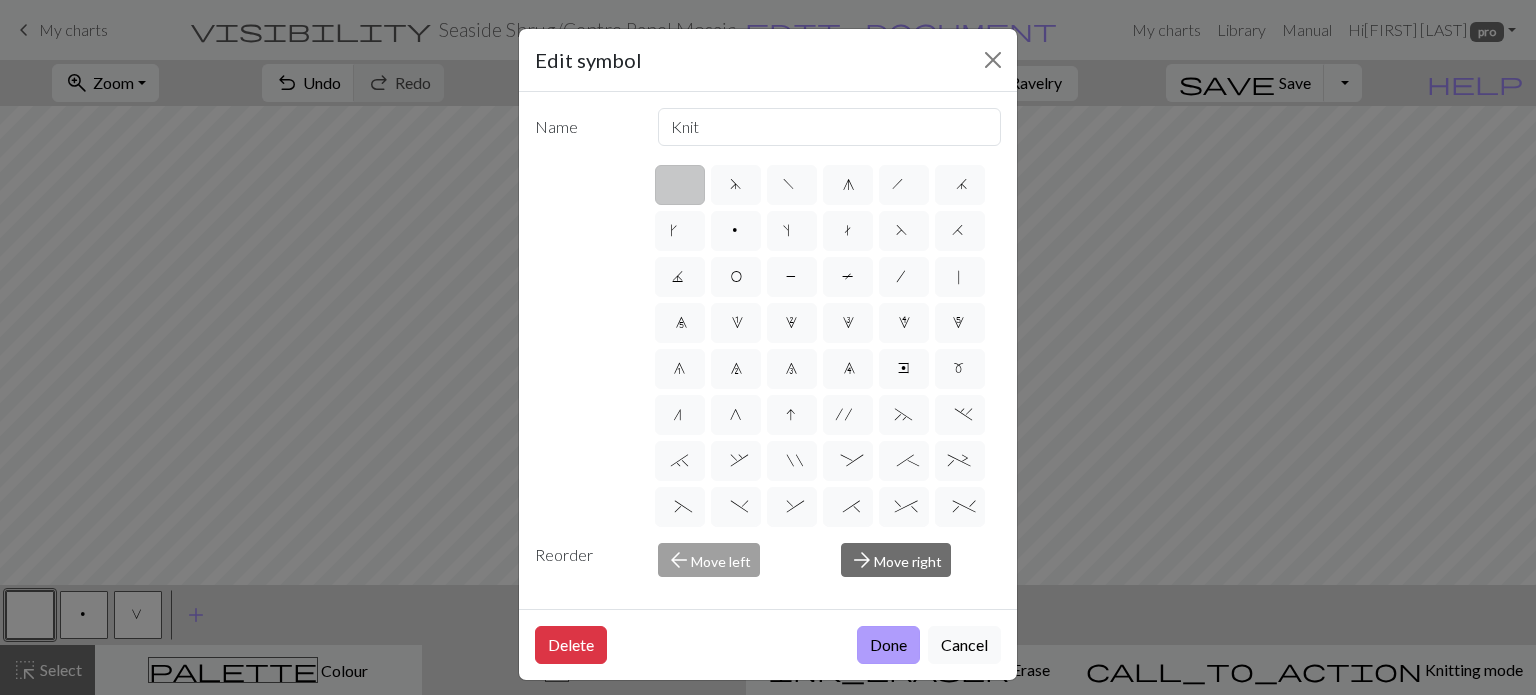 click on "Done" at bounding box center [888, 645] 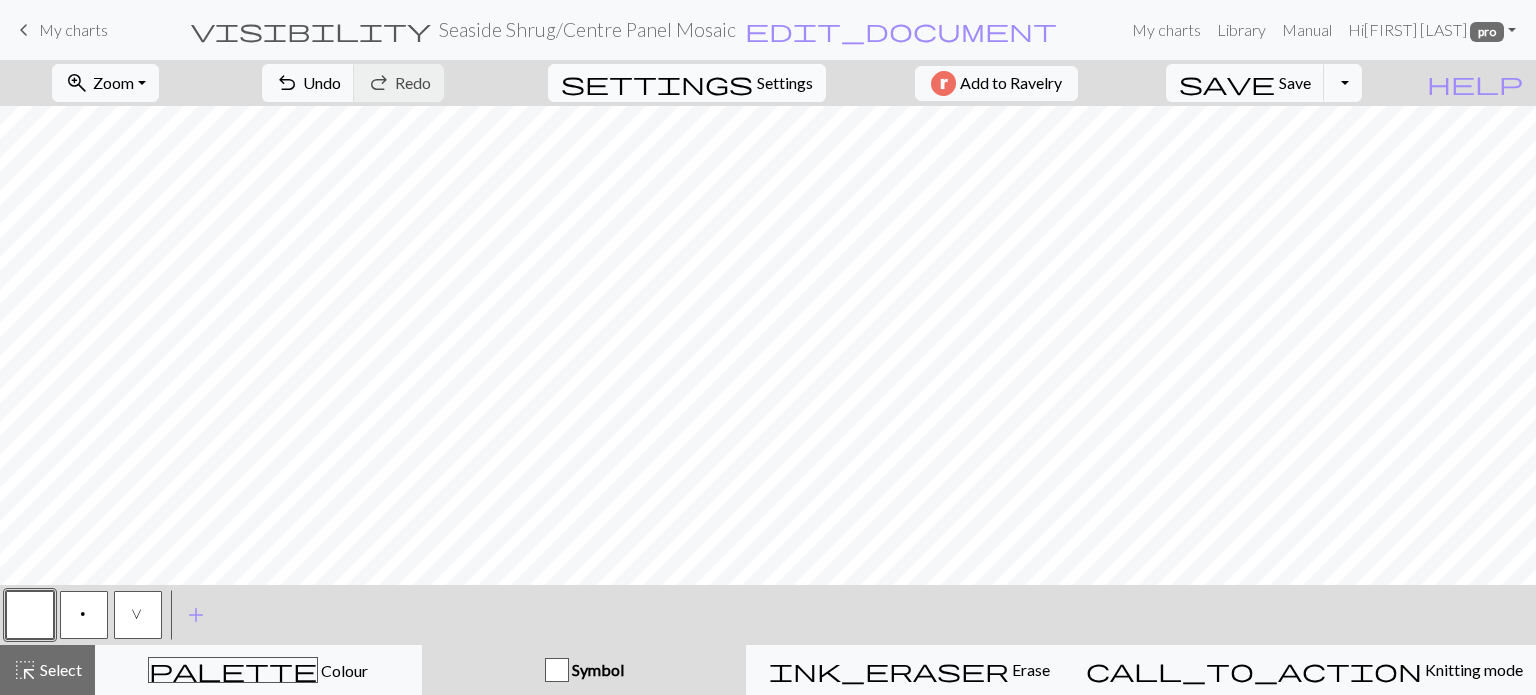 click on "settings  Settings" at bounding box center (687, 83) 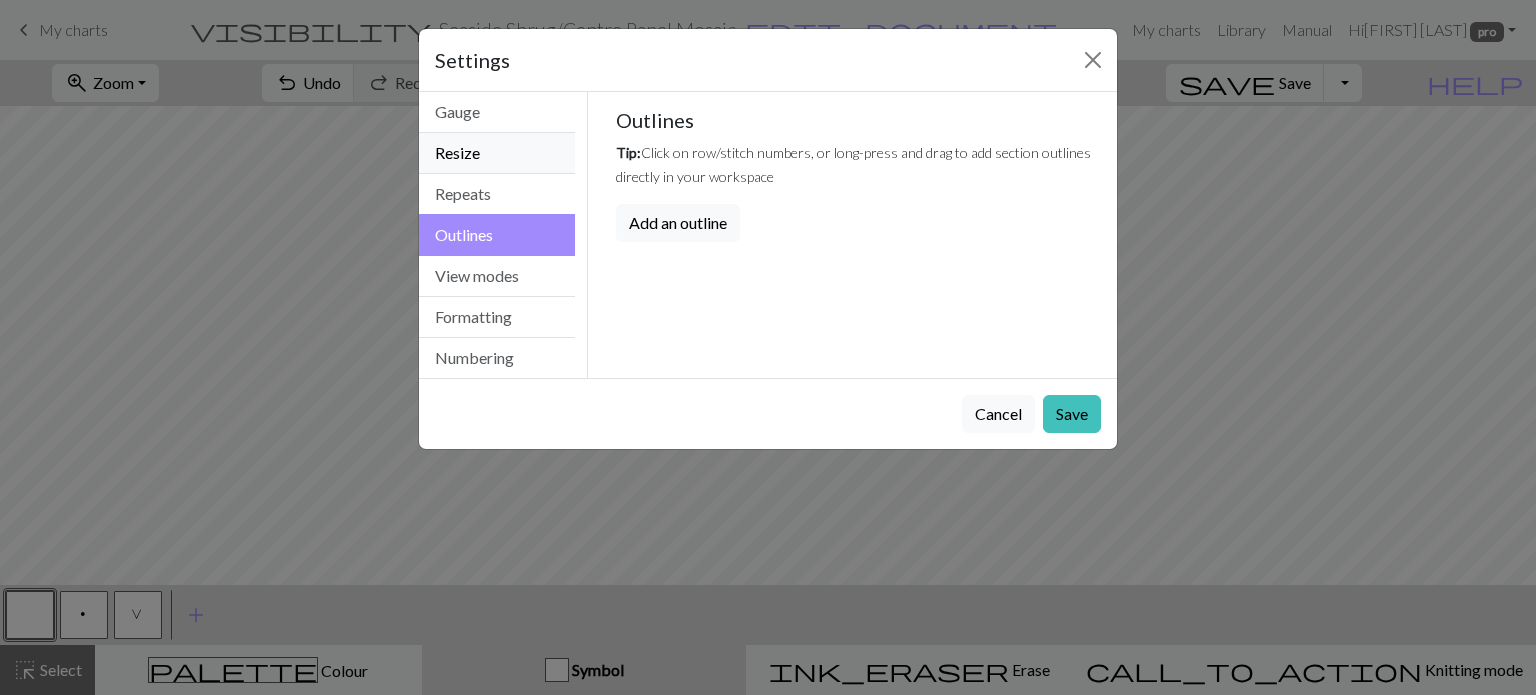 click on "Resize" at bounding box center (497, 153) 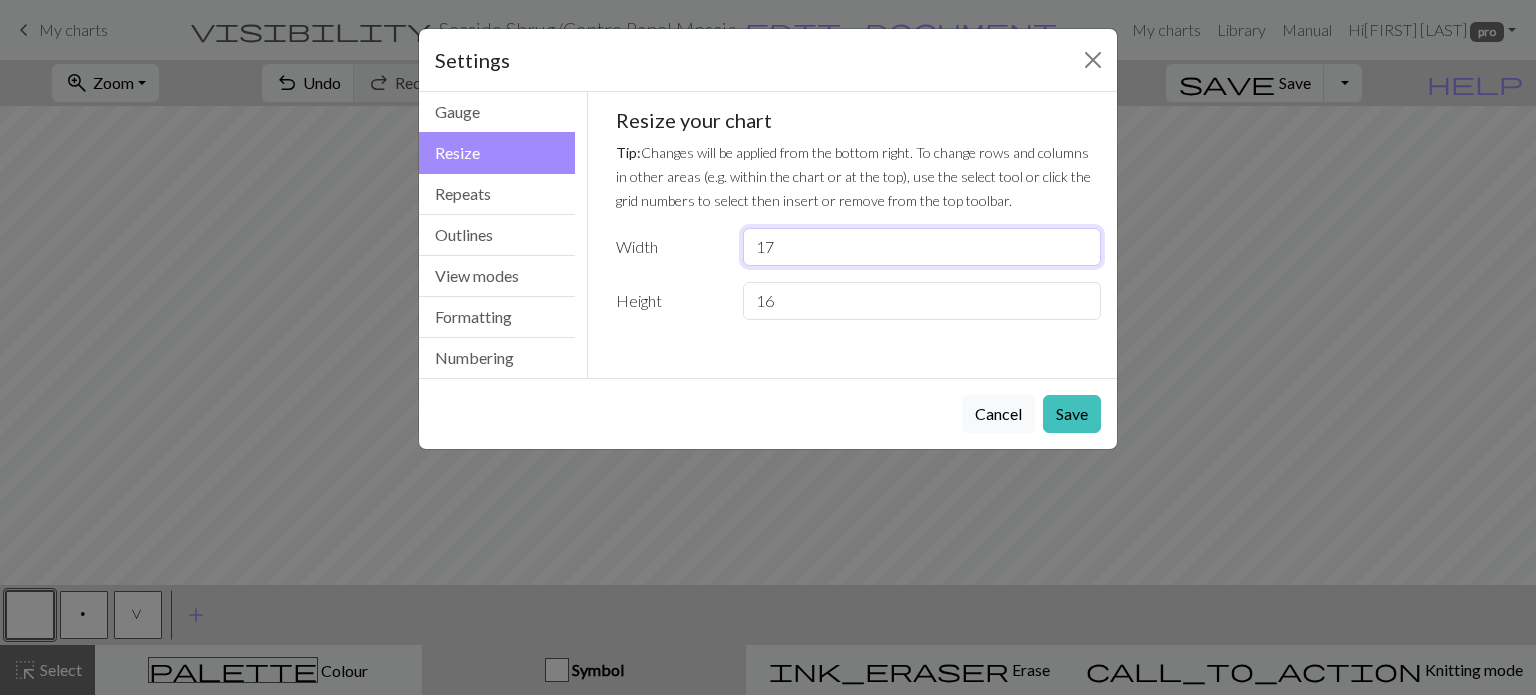 drag, startPoint x: 818, startPoint y: 247, endPoint x: 600, endPoint y: 227, distance: 218.91551 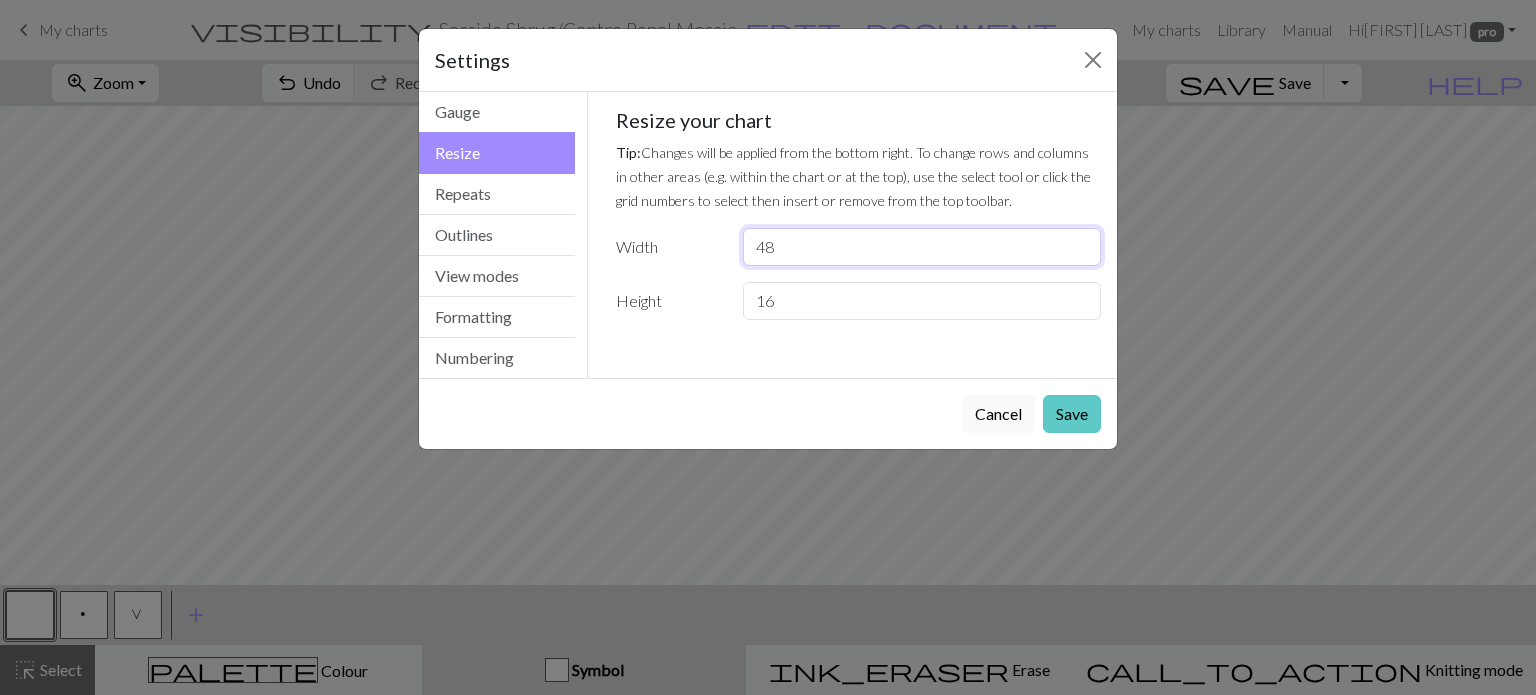 type on "48" 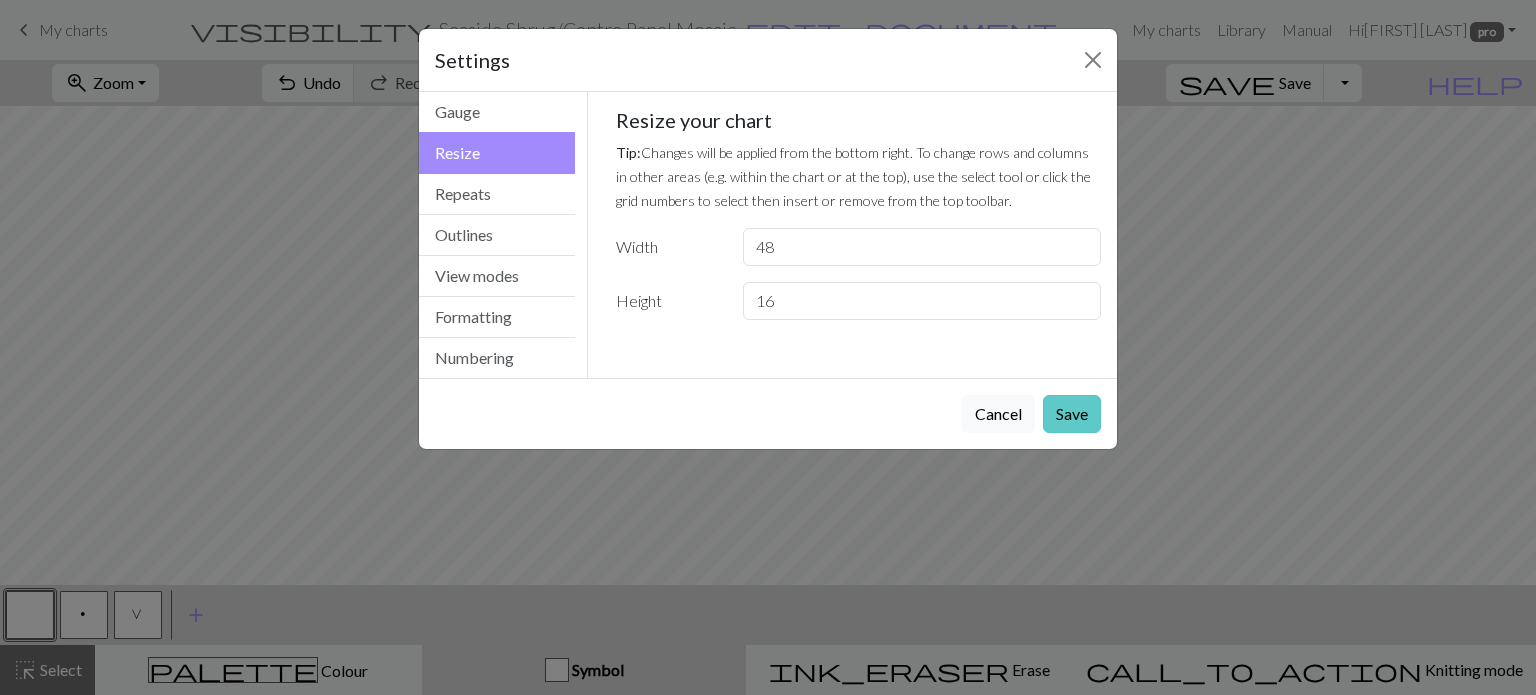 click on "Save" at bounding box center (1072, 414) 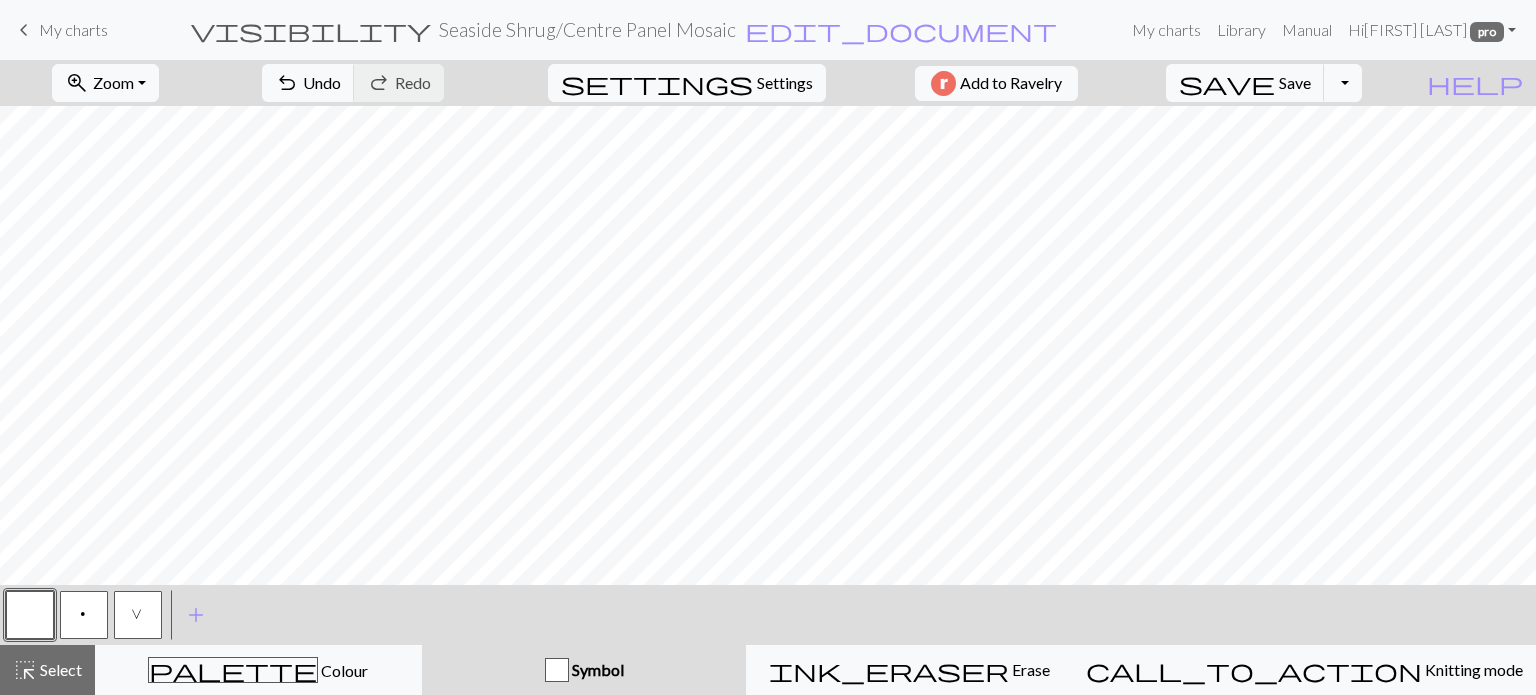 type 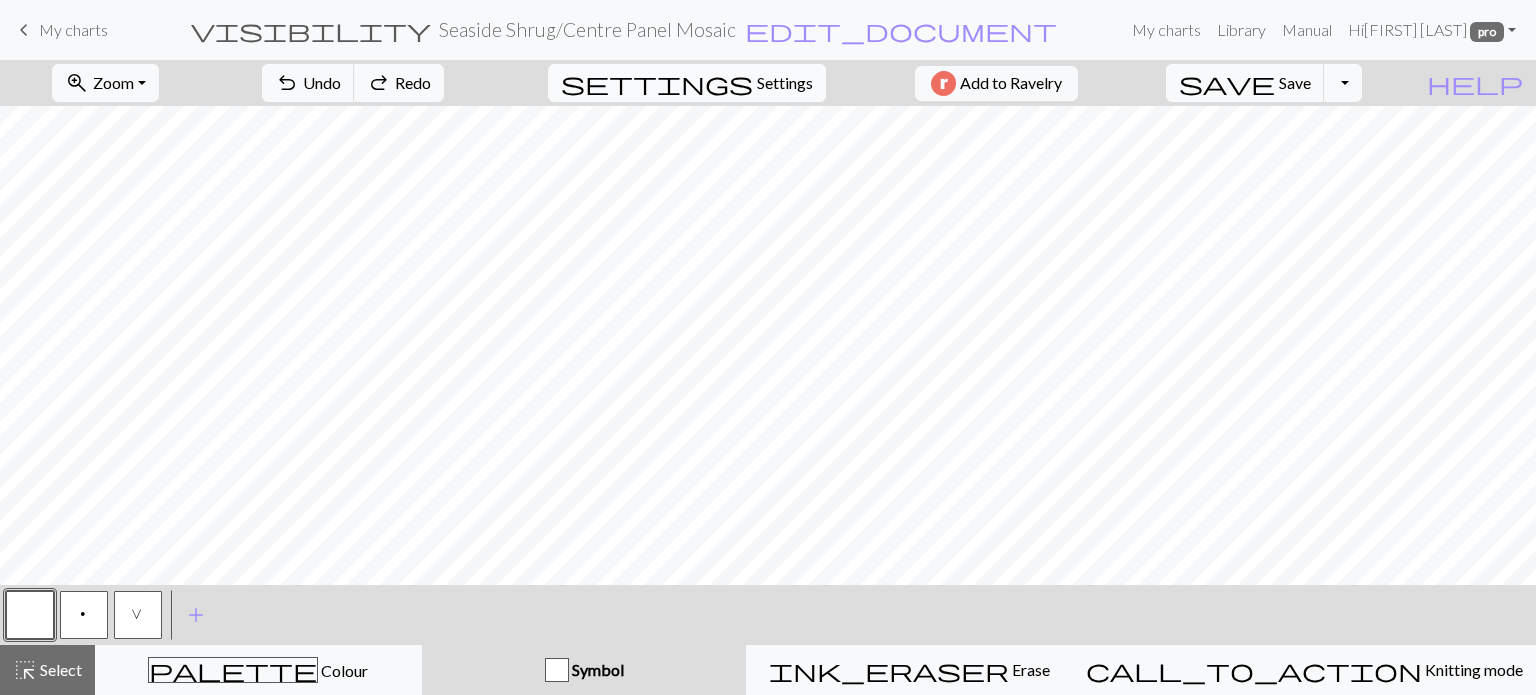 click on "settings  Settings" at bounding box center (687, 83) 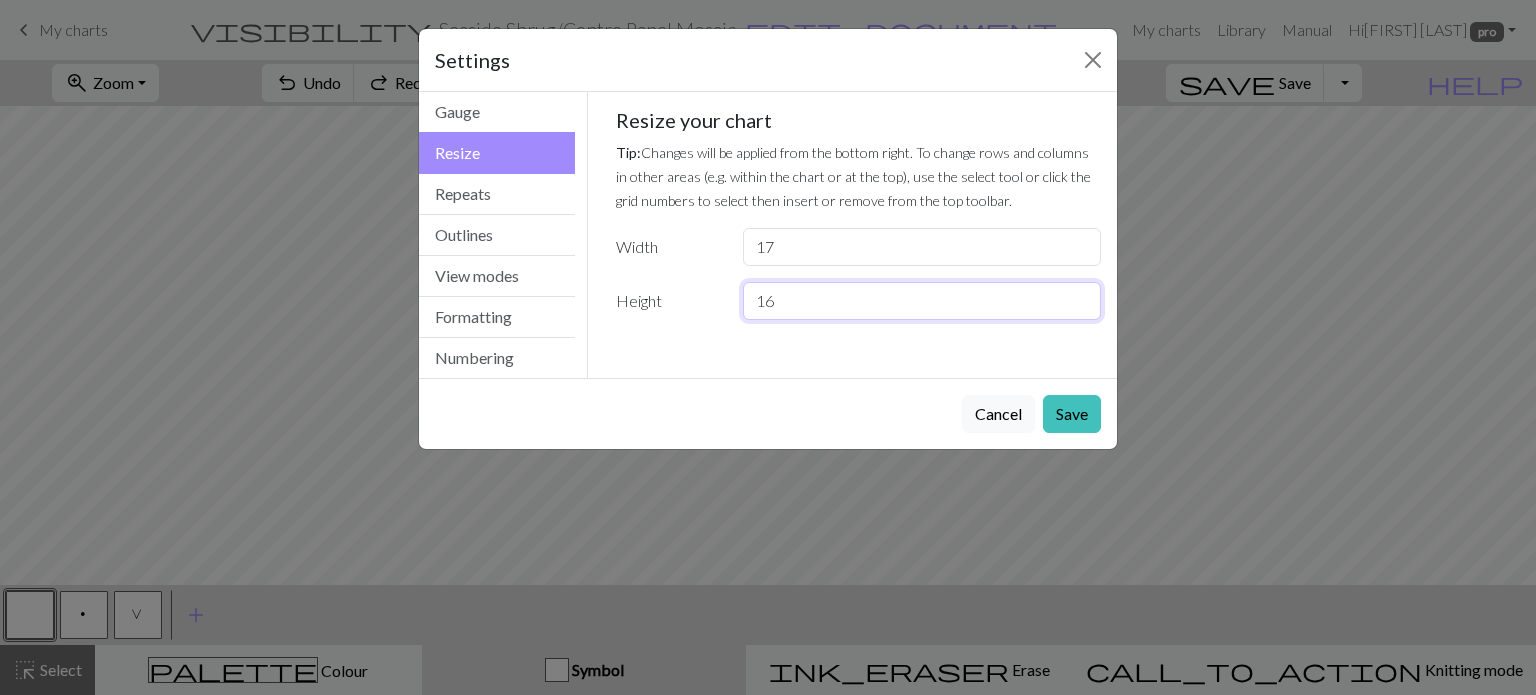 drag, startPoint x: 819, startPoint y: 300, endPoint x: 578, endPoint y: 270, distance: 242.86005 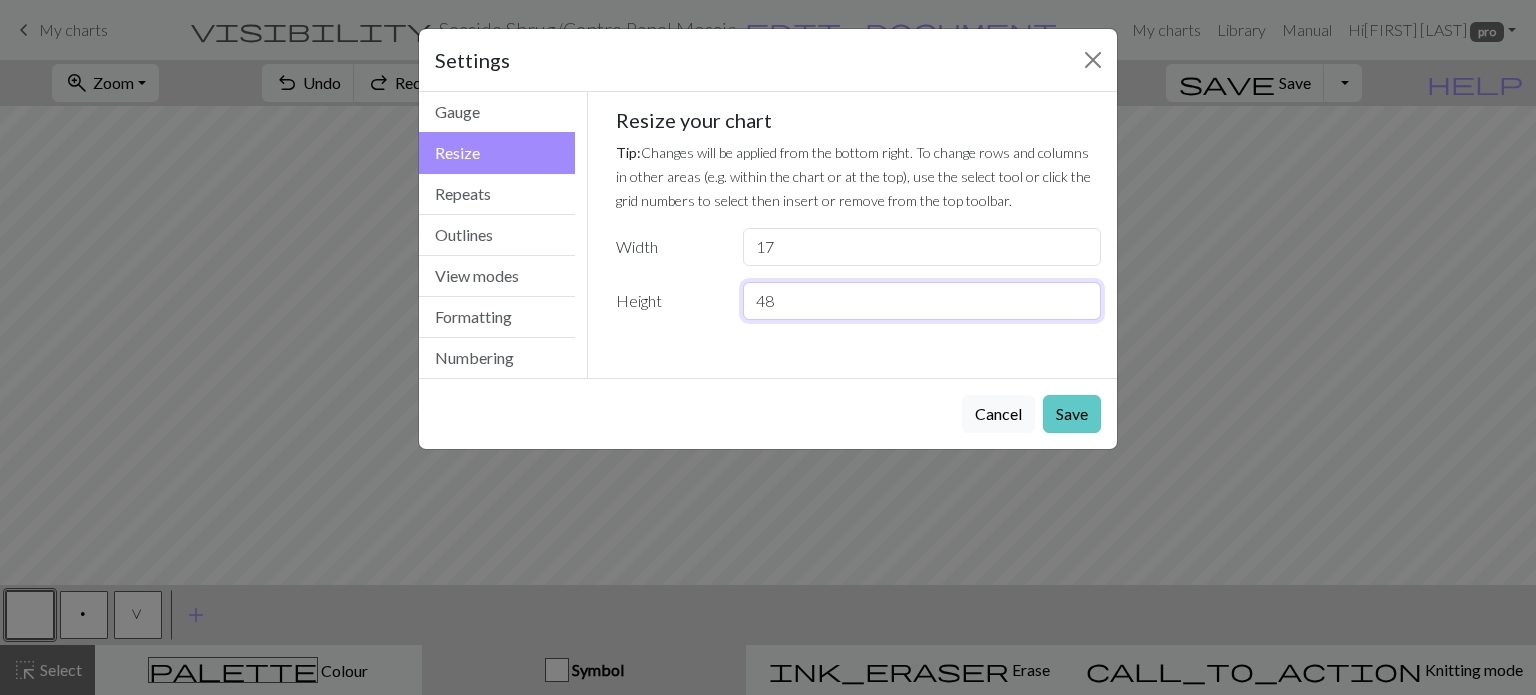 type on "48" 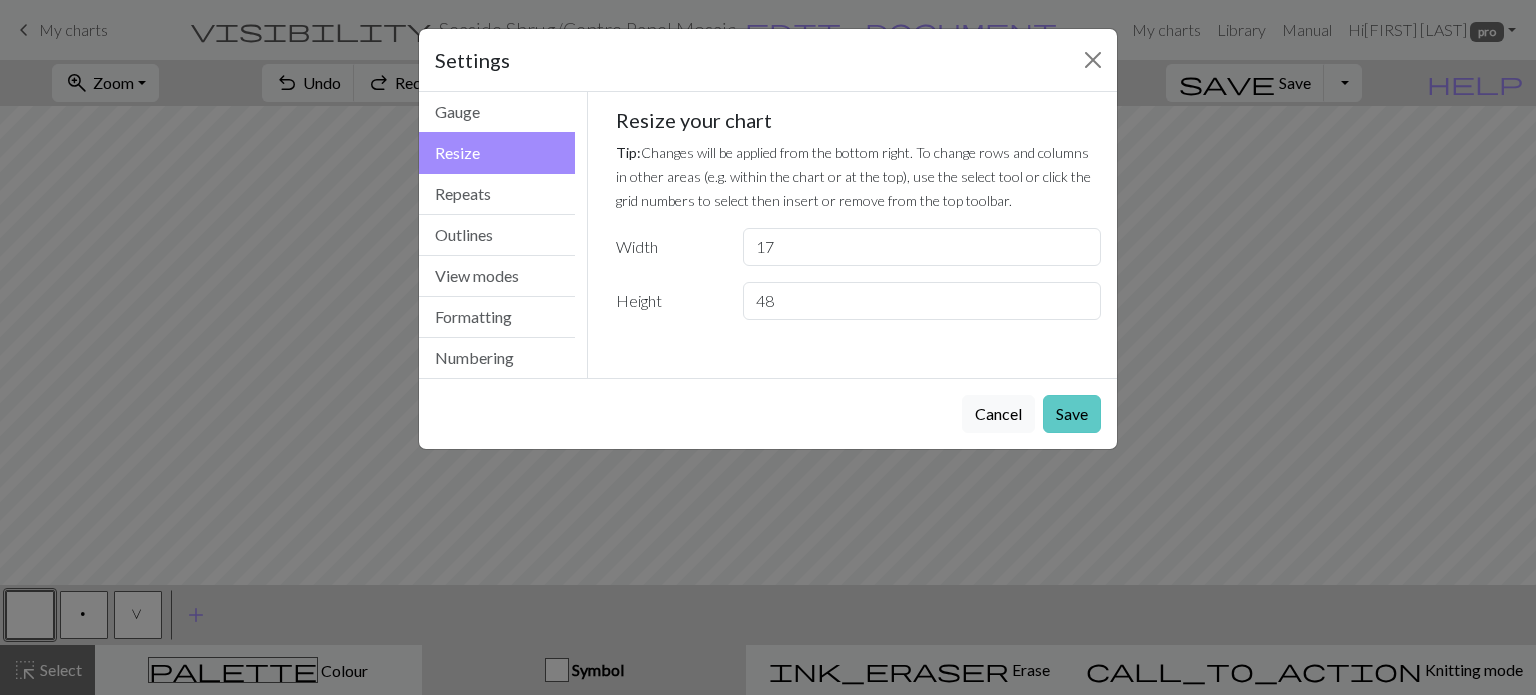 click on "Save" at bounding box center [1072, 414] 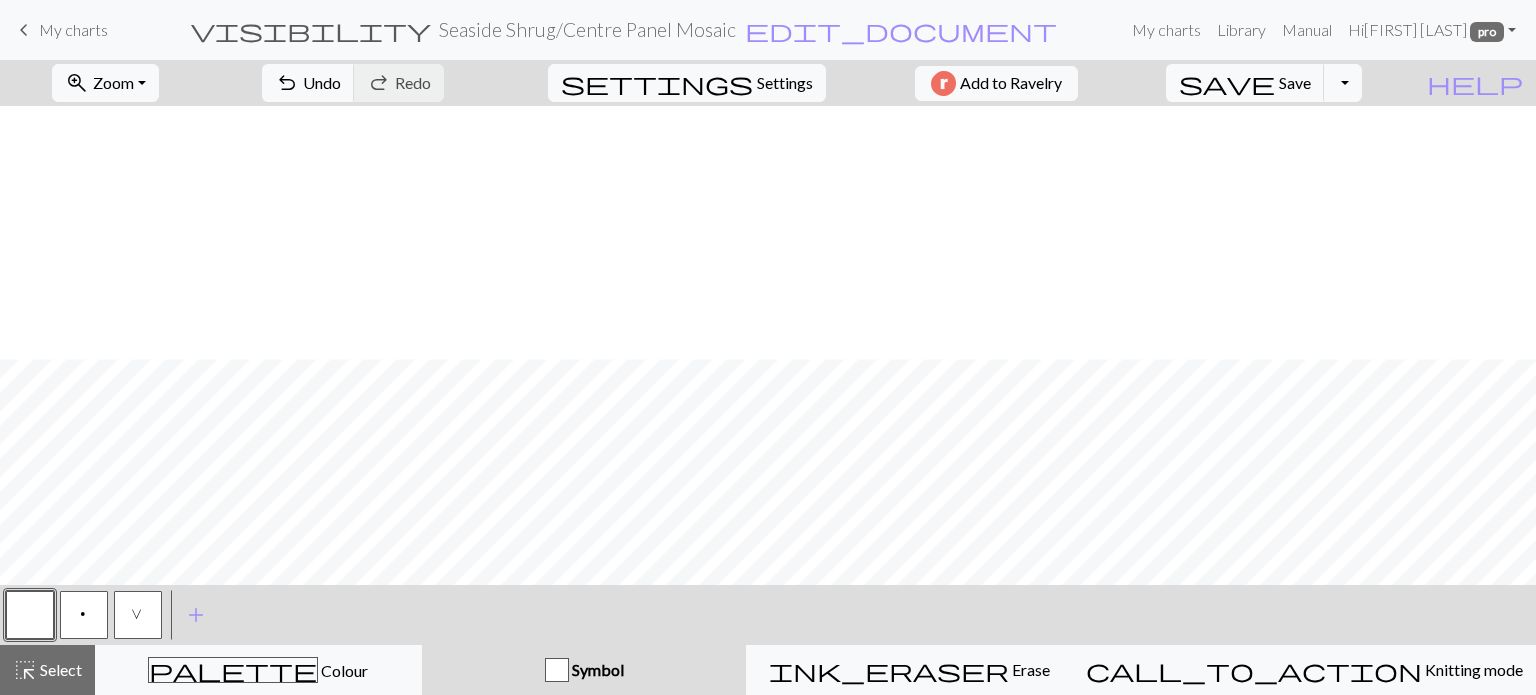 scroll, scrollTop: 300, scrollLeft: 0, axis: vertical 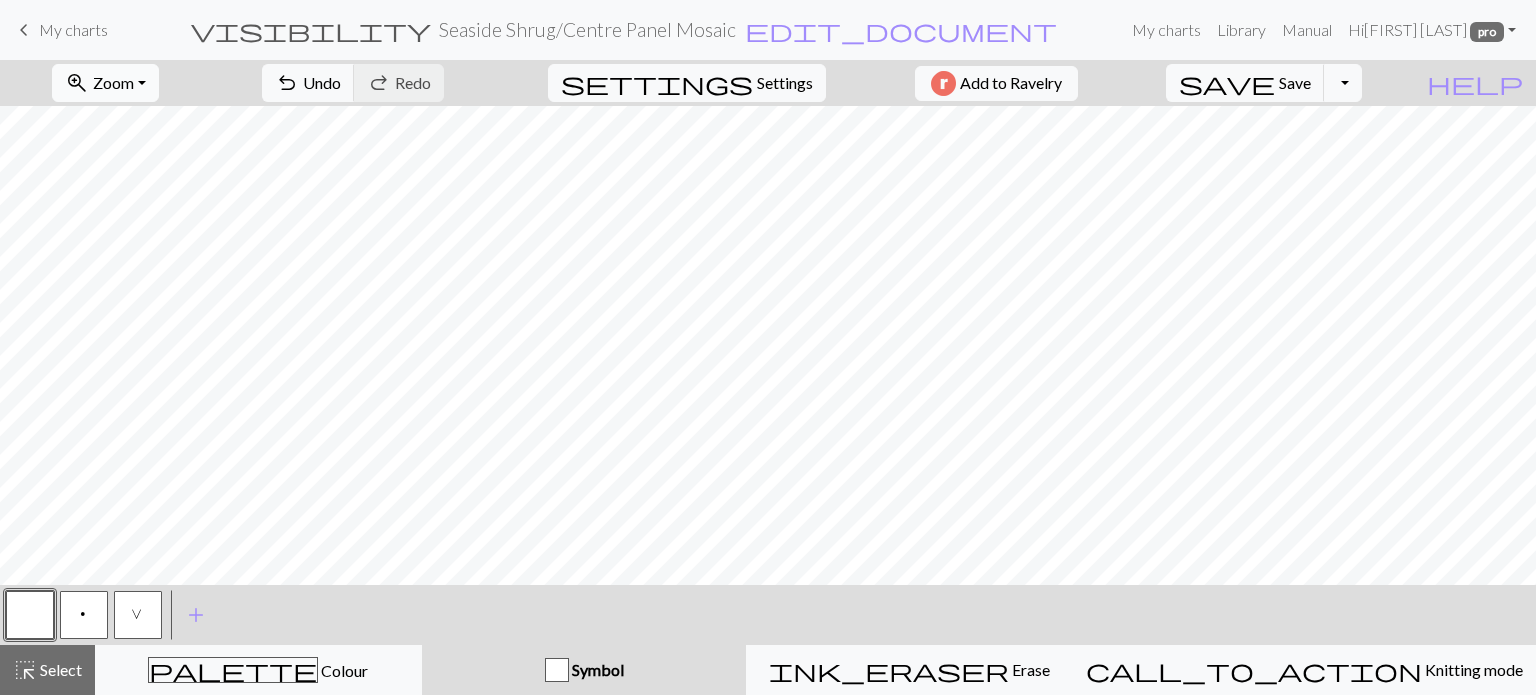 click on "zoom_in Zoom Zoom" at bounding box center [105, 83] 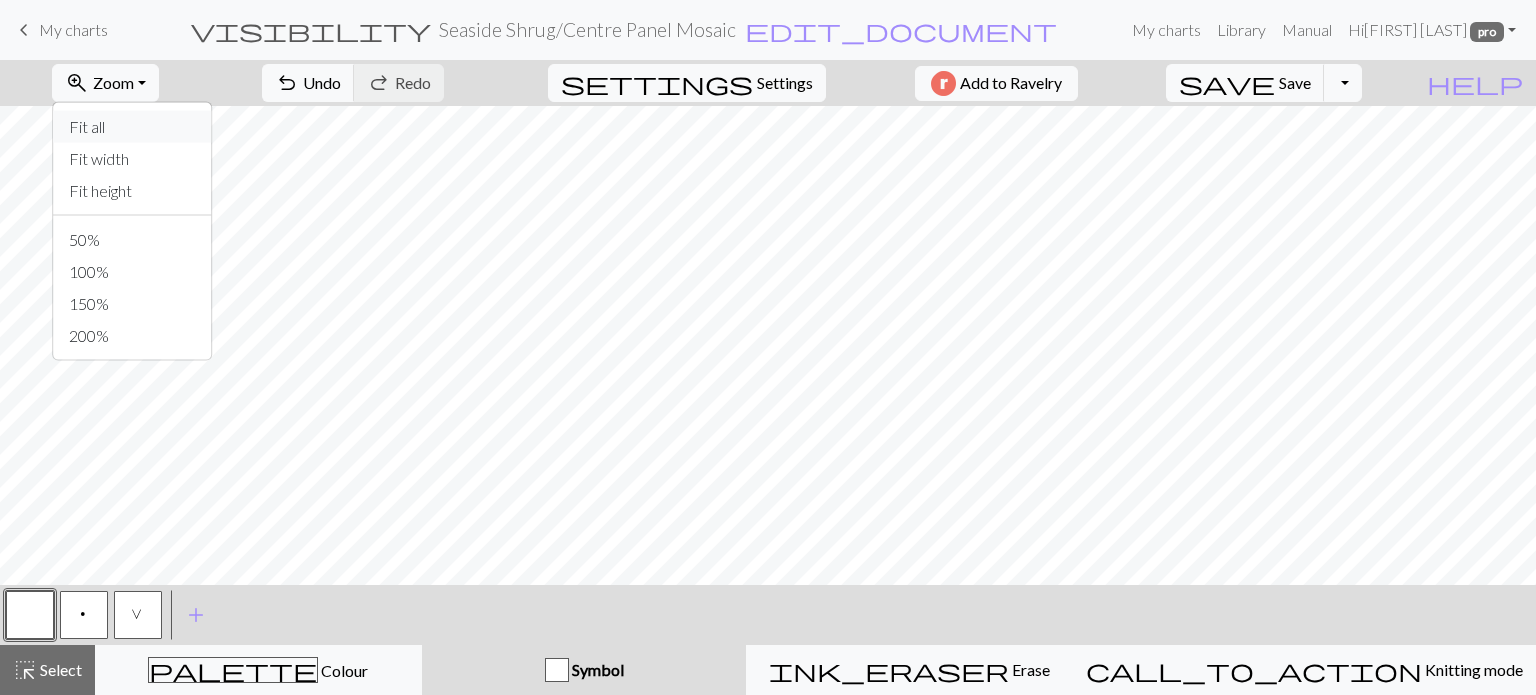 click on "Fit all" at bounding box center [132, 127] 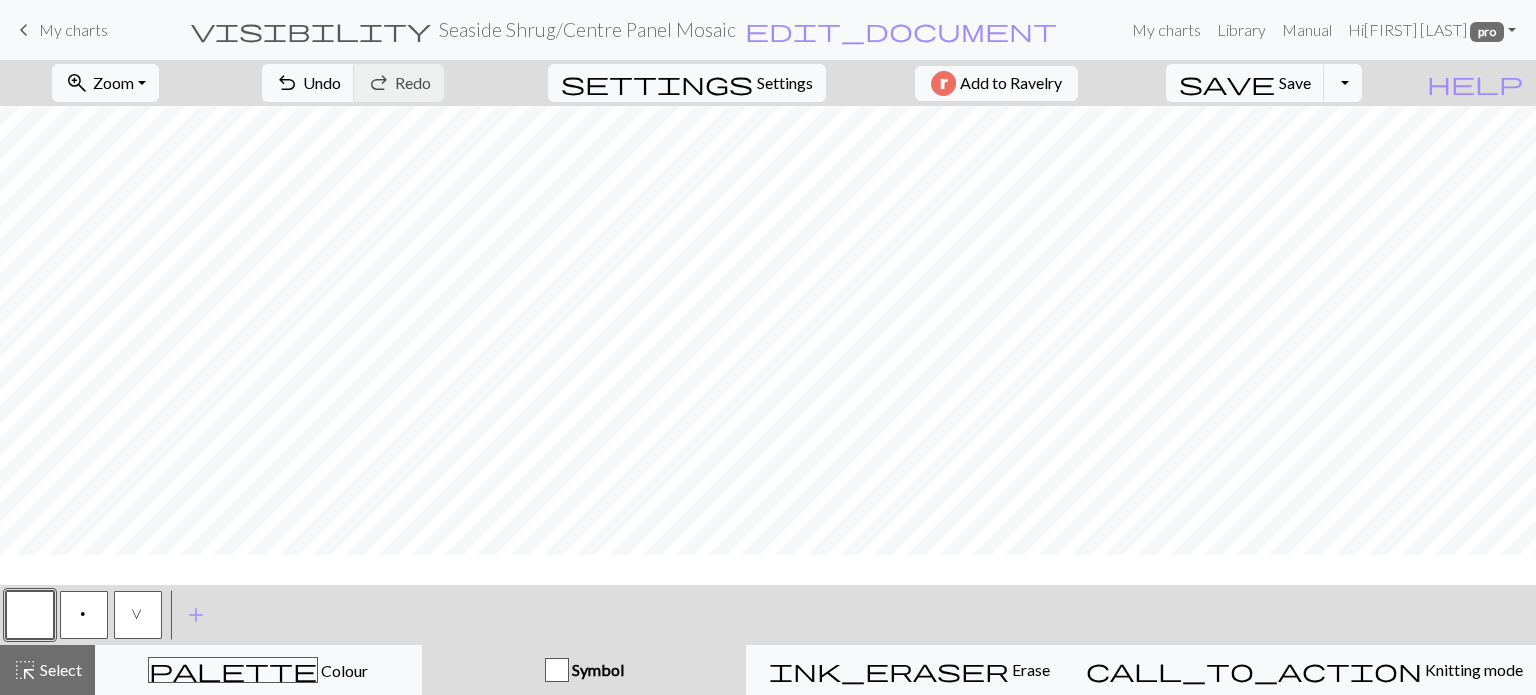 scroll, scrollTop: 0, scrollLeft: 0, axis: both 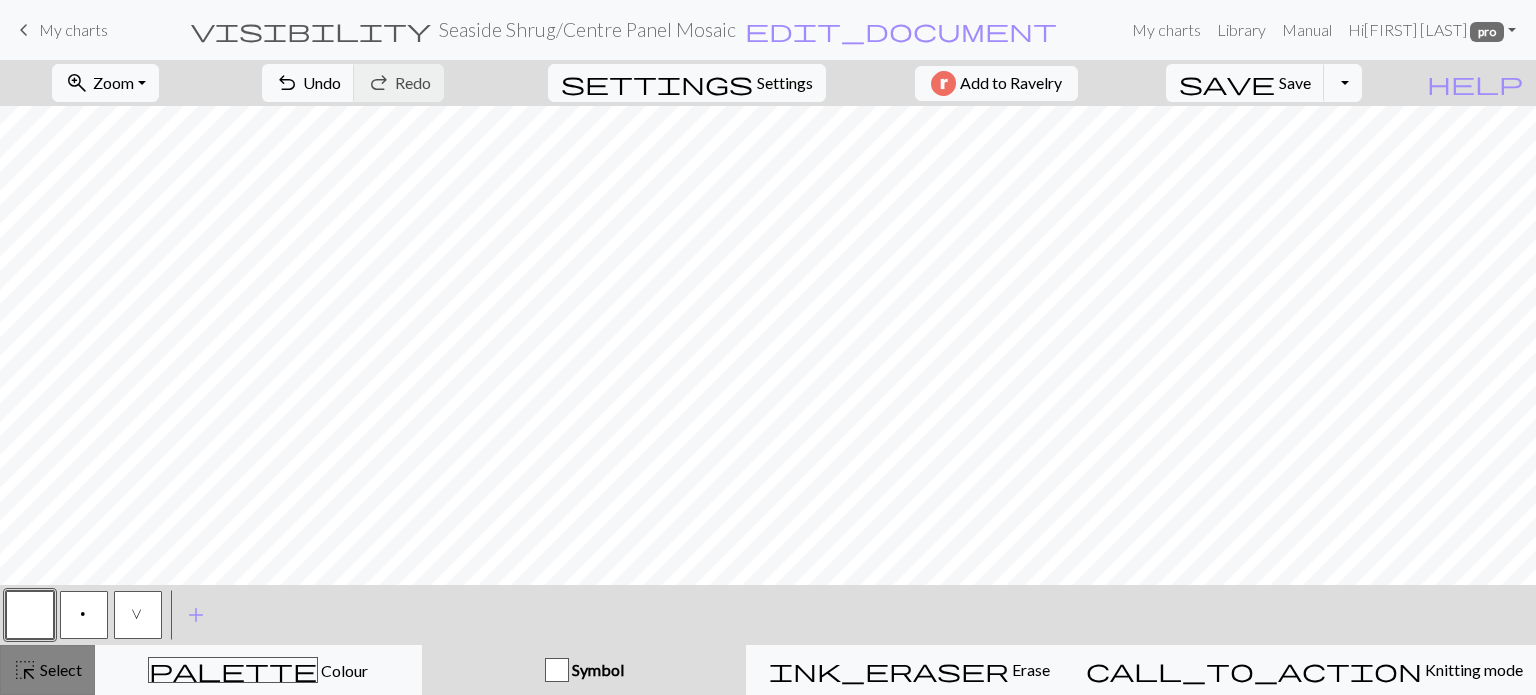 click on "Select" at bounding box center [59, 669] 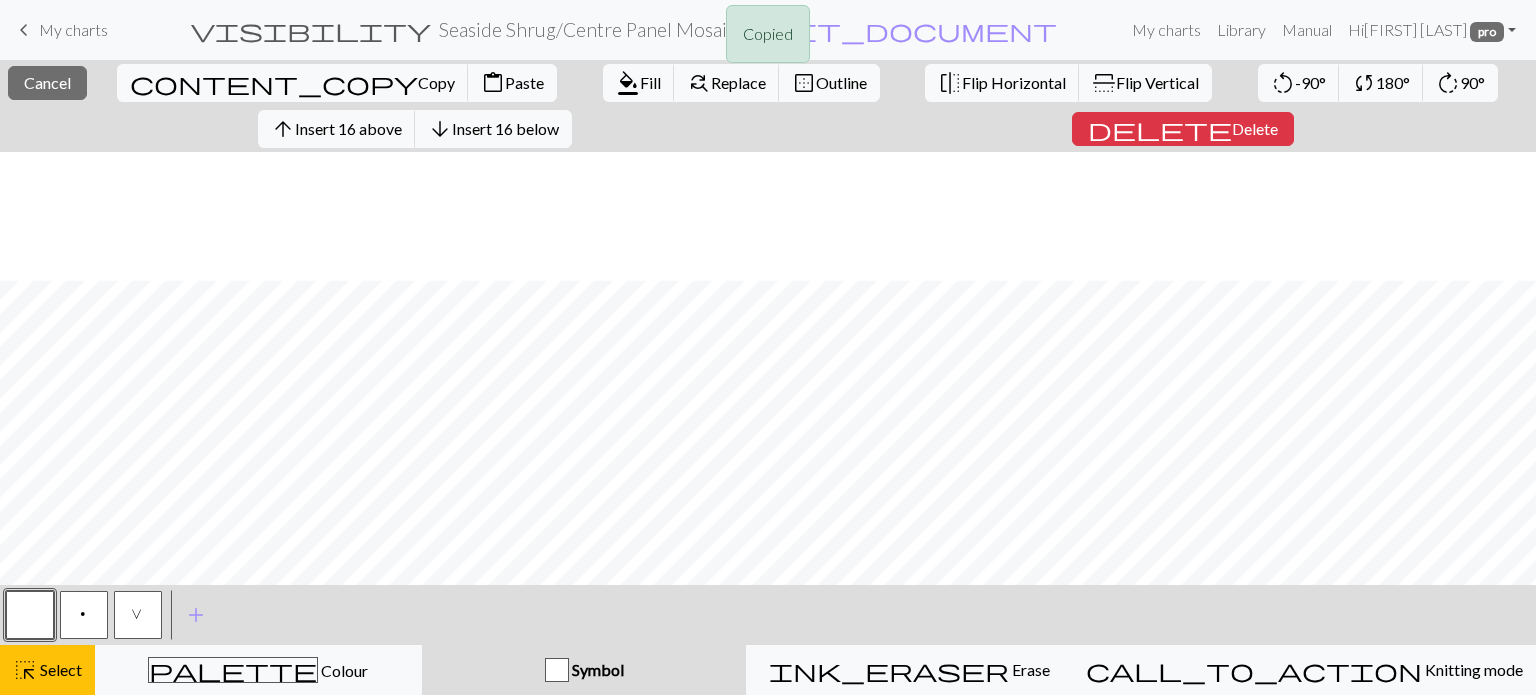 scroll, scrollTop: 131, scrollLeft: 0, axis: vertical 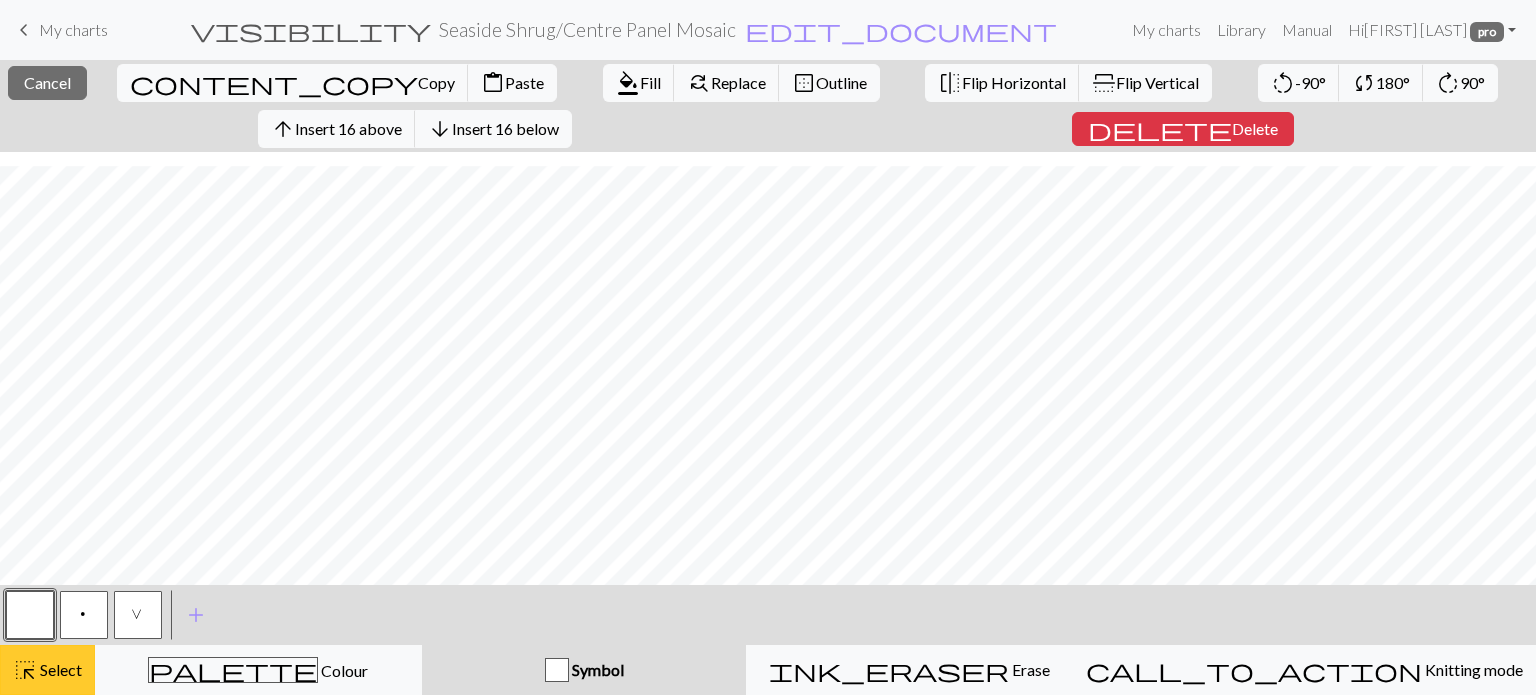click on "highlight_alt   Select   Select" at bounding box center (47, 670) 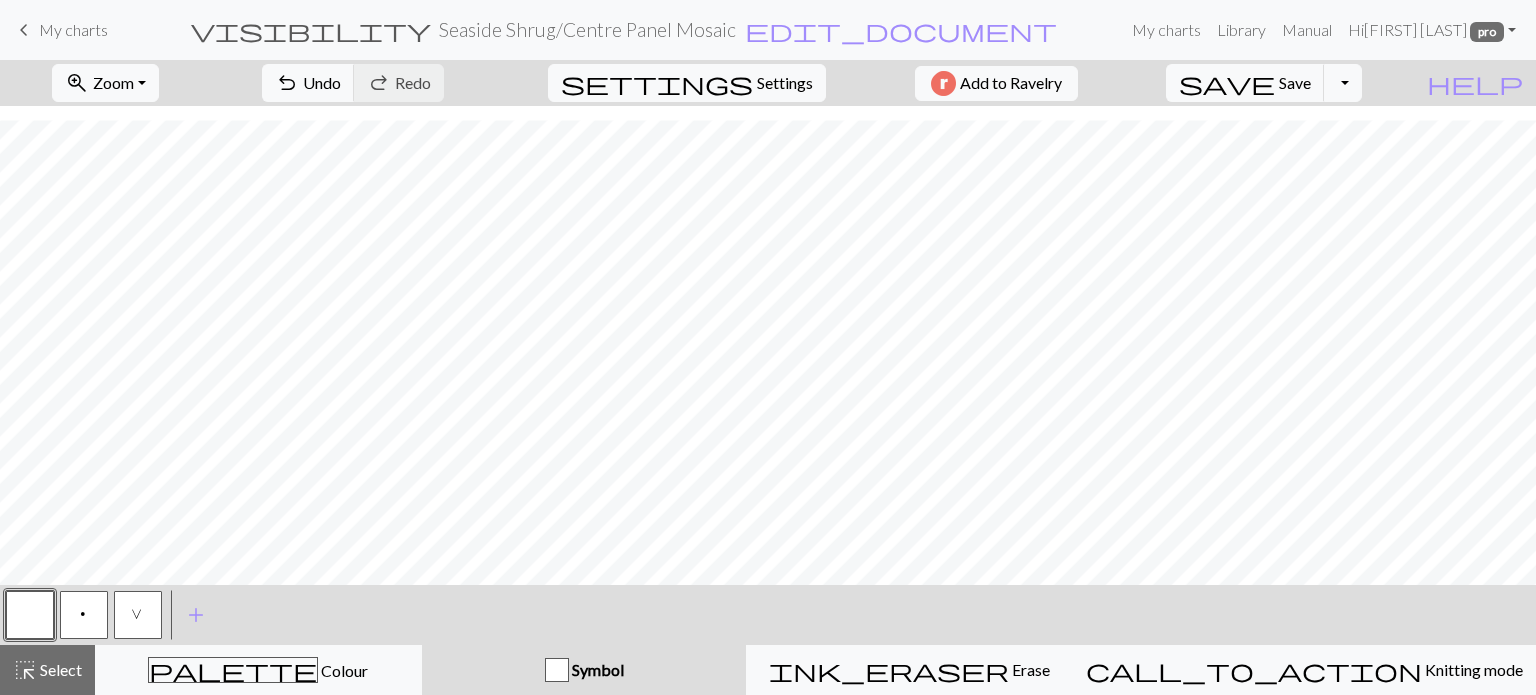 scroll, scrollTop: 85, scrollLeft: 0, axis: vertical 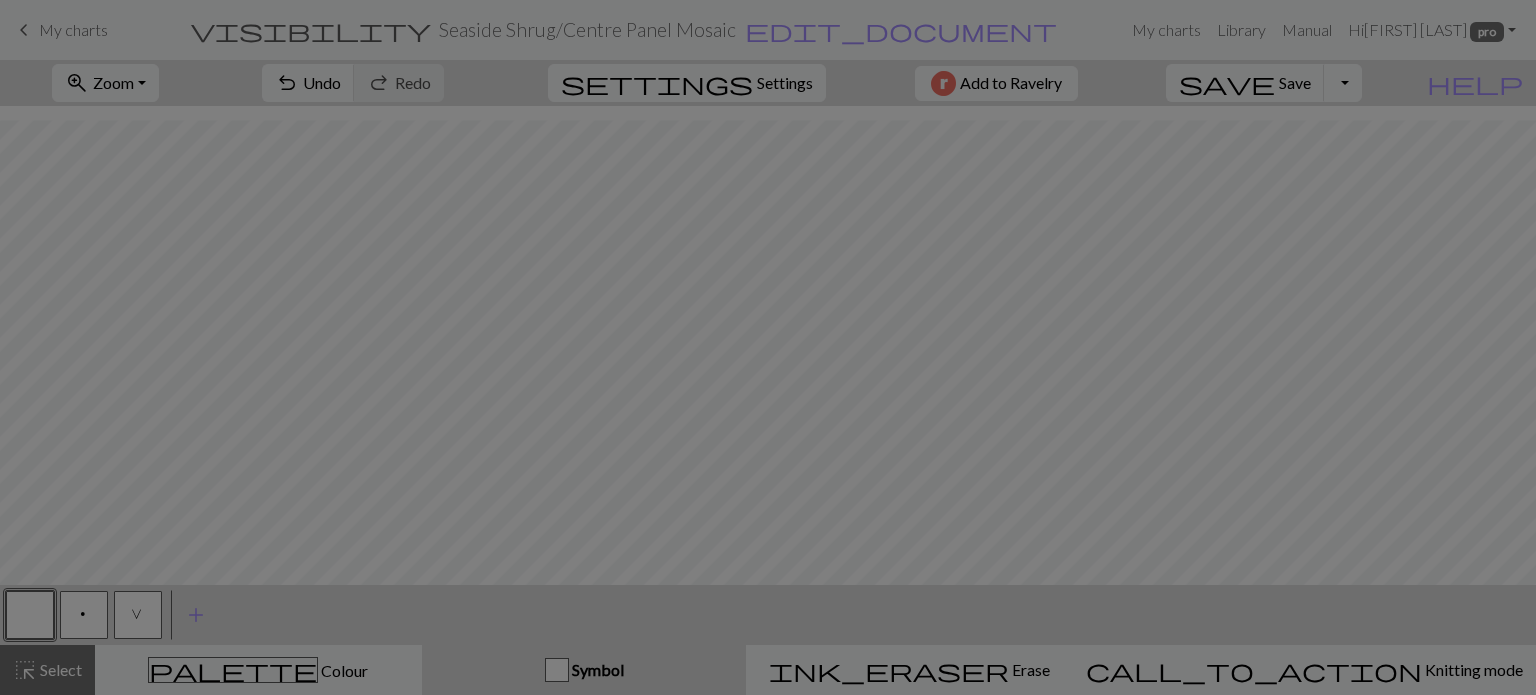 click on "Edit symbol Name Knit d f g h j k p s t F H J O P T / | 0 1 2 3 4 5 6 7 8 9 e m n G I ' ~ . ` , " : ; + ( ) & * ^ % _ - a b c i l o r u v w x y z A B C D E K L M N R S U V W X Y < > Reorder arrow_back Move left arrow_forward Move right Delete Done Cancel" at bounding box center (768, 347) 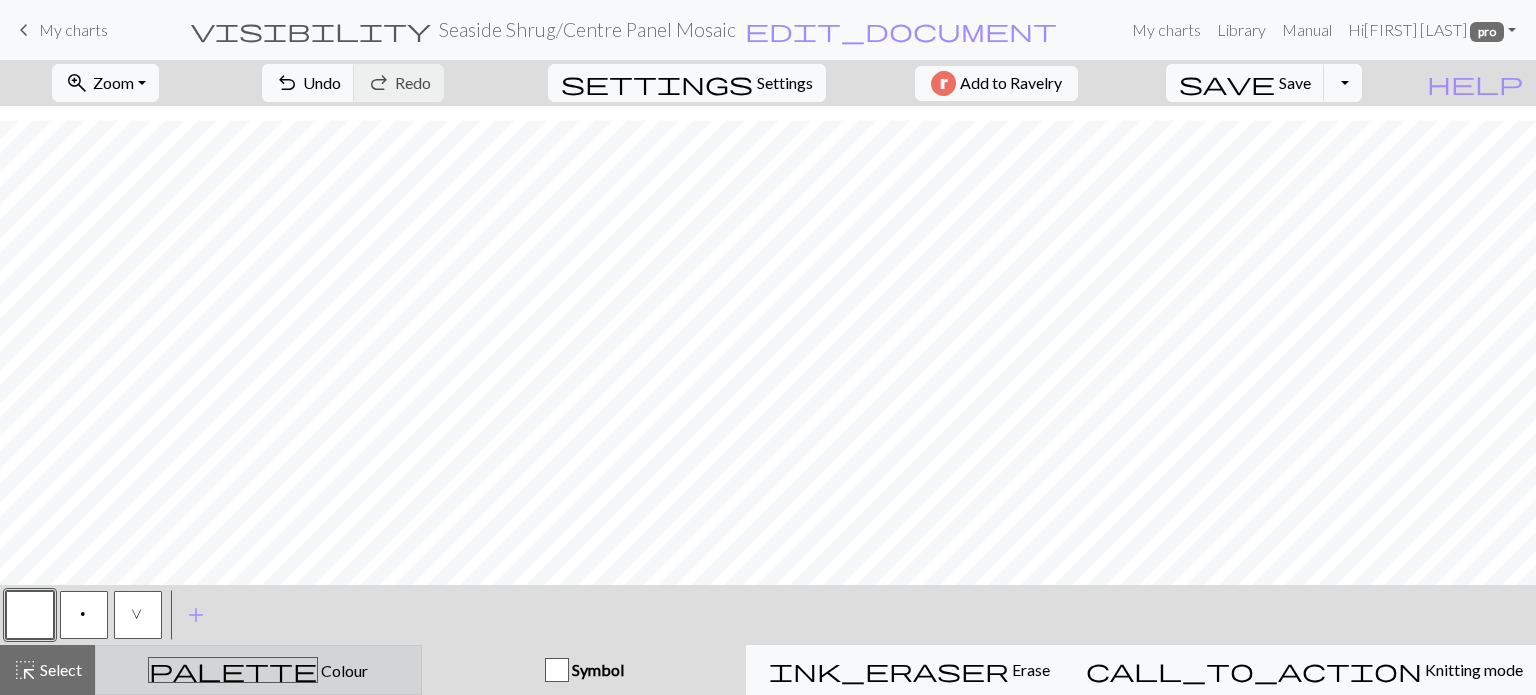 click on "palette" at bounding box center [233, 670] 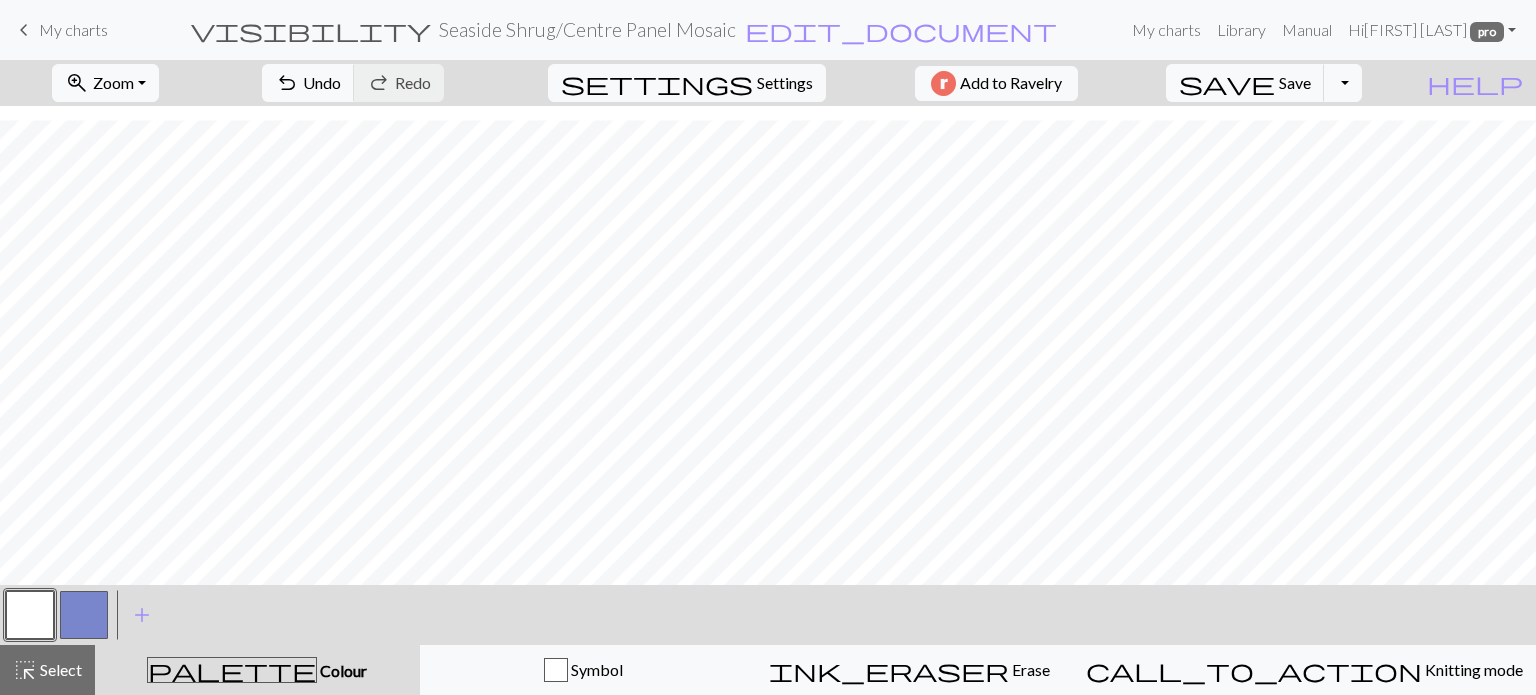 click at bounding box center (84, 615) 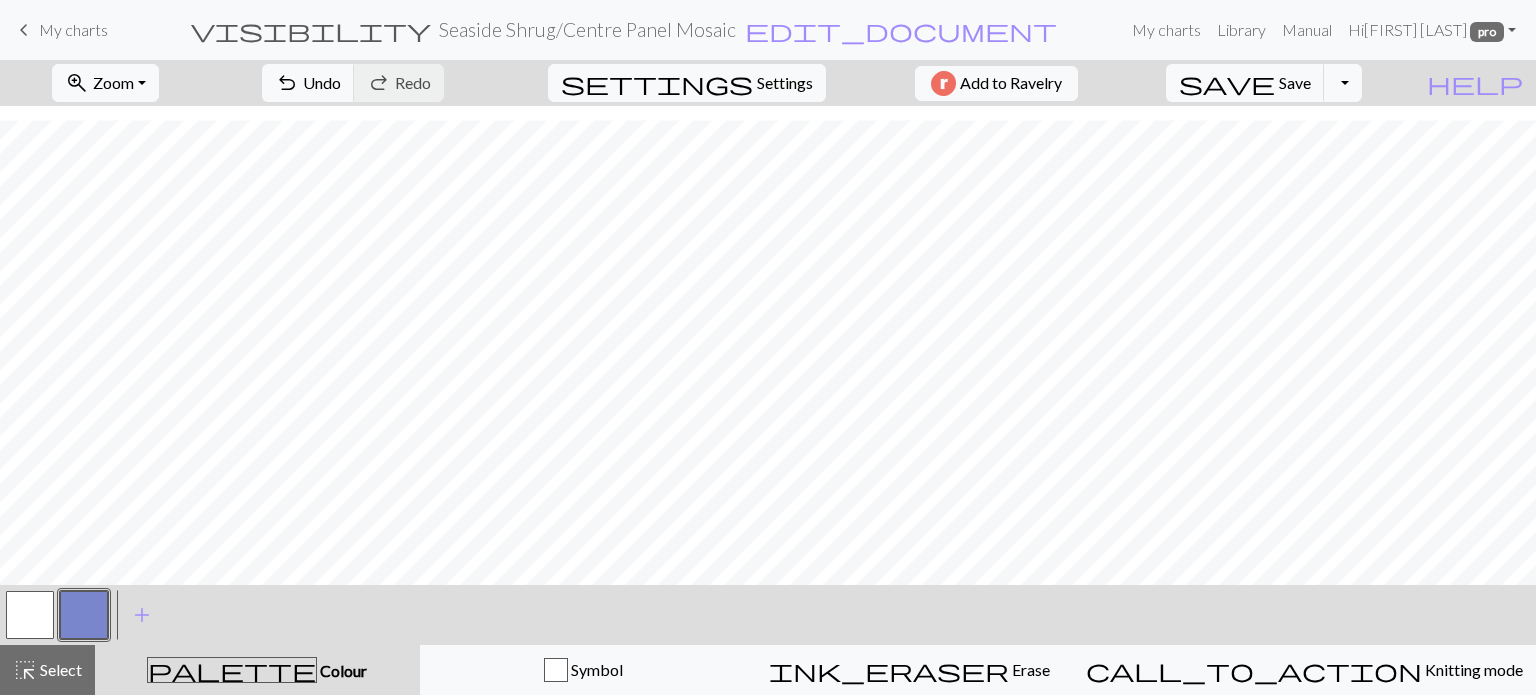 click at bounding box center [30, 615] 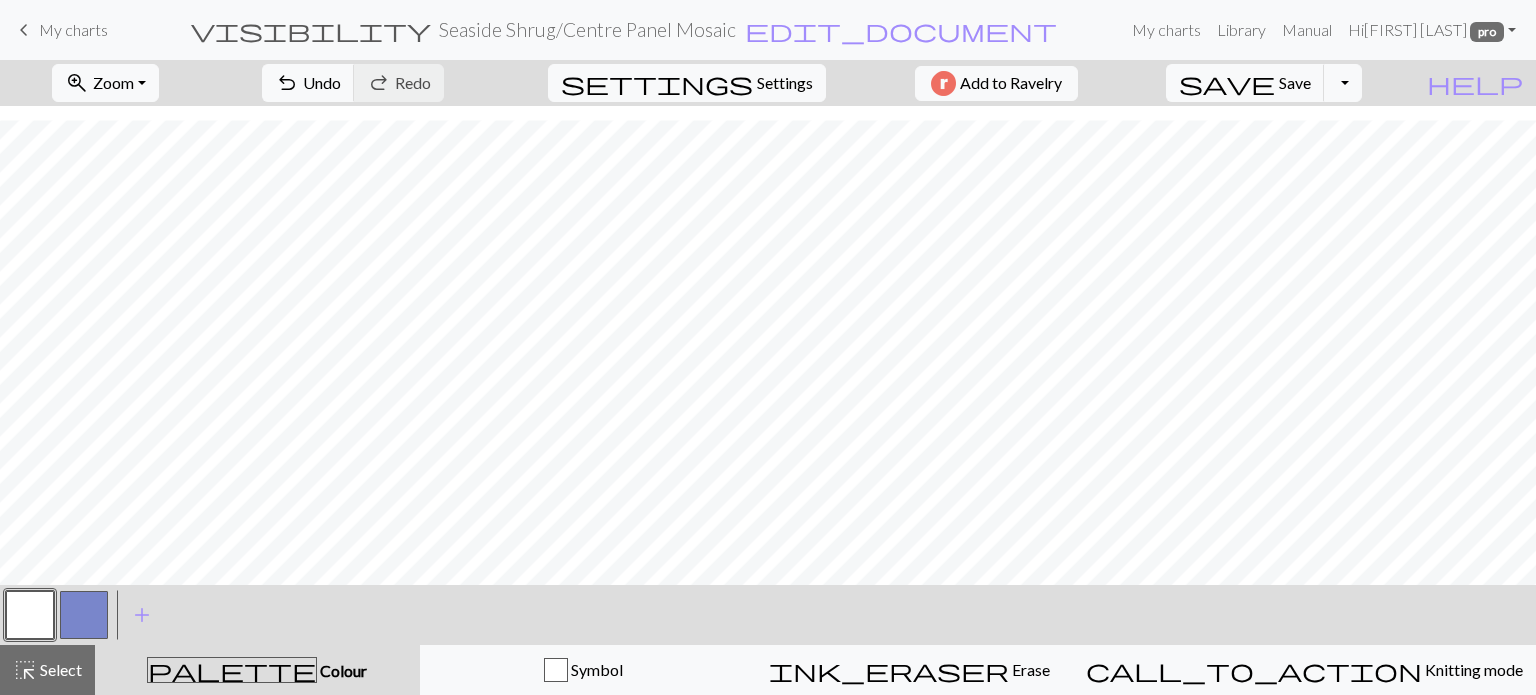 click at bounding box center (84, 615) 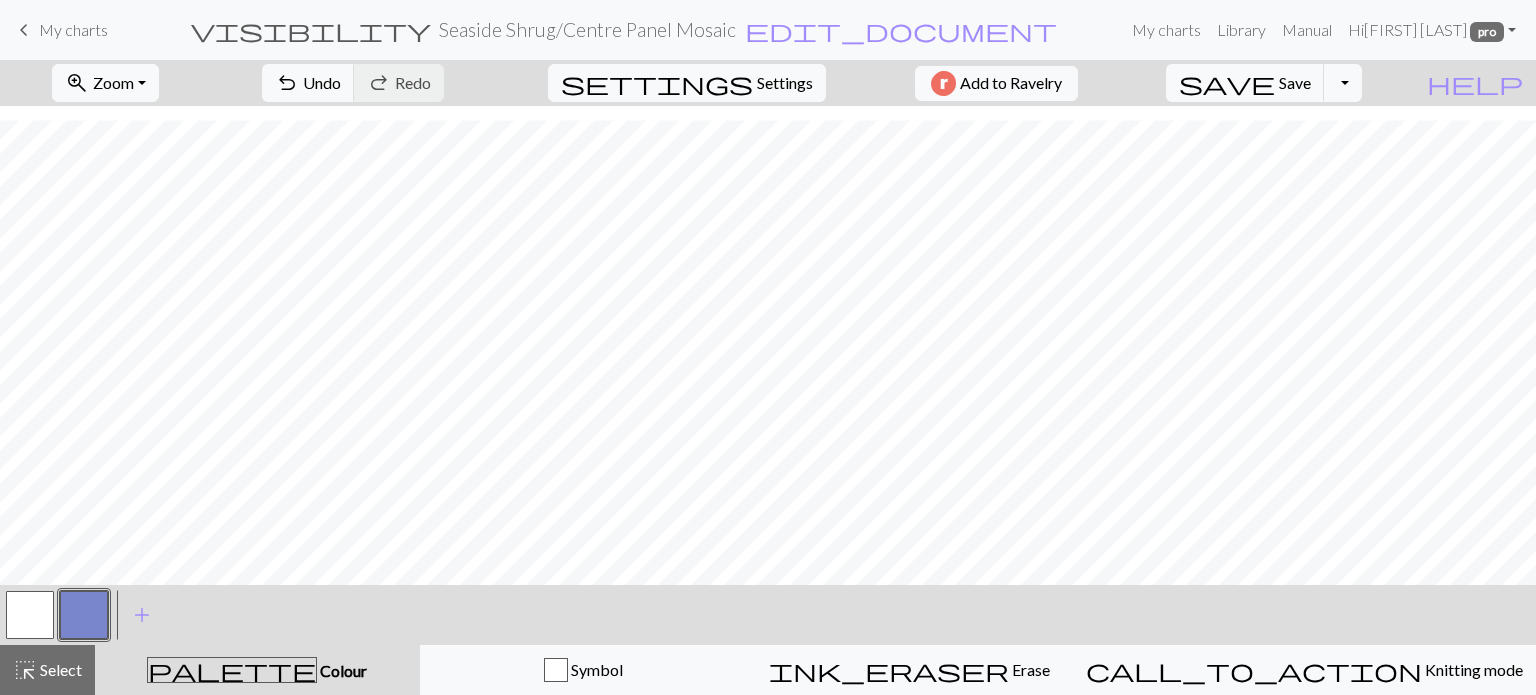 click at bounding box center (30, 615) 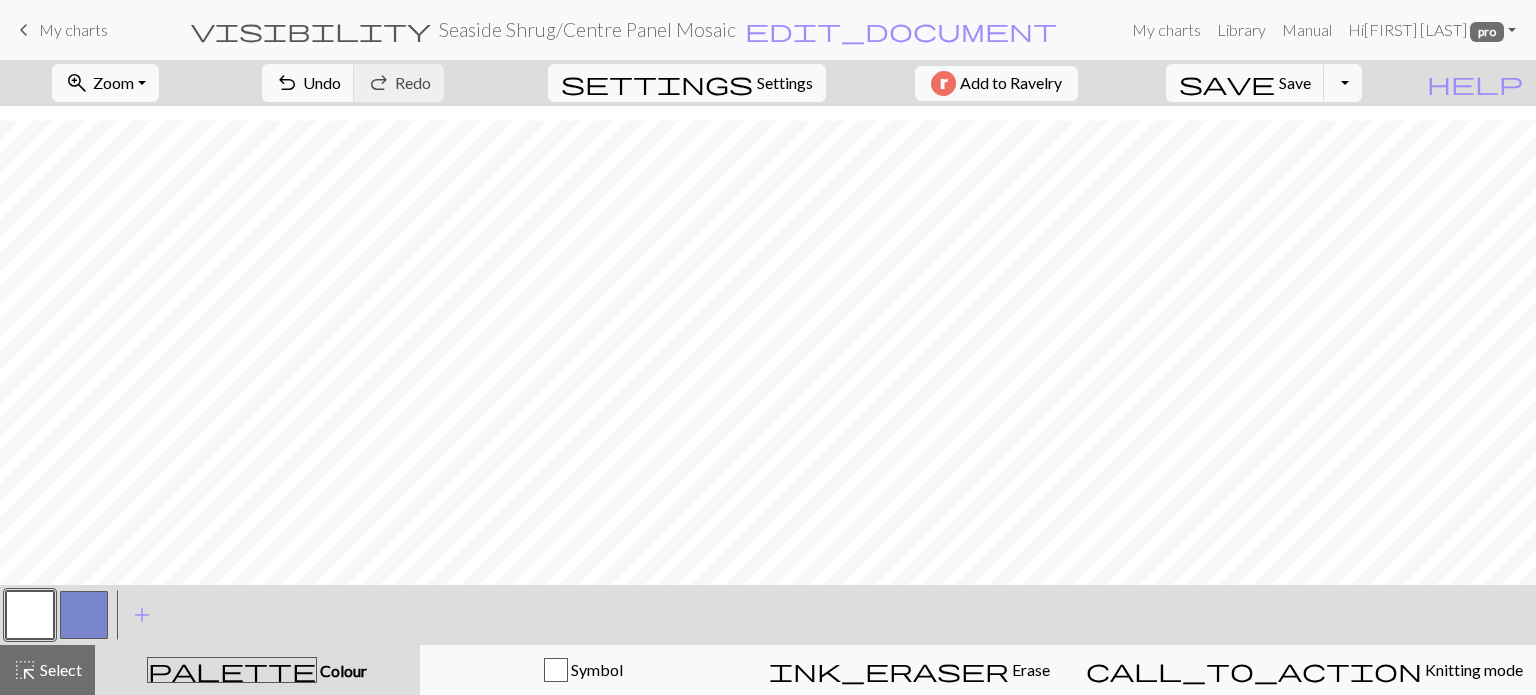 click at bounding box center [84, 615] 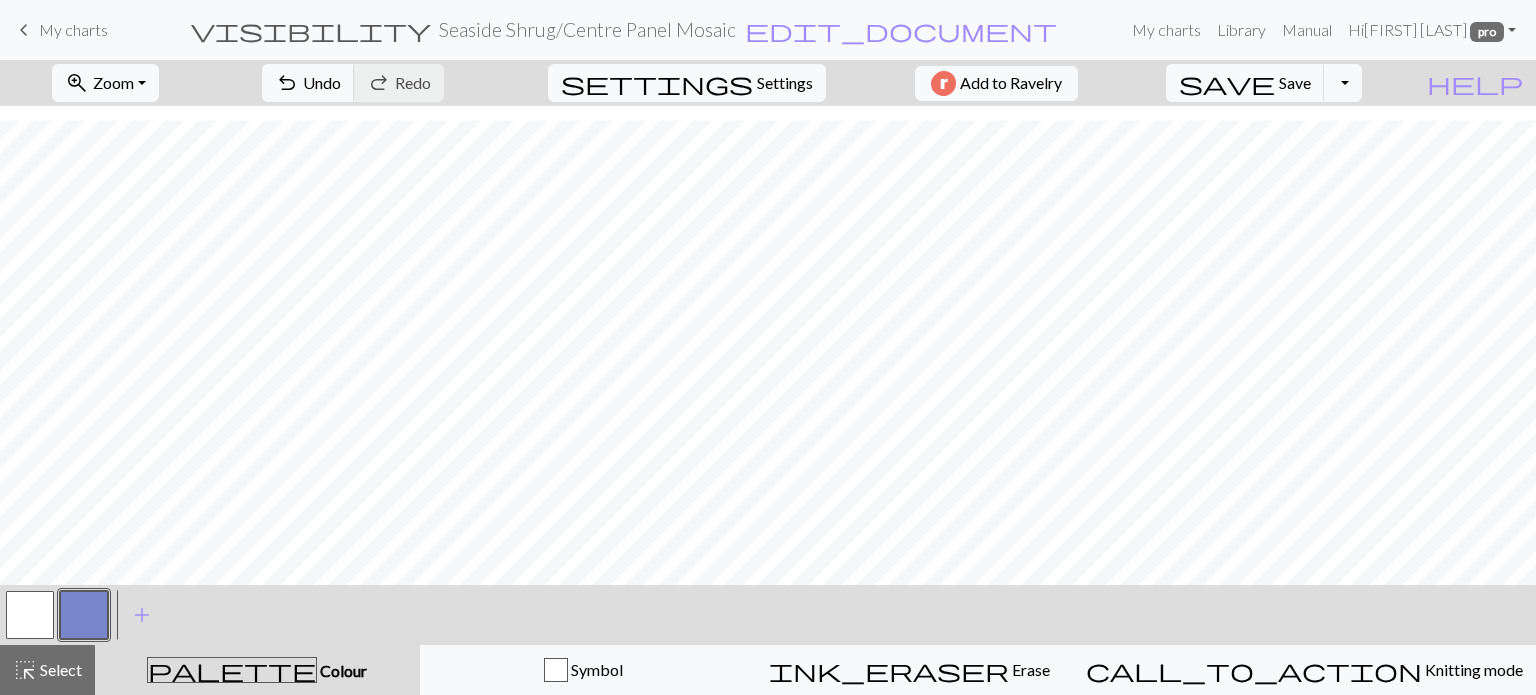 click at bounding box center [30, 615] 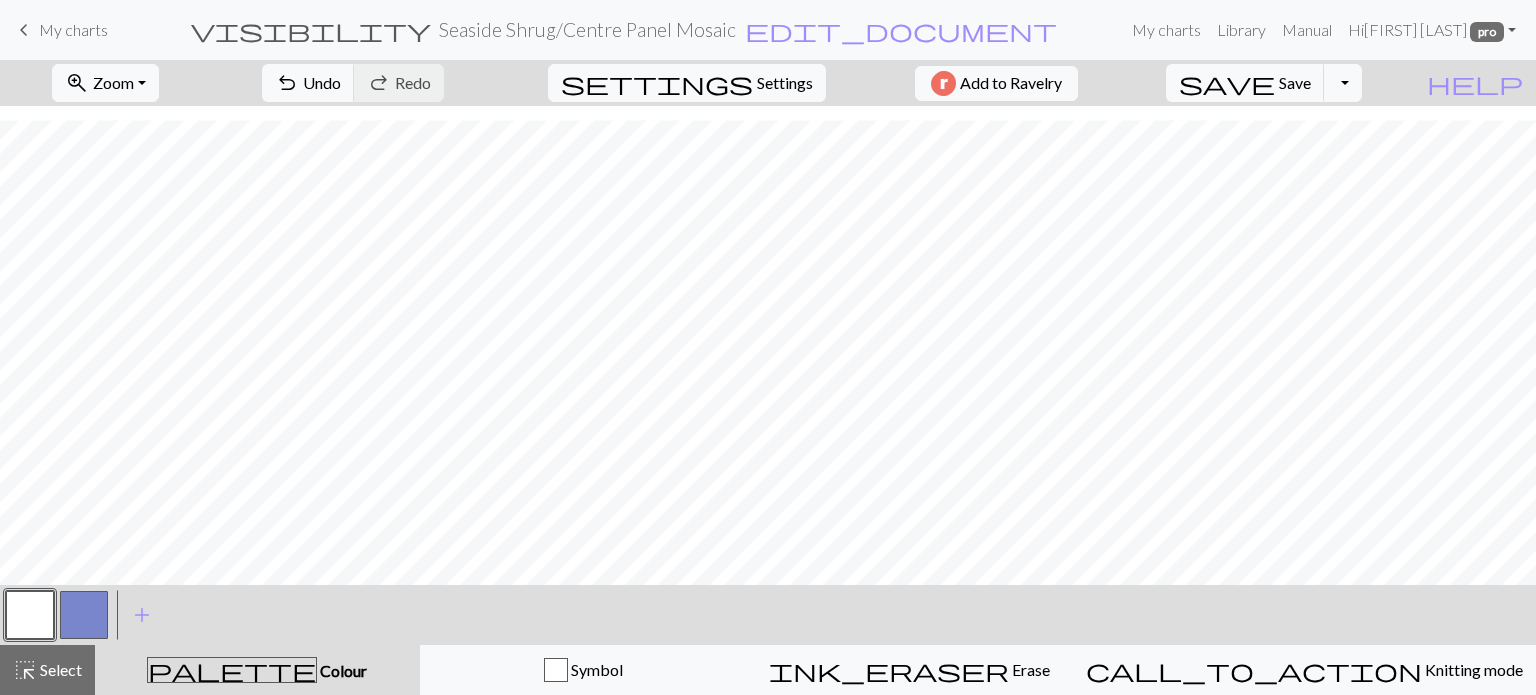 click at bounding box center [84, 615] 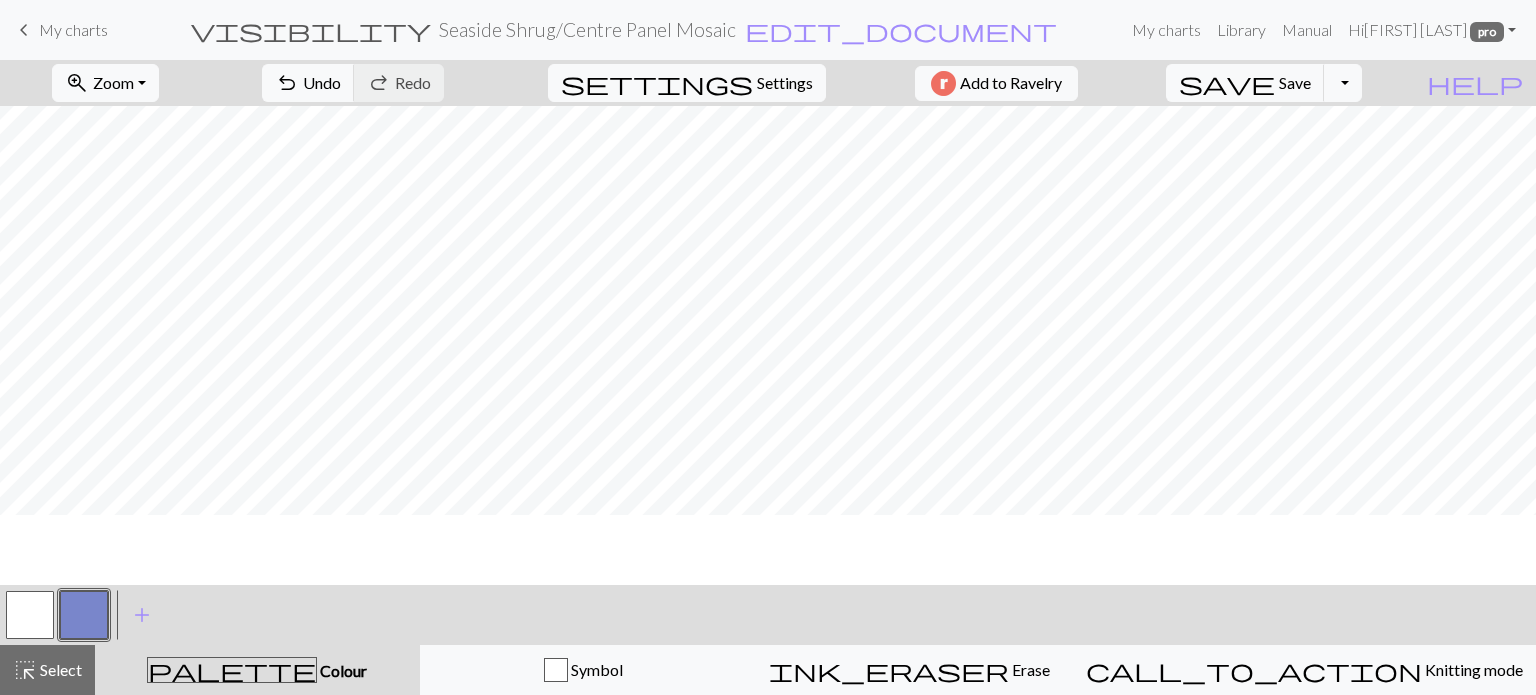 scroll, scrollTop: 0, scrollLeft: 0, axis: both 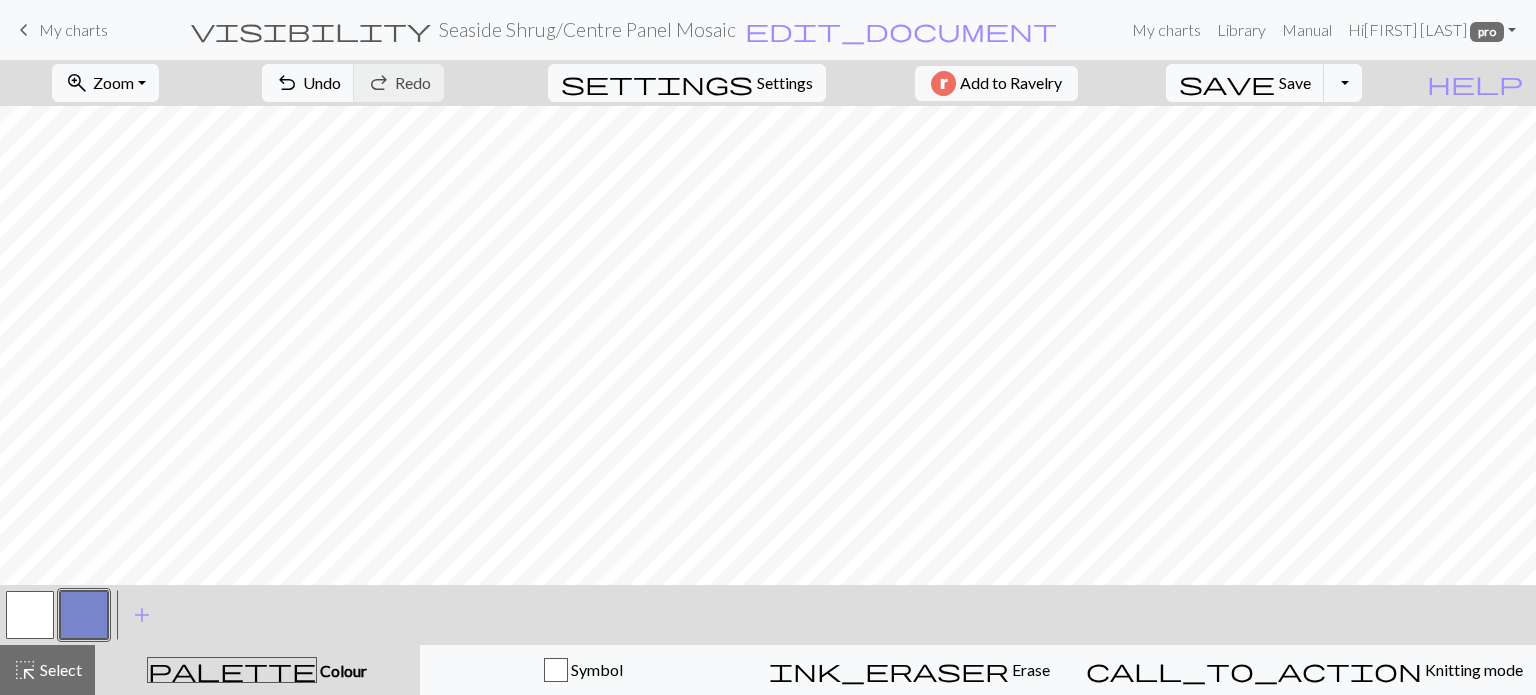 click at bounding box center (30, 615) 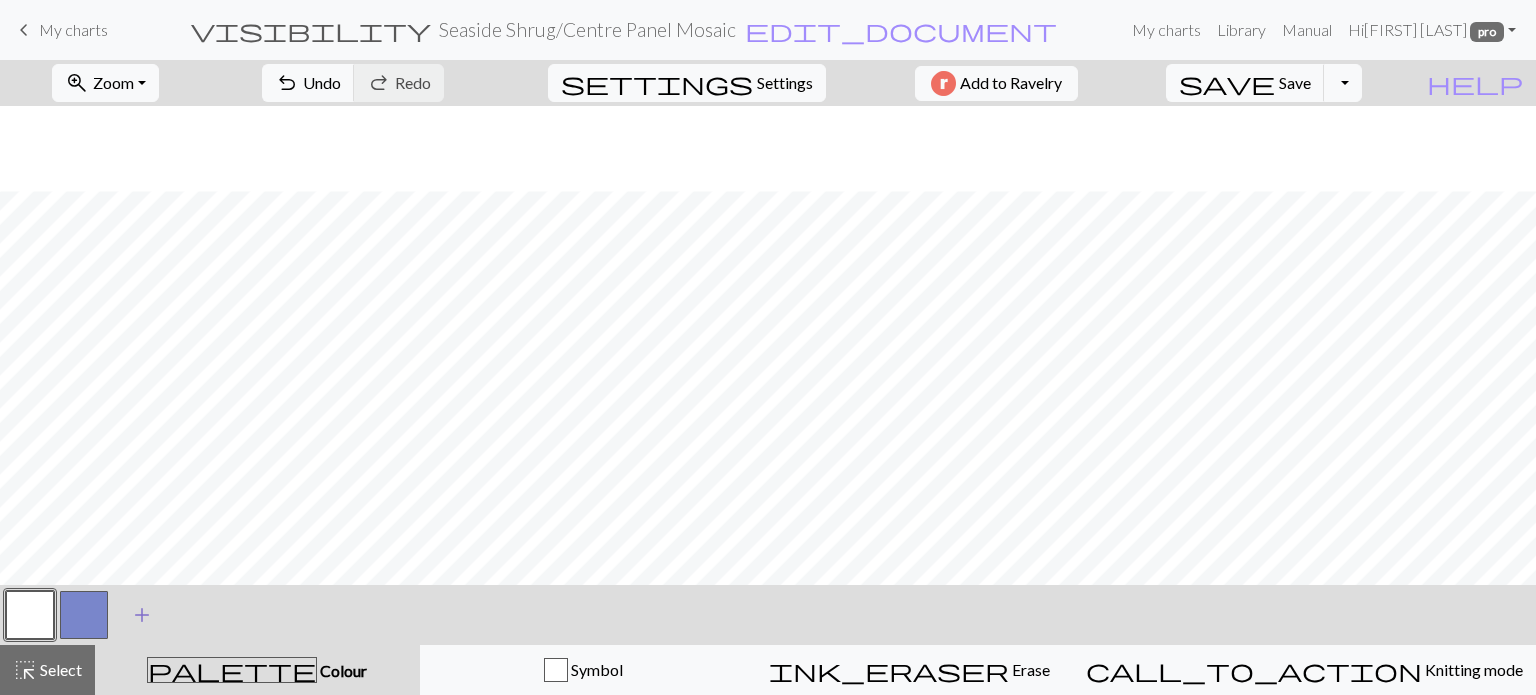 scroll, scrollTop: 85, scrollLeft: 0, axis: vertical 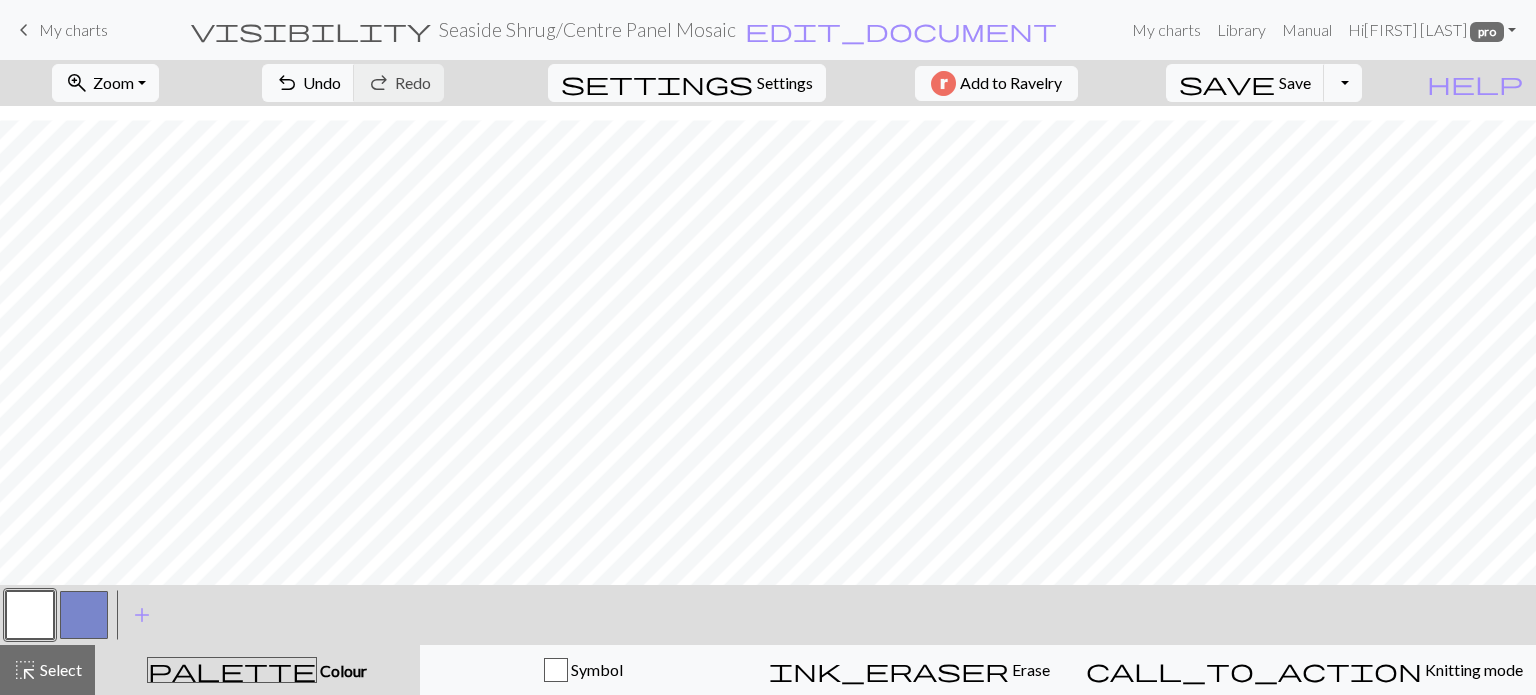 click at bounding box center [84, 615] 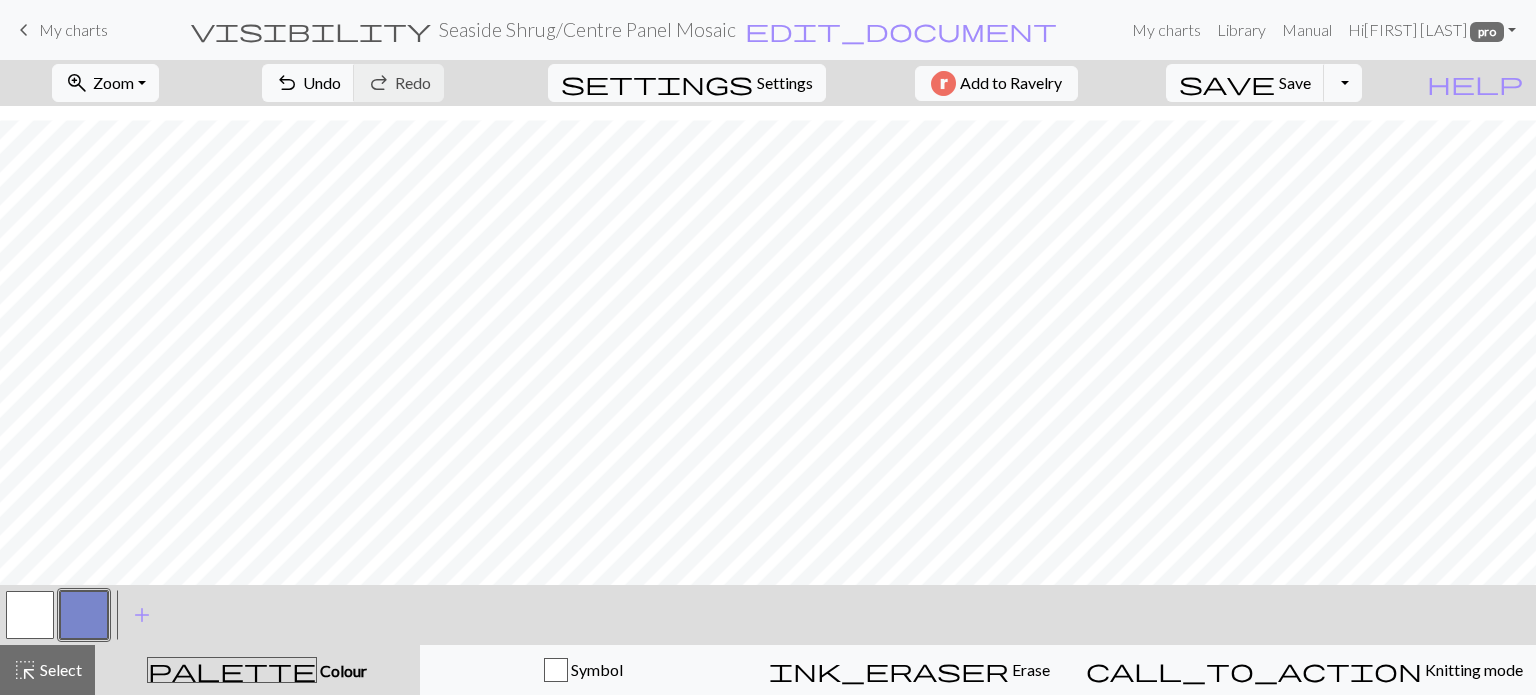 click at bounding box center [30, 615] 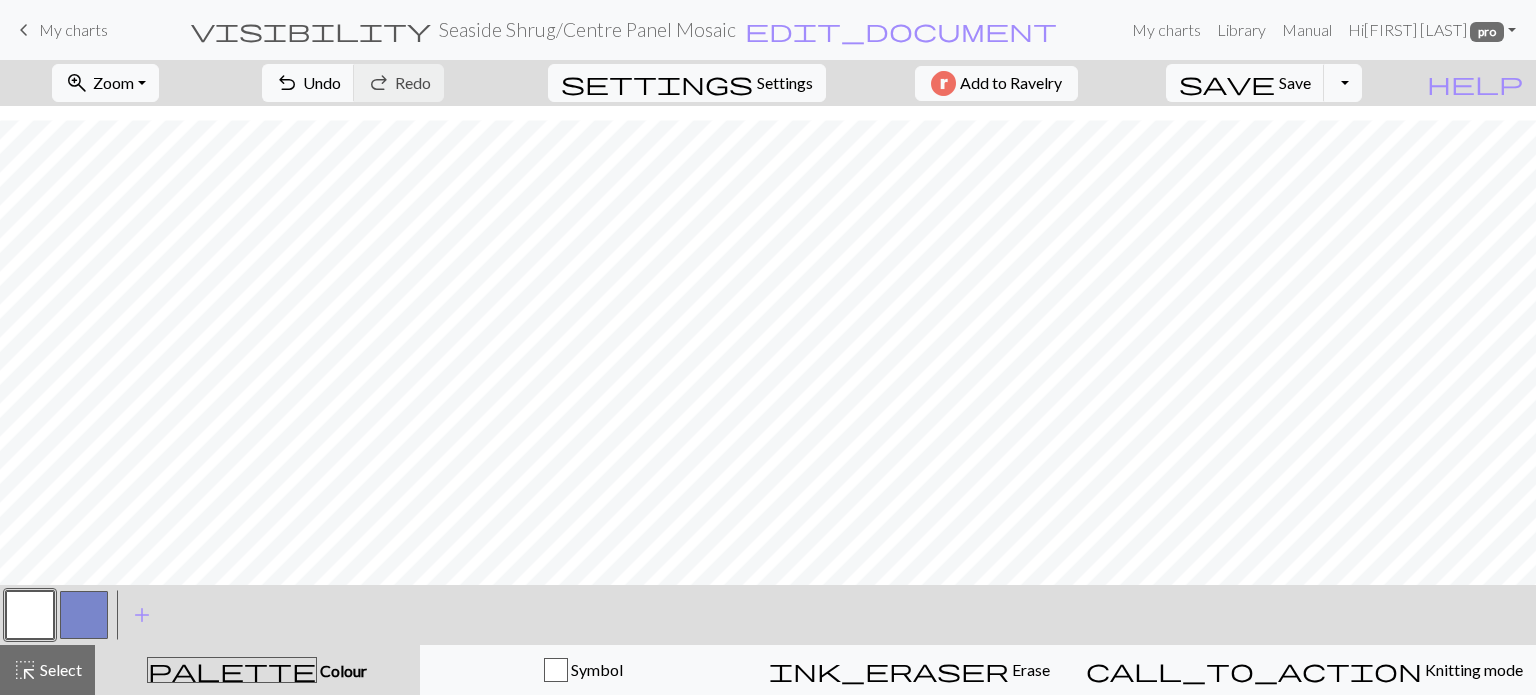 click at bounding box center (84, 615) 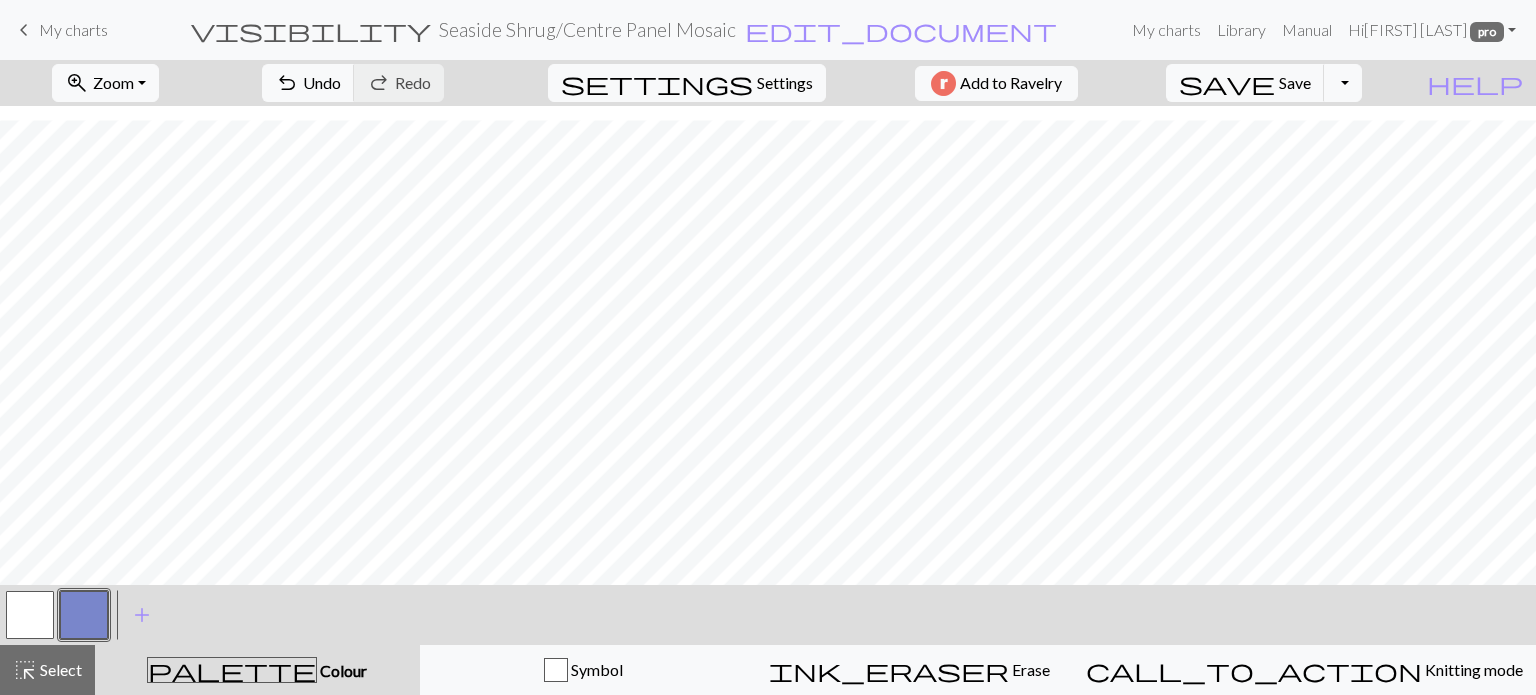 click at bounding box center (30, 615) 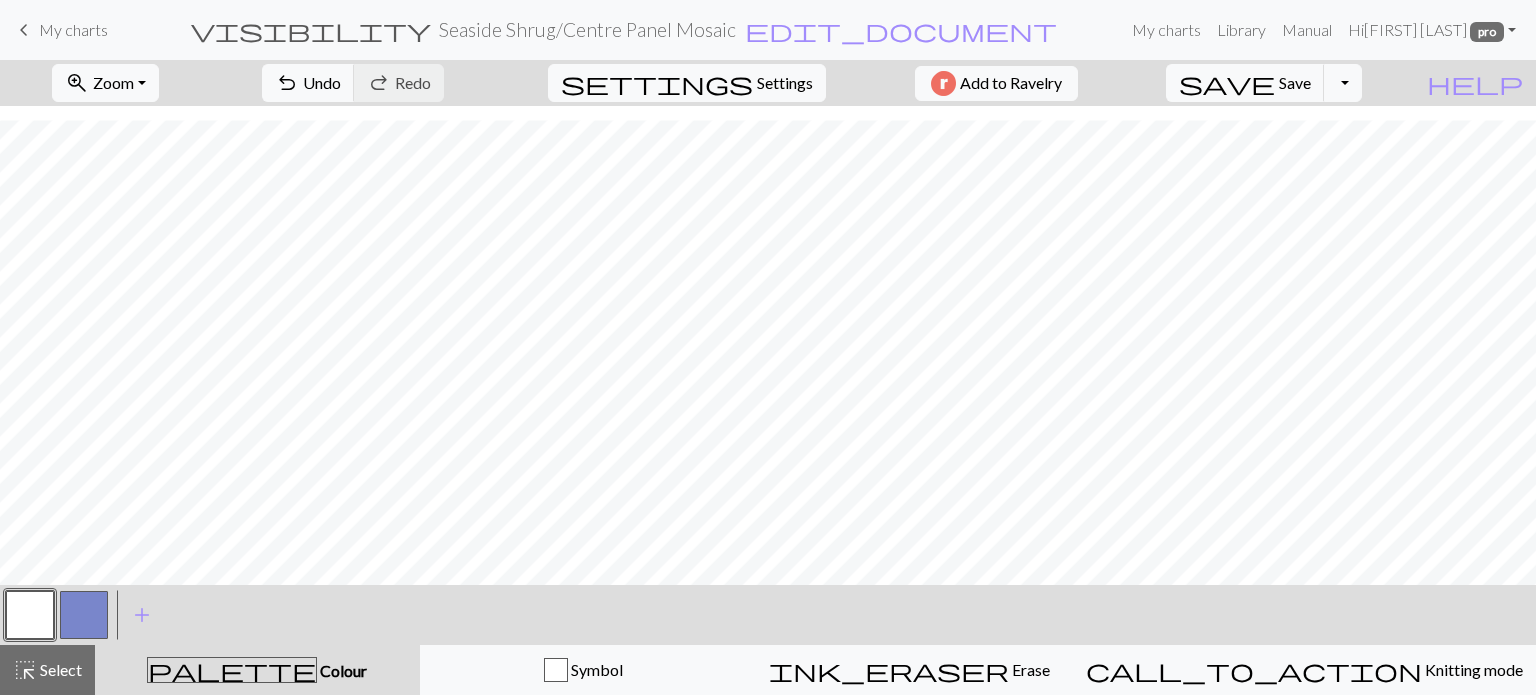 click at bounding box center [84, 615] 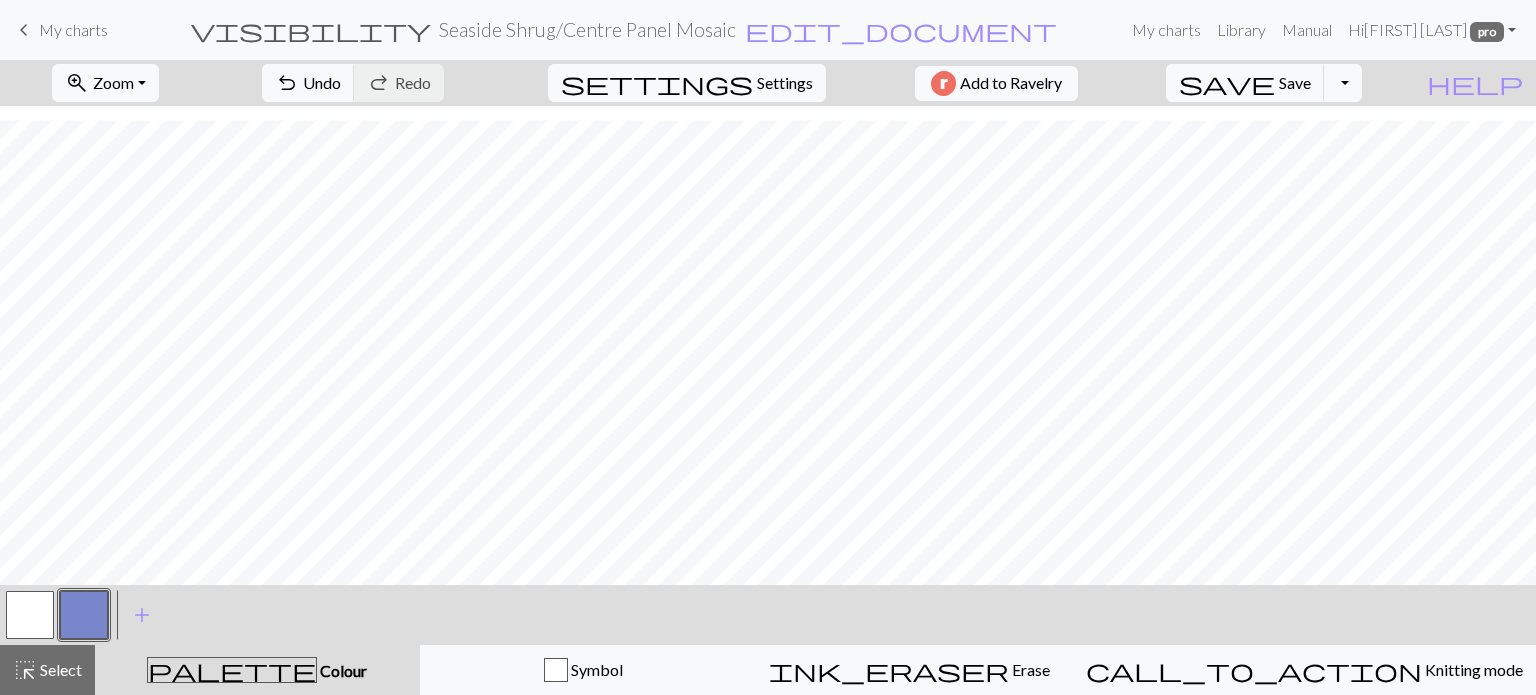 click at bounding box center (30, 615) 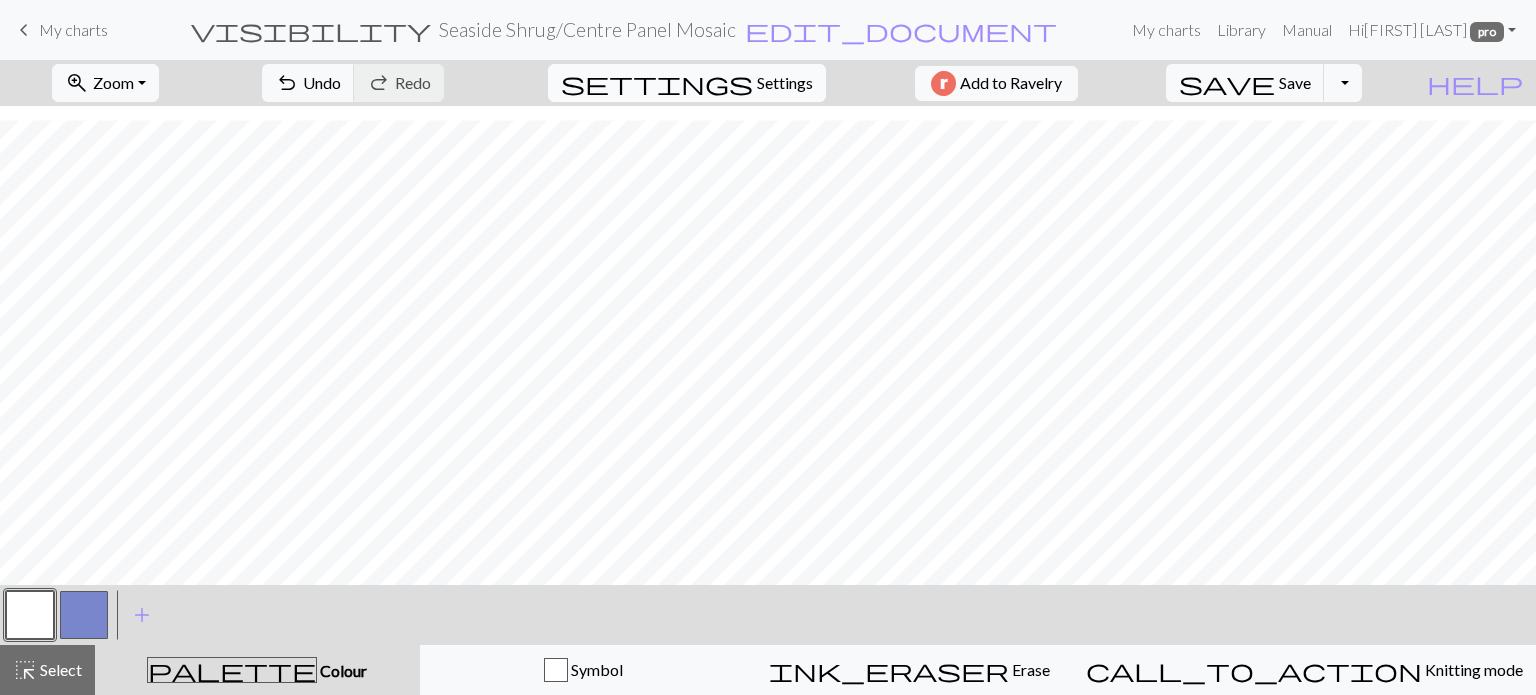 click on "Settings" at bounding box center [785, 83] 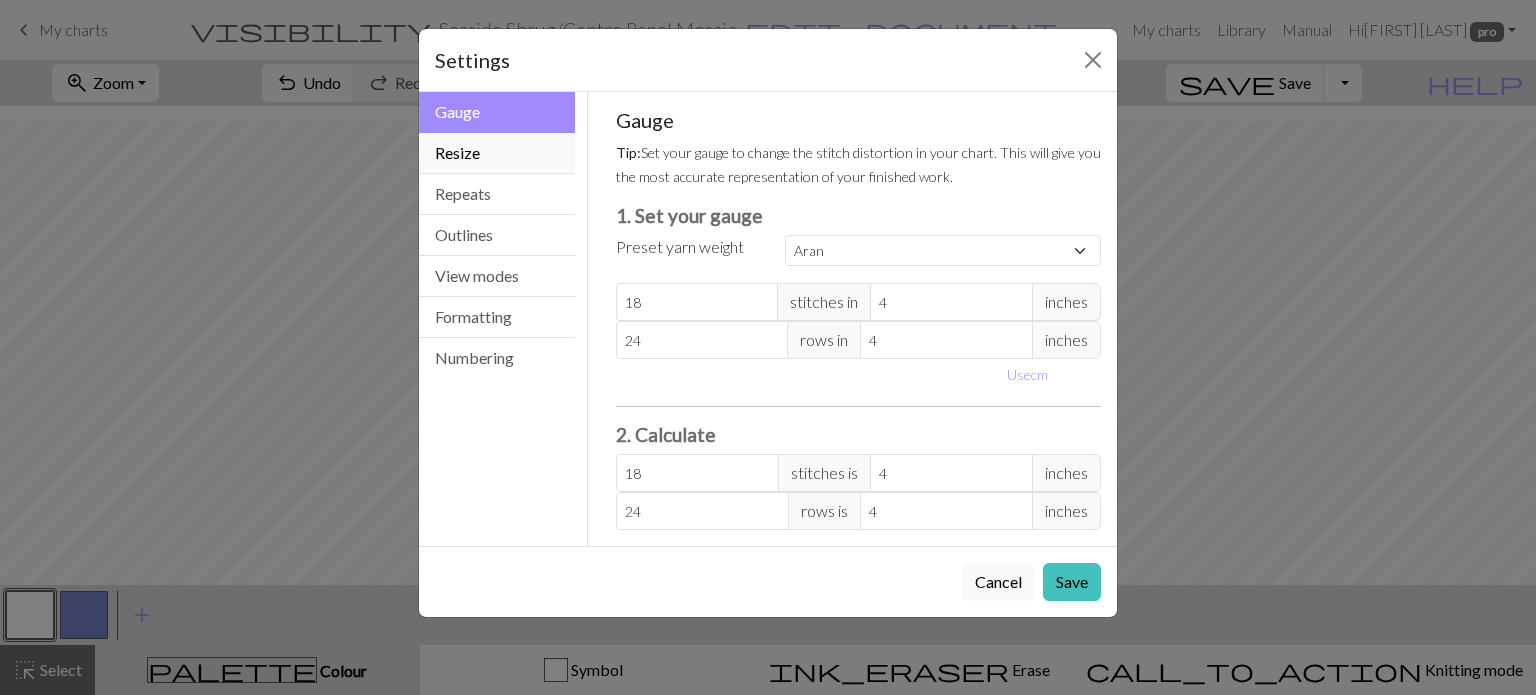 click on "Resize" at bounding box center [497, 153] 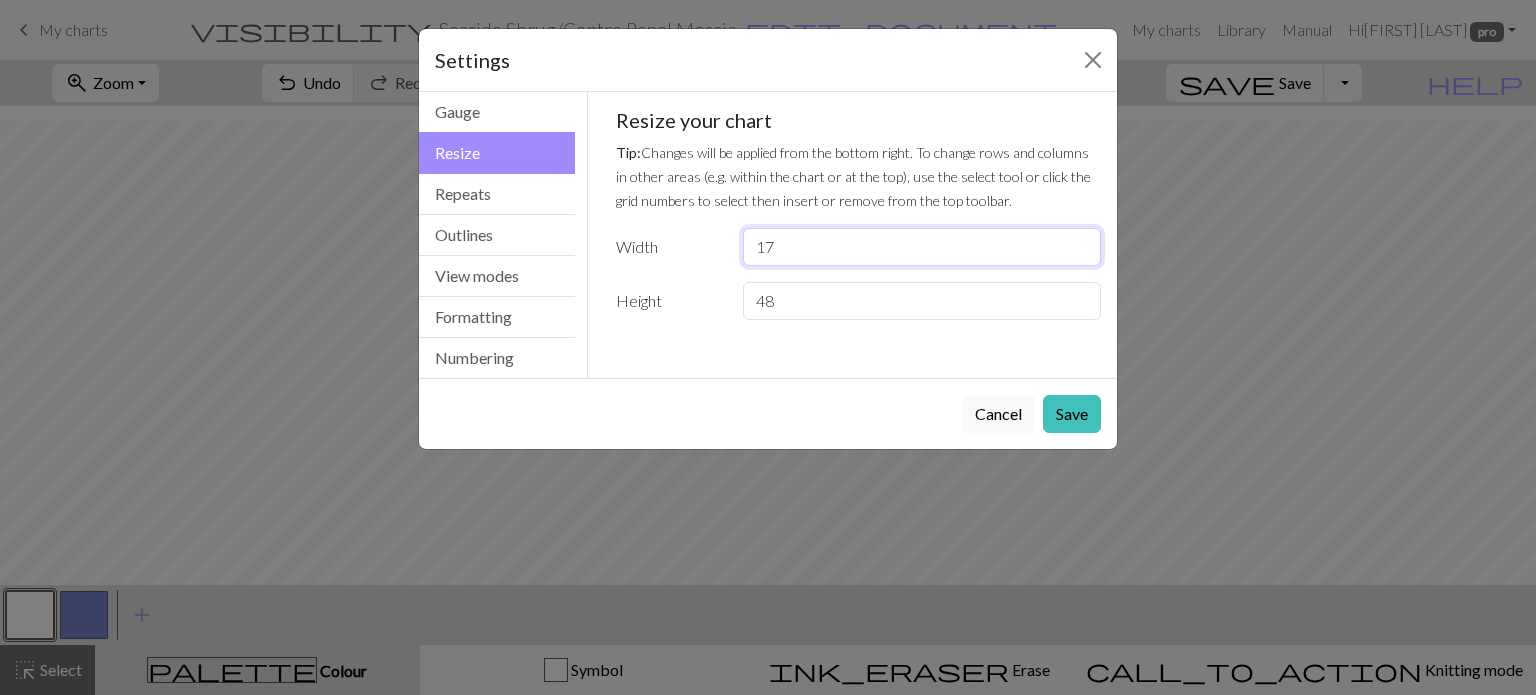 click on "17" at bounding box center (922, 247) 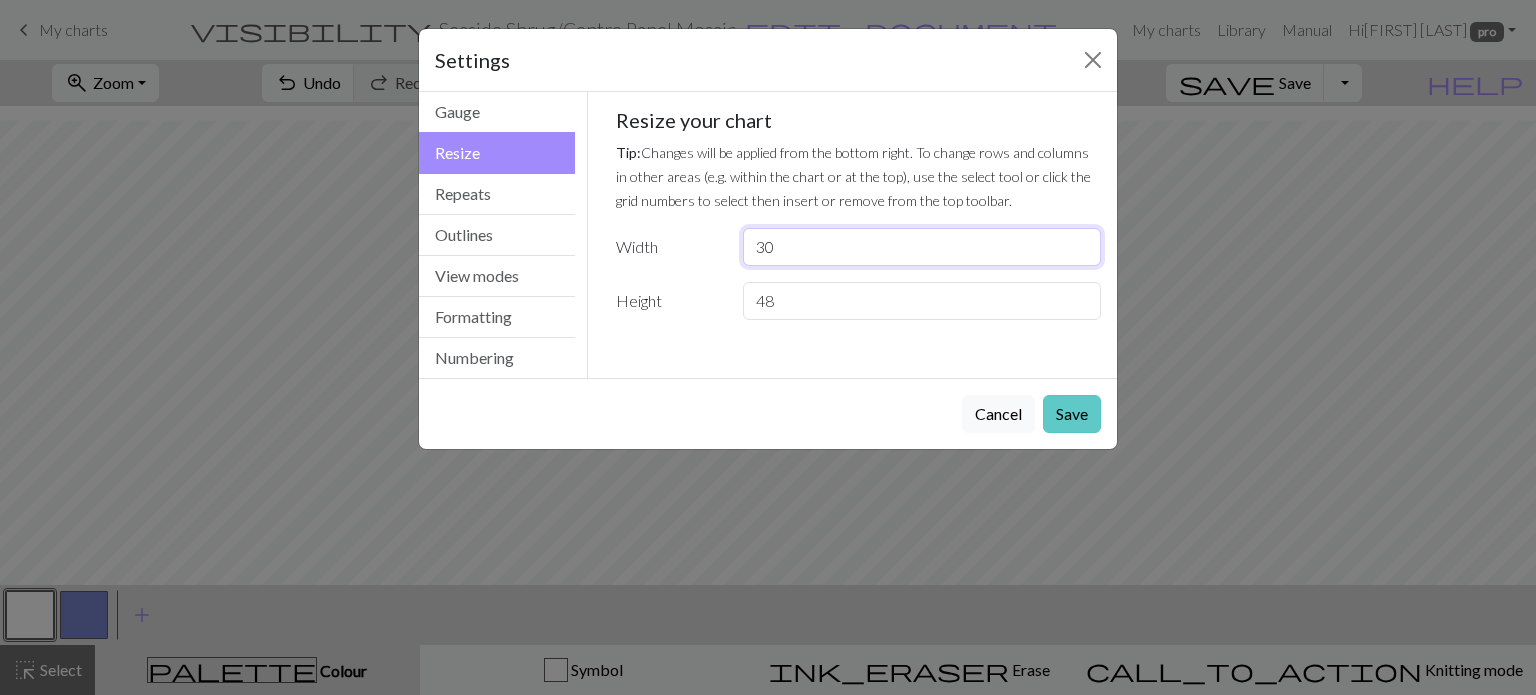 type on "30" 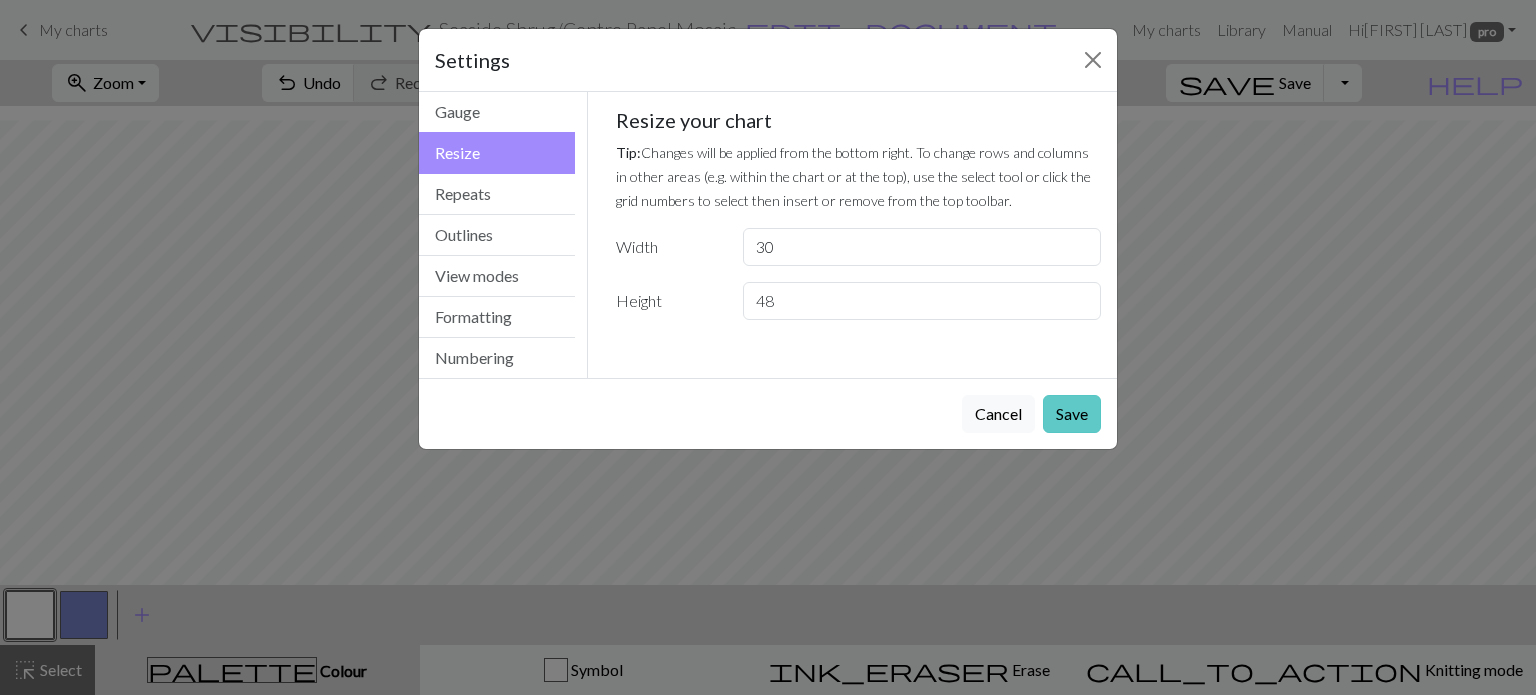 click on "Save" at bounding box center (1072, 414) 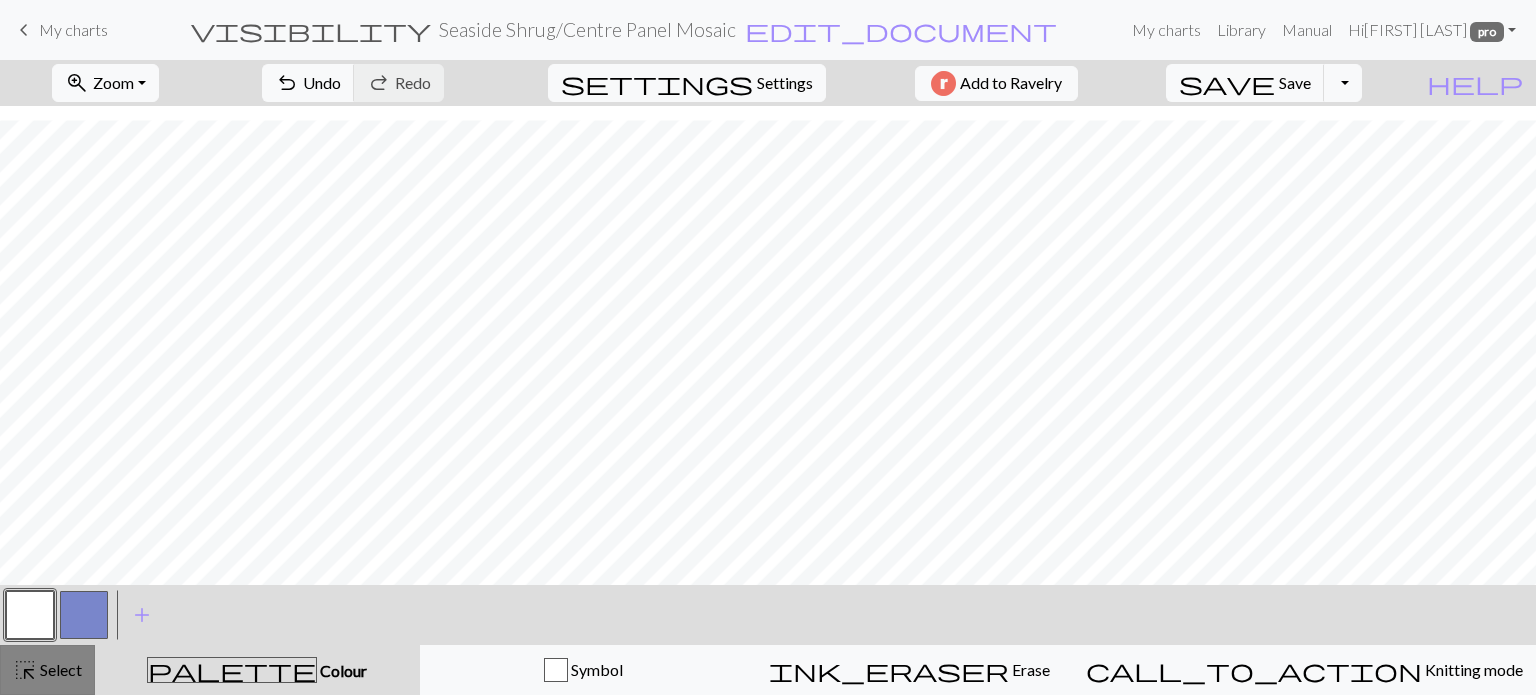 click on "Select" at bounding box center [59, 669] 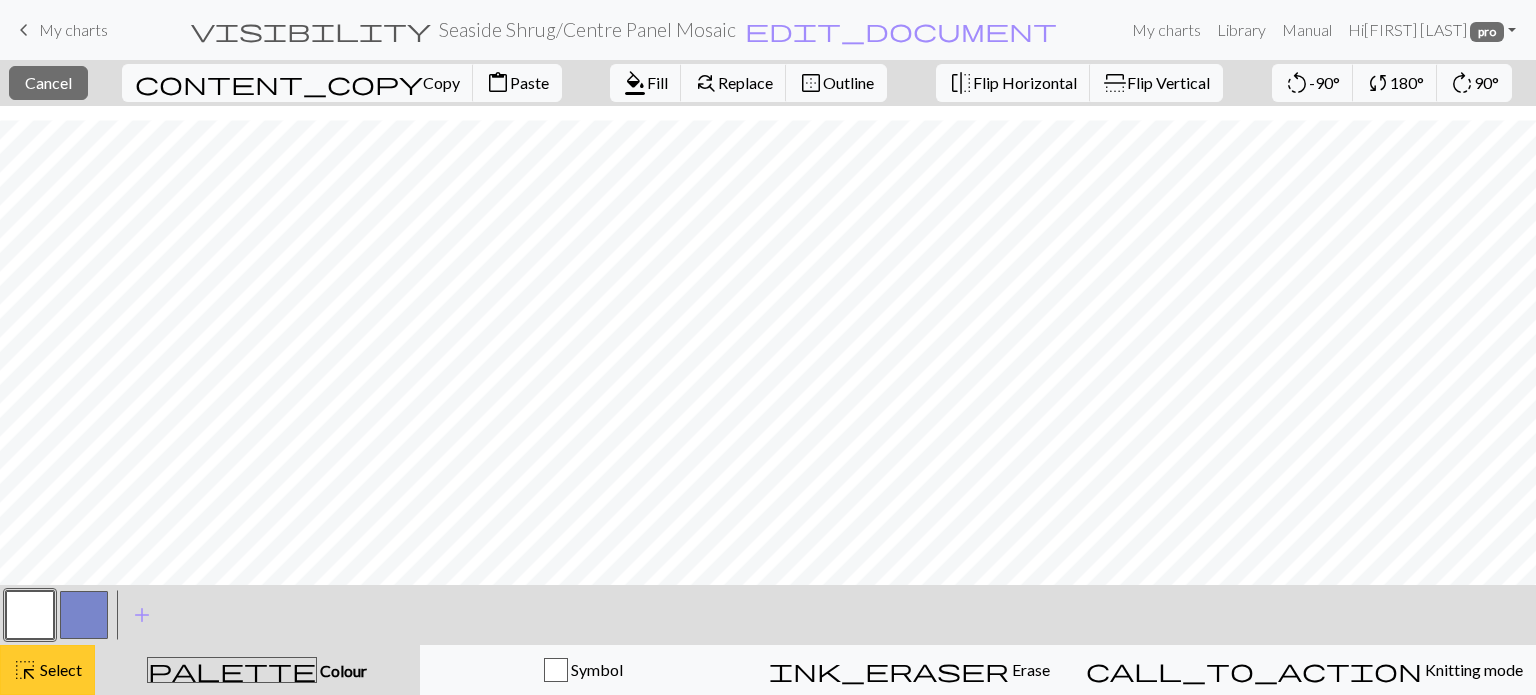 click on "Select" at bounding box center [59, 669] 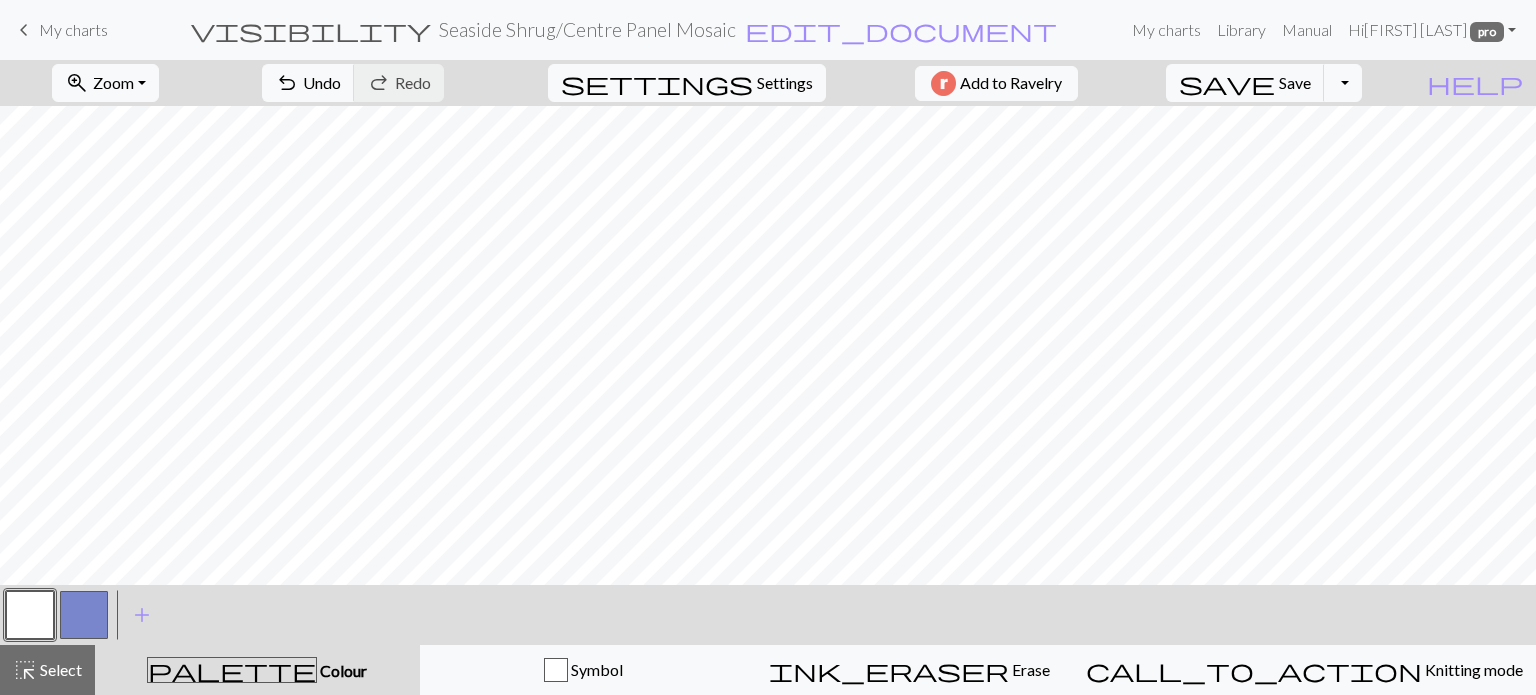 scroll, scrollTop: 85, scrollLeft: 0, axis: vertical 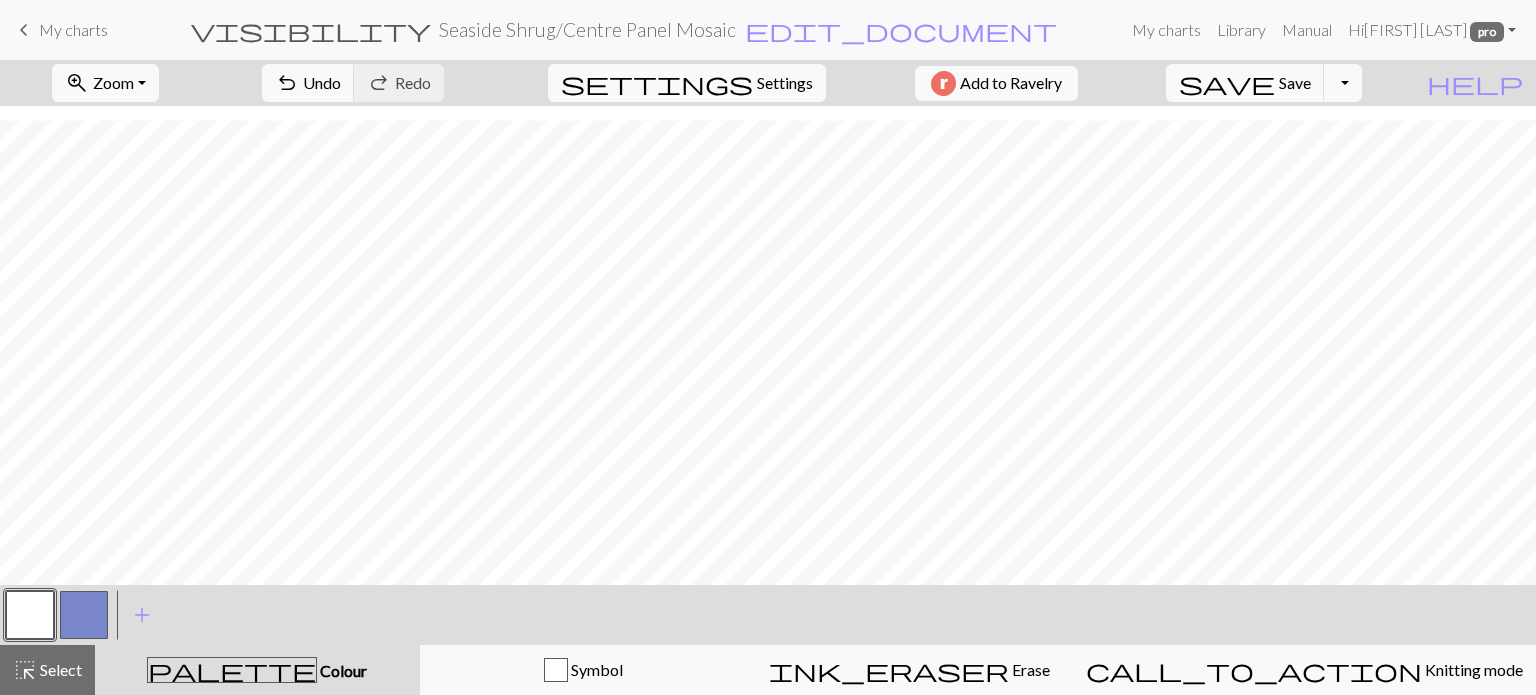 click at bounding box center (84, 615) 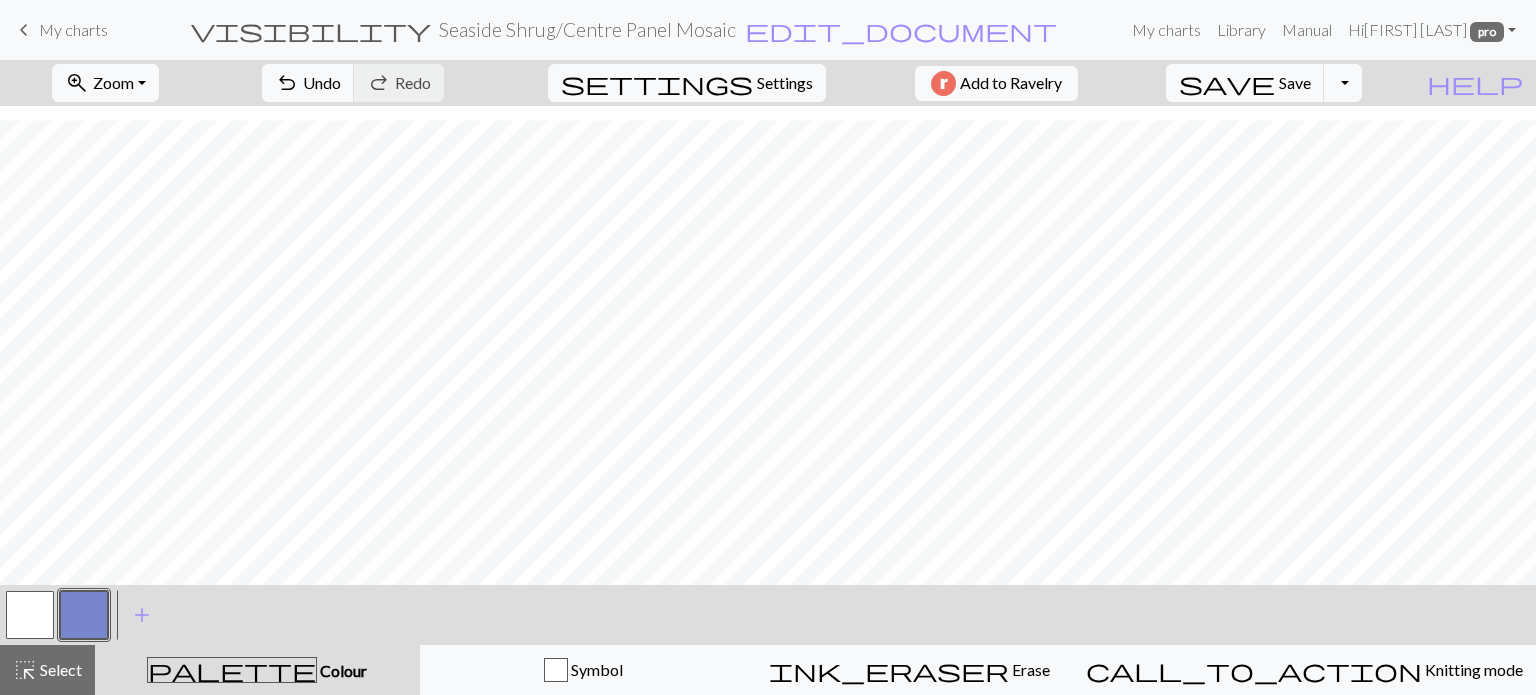 click at bounding box center [30, 615] 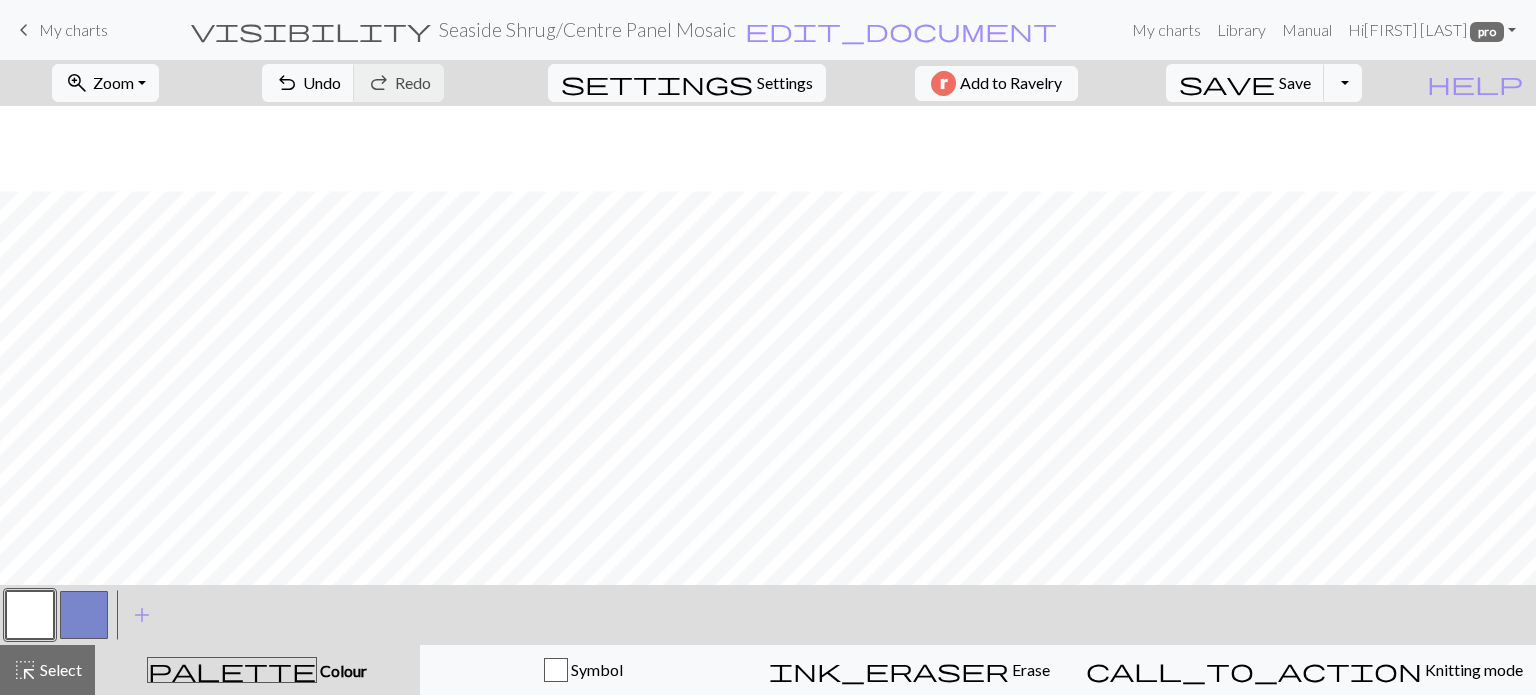 scroll, scrollTop: 85, scrollLeft: 0, axis: vertical 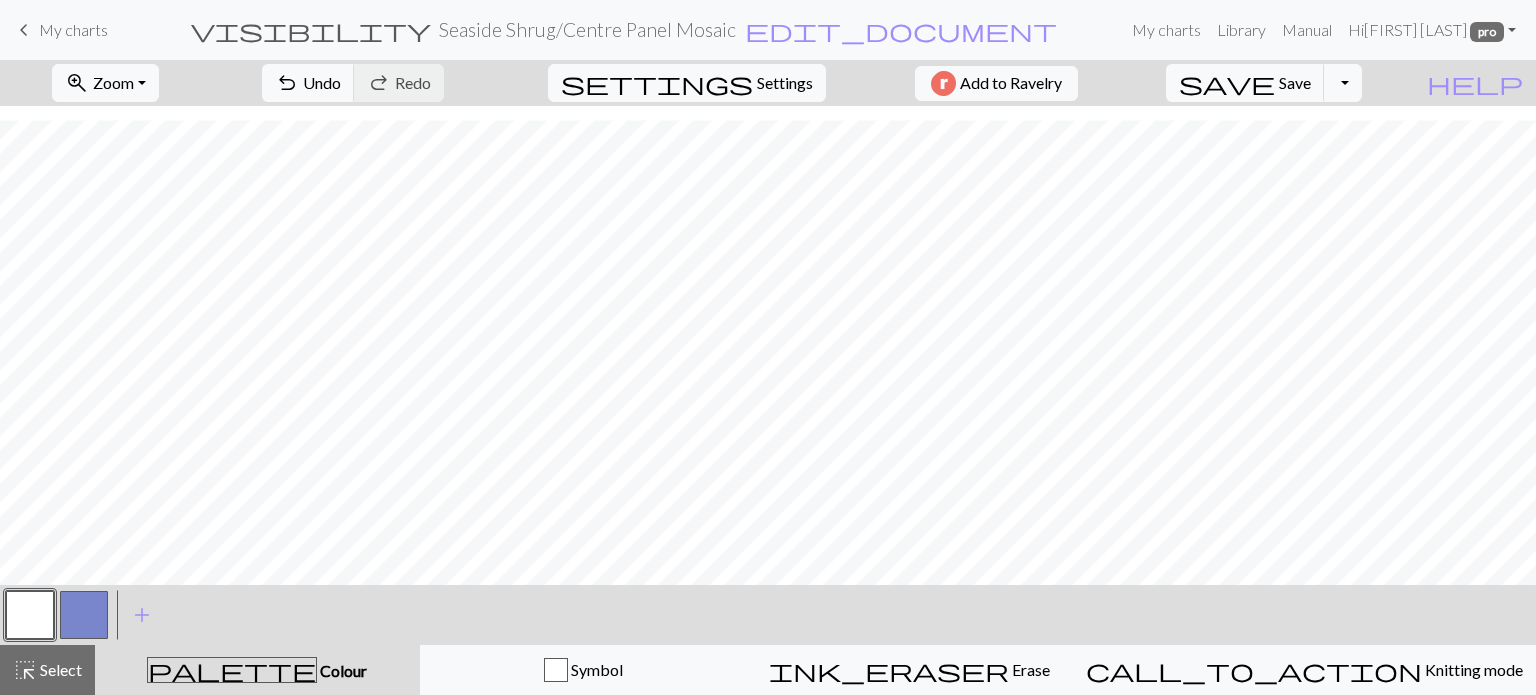 click at bounding box center [84, 615] 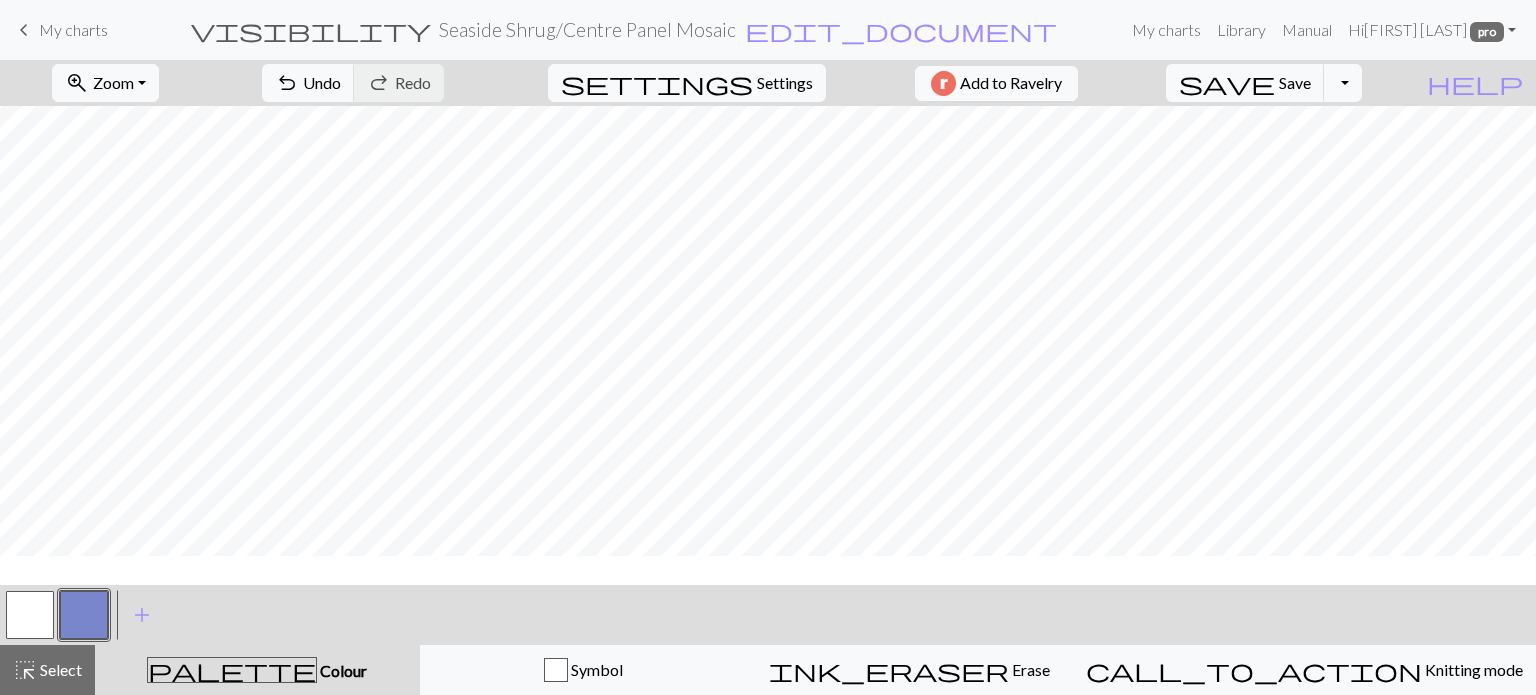 scroll, scrollTop: 0, scrollLeft: 0, axis: both 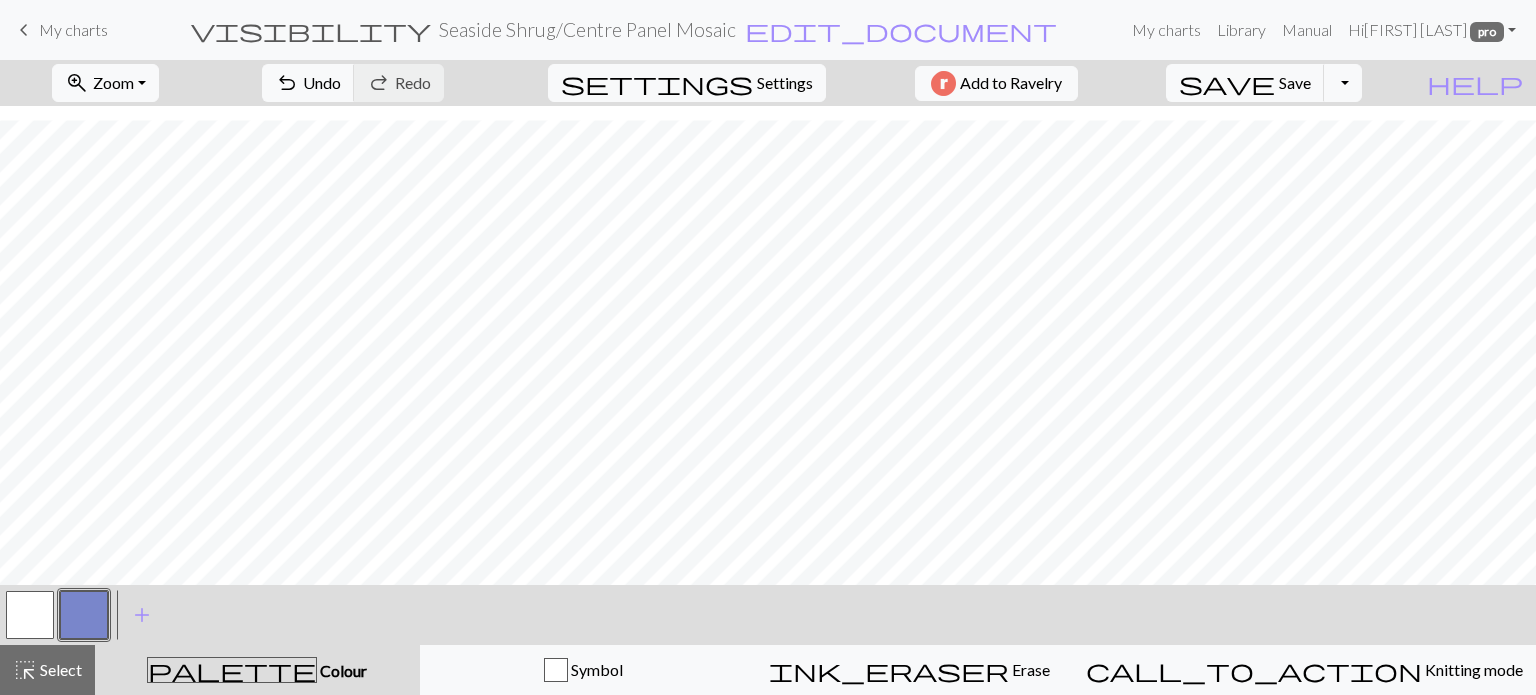 click at bounding box center [30, 615] 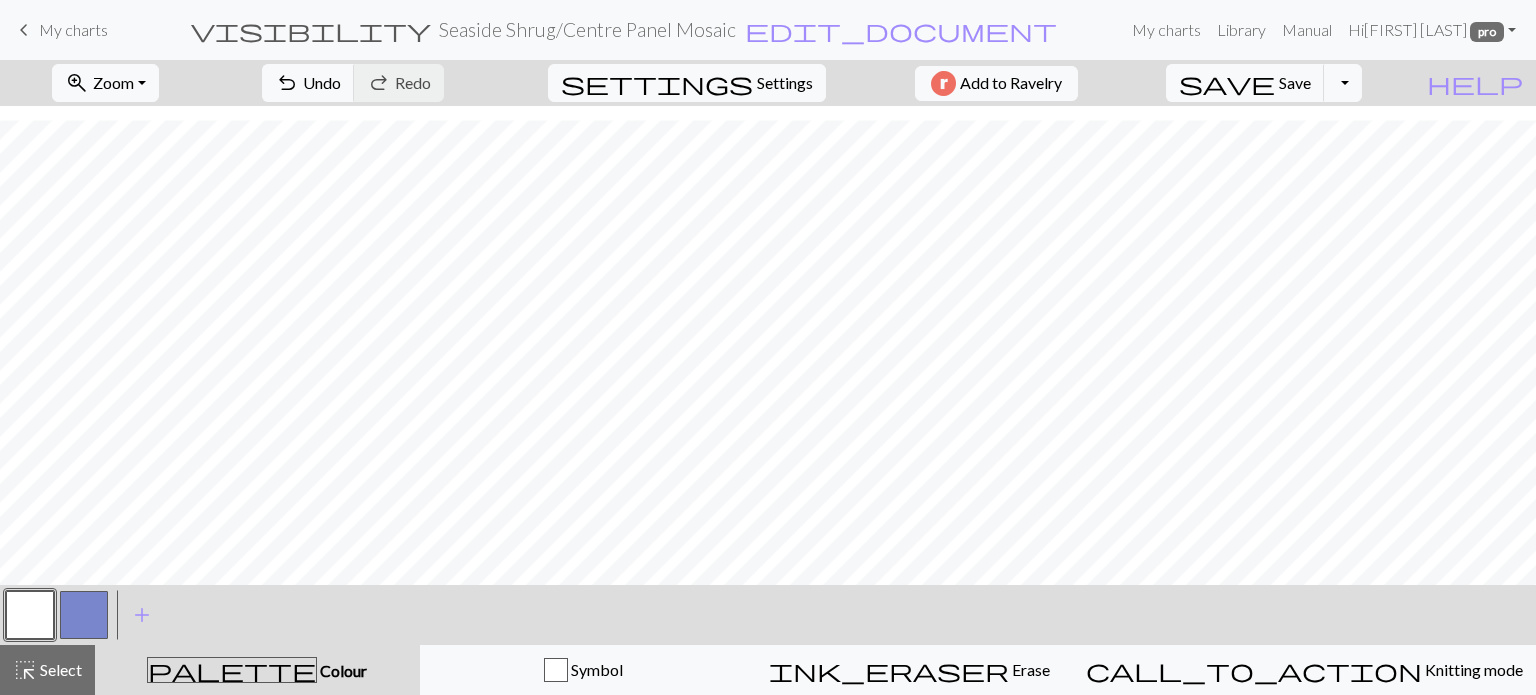 click at bounding box center [84, 615] 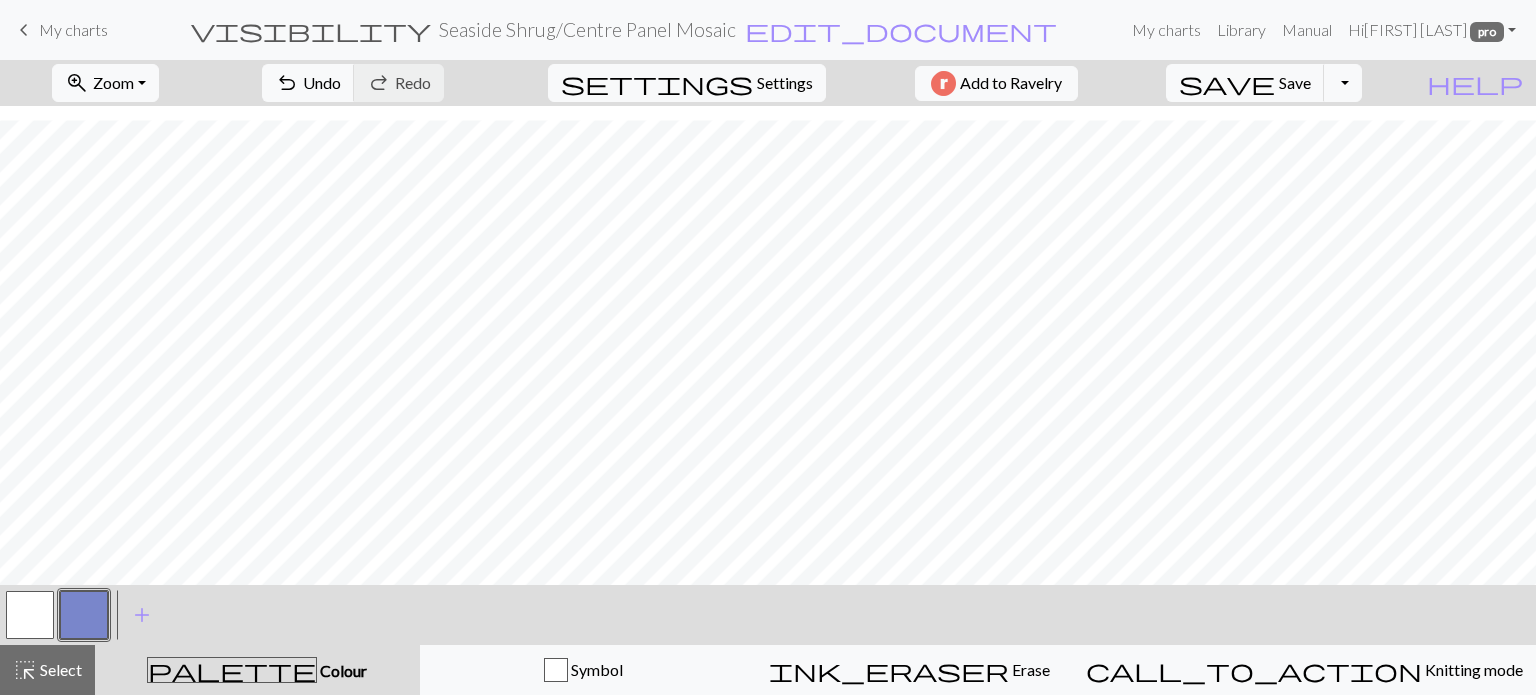 click at bounding box center [30, 615] 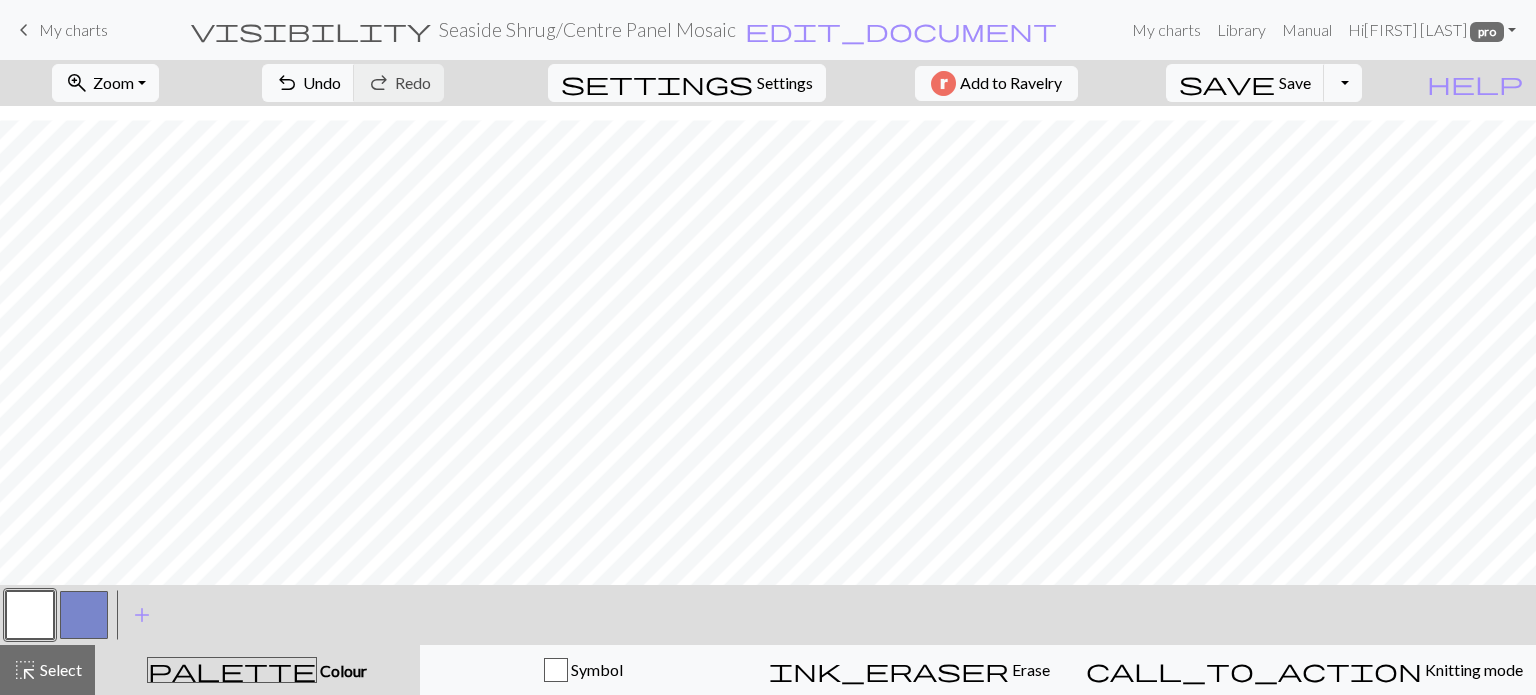 click at bounding box center (84, 615) 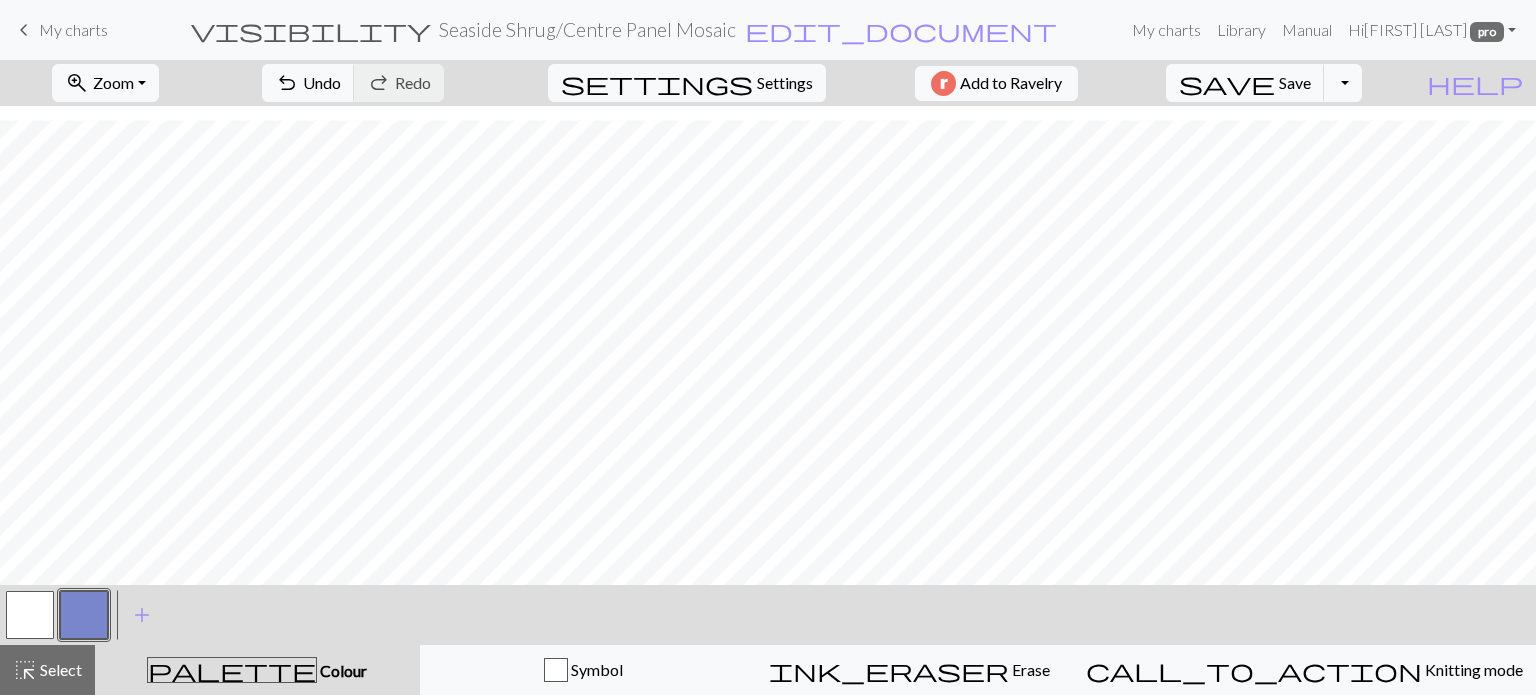 click at bounding box center [30, 615] 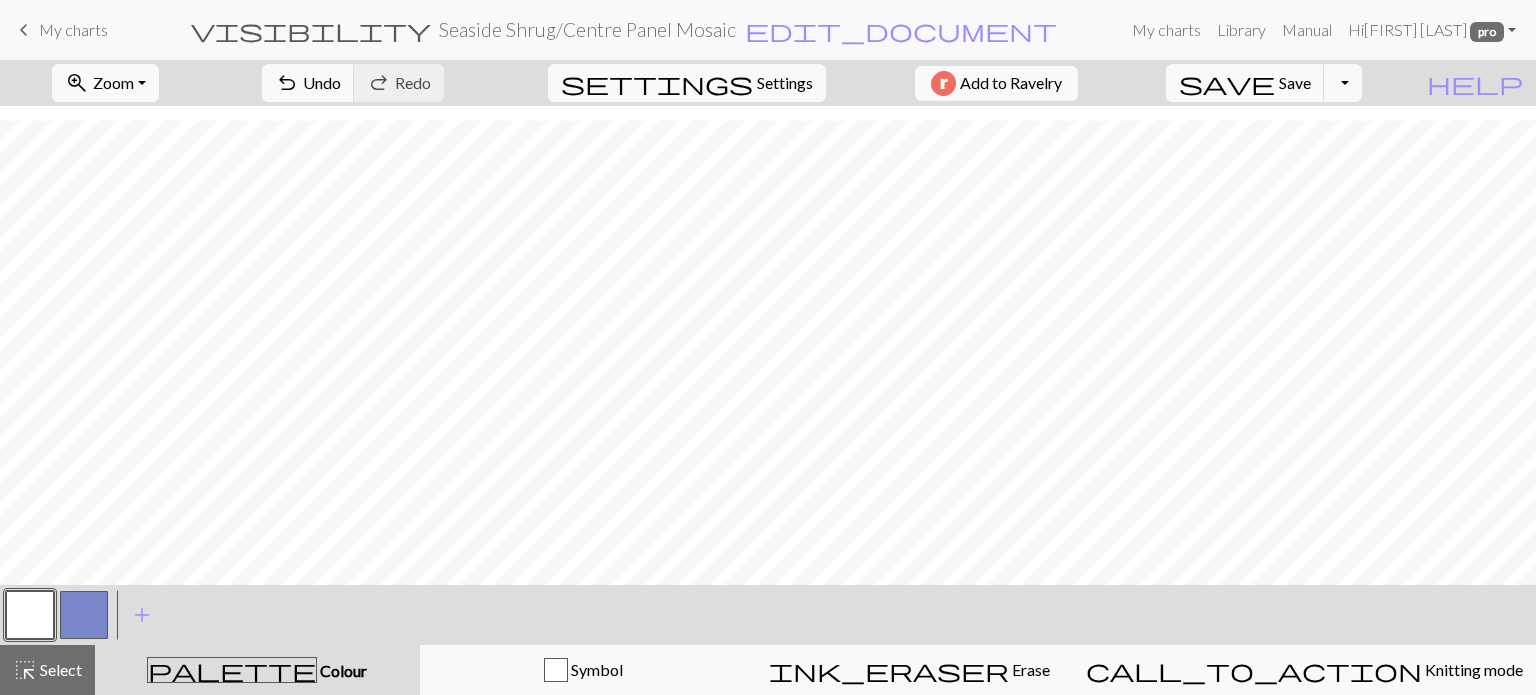 click at bounding box center (84, 615) 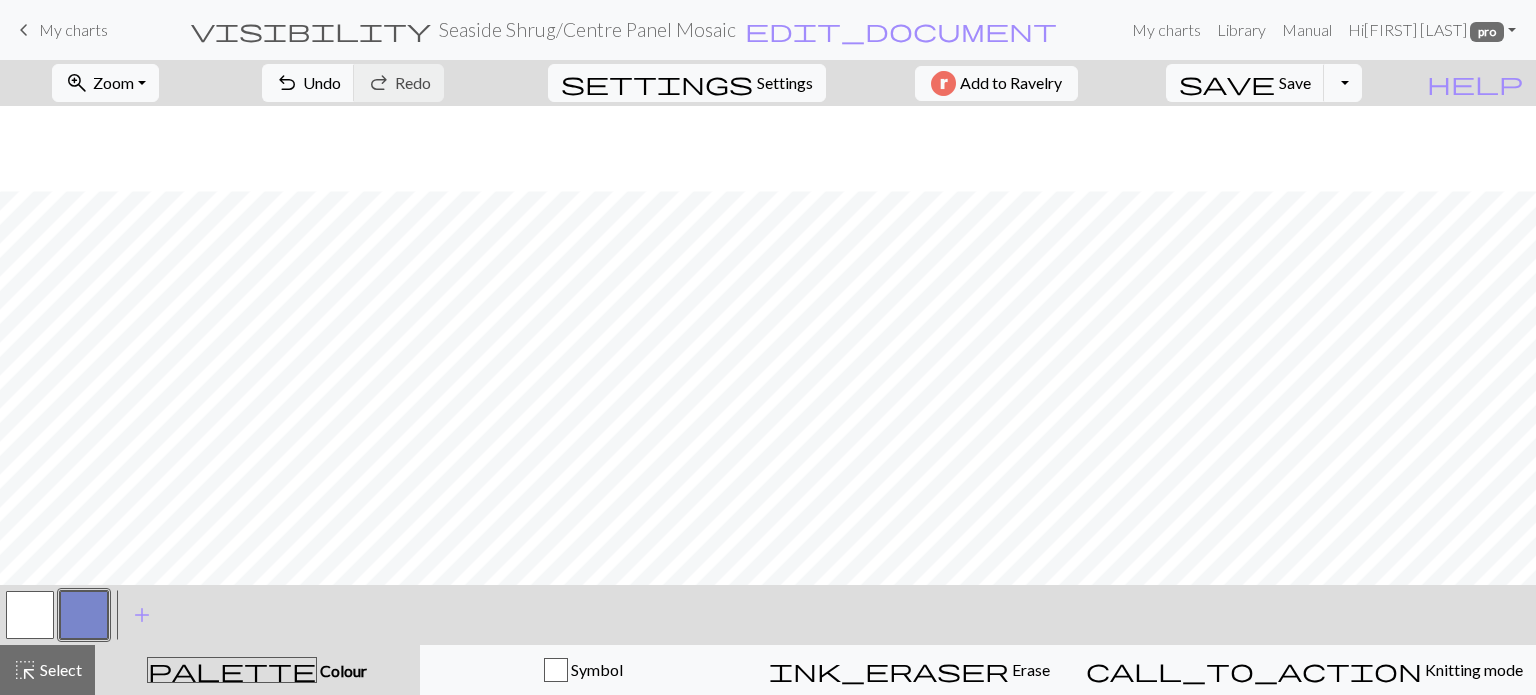 scroll, scrollTop: 85, scrollLeft: 0, axis: vertical 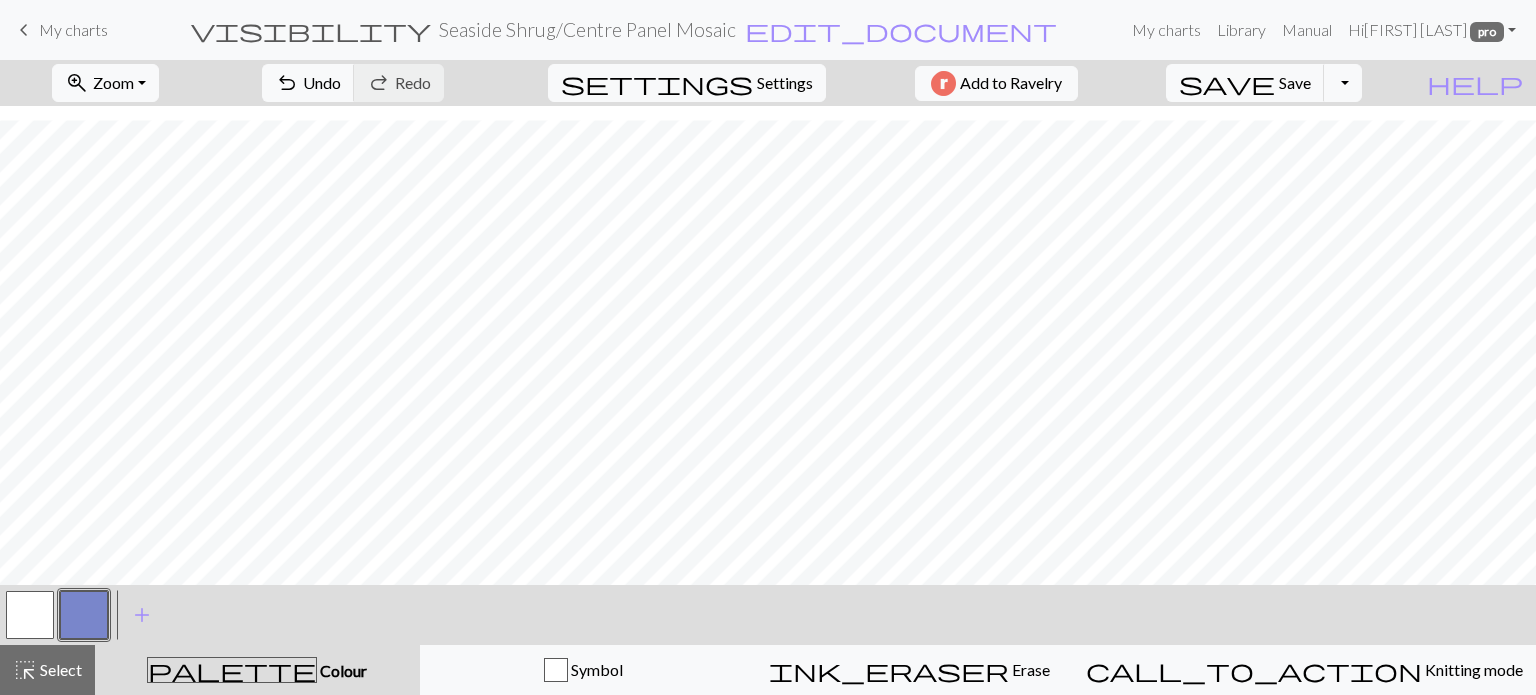 click at bounding box center [30, 615] 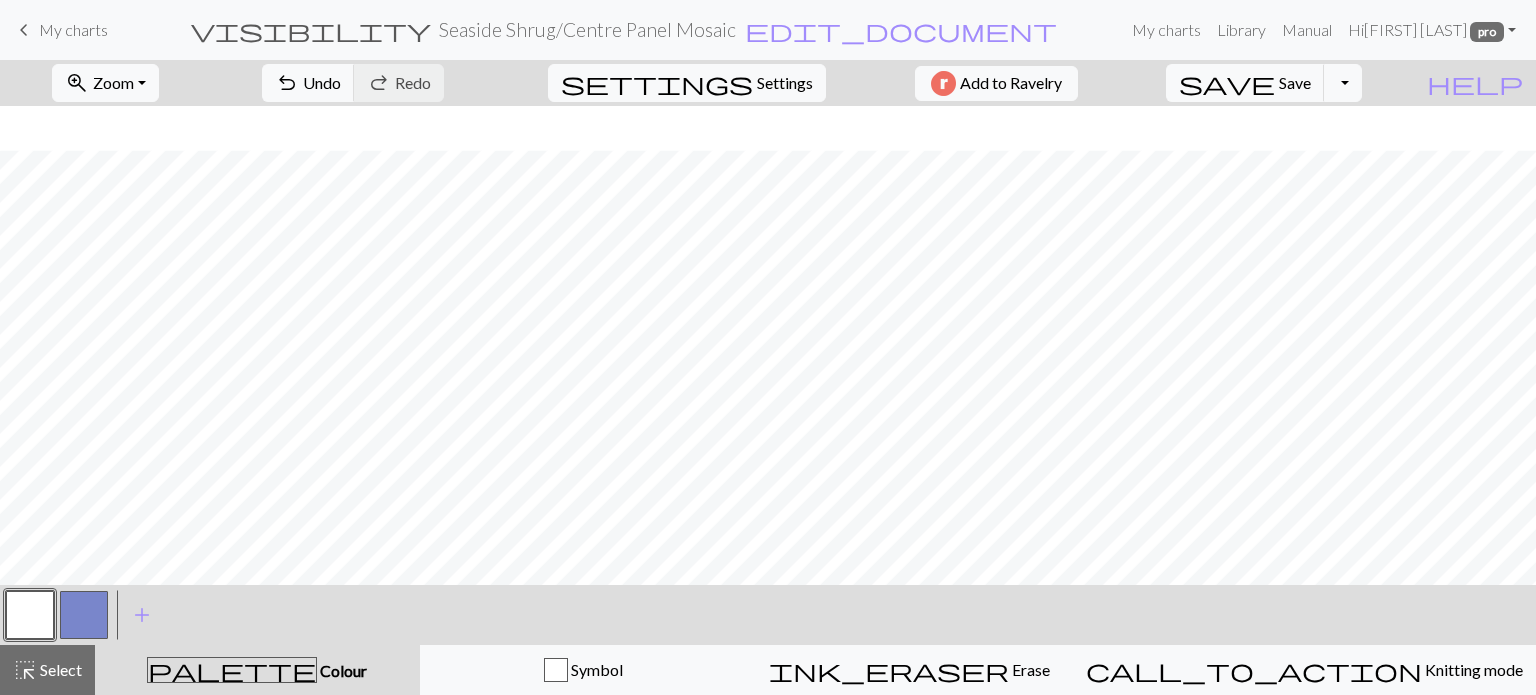 scroll, scrollTop: 85, scrollLeft: 0, axis: vertical 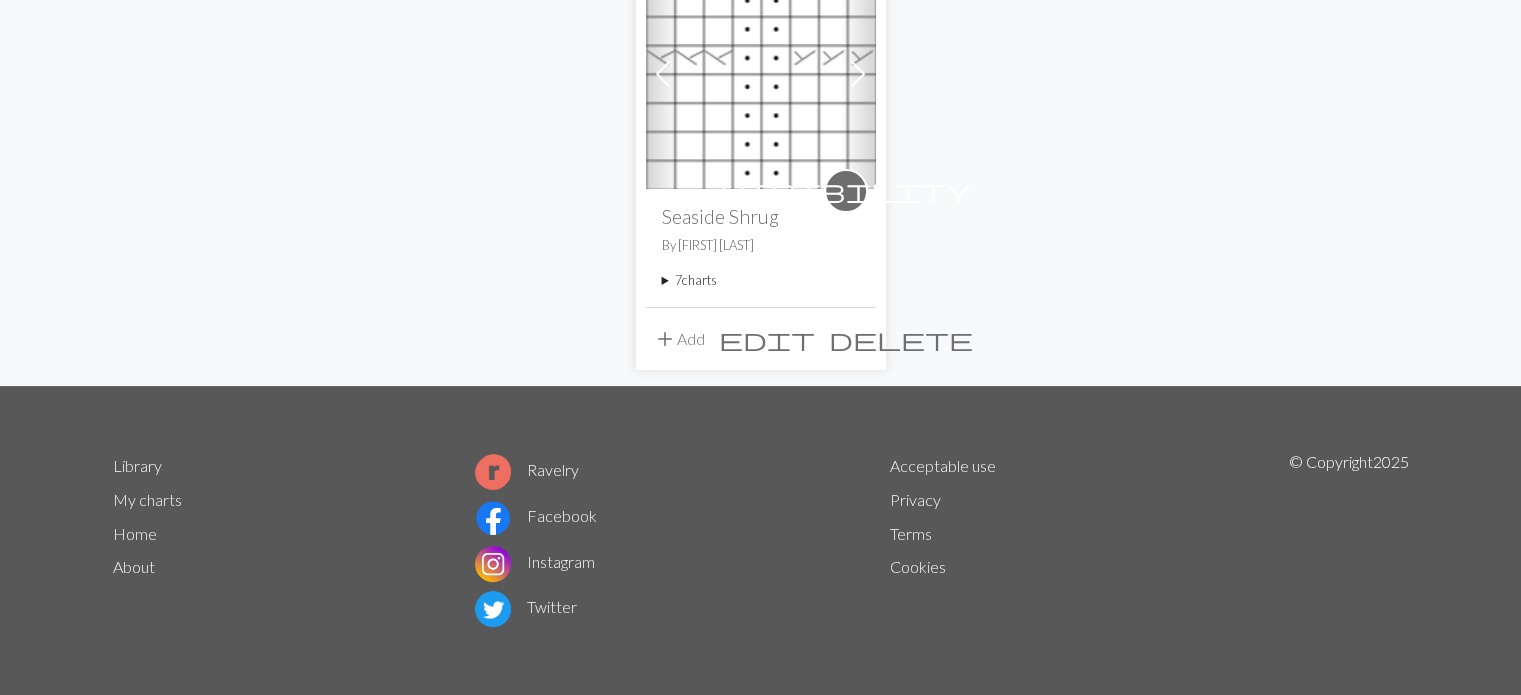 click on "7  charts" at bounding box center (761, 280) 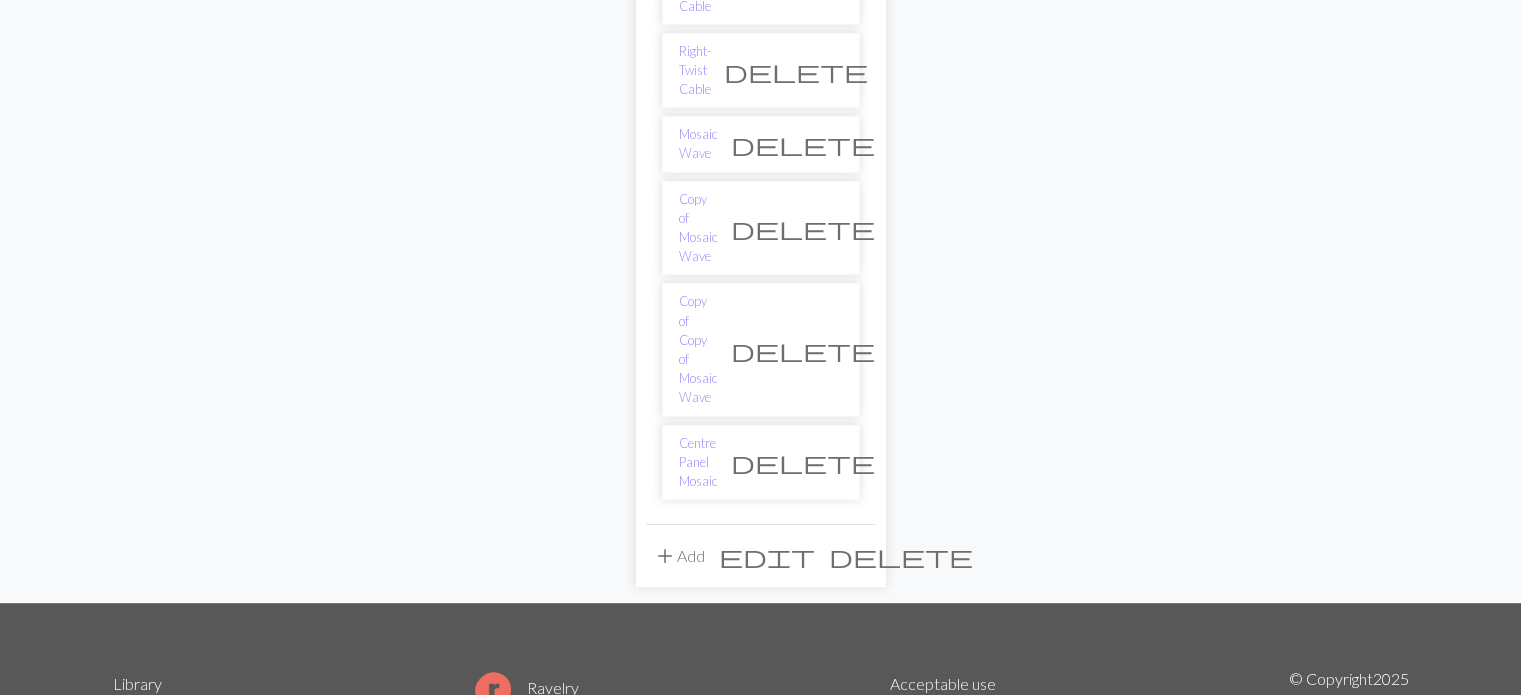 scroll, scrollTop: 699, scrollLeft: 0, axis: vertical 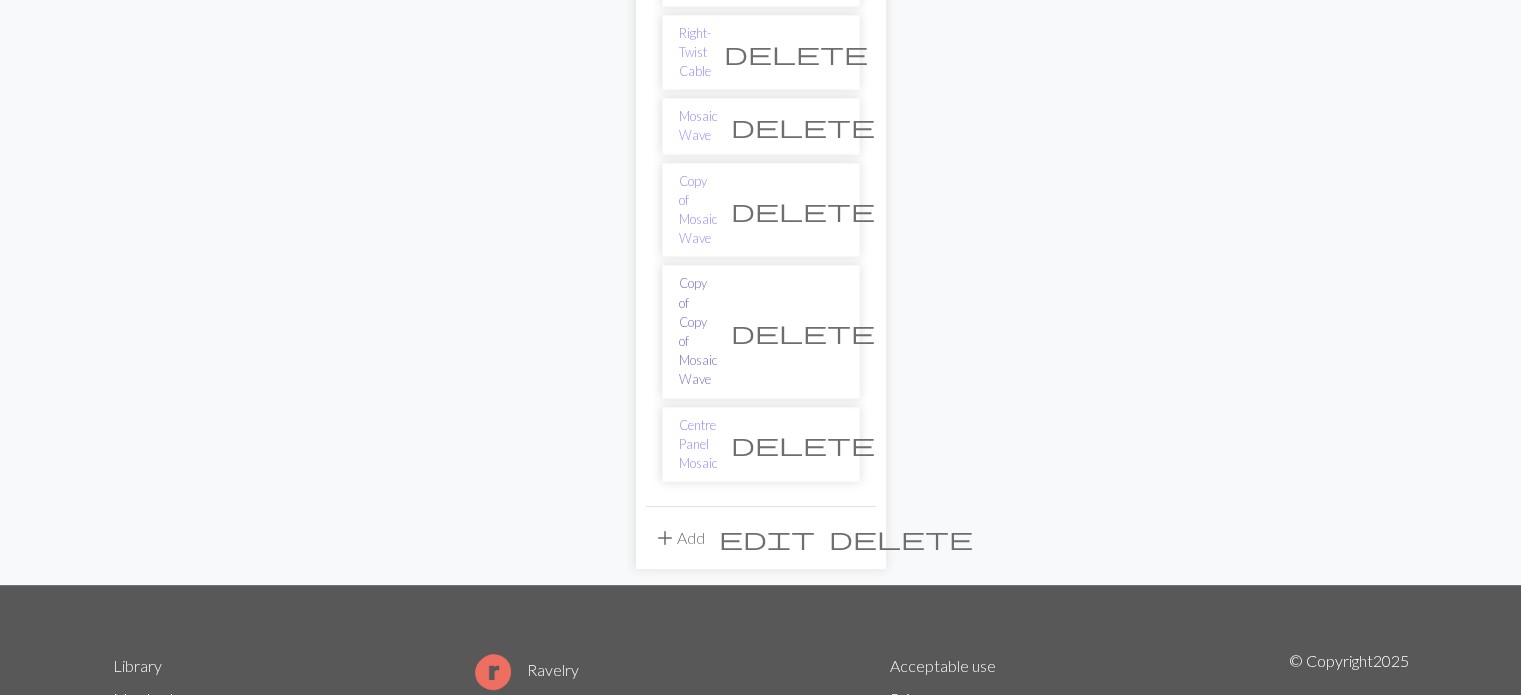 click on "Copy of Copy of Mosaic Wave" at bounding box center [698, 331] 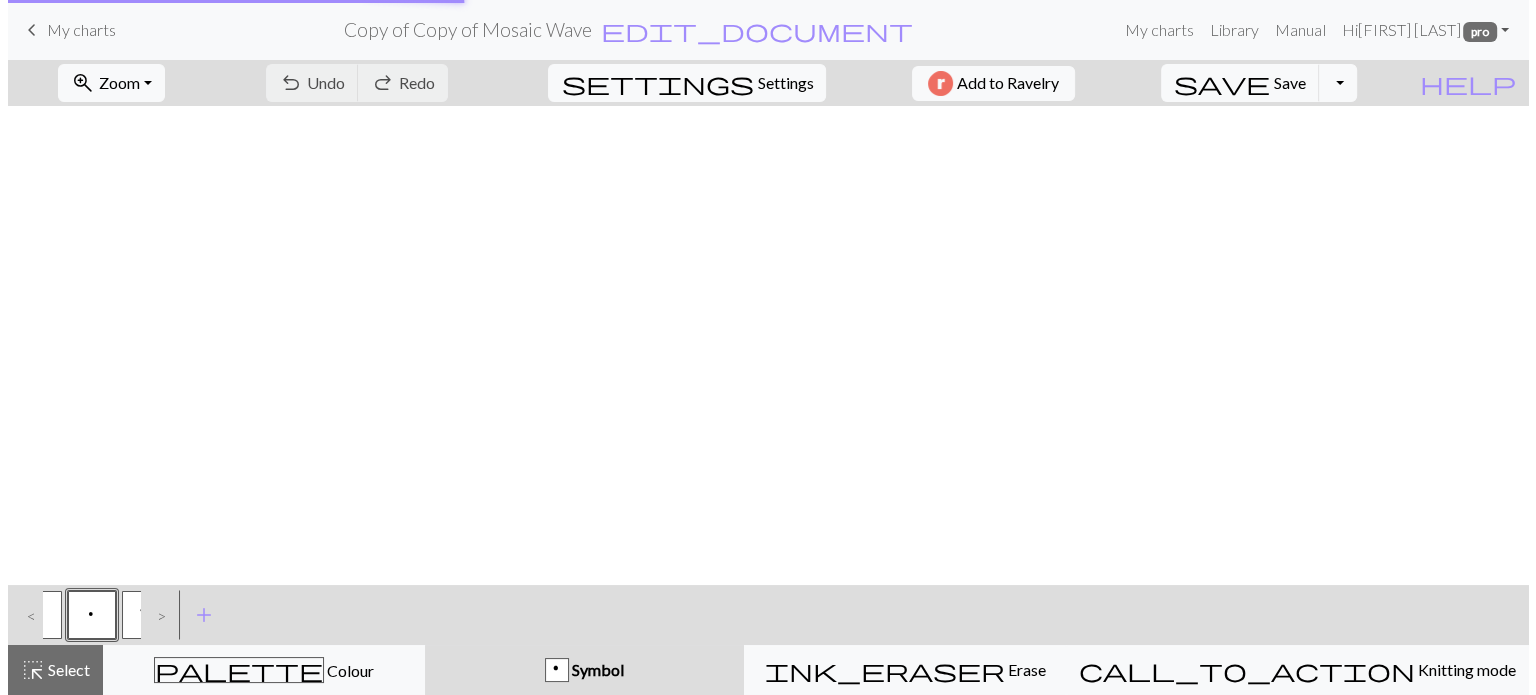 scroll, scrollTop: 0, scrollLeft: 0, axis: both 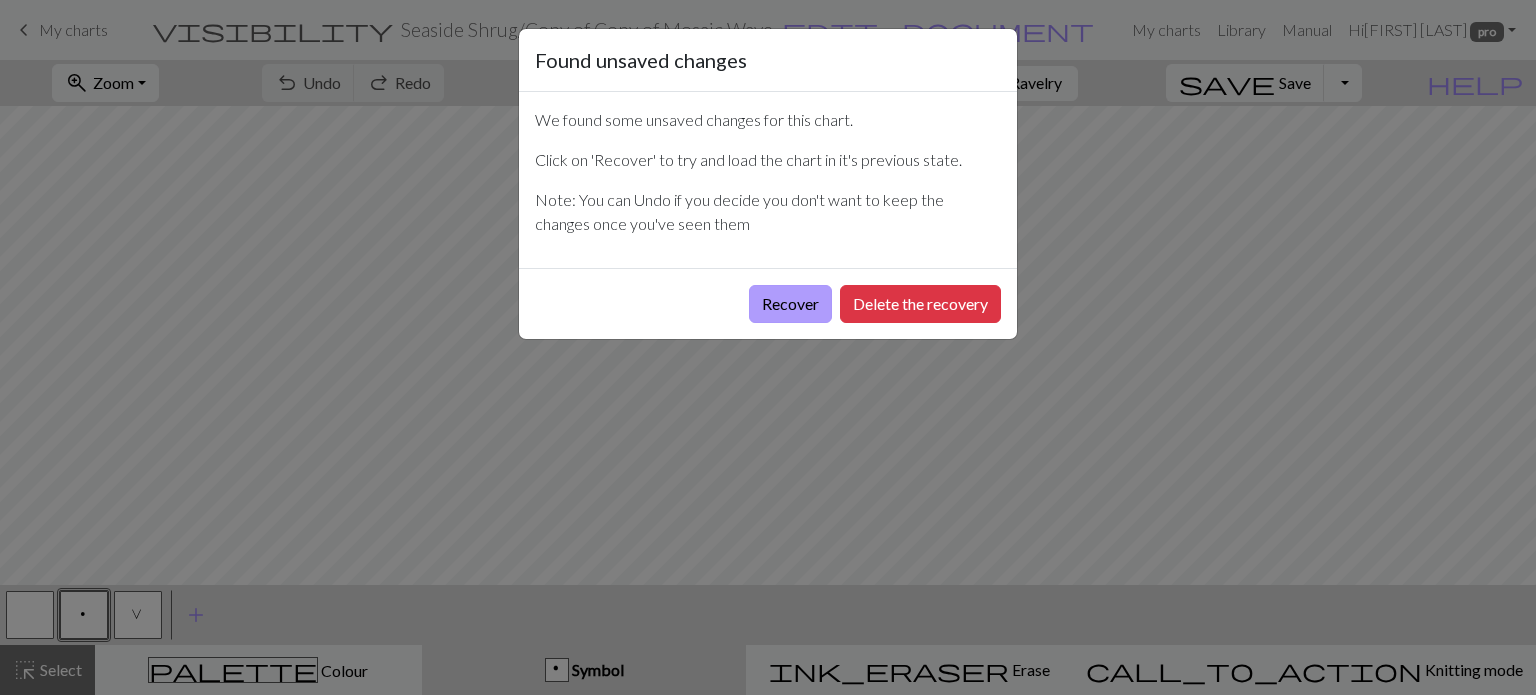 click on "Recover" at bounding box center [790, 304] 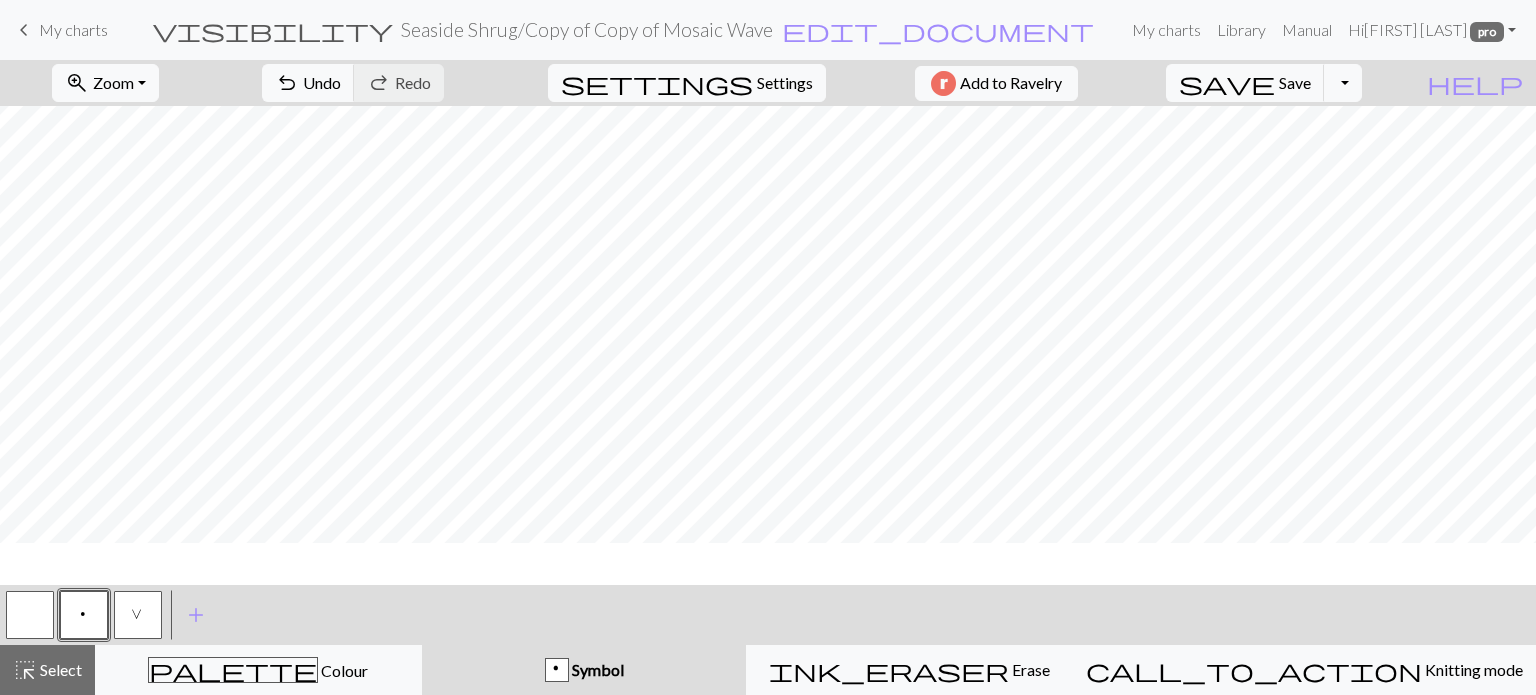 scroll, scrollTop: 0, scrollLeft: 0, axis: both 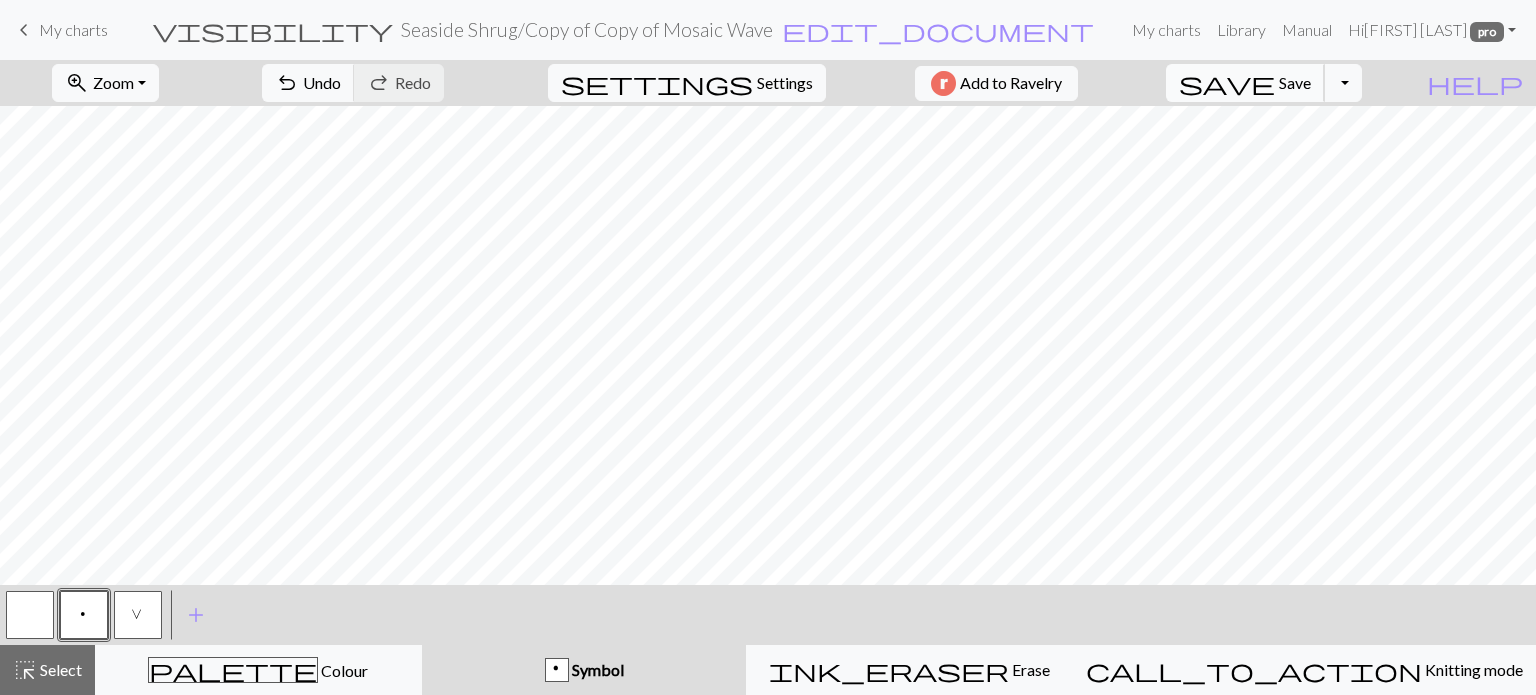 click on "Save" at bounding box center (1295, 82) 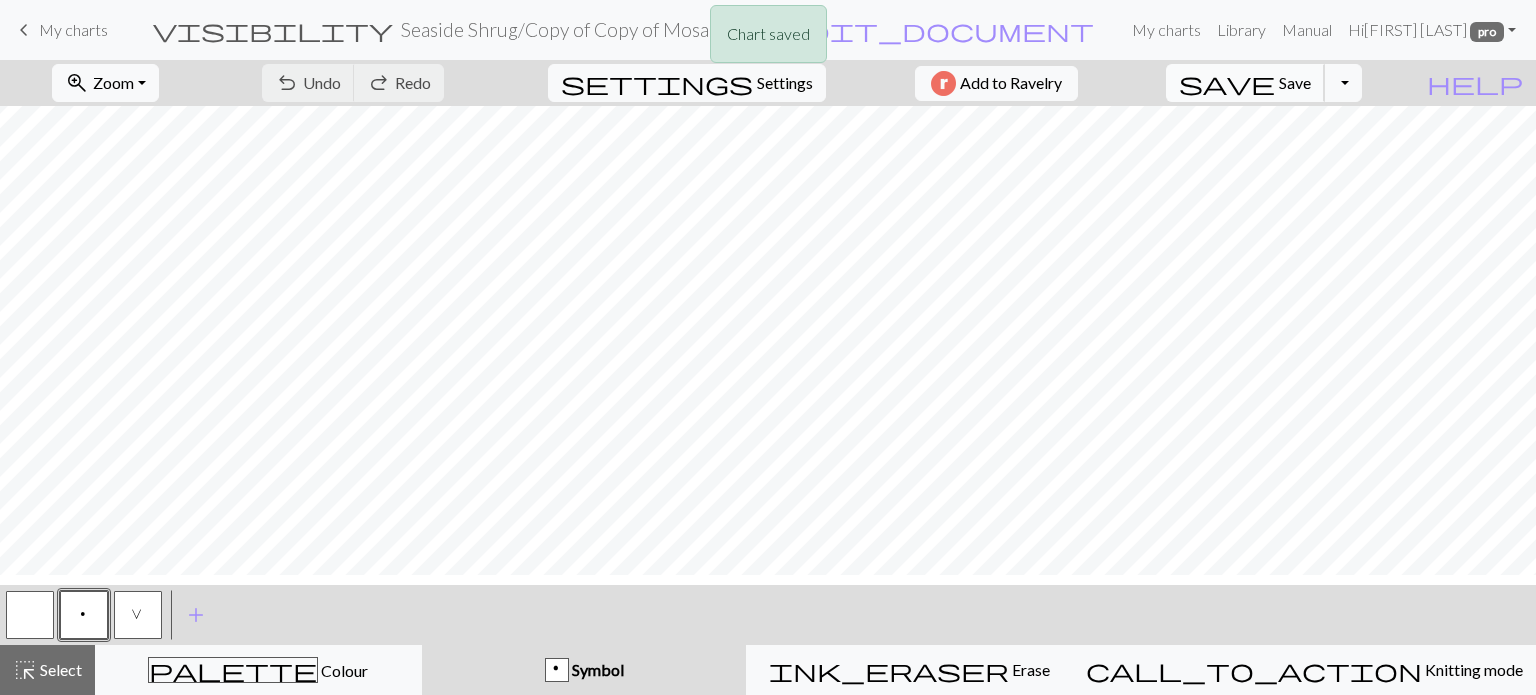 scroll, scrollTop: 525, scrollLeft: 0, axis: vertical 